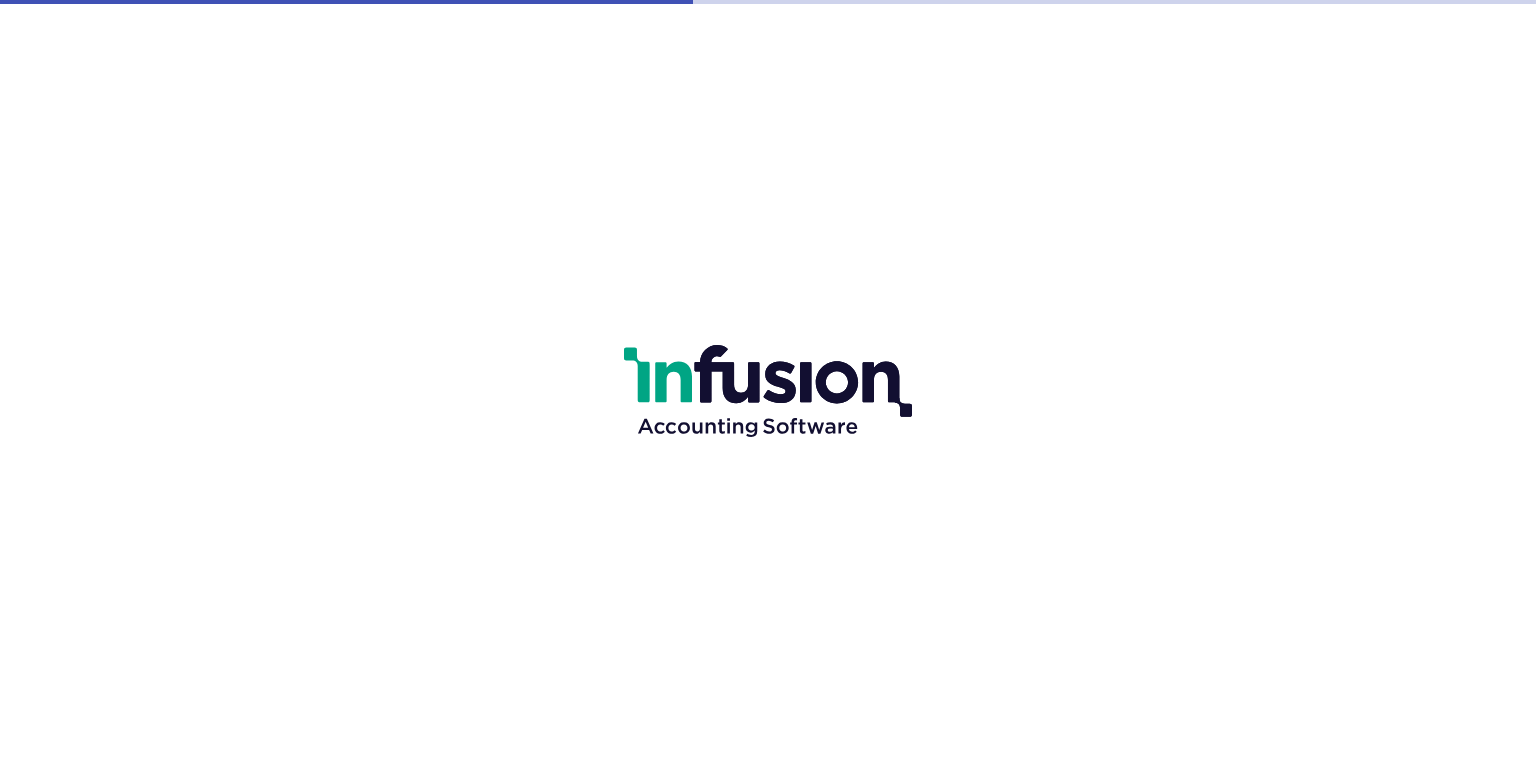 scroll, scrollTop: 0, scrollLeft: 0, axis: both 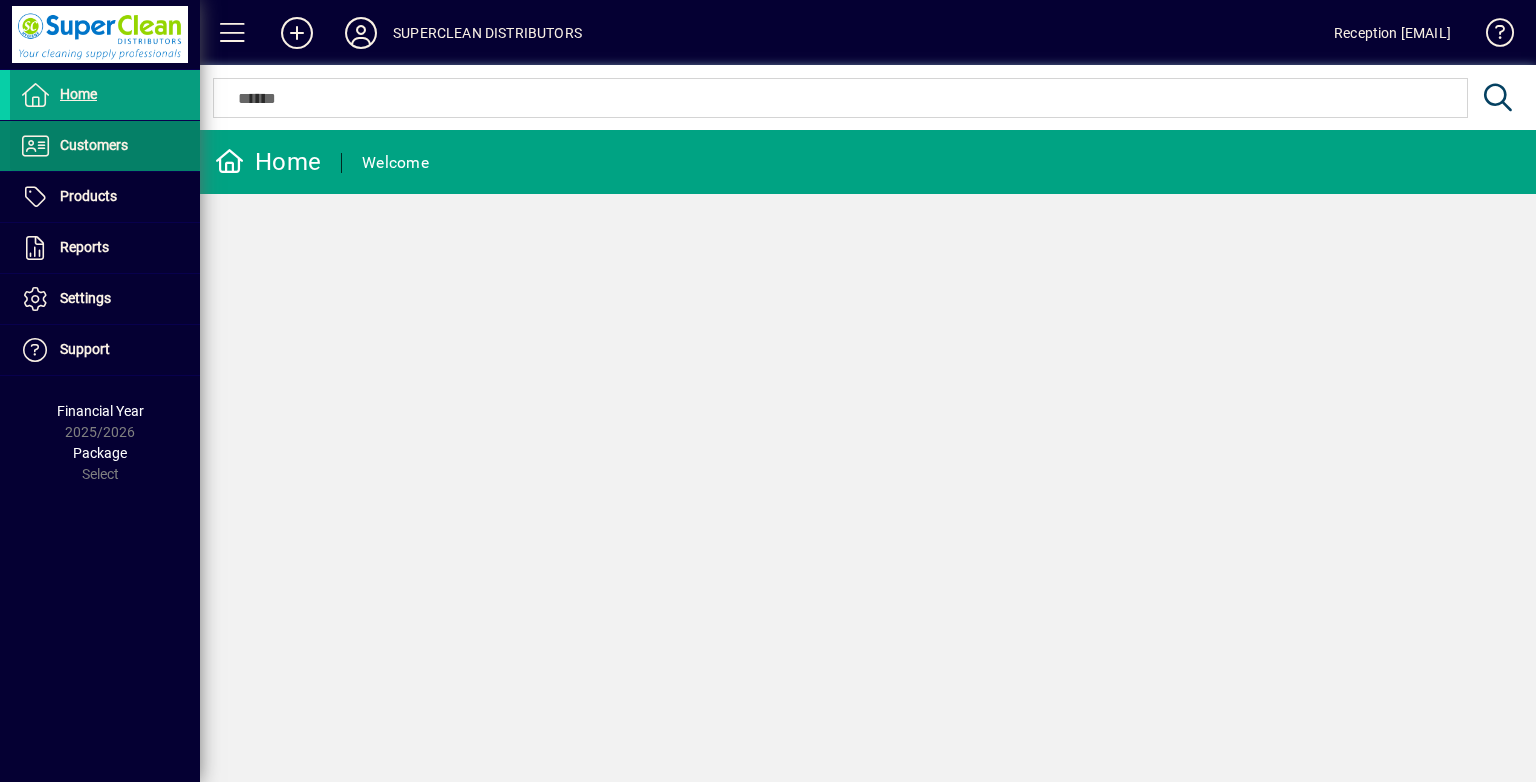 click at bounding box center [105, 146] 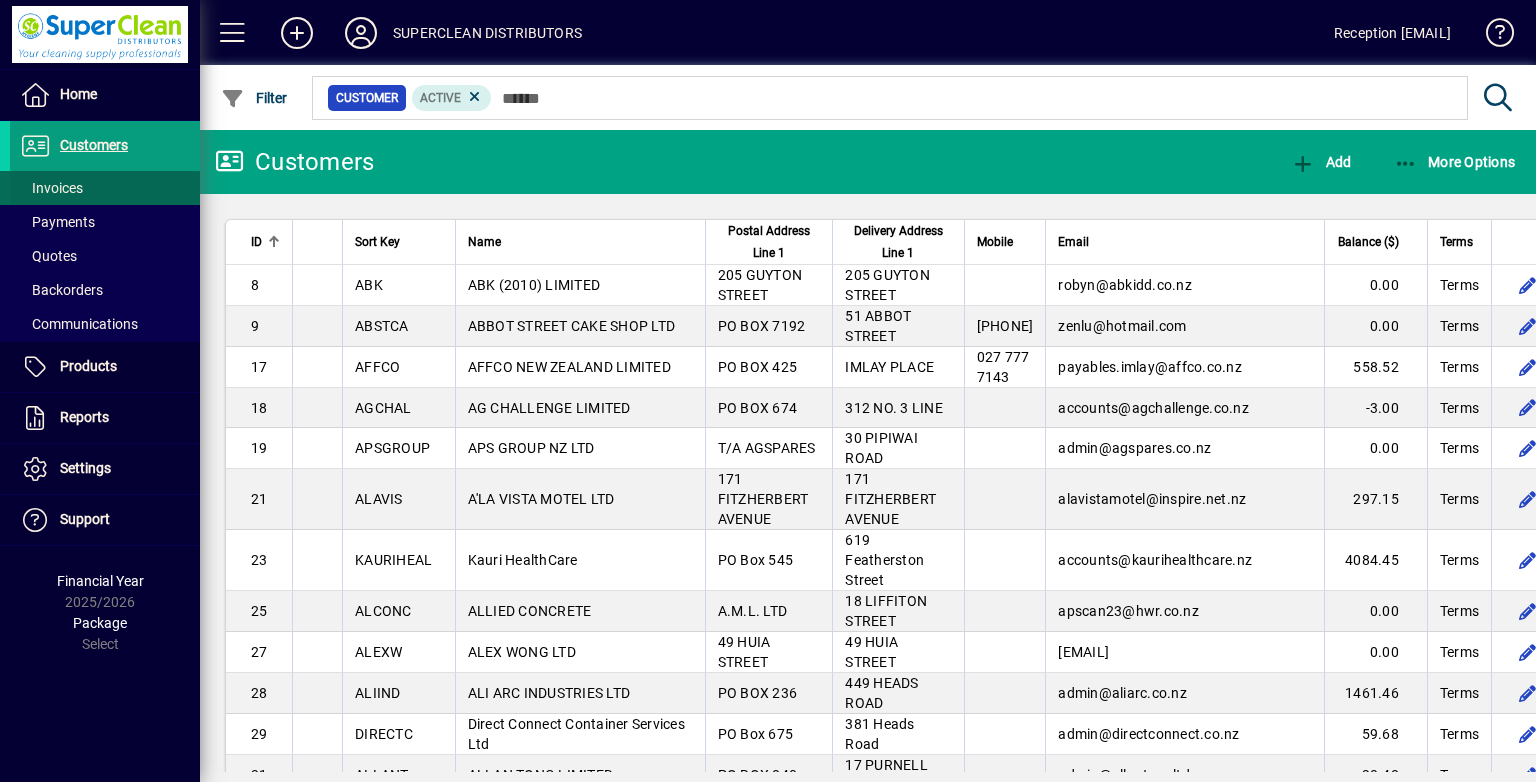 click at bounding box center [105, 188] 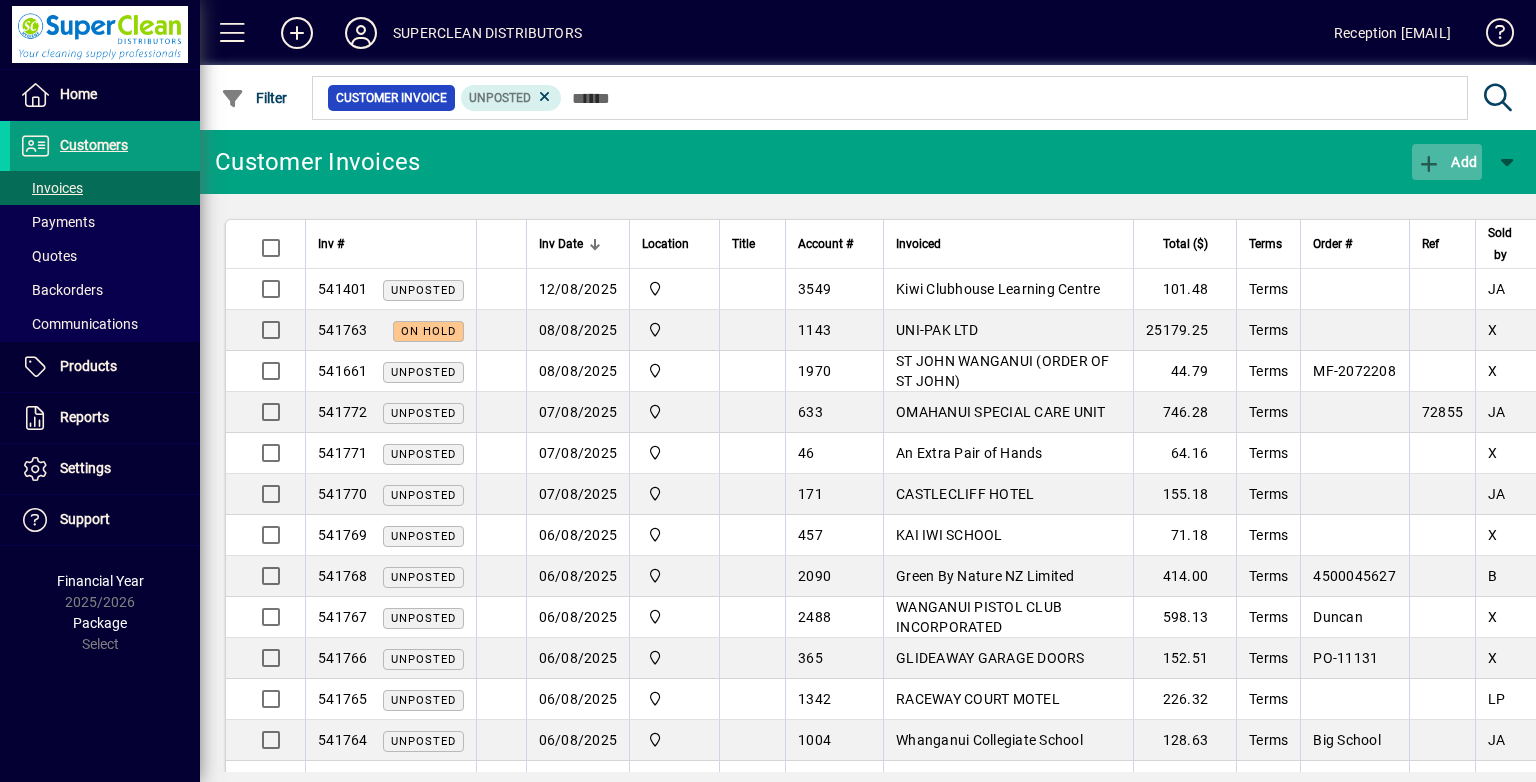 click on "Add" 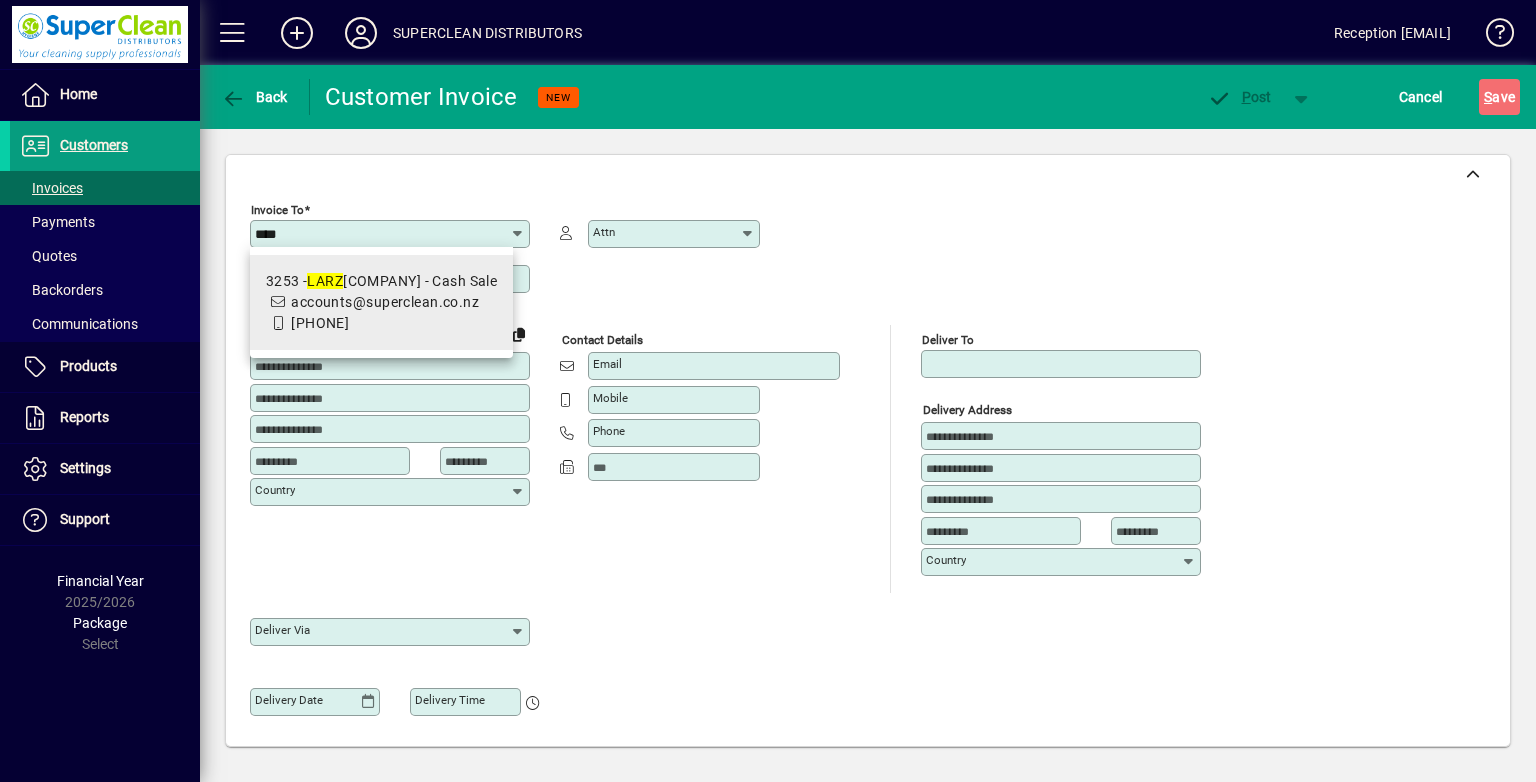 click on "3253 -  LARZ  & CO LTD - Cash Sale accounts@superclean.co.nz 027 631 7493" at bounding box center [382, 302] 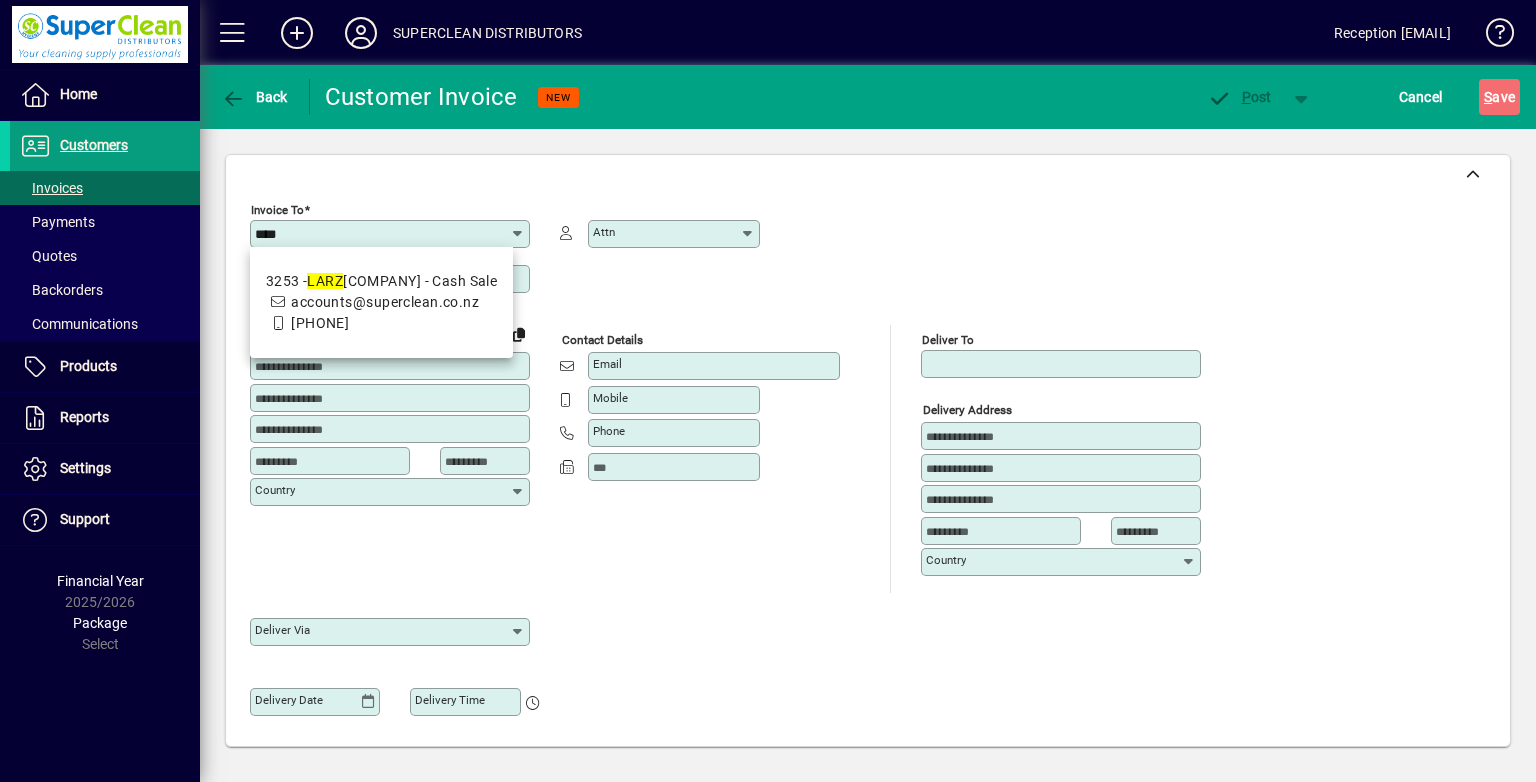 type on "**********" 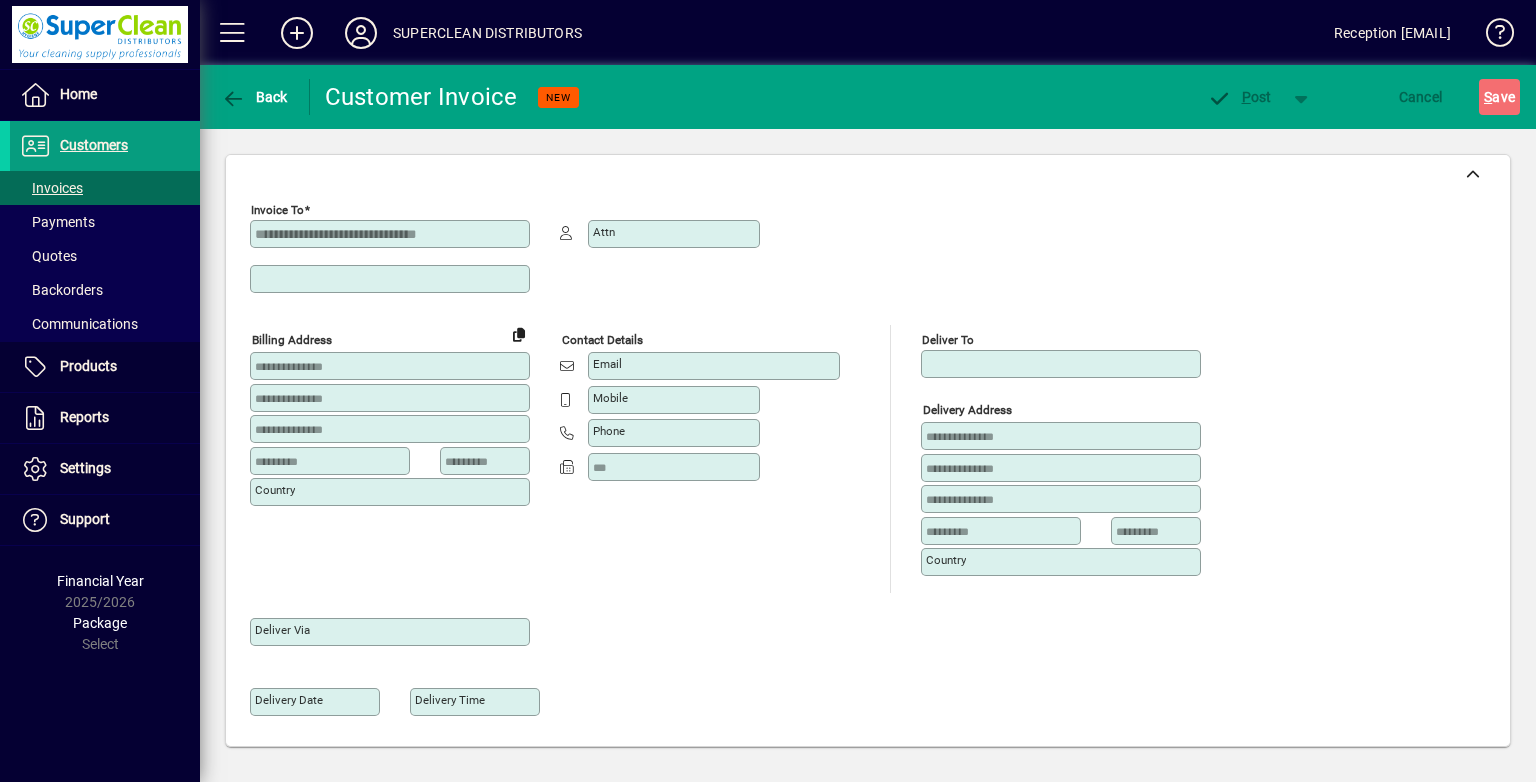type on "**********" 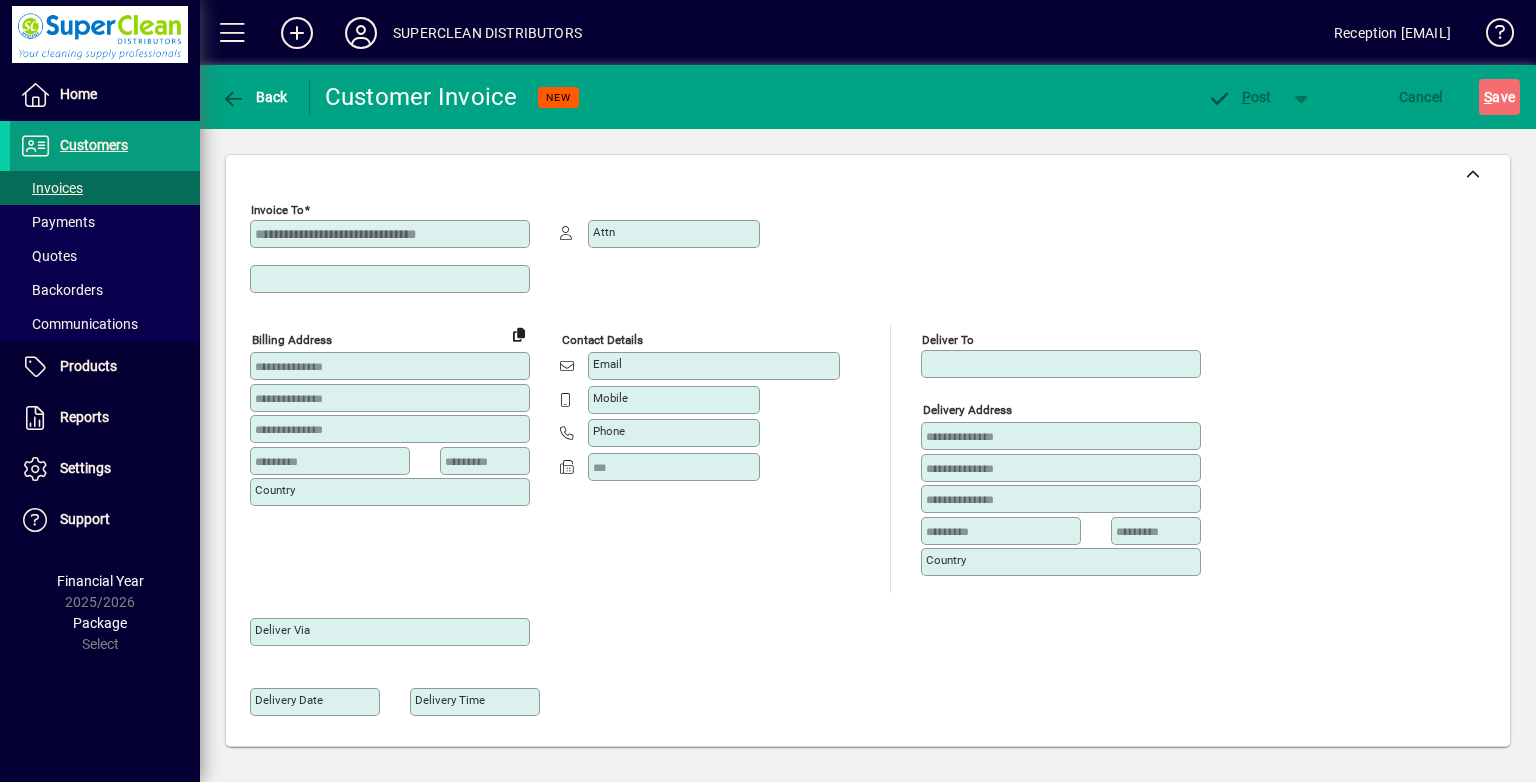 type on "********" 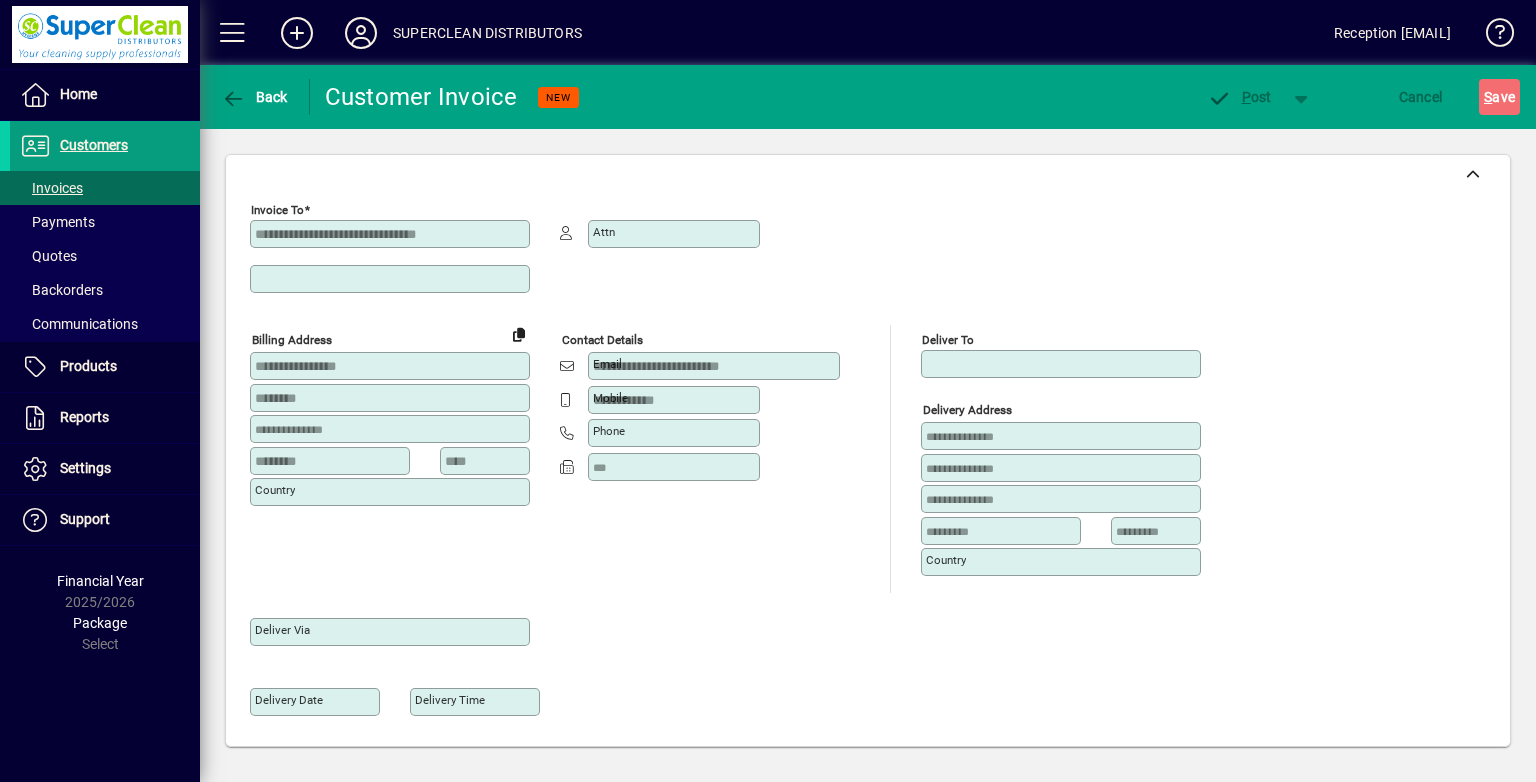 type on "**********" 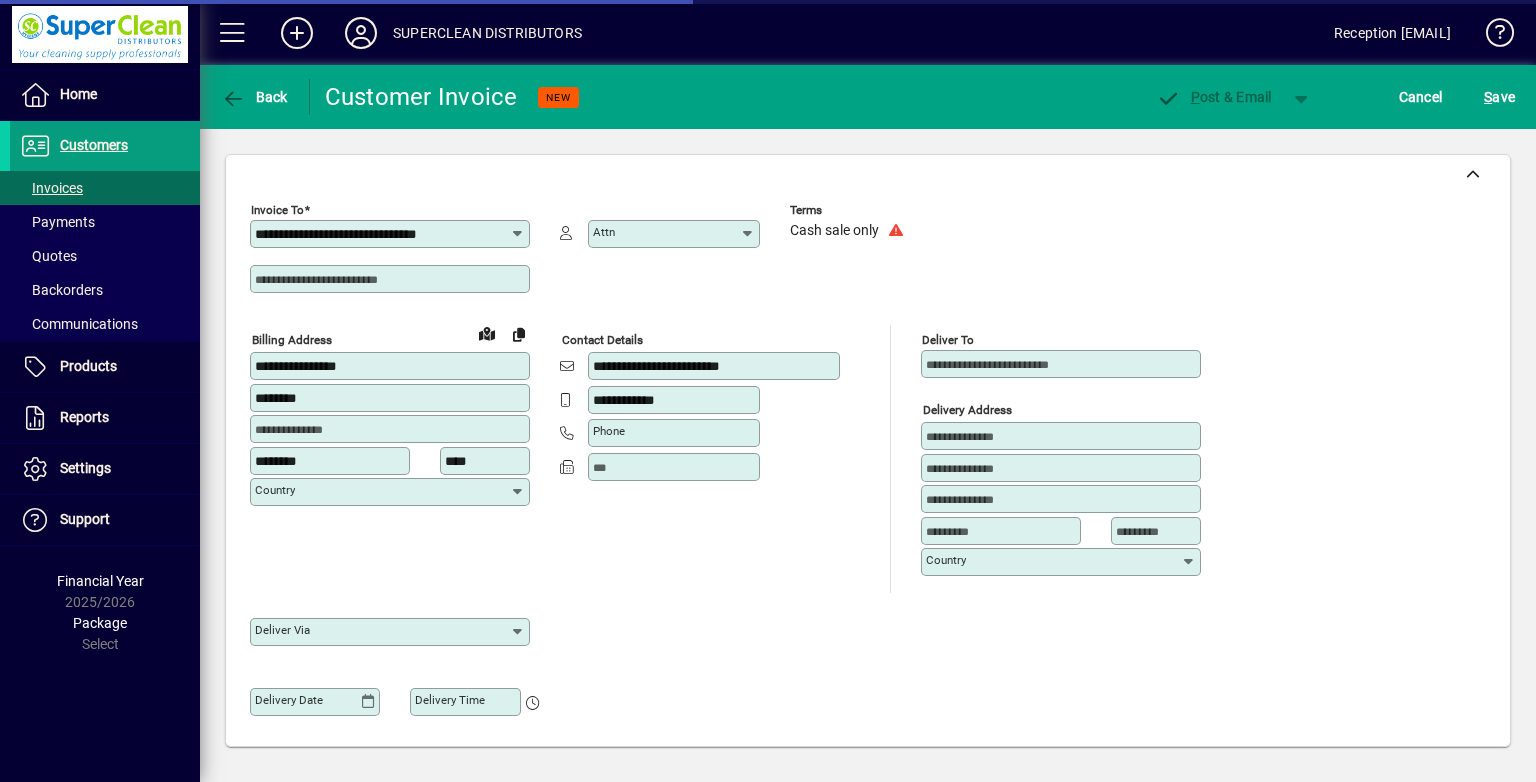 type on "******" 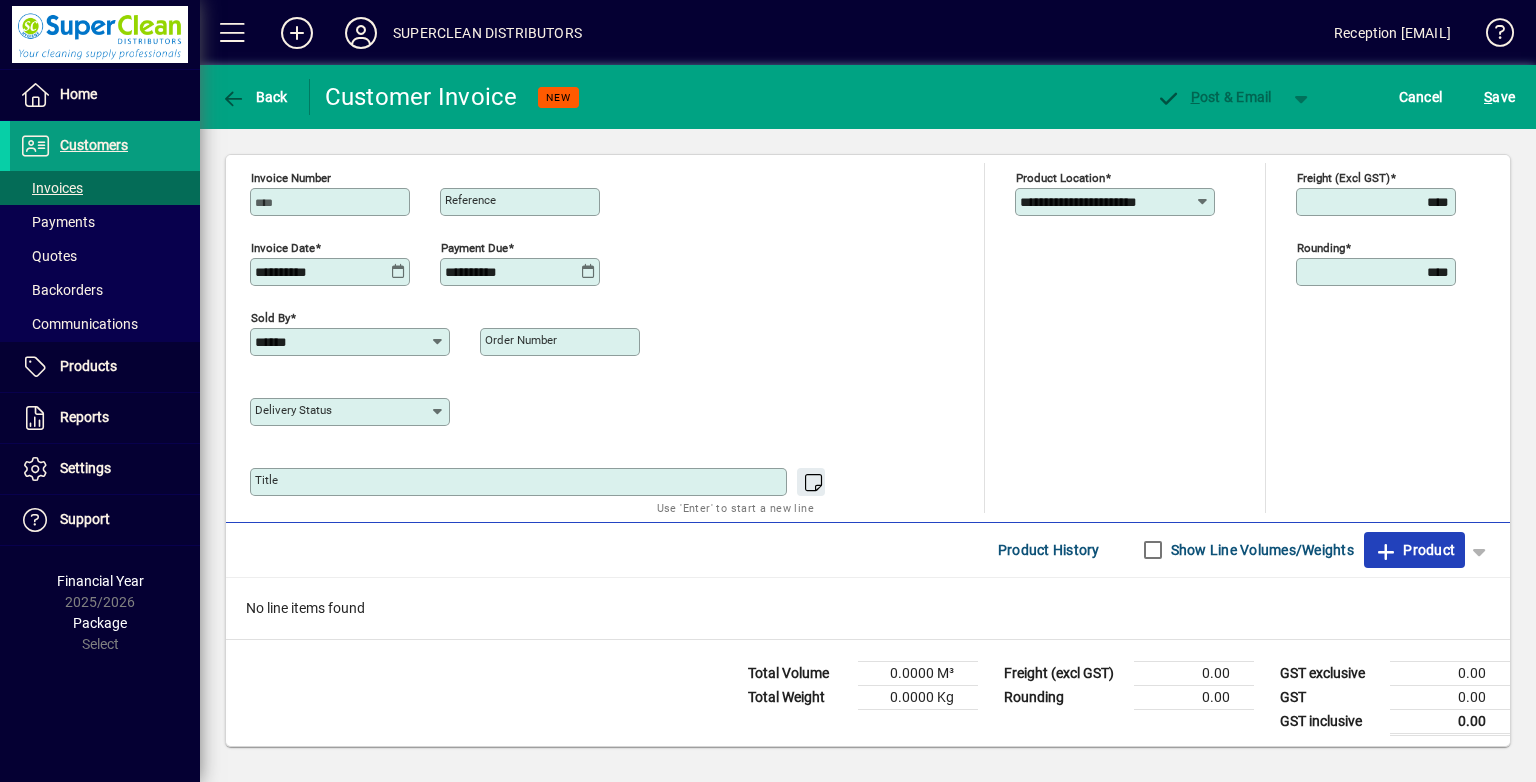 click on "Product" 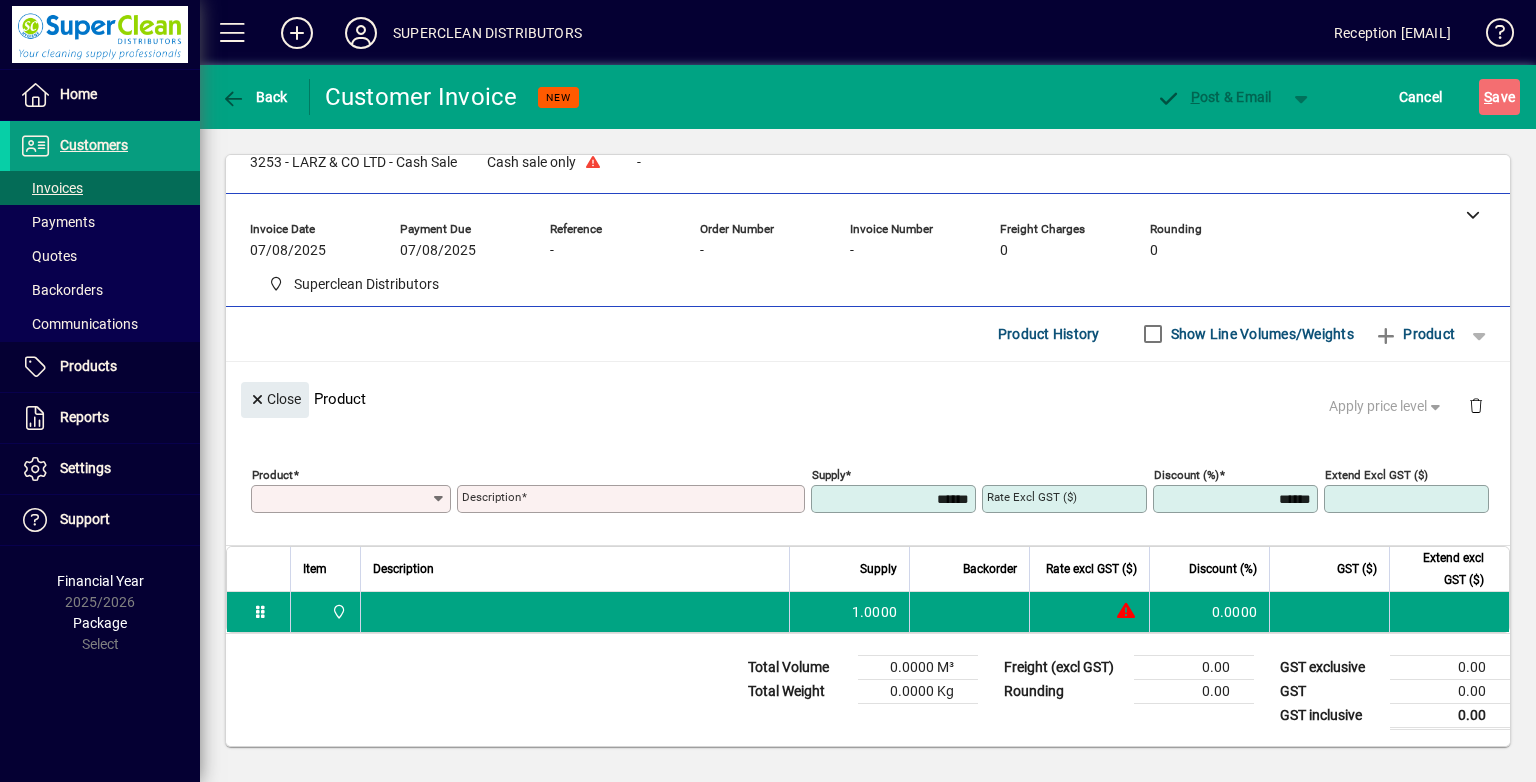 scroll, scrollTop: 44, scrollLeft: 0, axis: vertical 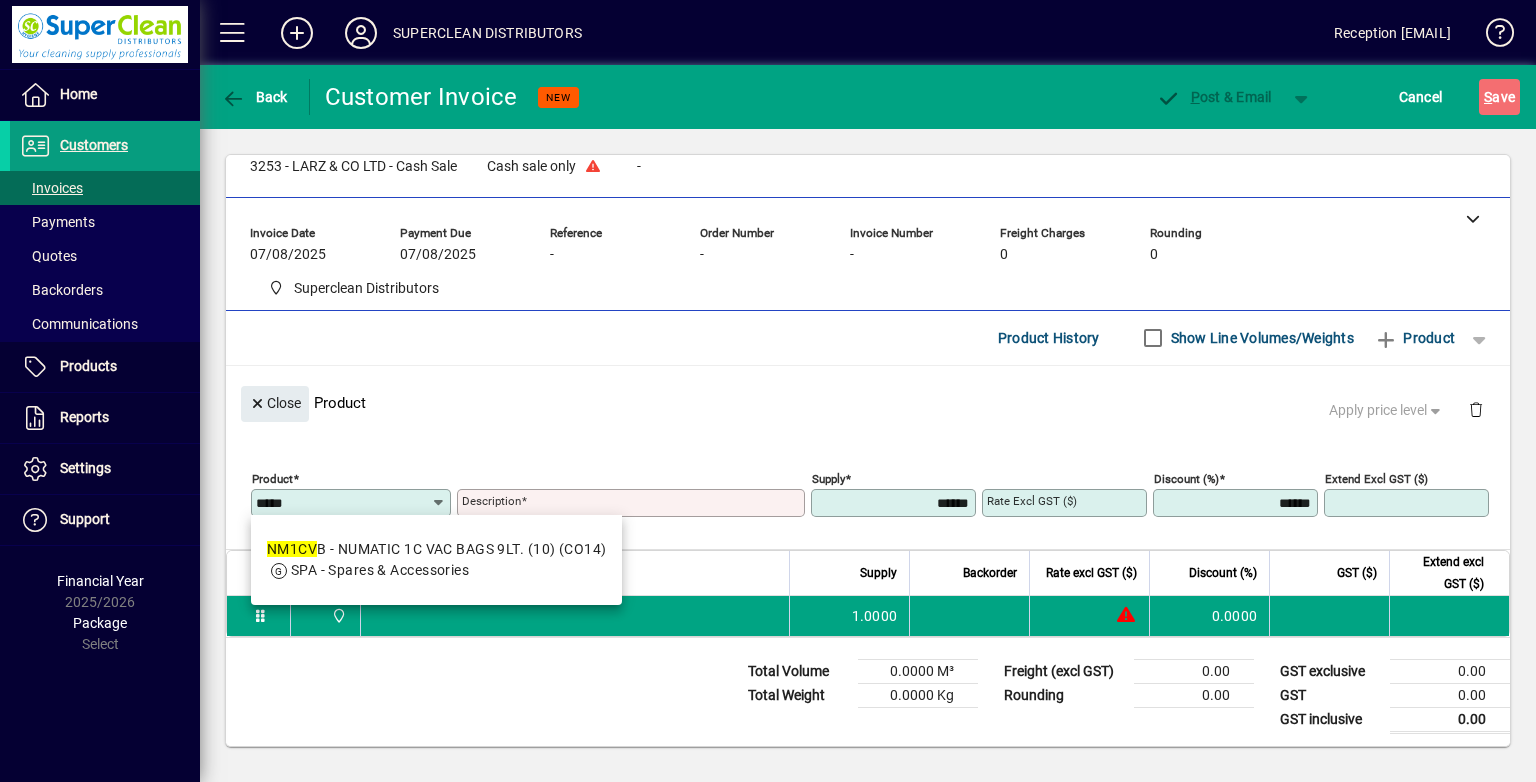 click on "NM1CV B - NUMATIC 1C VAC BAGS 9LT. (10) (CO14) SPA - Spares & Accessories" at bounding box center [437, 560] 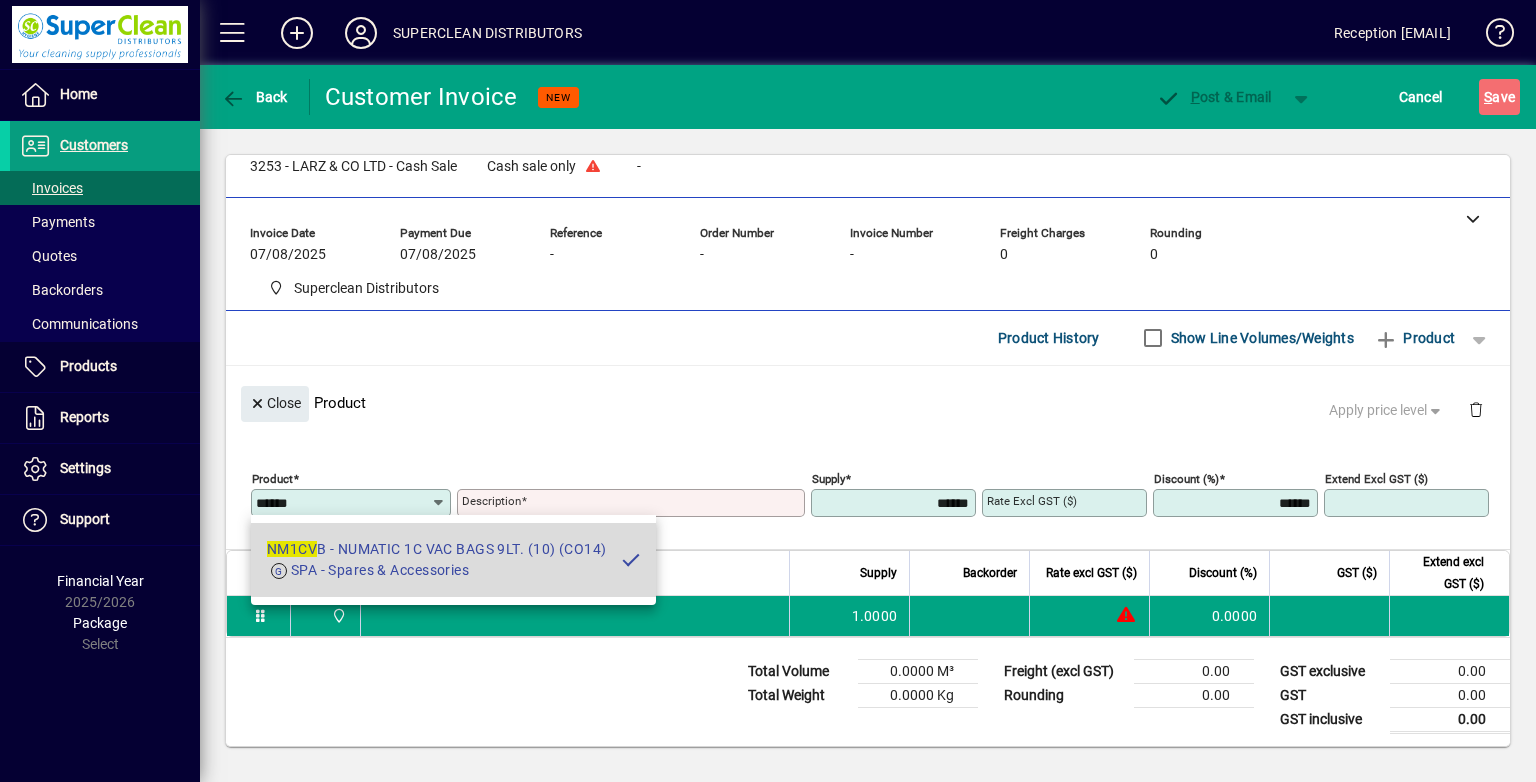 type on "**********" 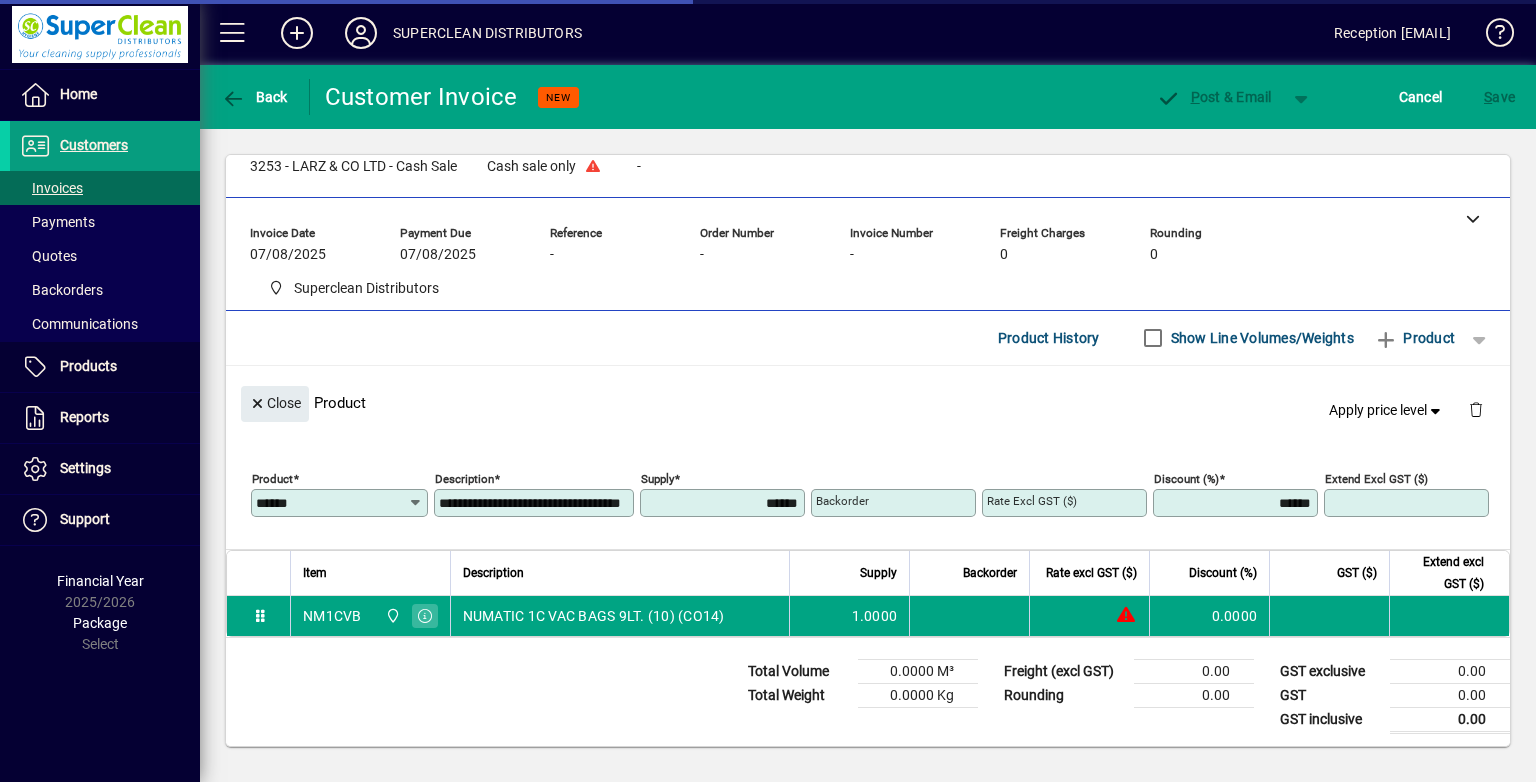 type on "*******" 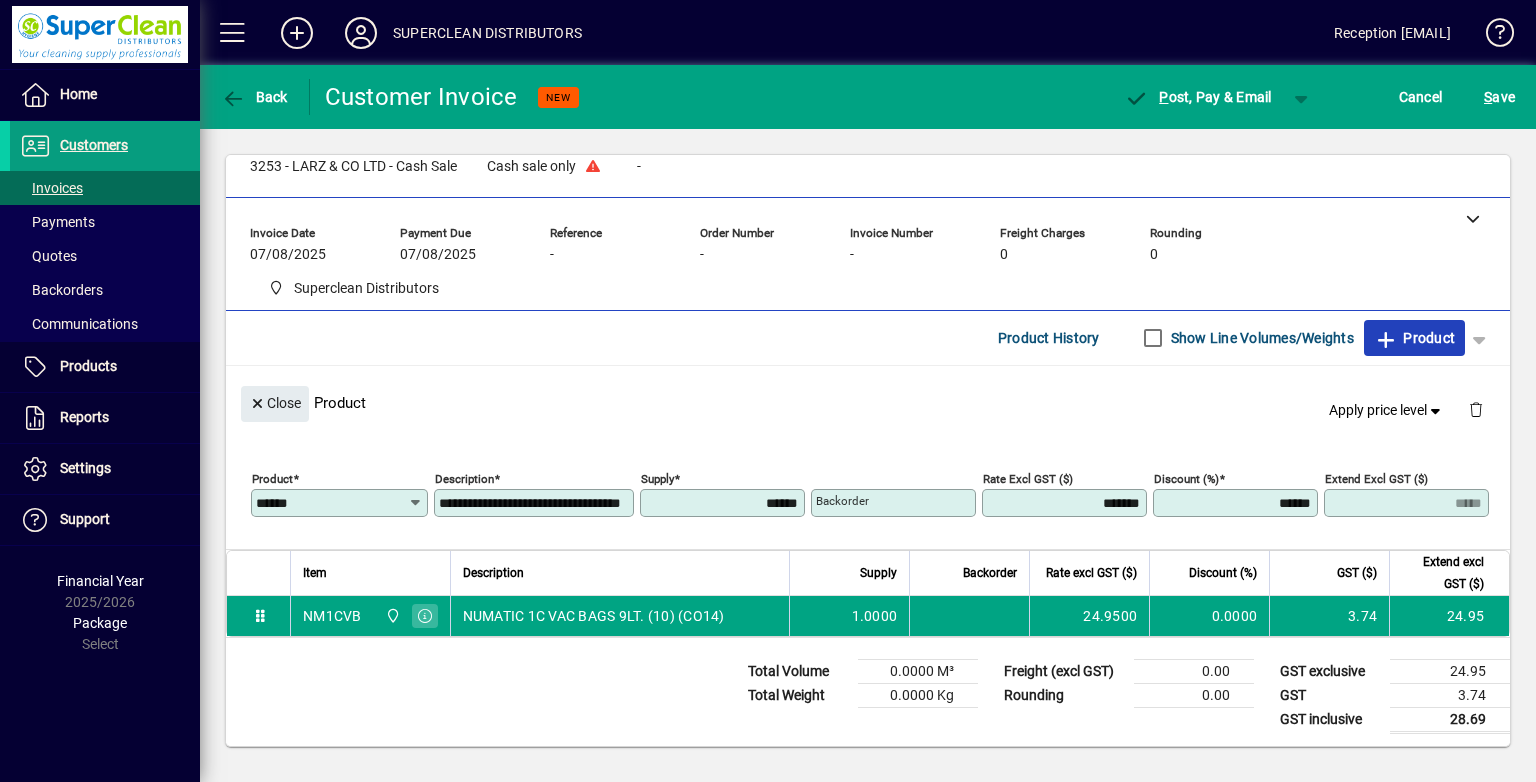 click on "Product" 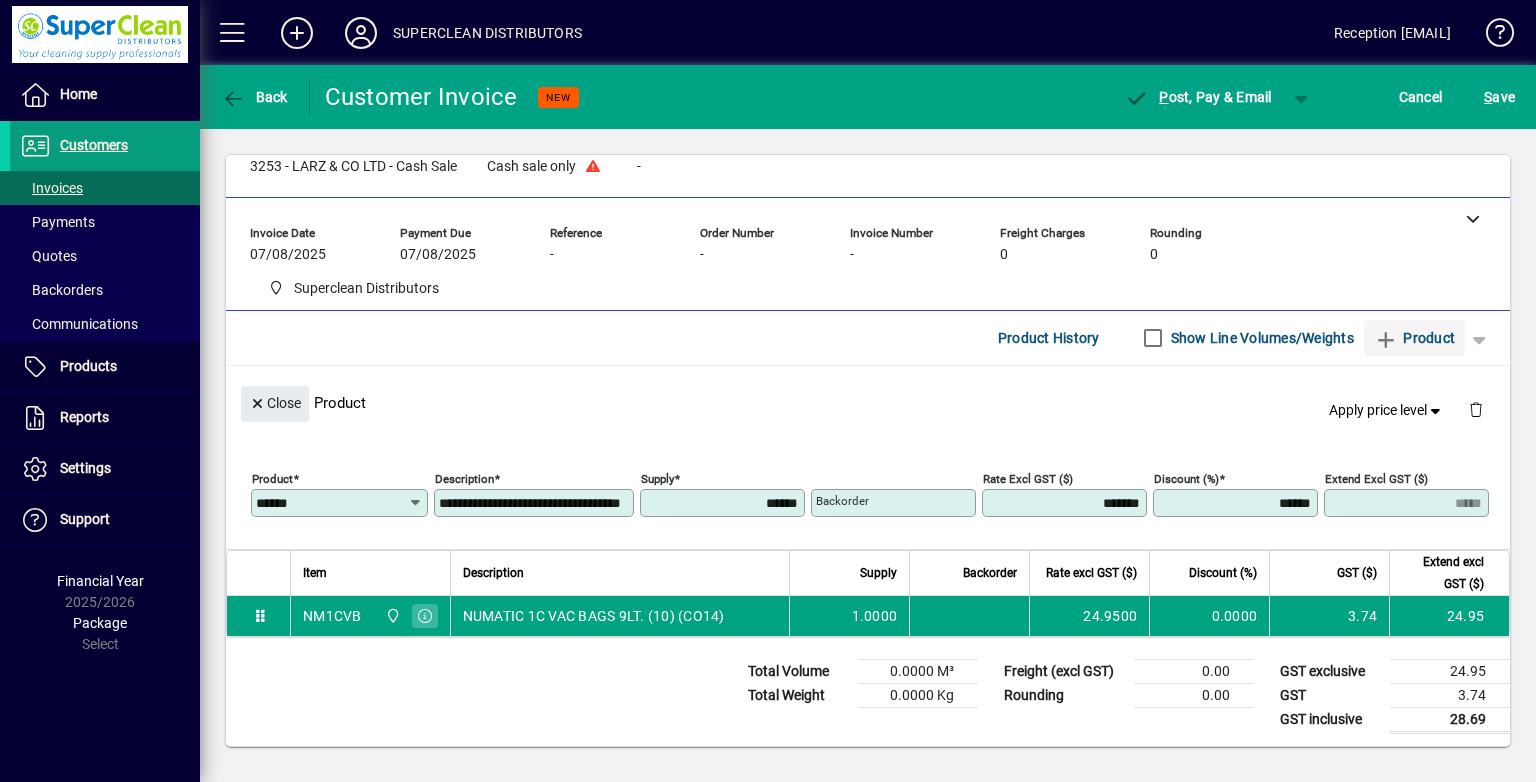 type 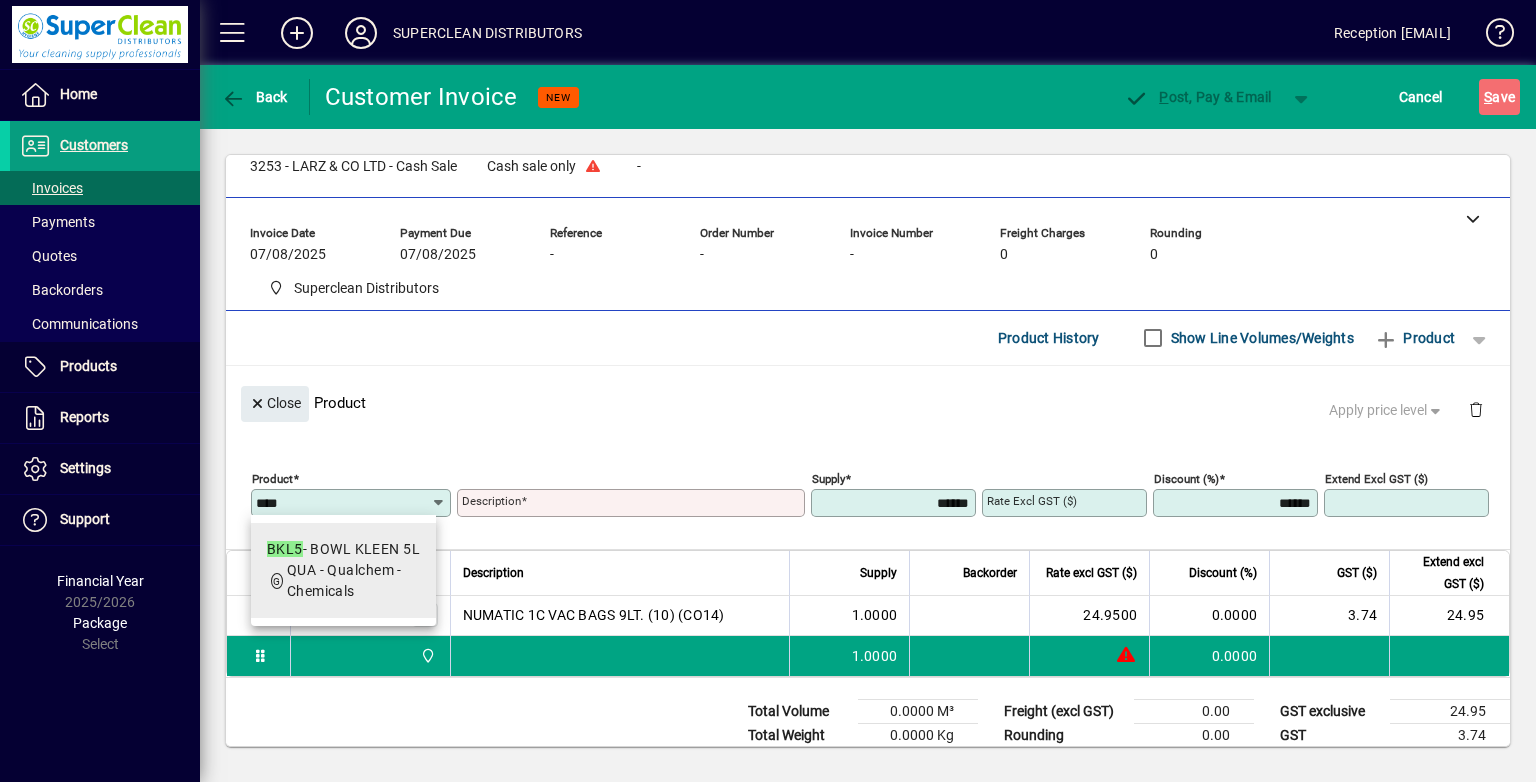 click on "QUA - Qualchem - Chemicals" at bounding box center [353, 581] 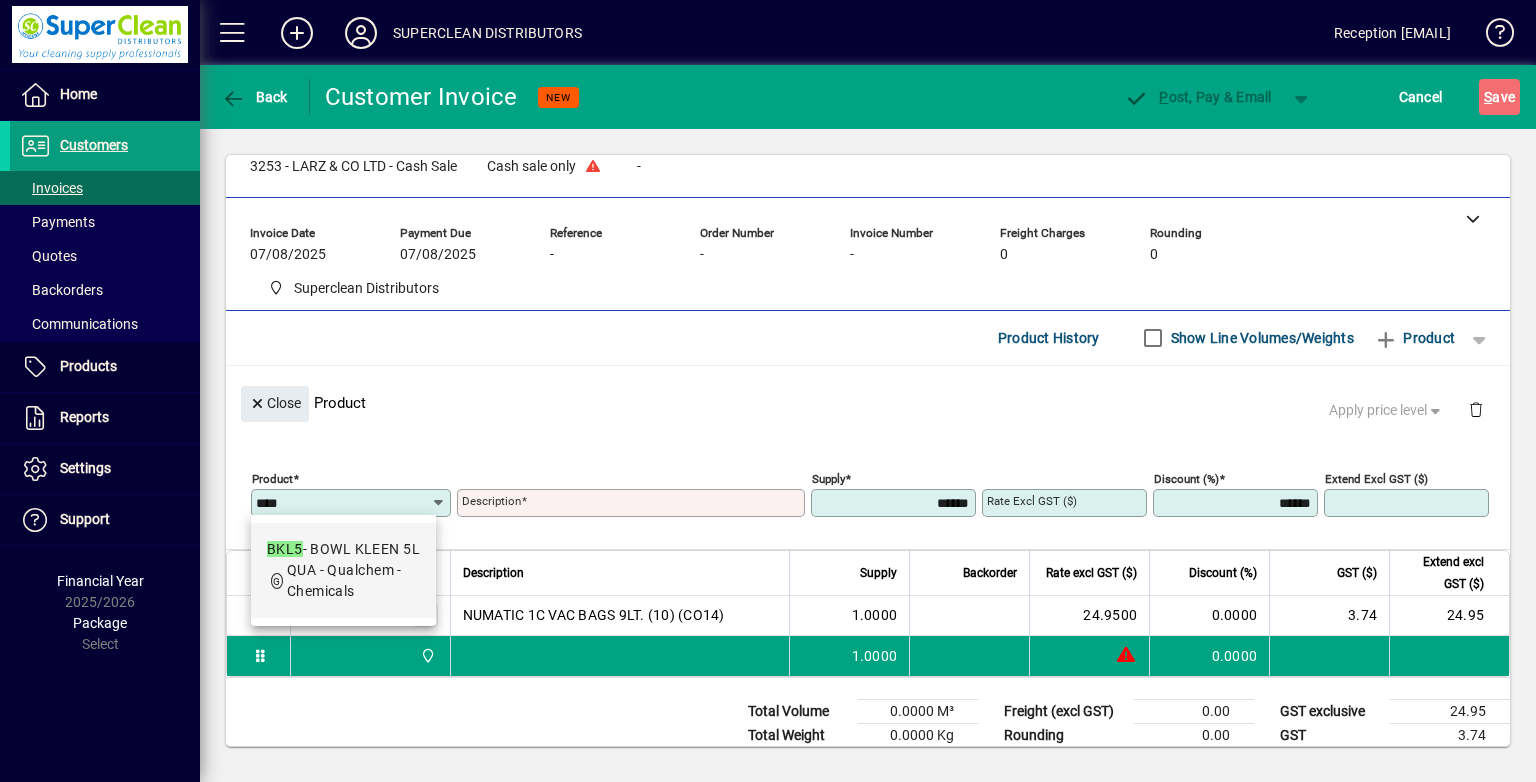 type on "****" 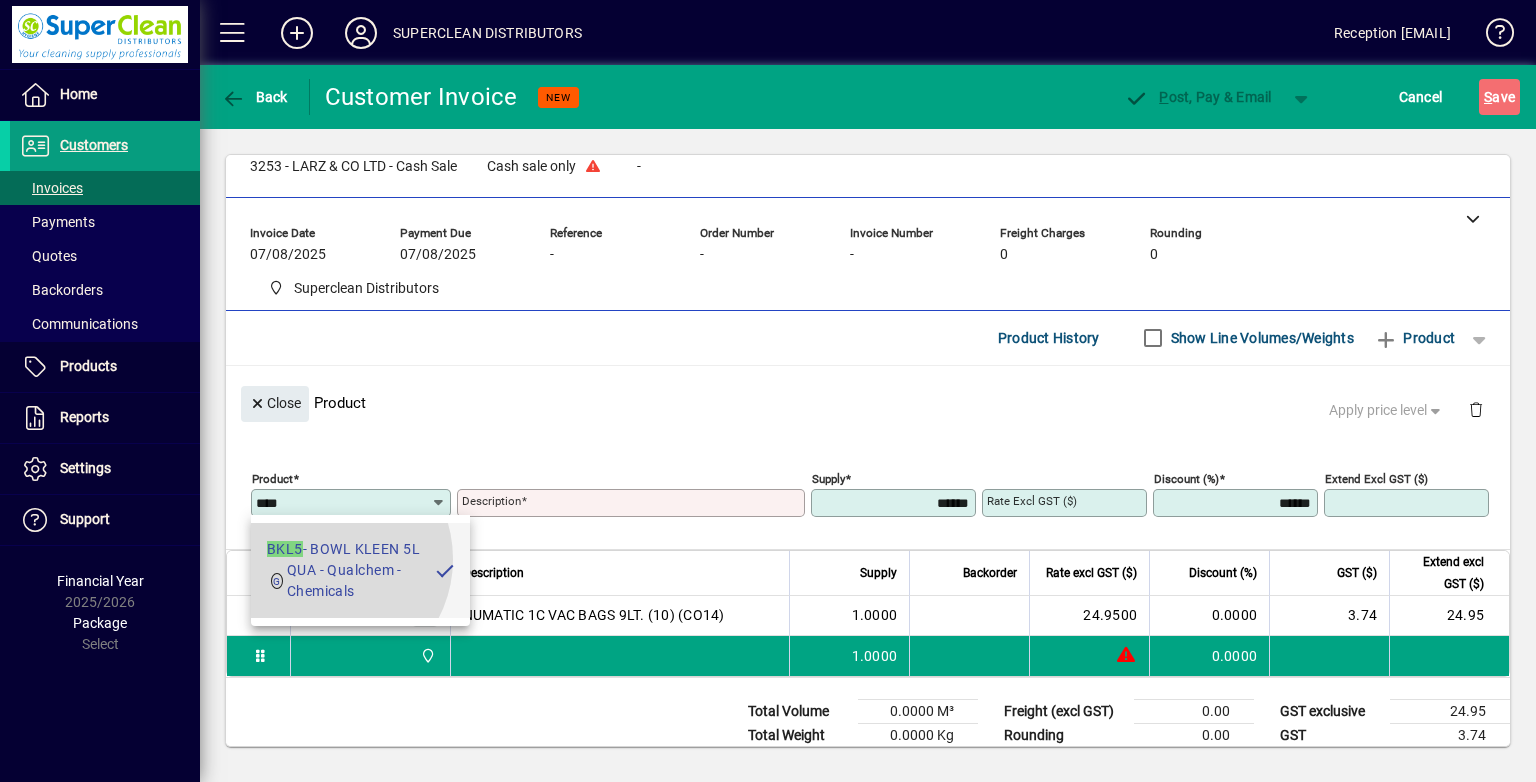type on "**********" 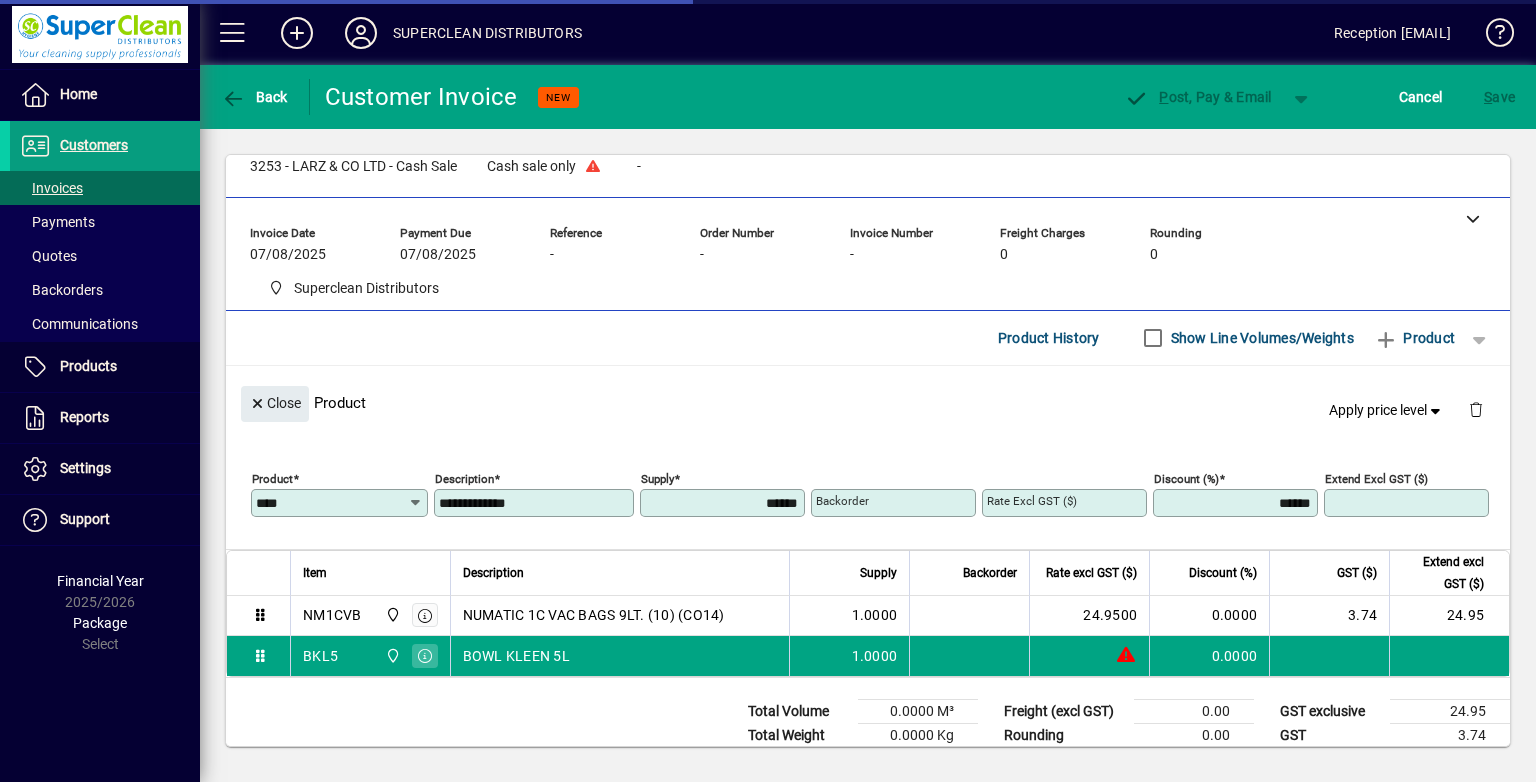 type on "*******" 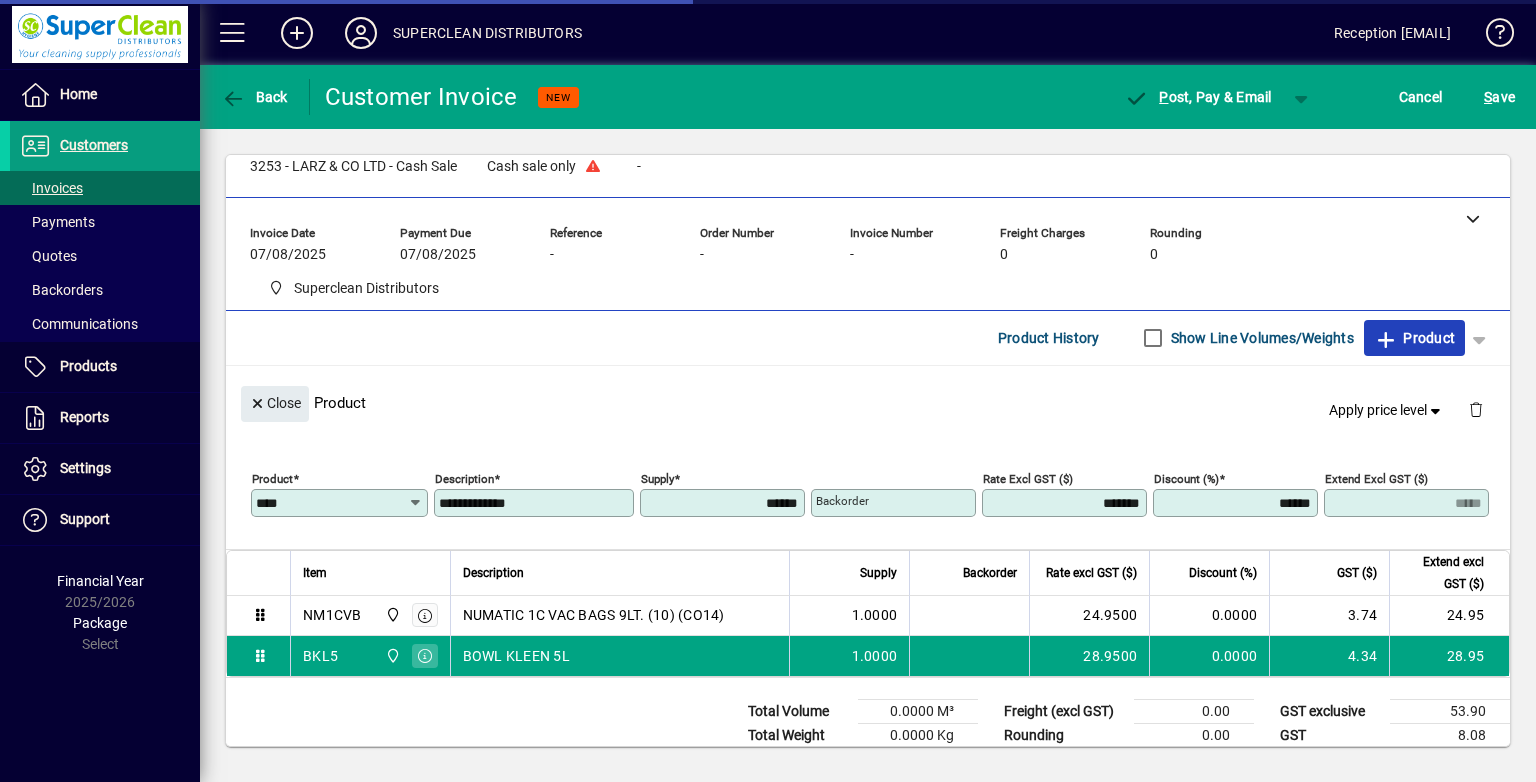 click on "Product" 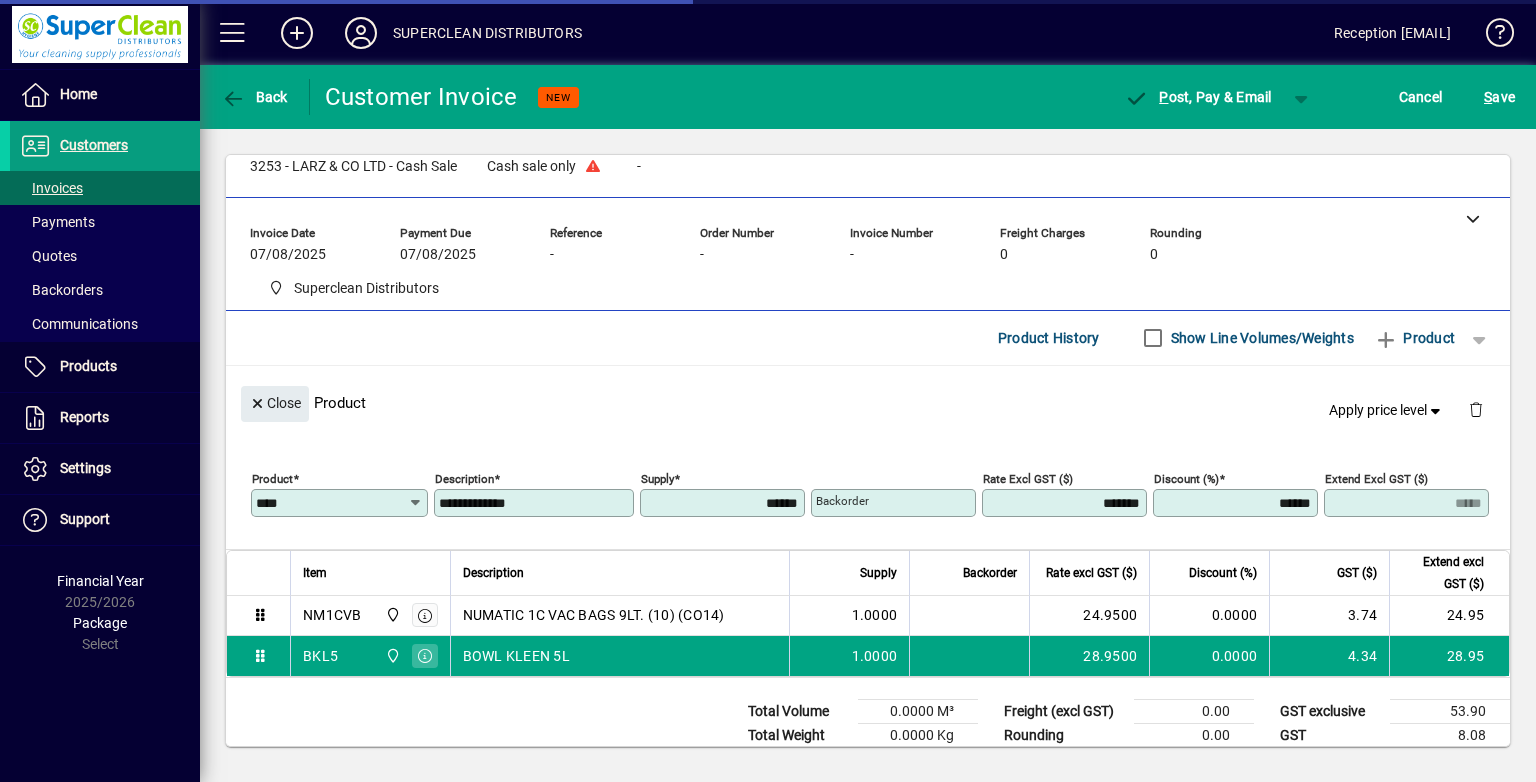 type 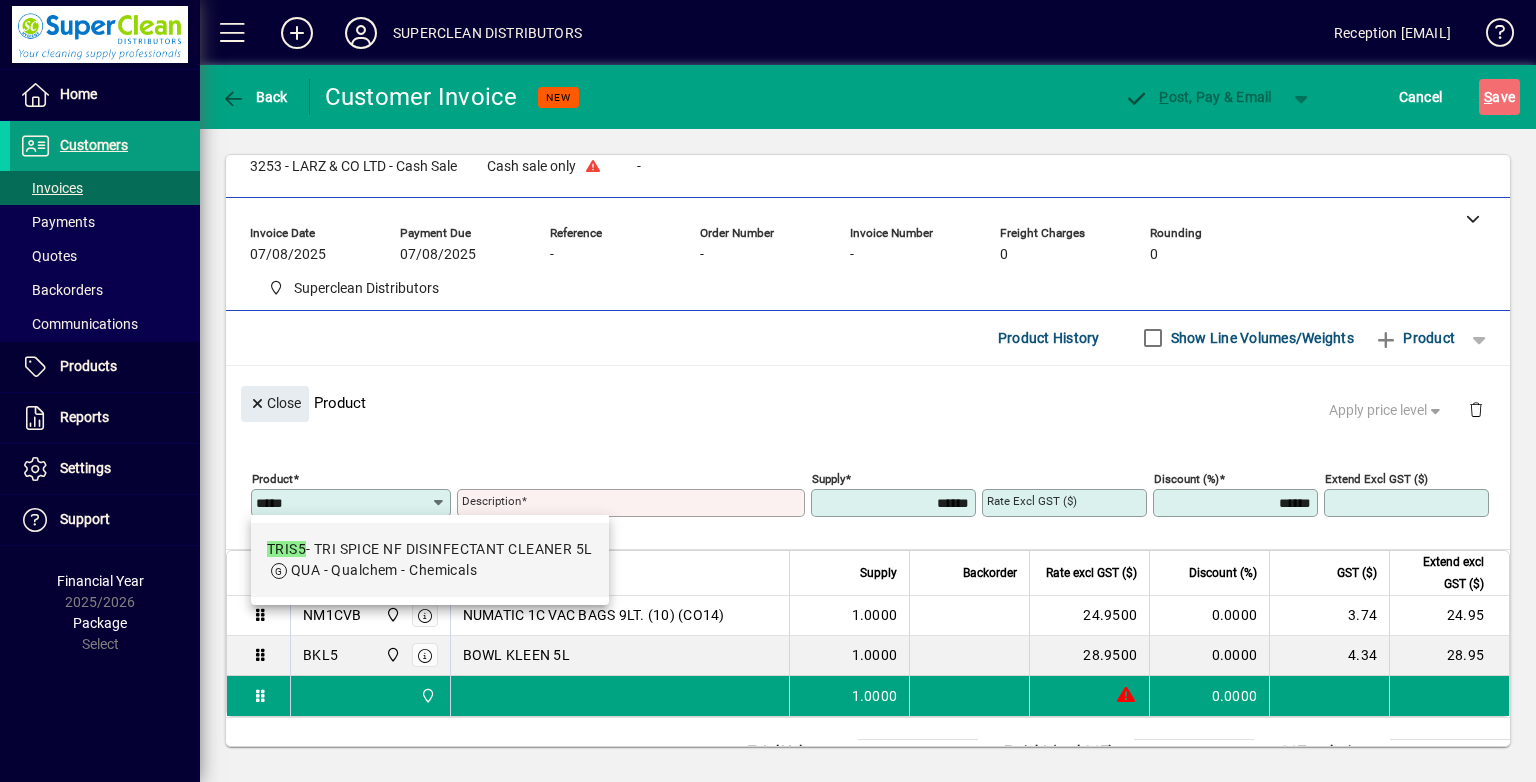 click on "TRIS5  - TRI SPICE NF DISINFECTANT CLEANER 5L" at bounding box center (430, 549) 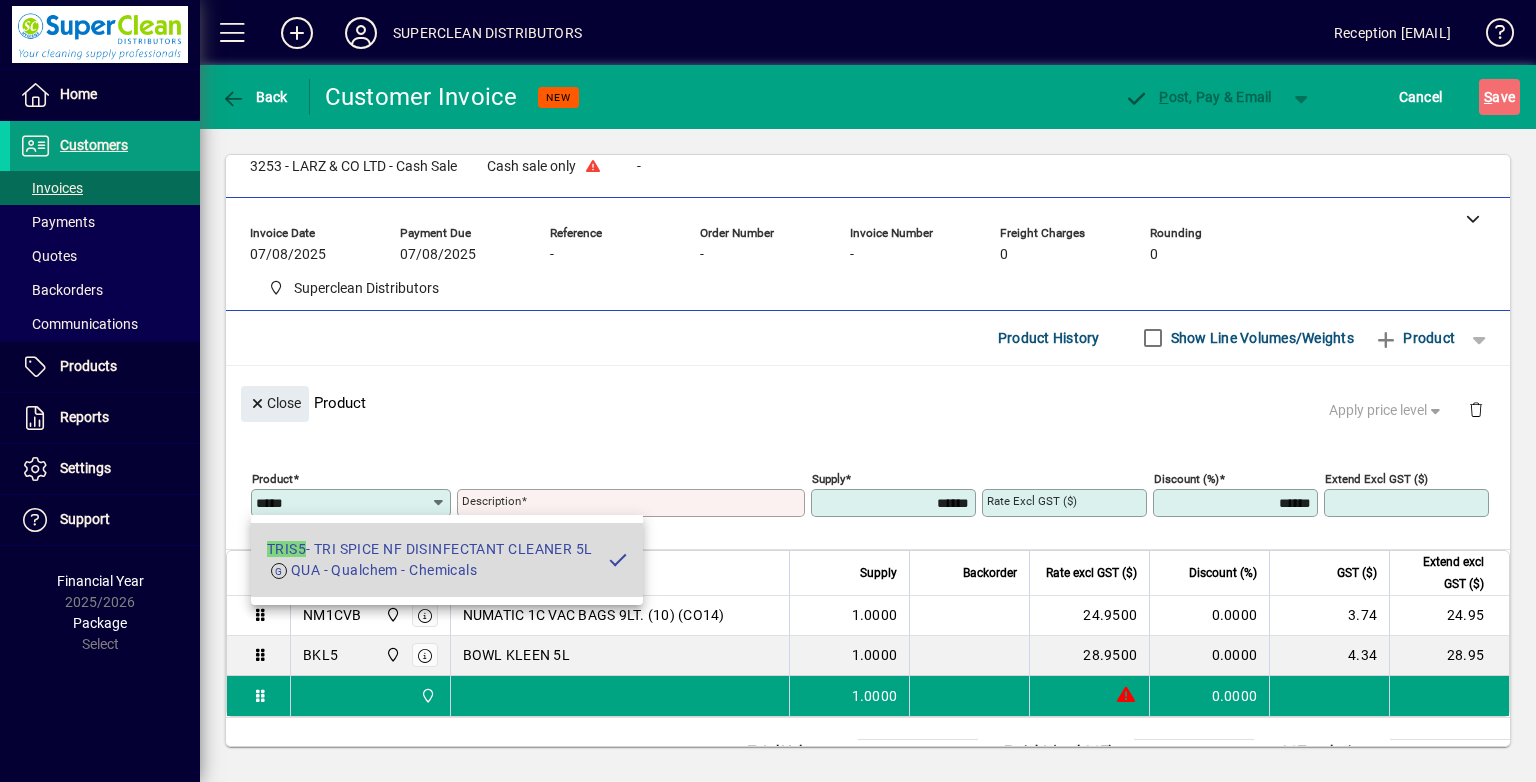 type on "**********" 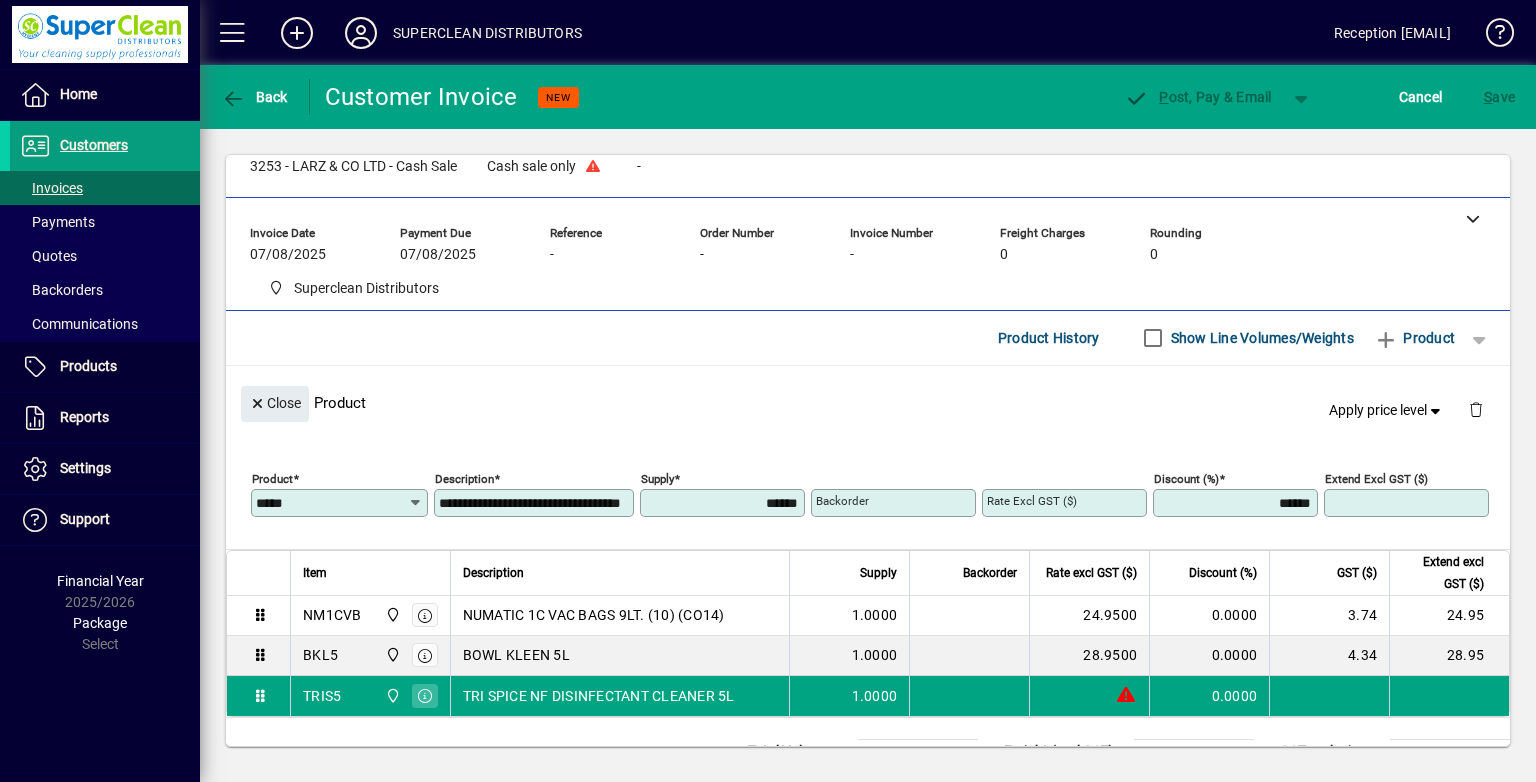 type on "*******" 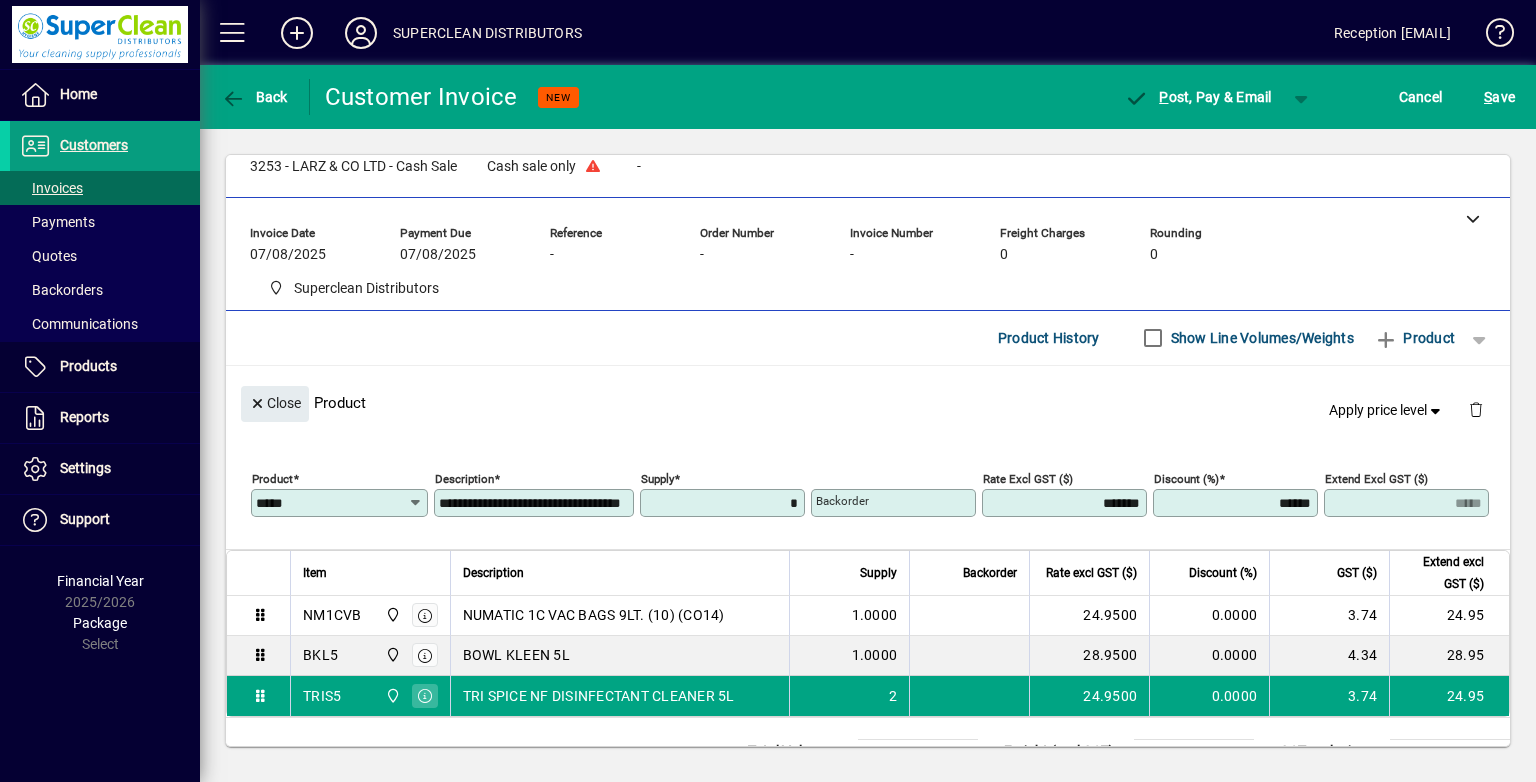 type on "******" 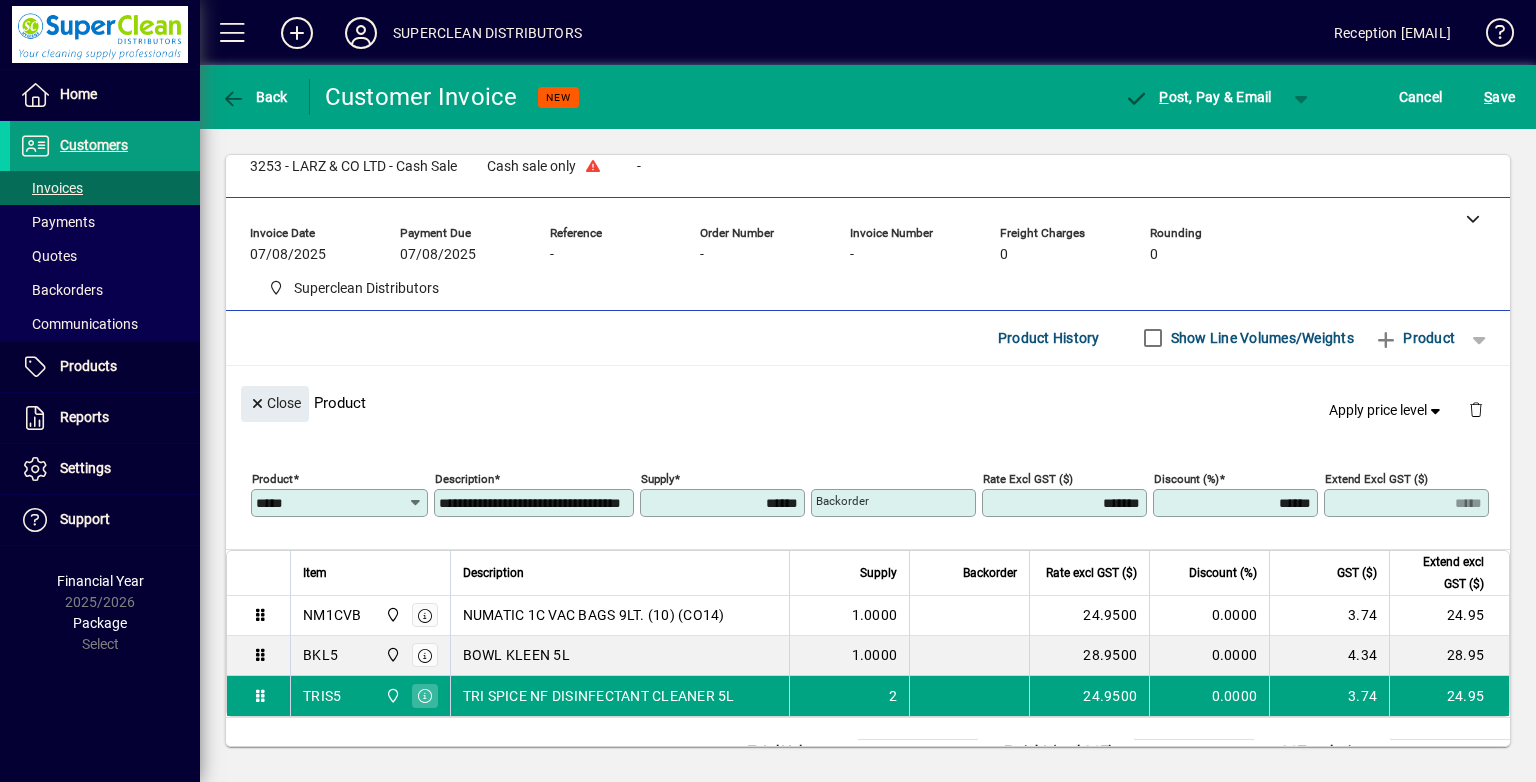type on "*****" 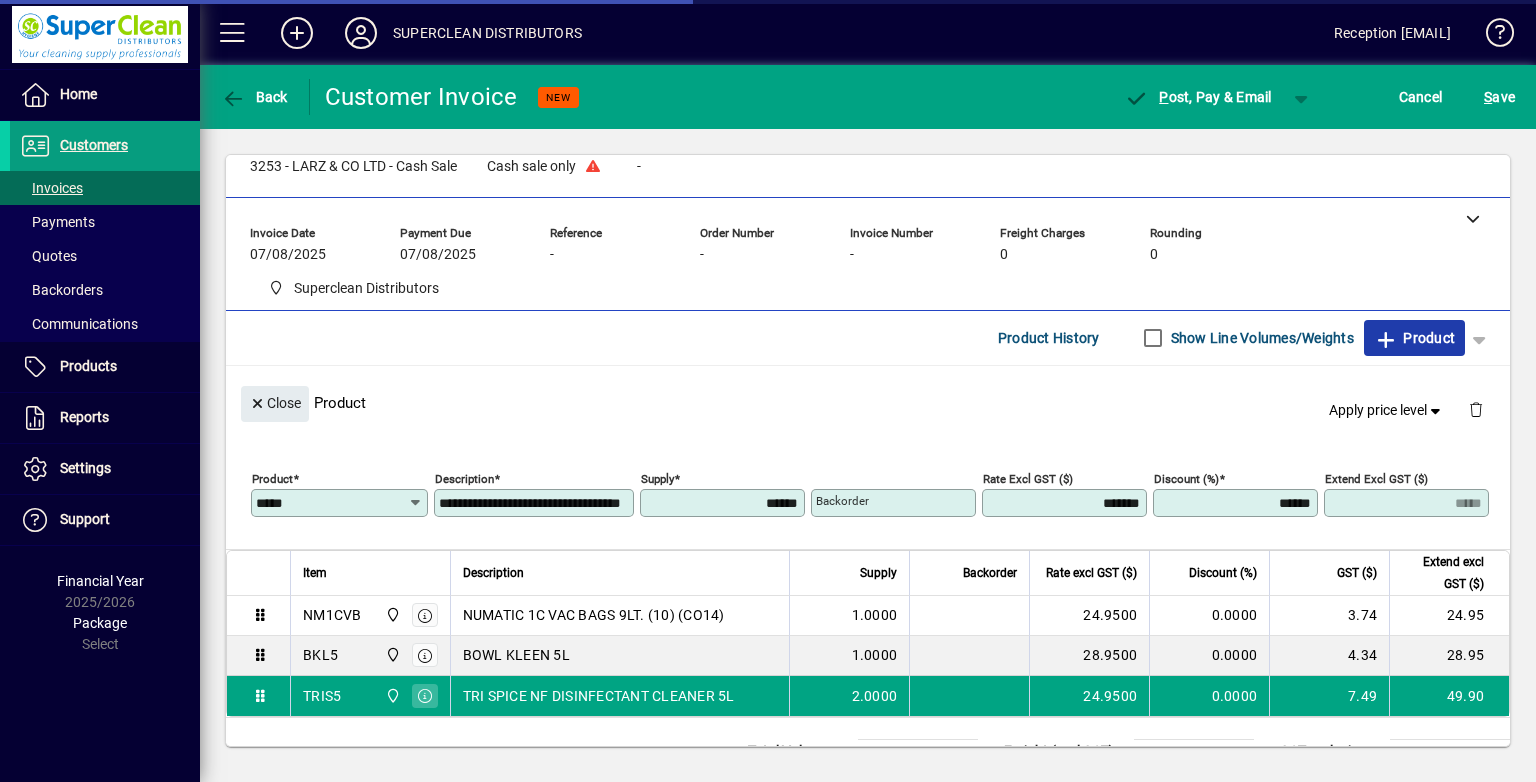 type 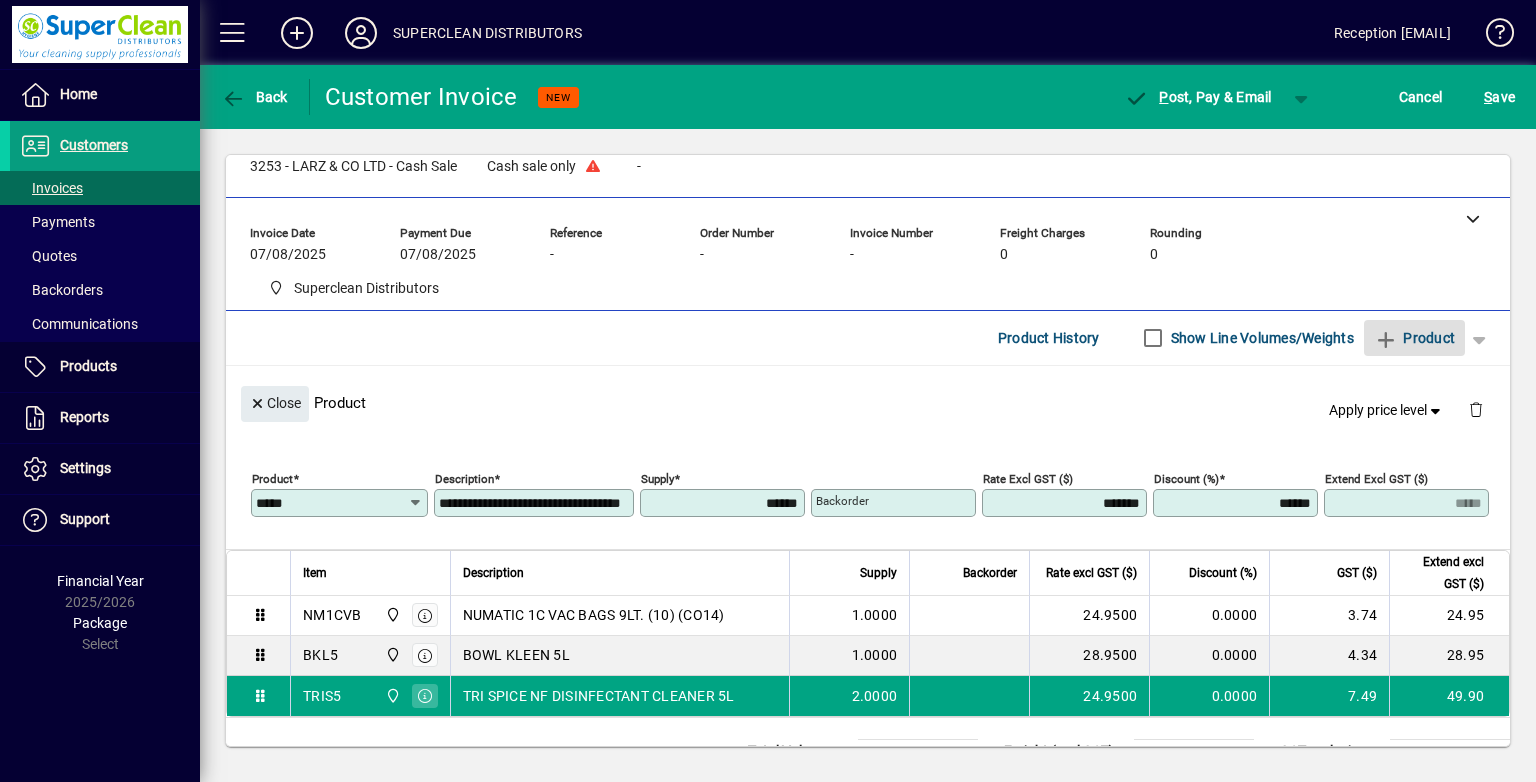 type 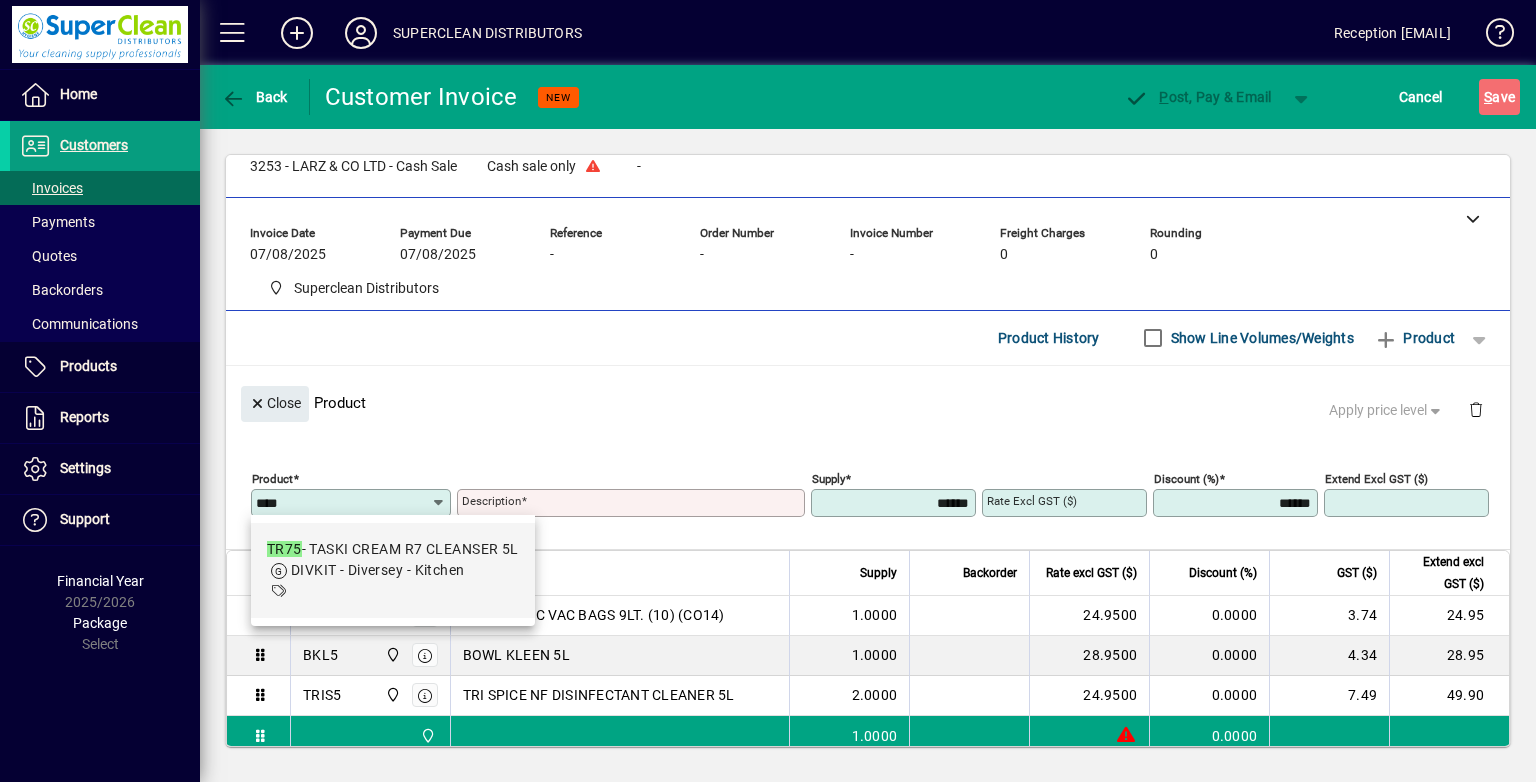 click on "DIVKIT - Diversey - Kitchen" at bounding box center [393, 570] 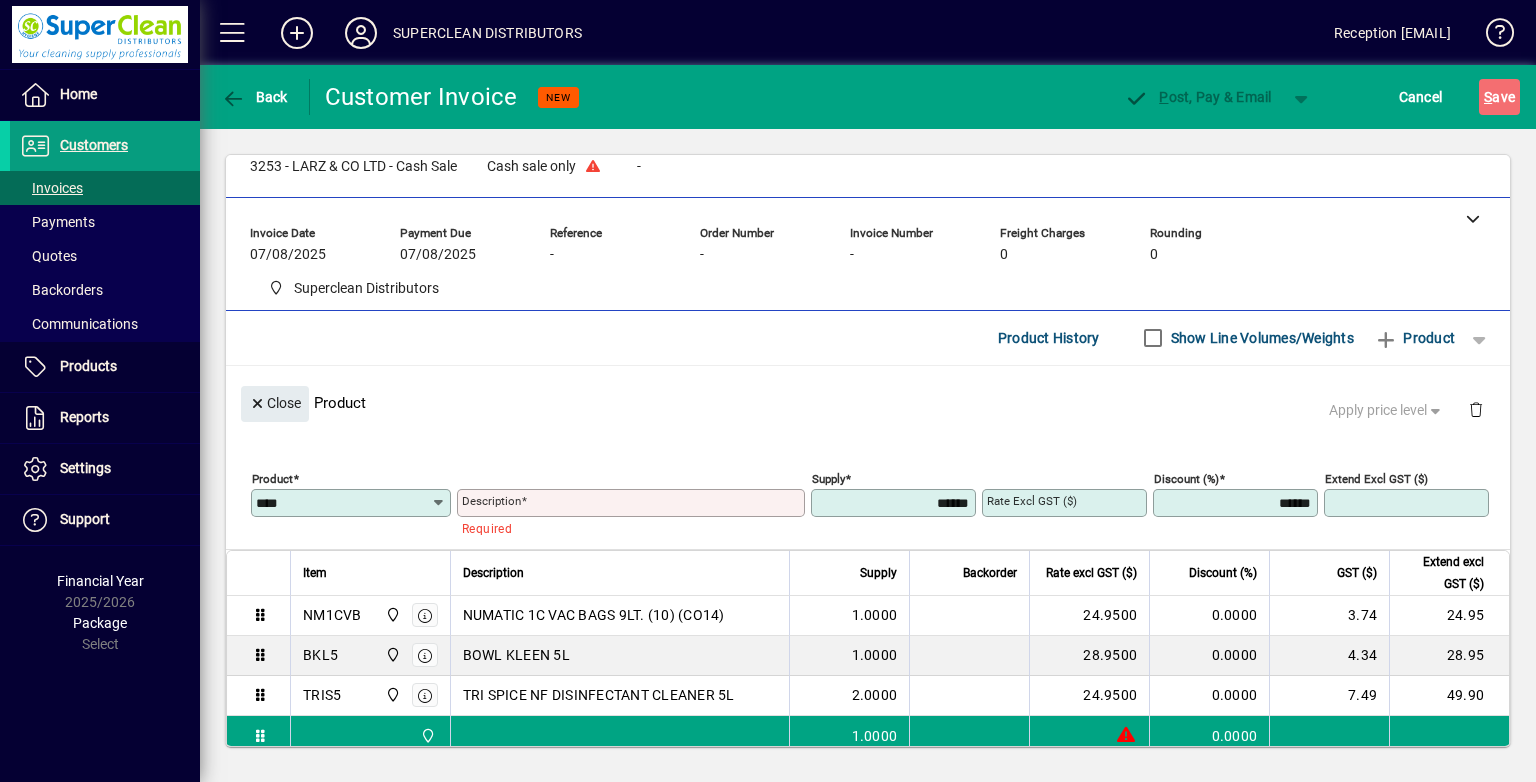 type on "**********" 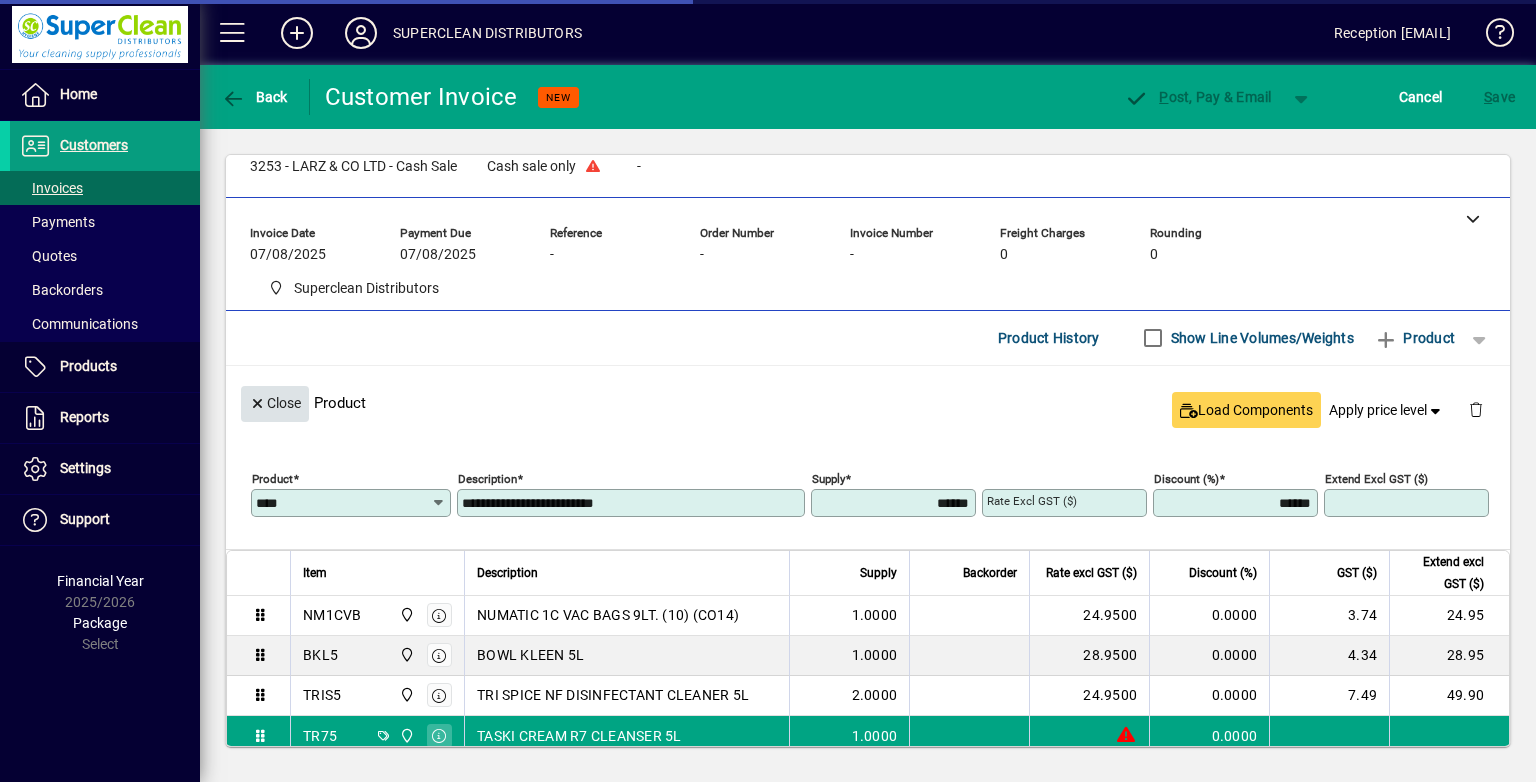 type on "*******" 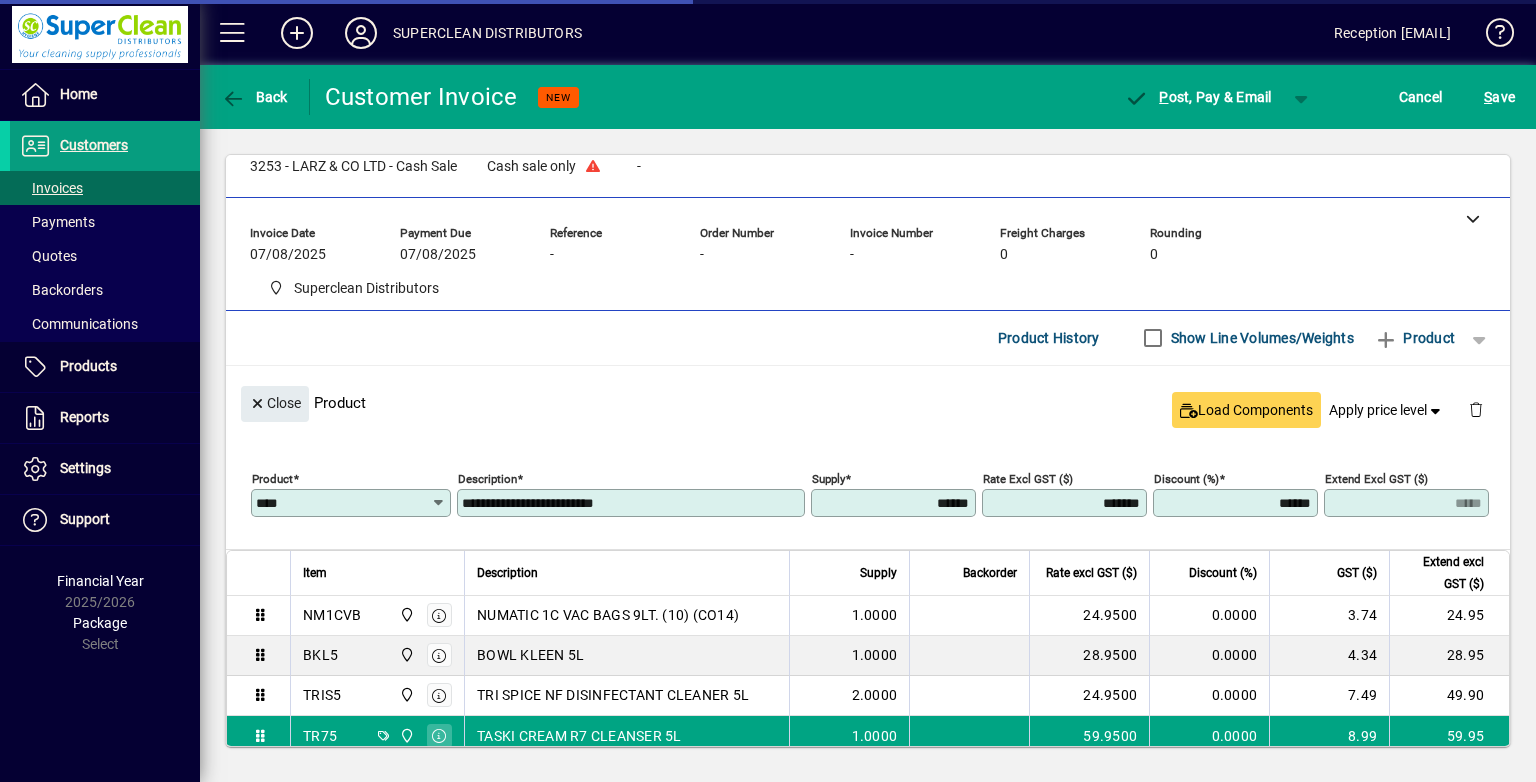 click on "Close" 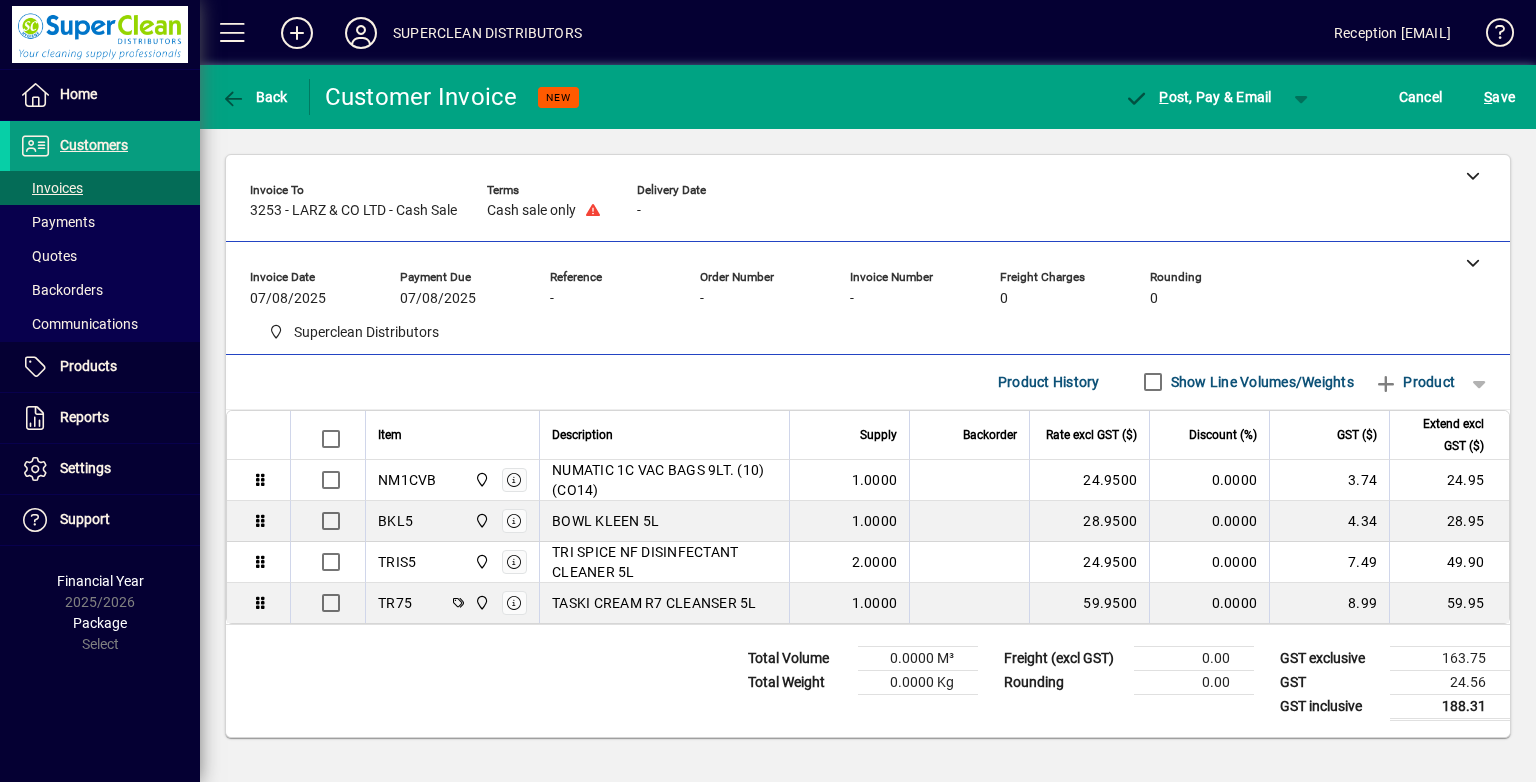 scroll, scrollTop: 0, scrollLeft: 0, axis: both 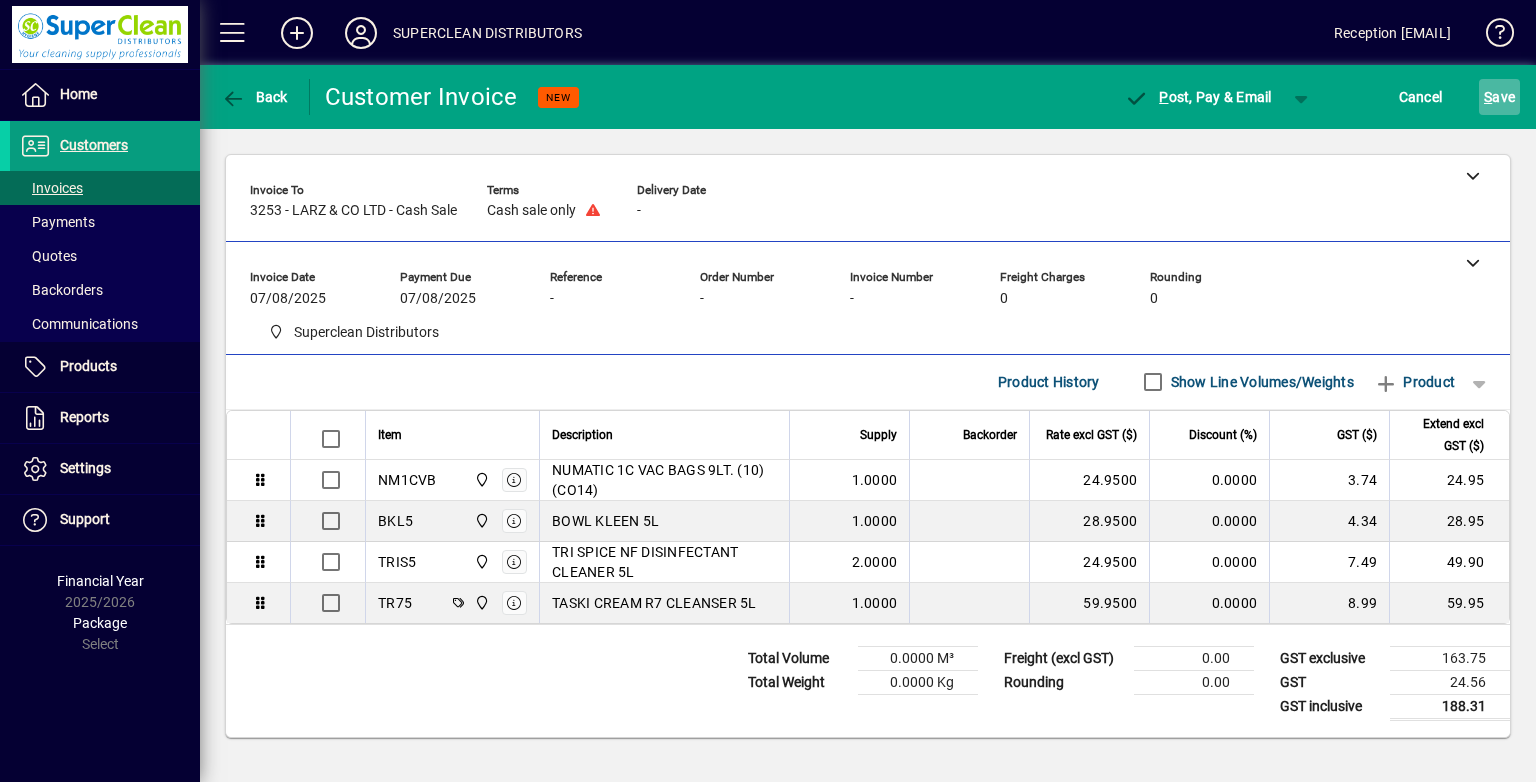 click on "S ave" 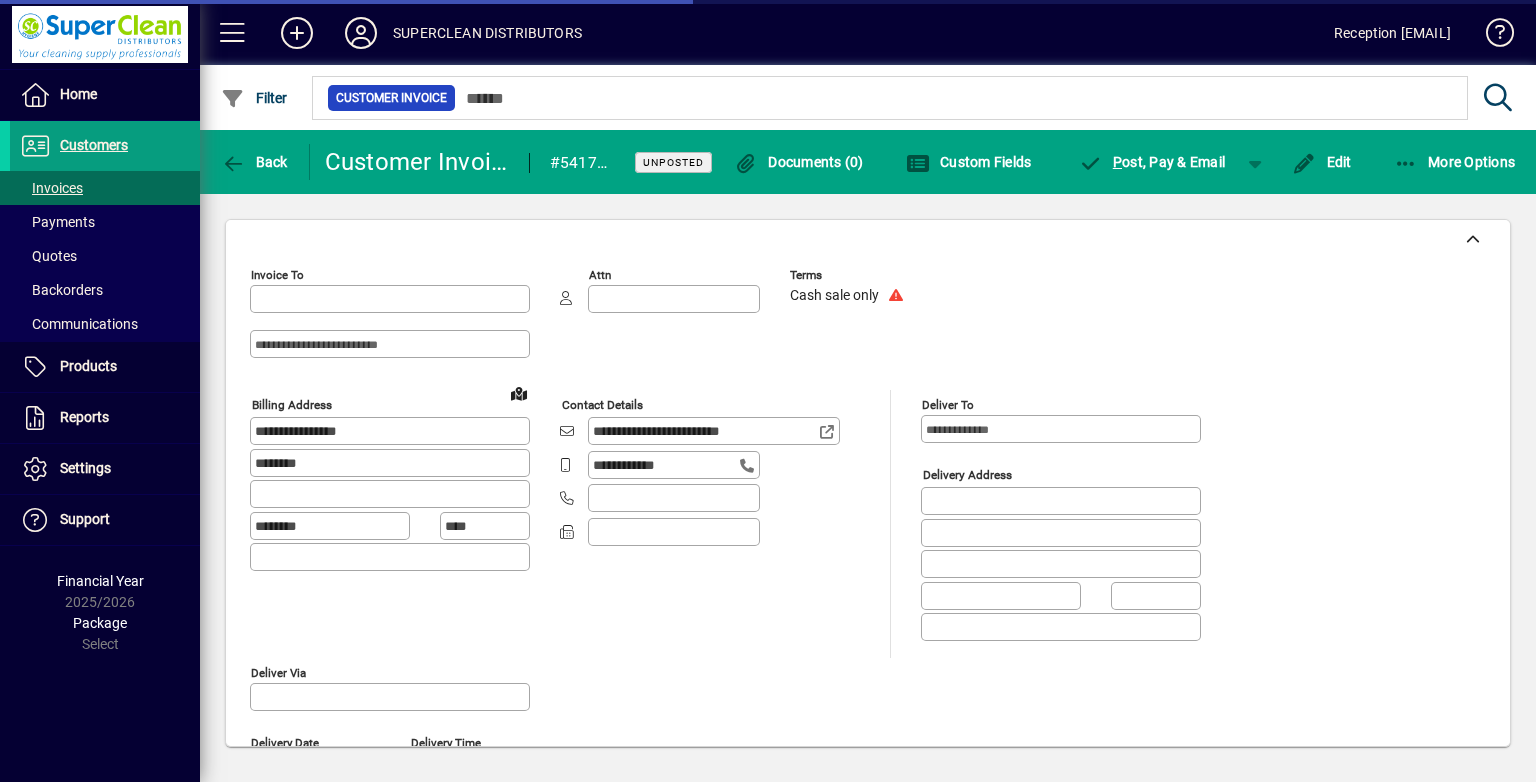type on "******" 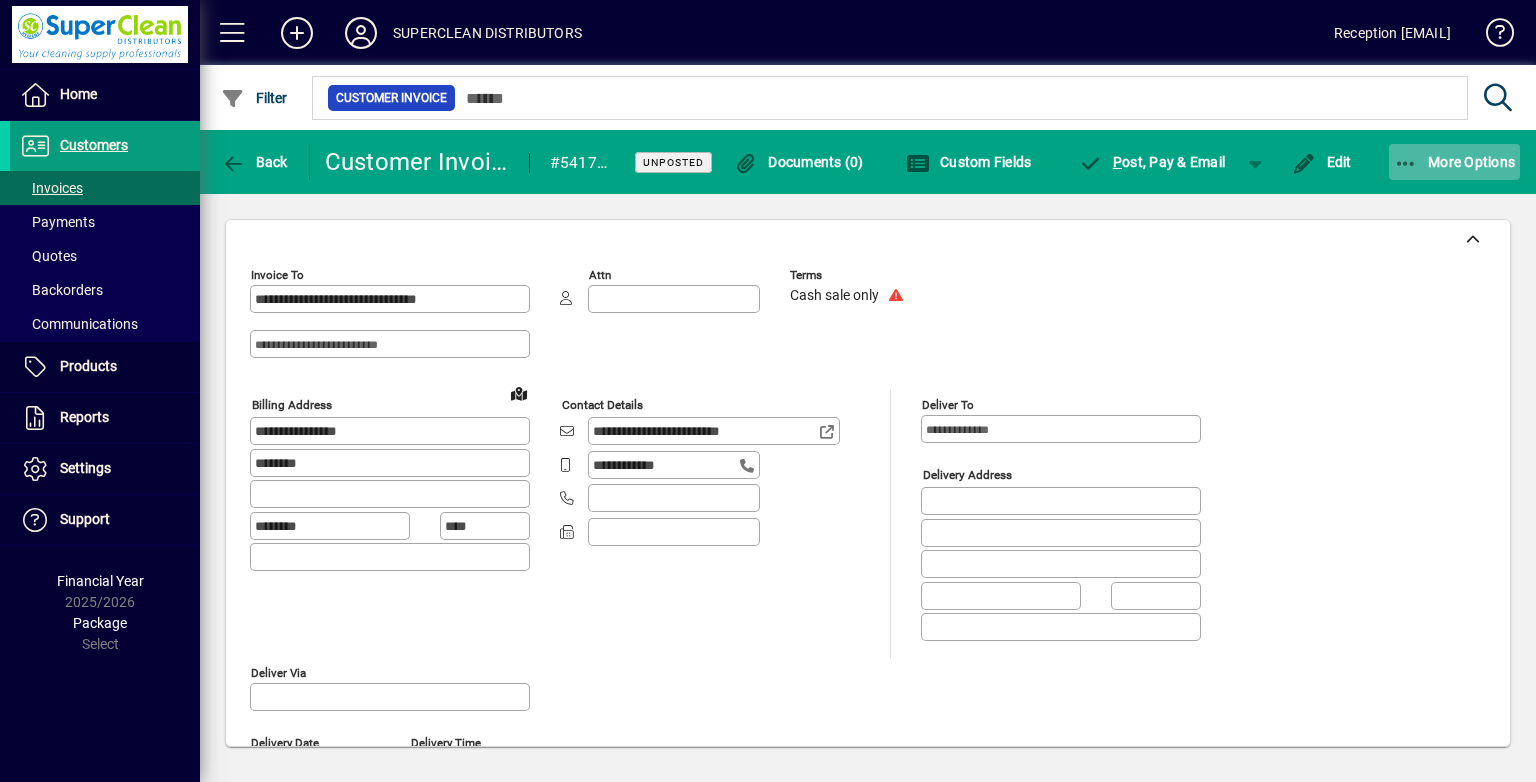 click 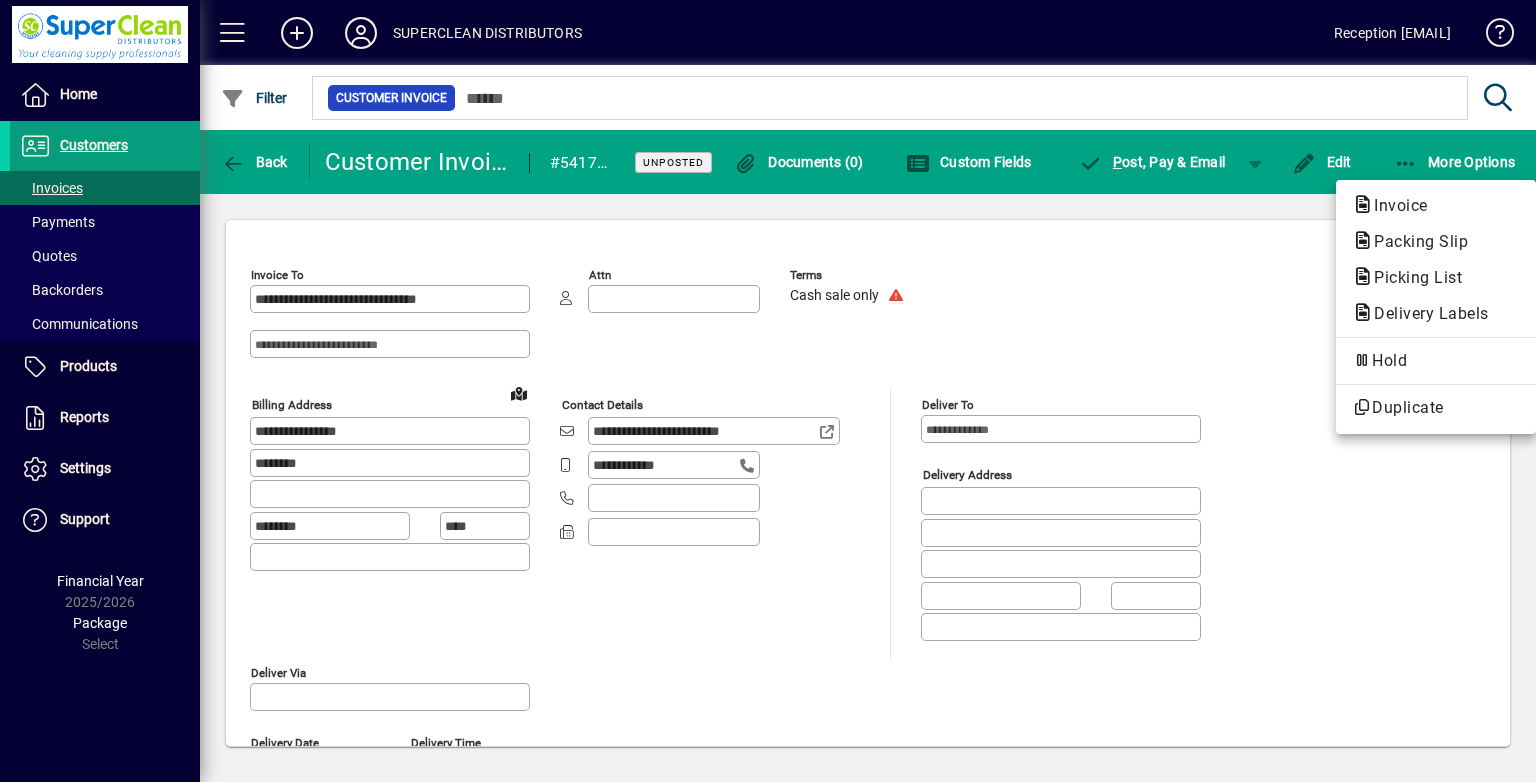 click on "Invoice" at bounding box center [1415, 241] 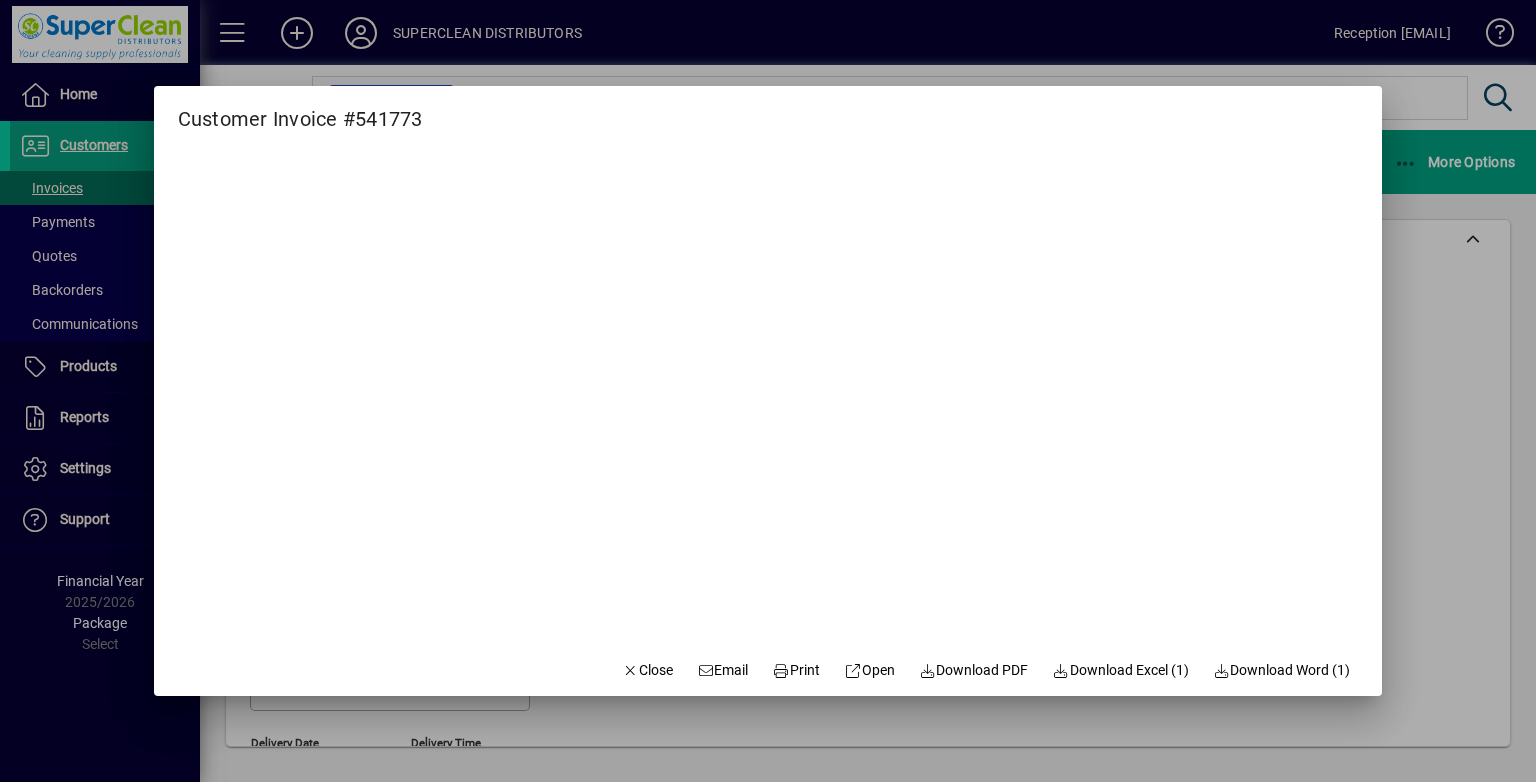 drag, startPoint x: 792, startPoint y: 666, endPoint x: 788, endPoint y: 636, distance: 30.265491 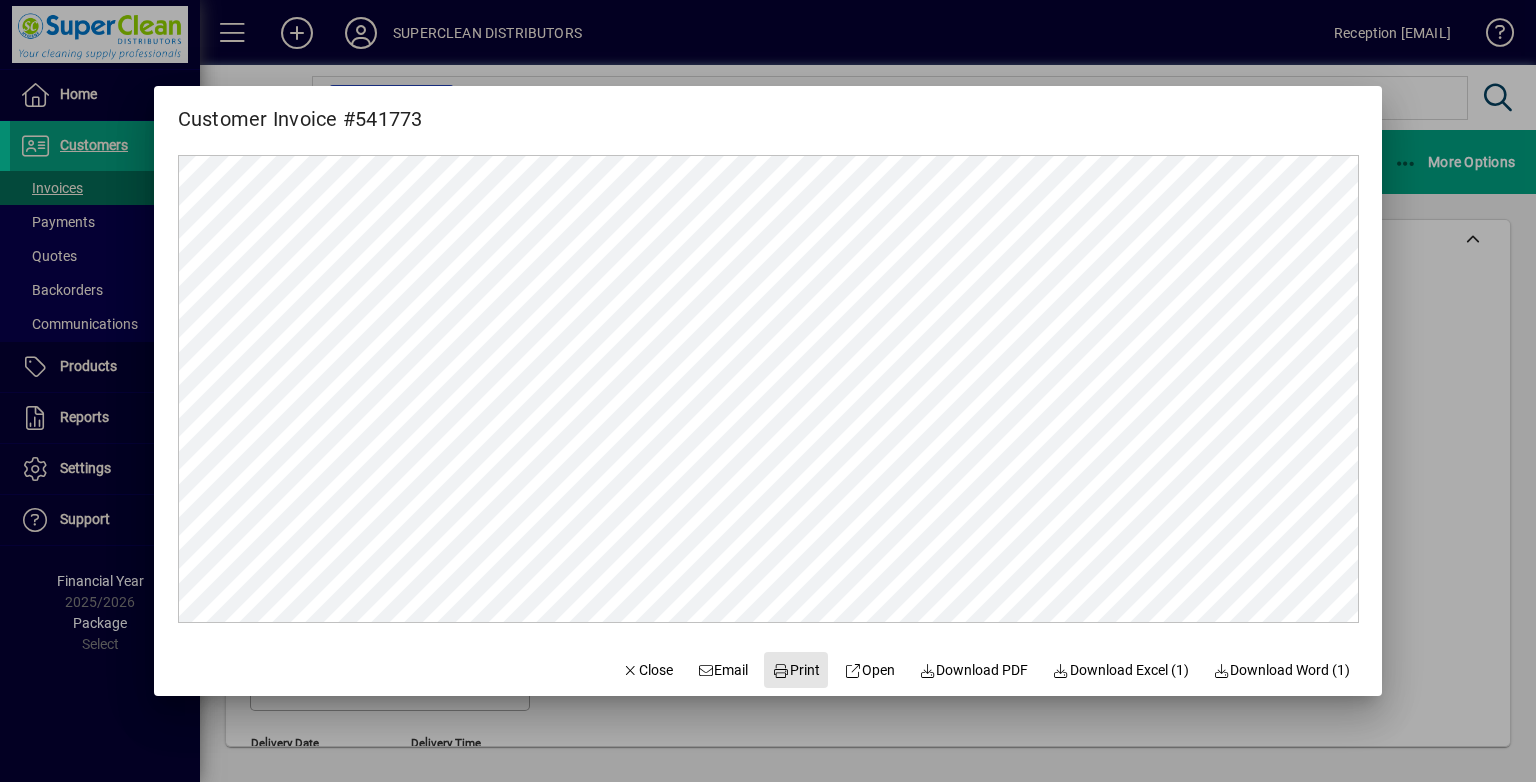 scroll, scrollTop: 0, scrollLeft: 0, axis: both 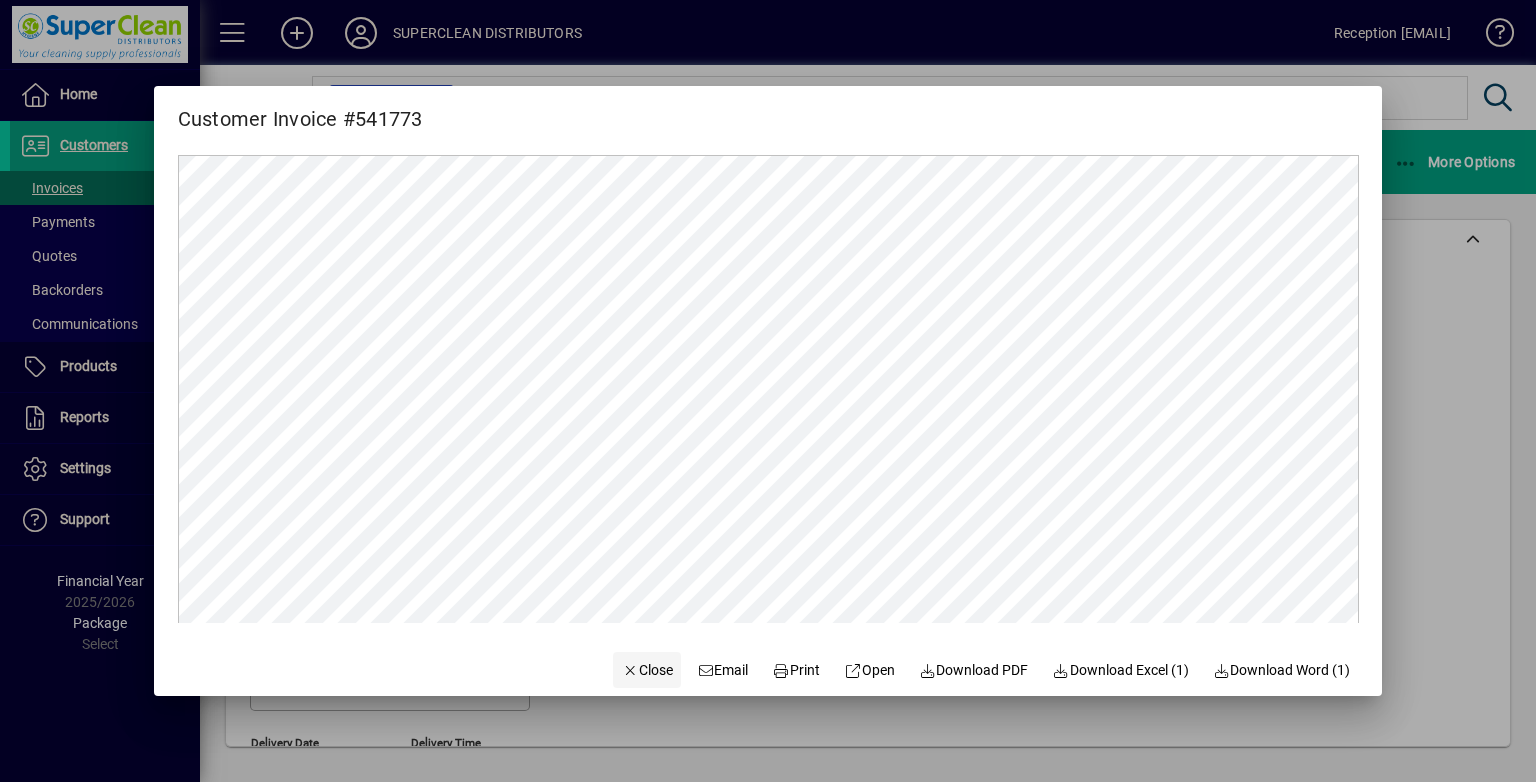 click on "Close" 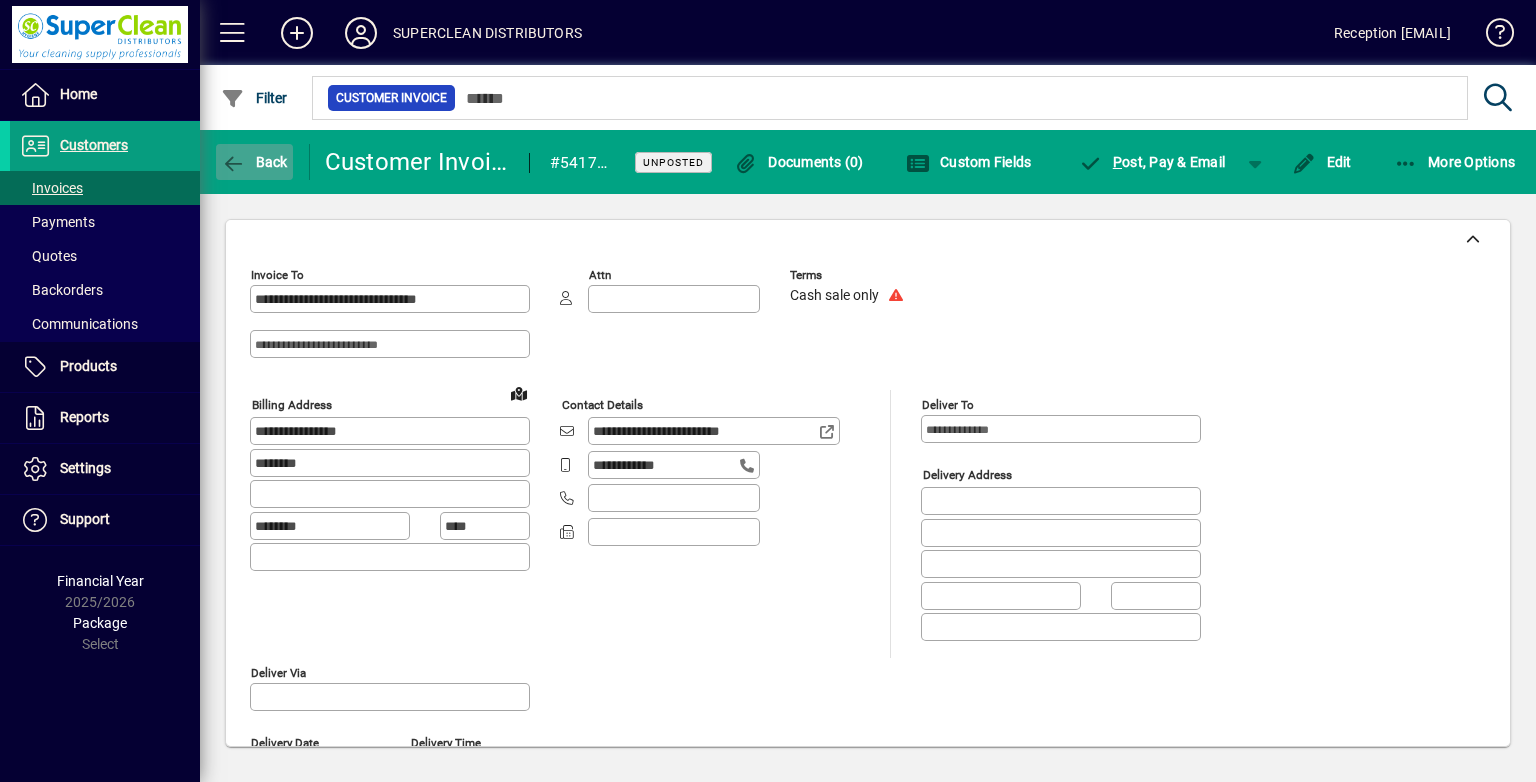 click on "Back" 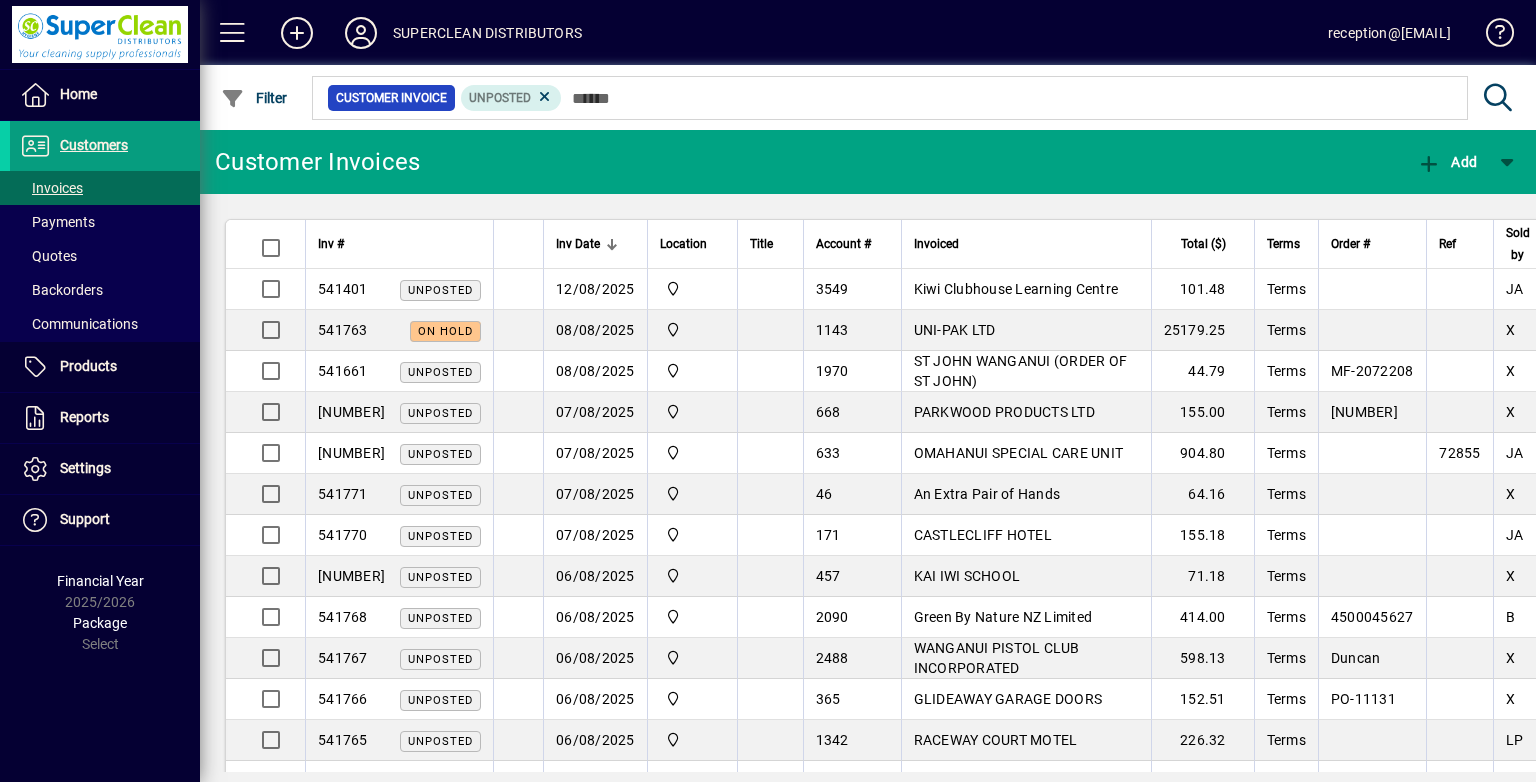 scroll, scrollTop: 0, scrollLeft: 0, axis: both 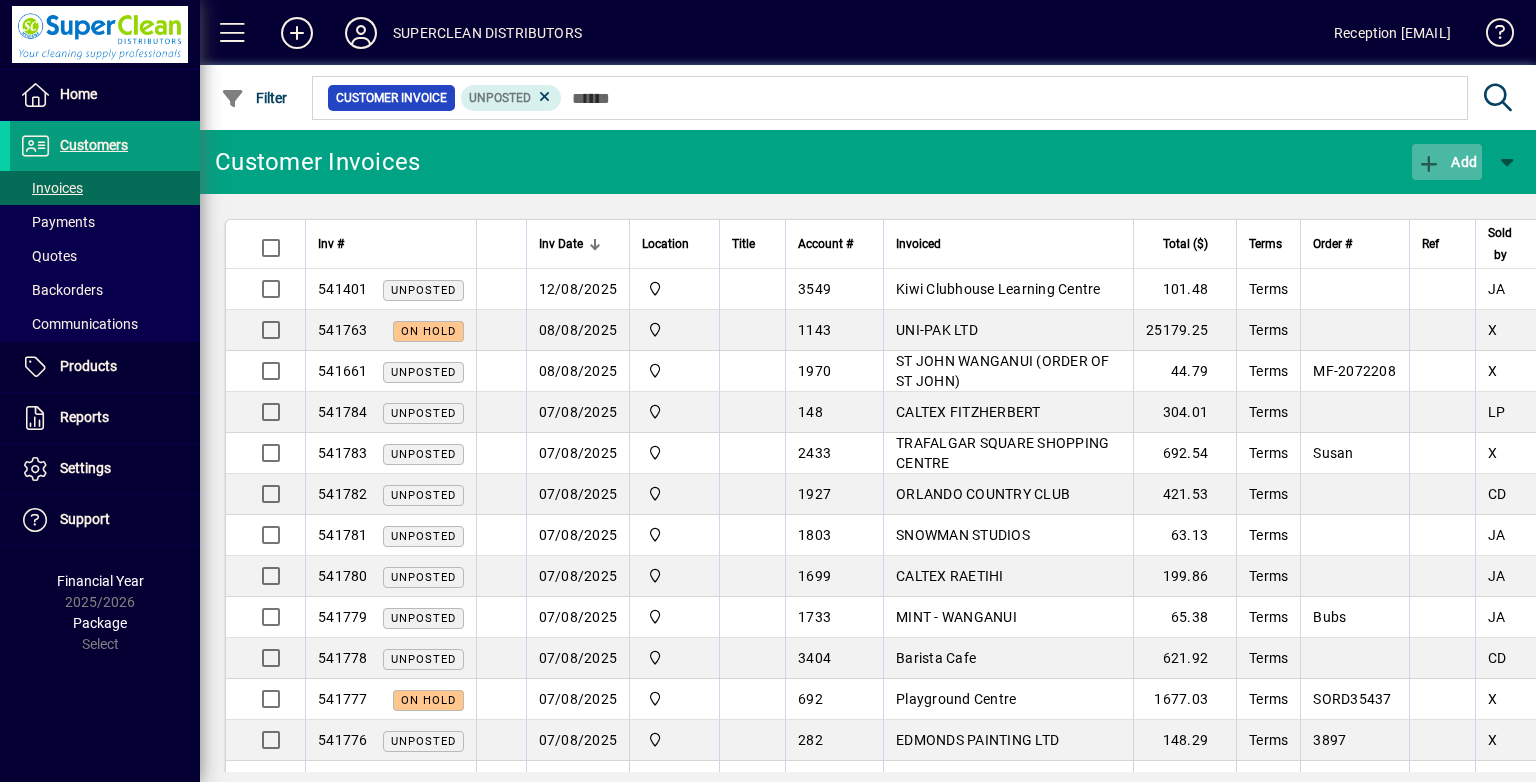 click 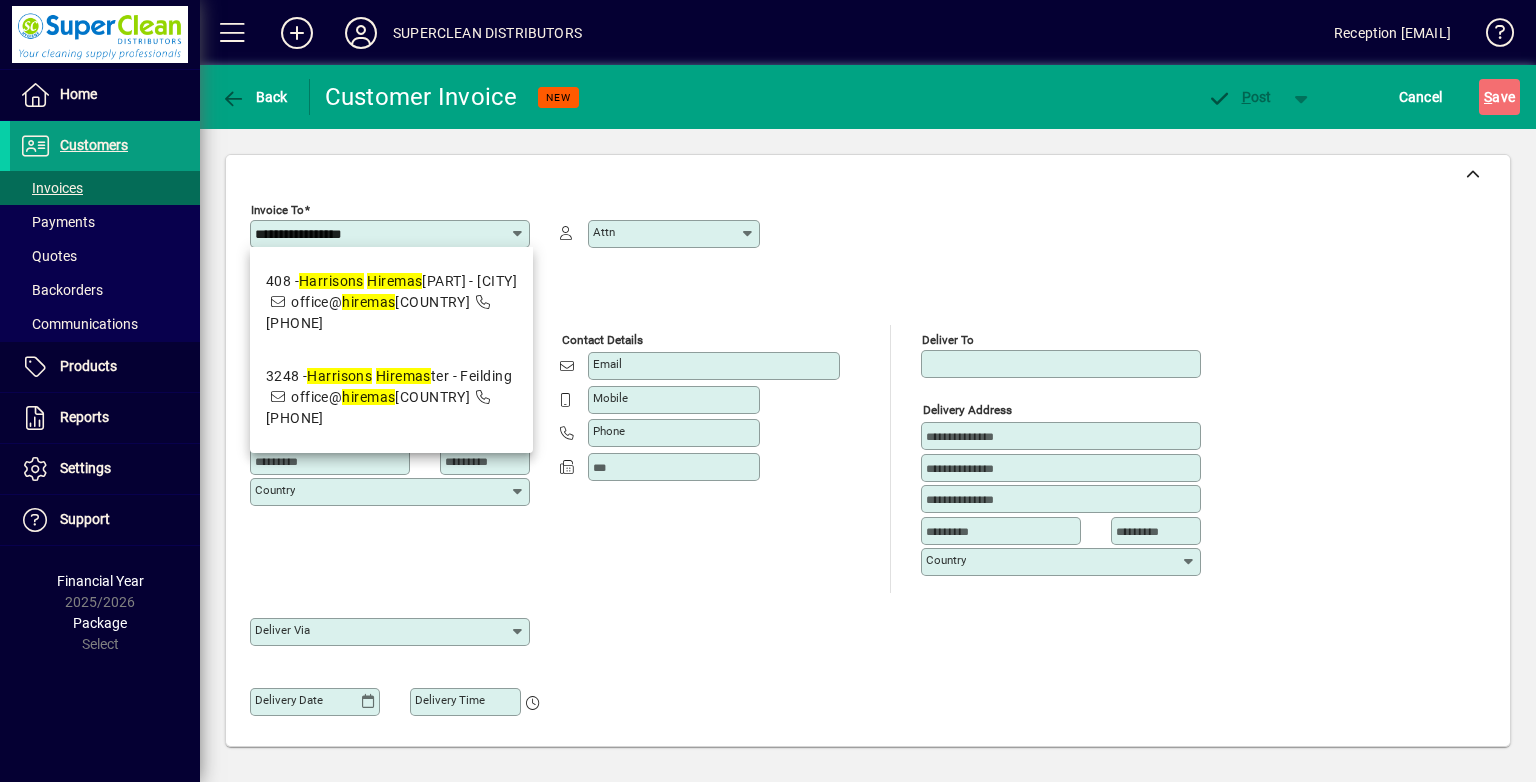 click on "Harrisons Hiremas ter - [CITY] [EMAIL]" at bounding box center (391, 302) 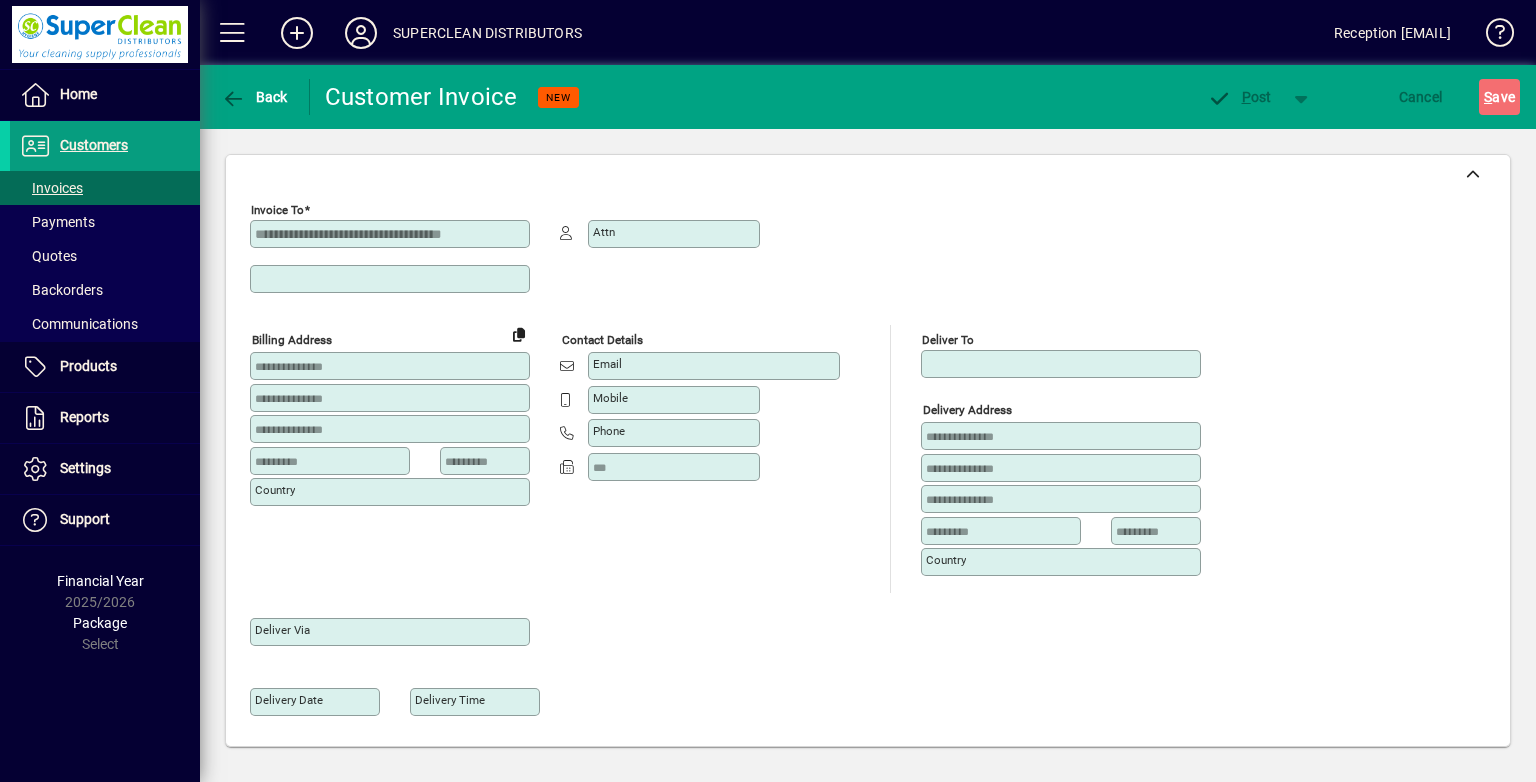 type on "**********" 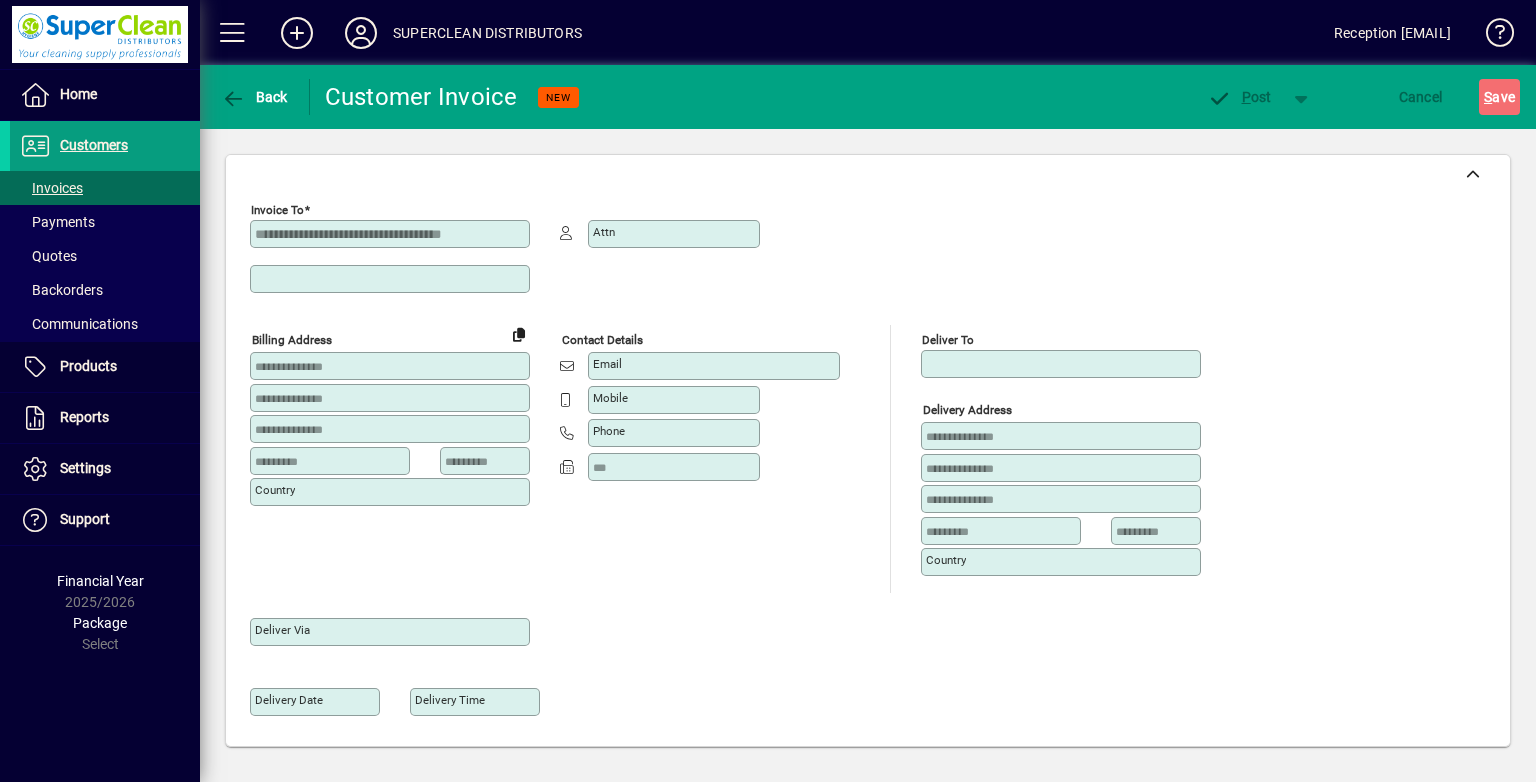 type on "**********" 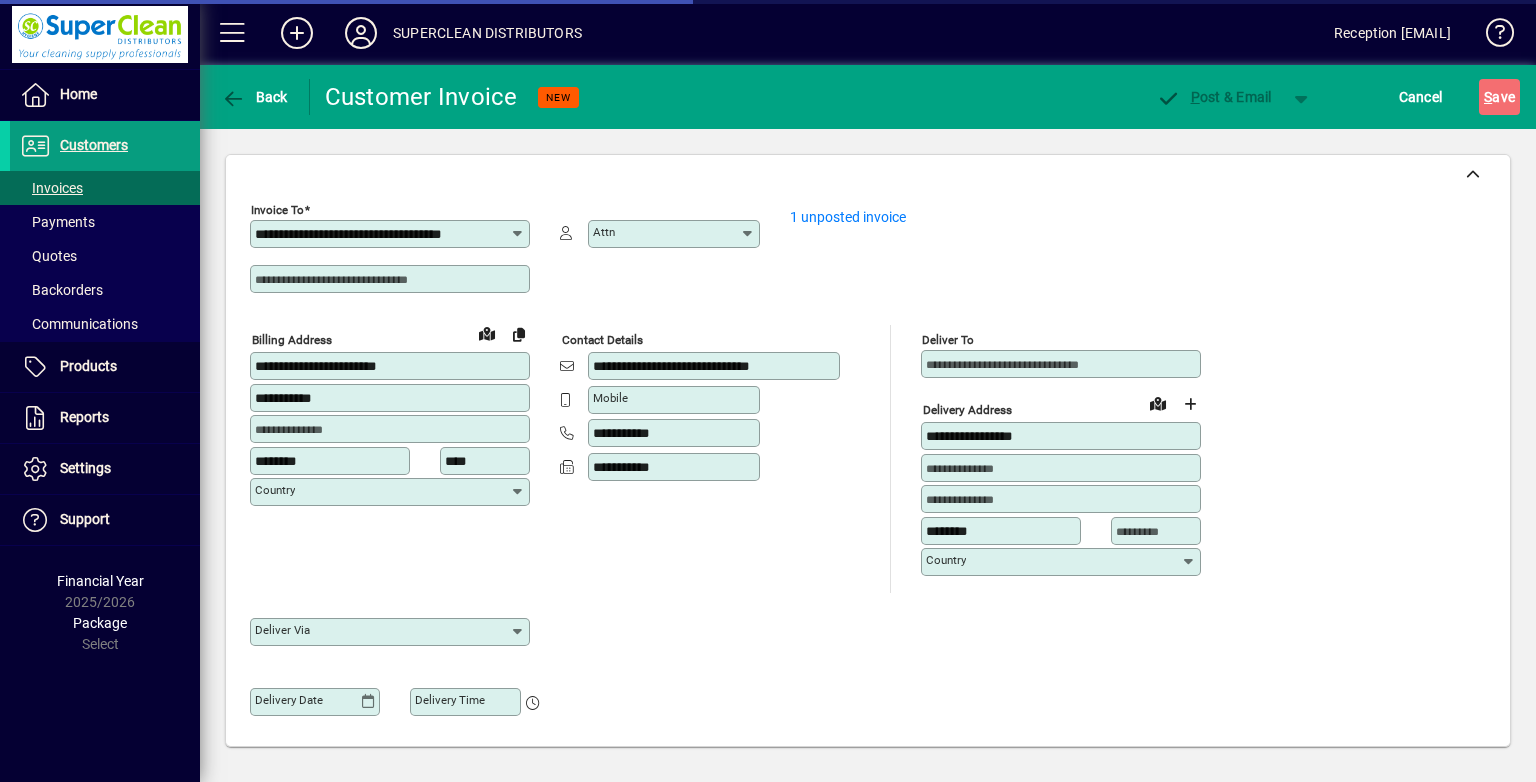 scroll, scrollTop: 300, scrollLeft: 0, axis: vertical 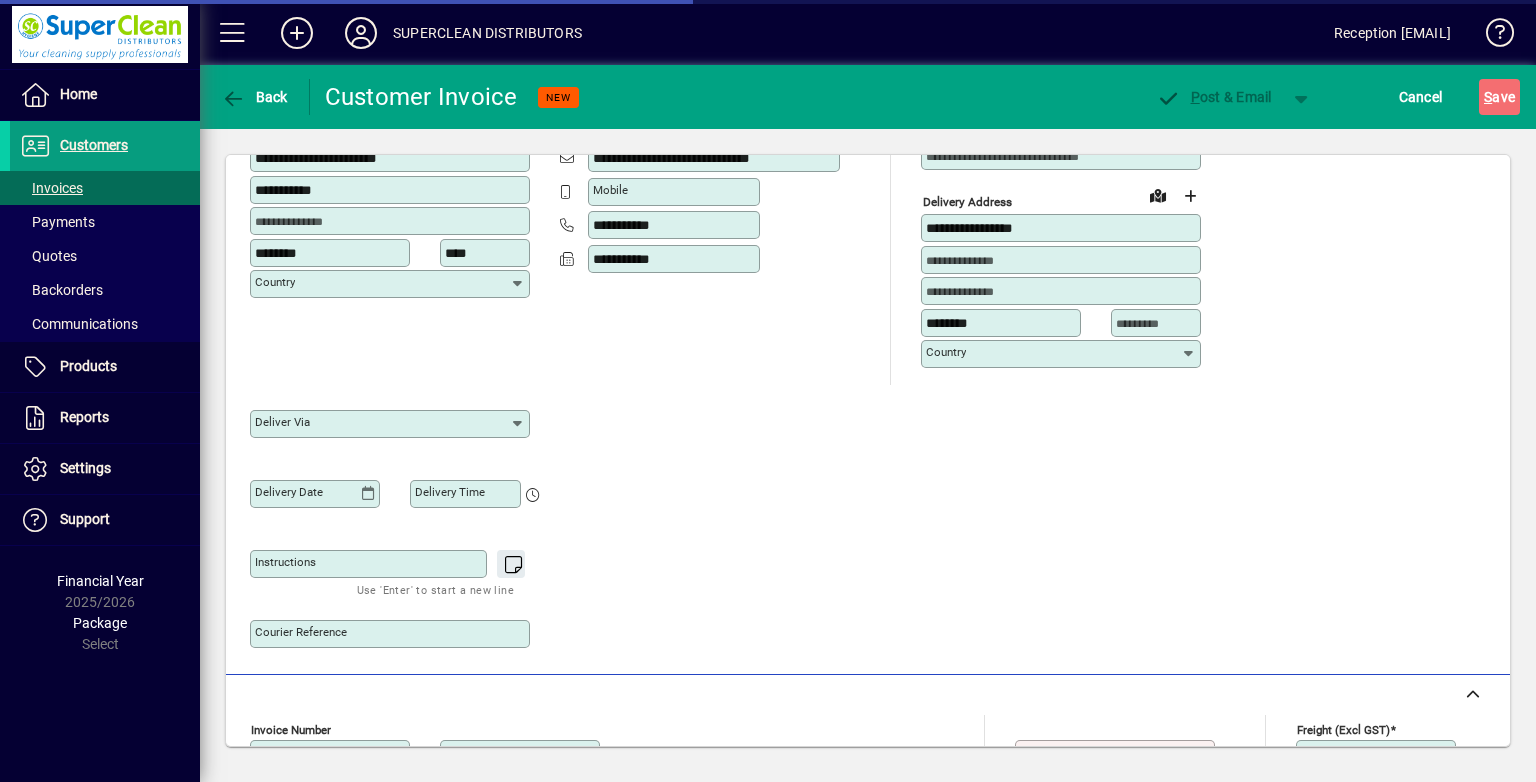 type on "**********" 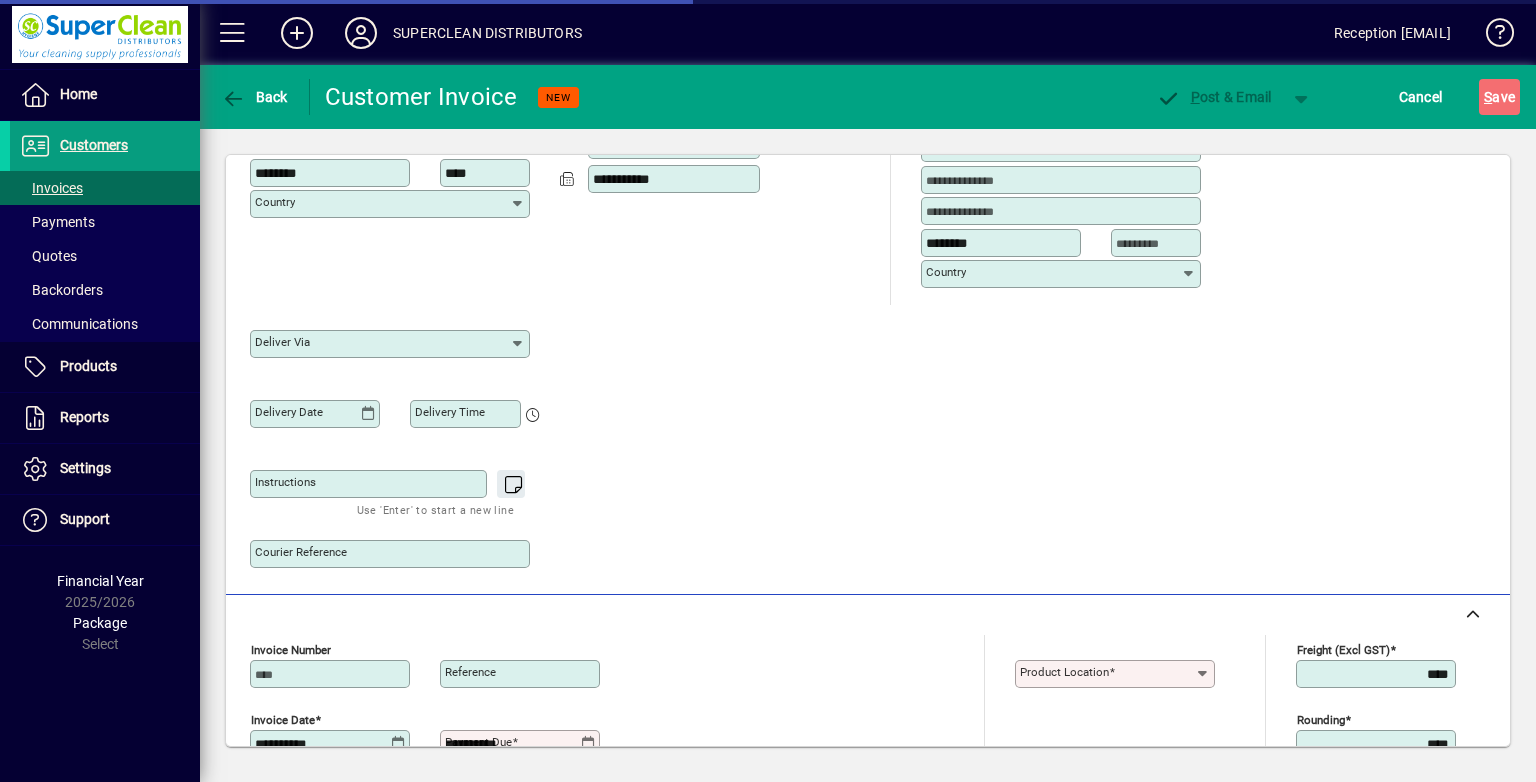 type on "**********" 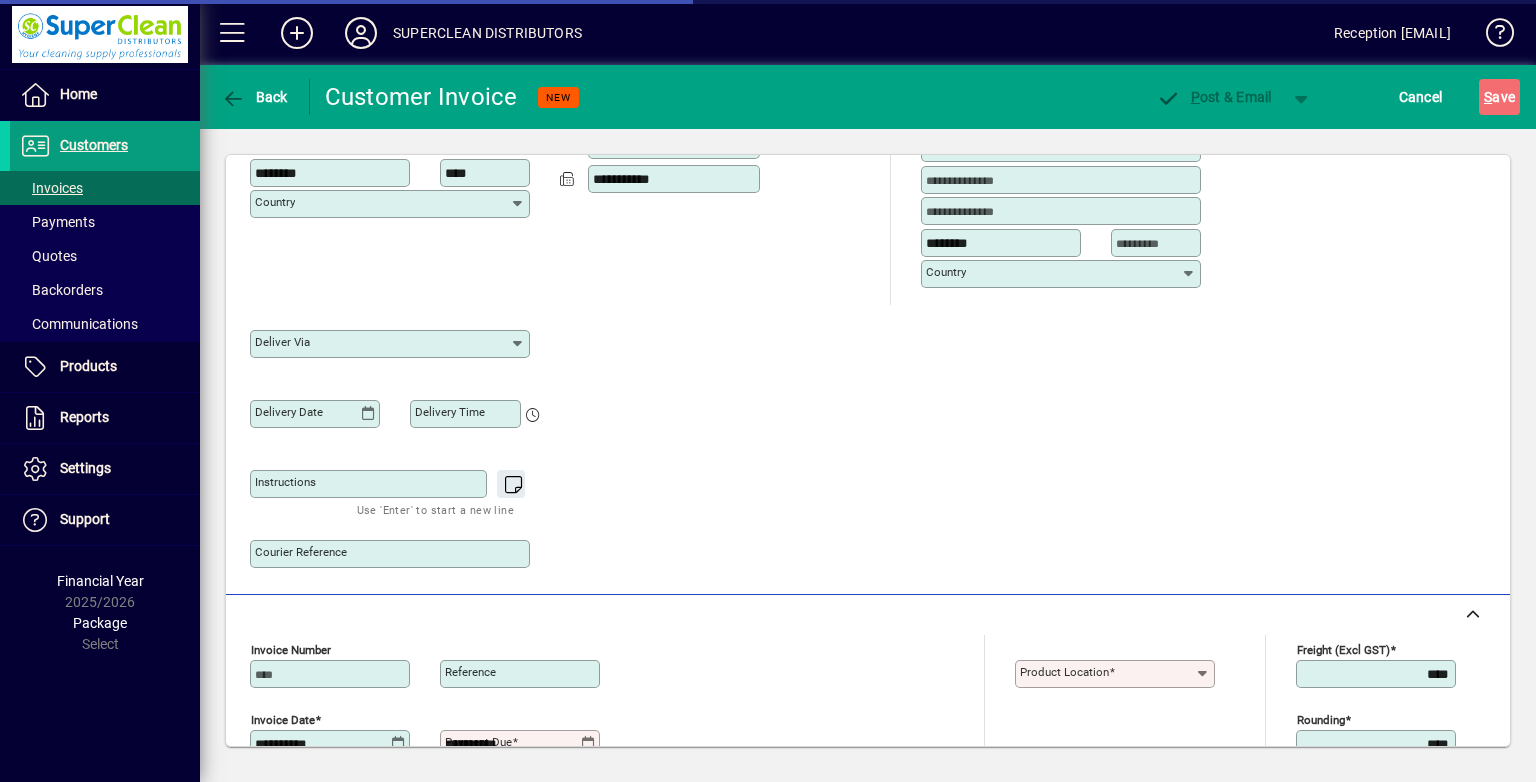 type on "**********" 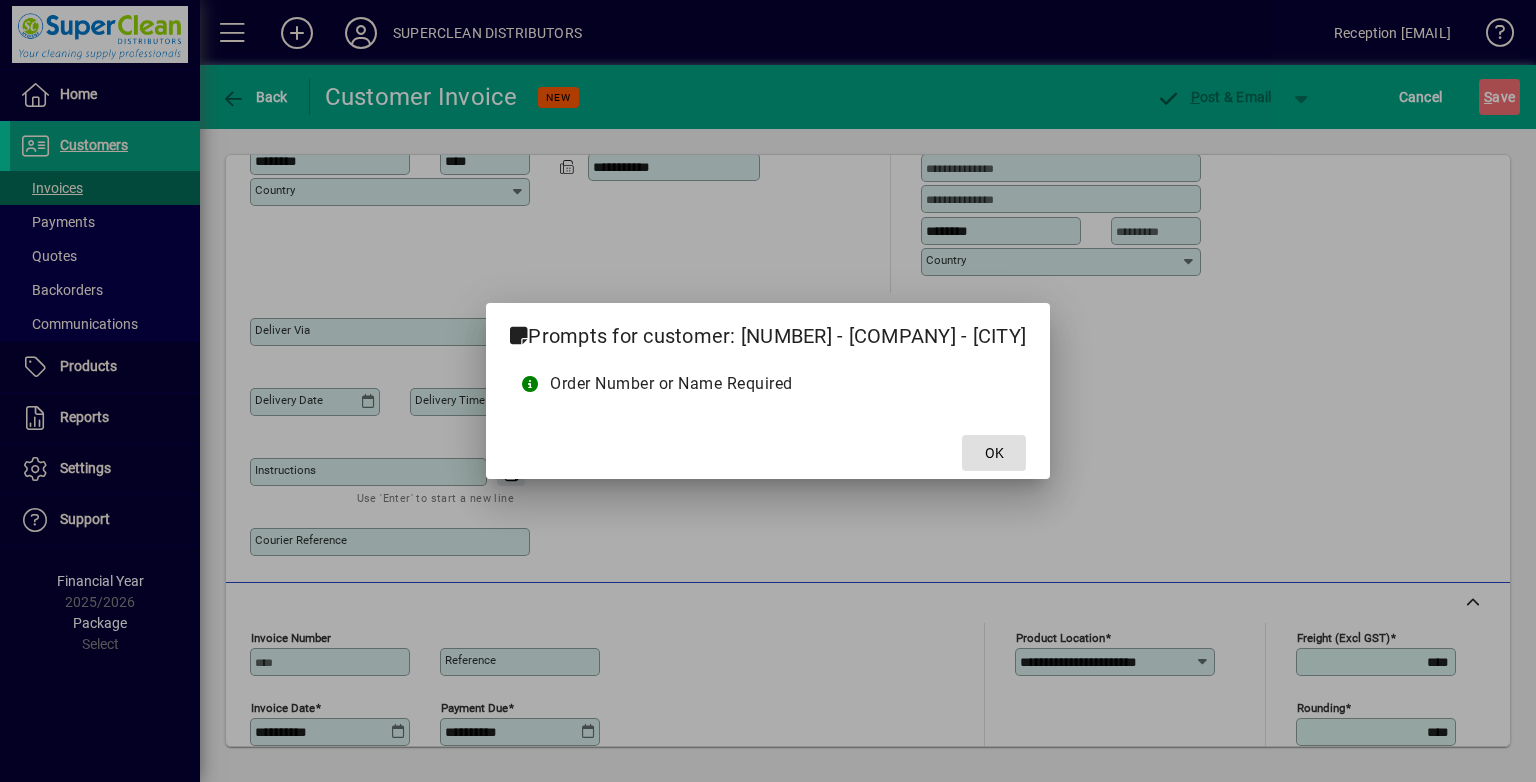 drag, startPoint x: 1026, startPoint y: 459, endPoint x: 1008, endPoint y: 461, distance: 18.110771 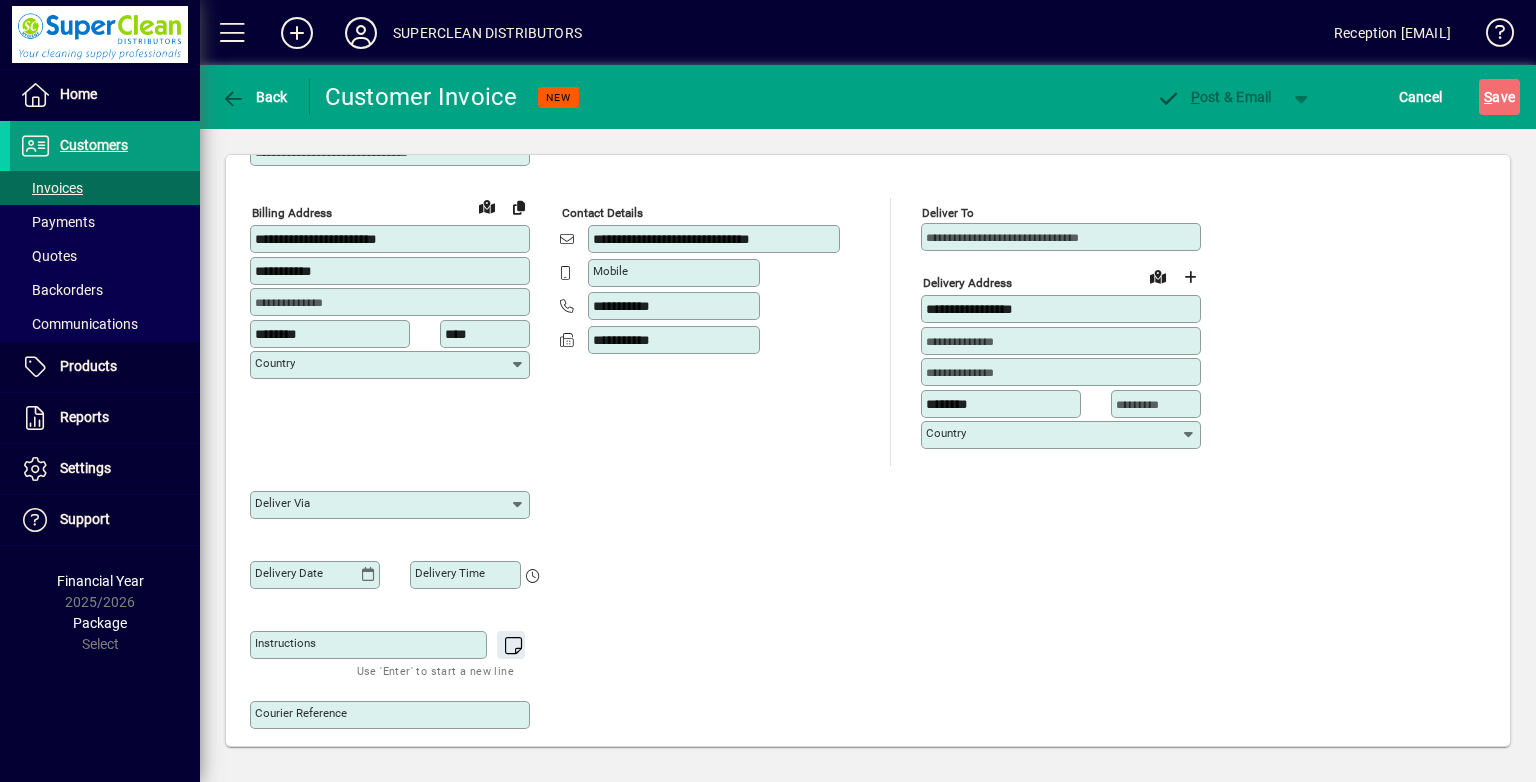 scroll, scrollTop: 200, scrollLeft: 0, axis: vertical 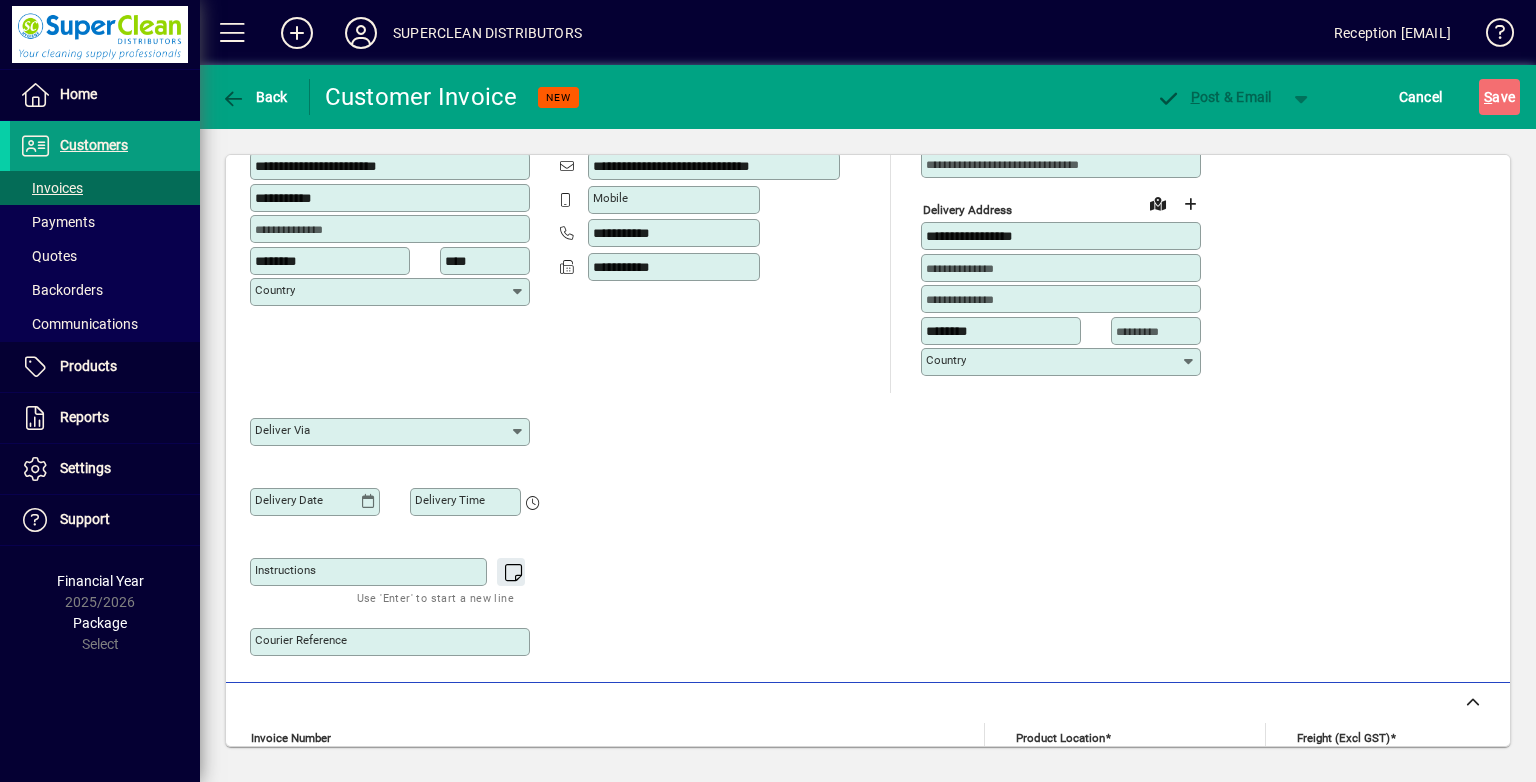 drag, startPoint x: 327, startPoint y: 585, endPoint x: 328, endPoint y: 575, distance: 10.049875 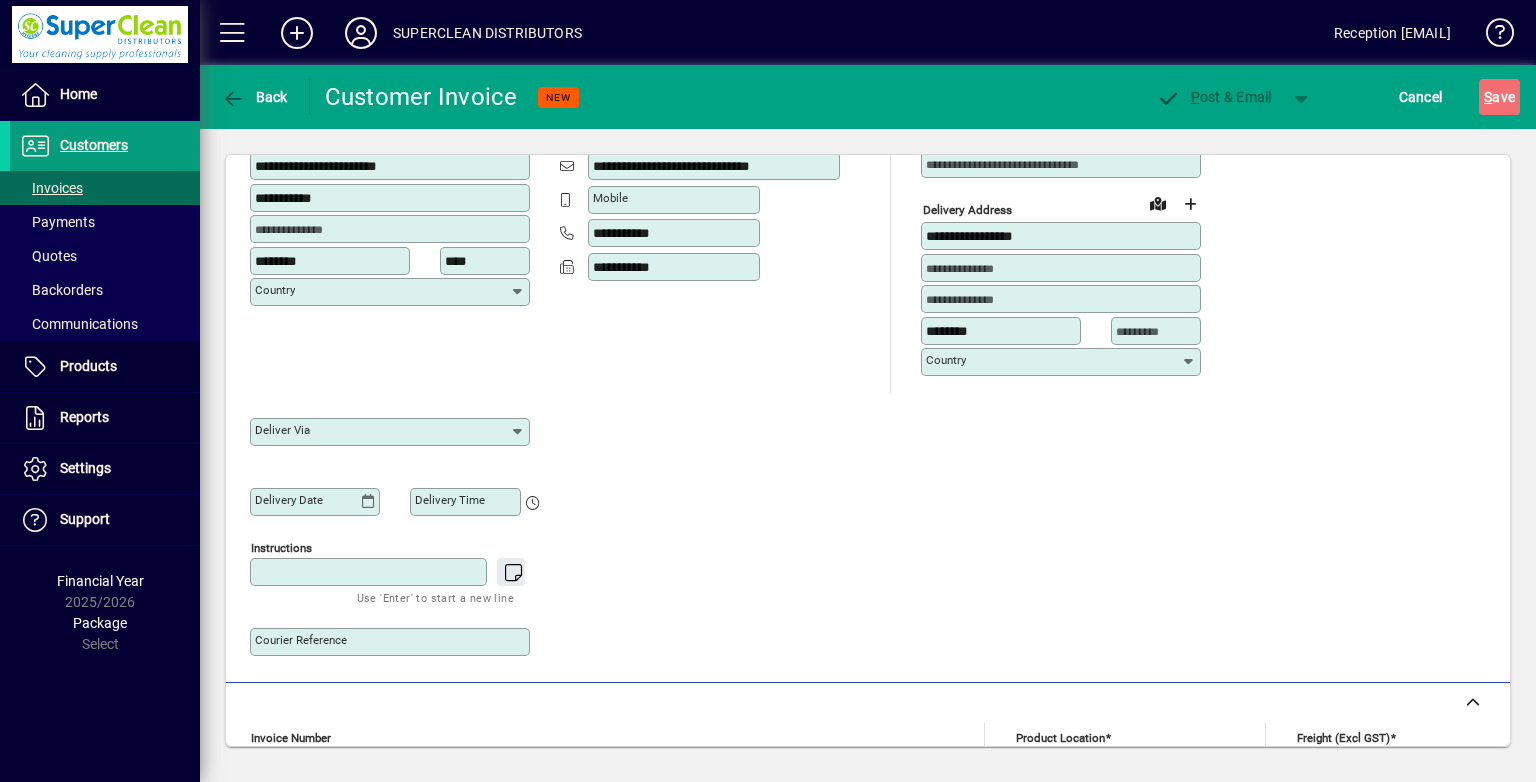 click on "Instructions" at bounding box center [370, 572] 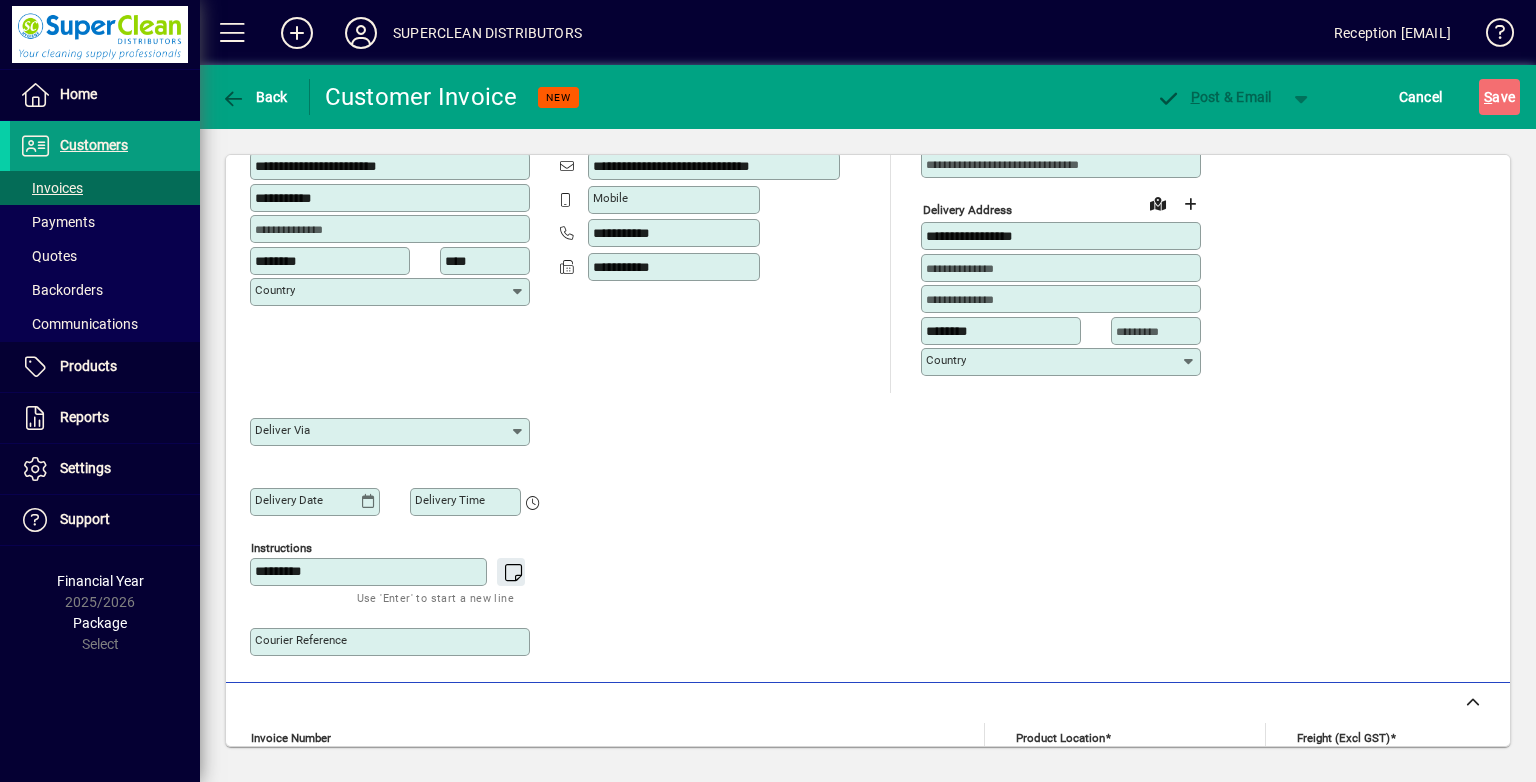 scroll, scrollTop: 760, scrollLeft: 0, axis: vertical 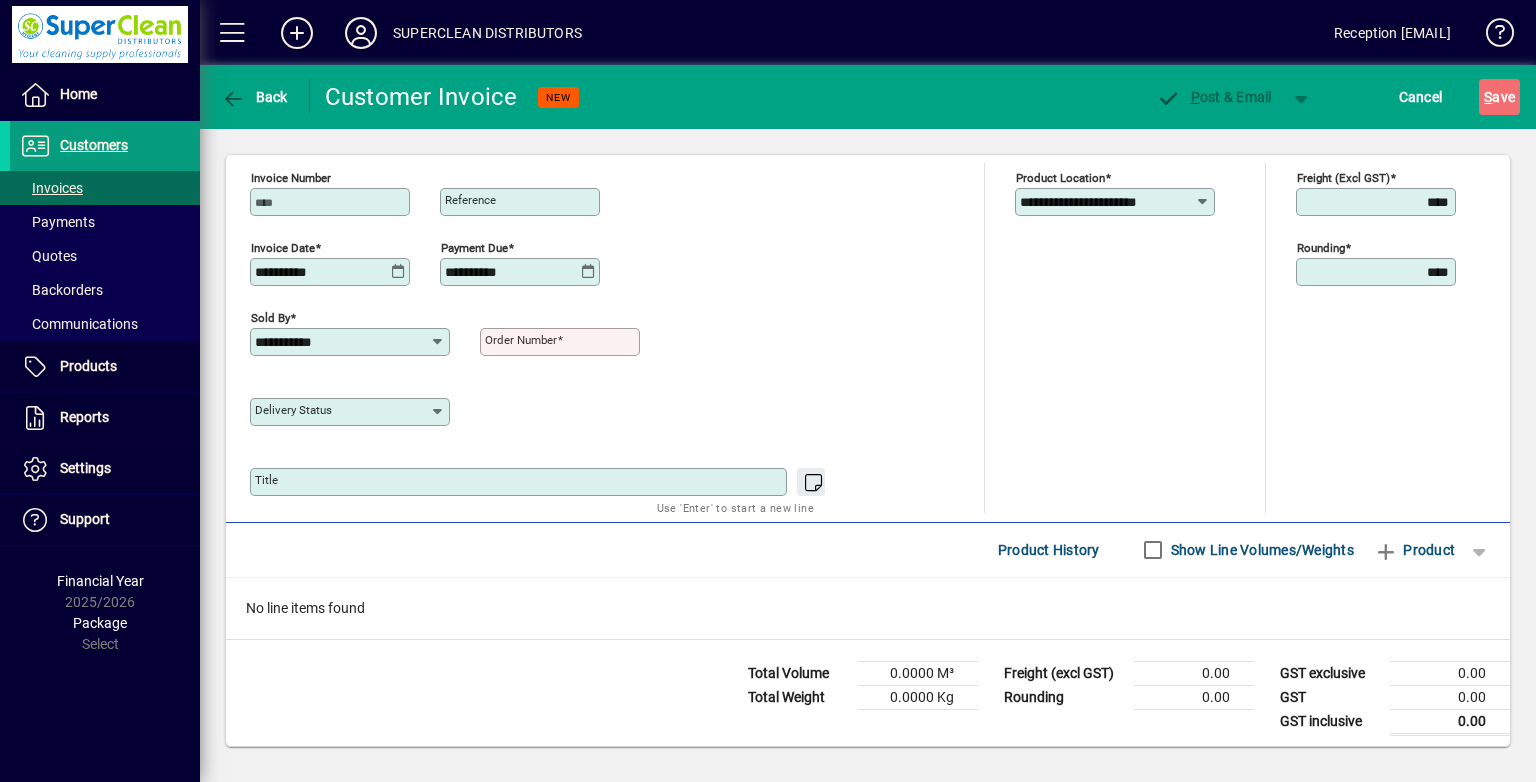 type on "*********" 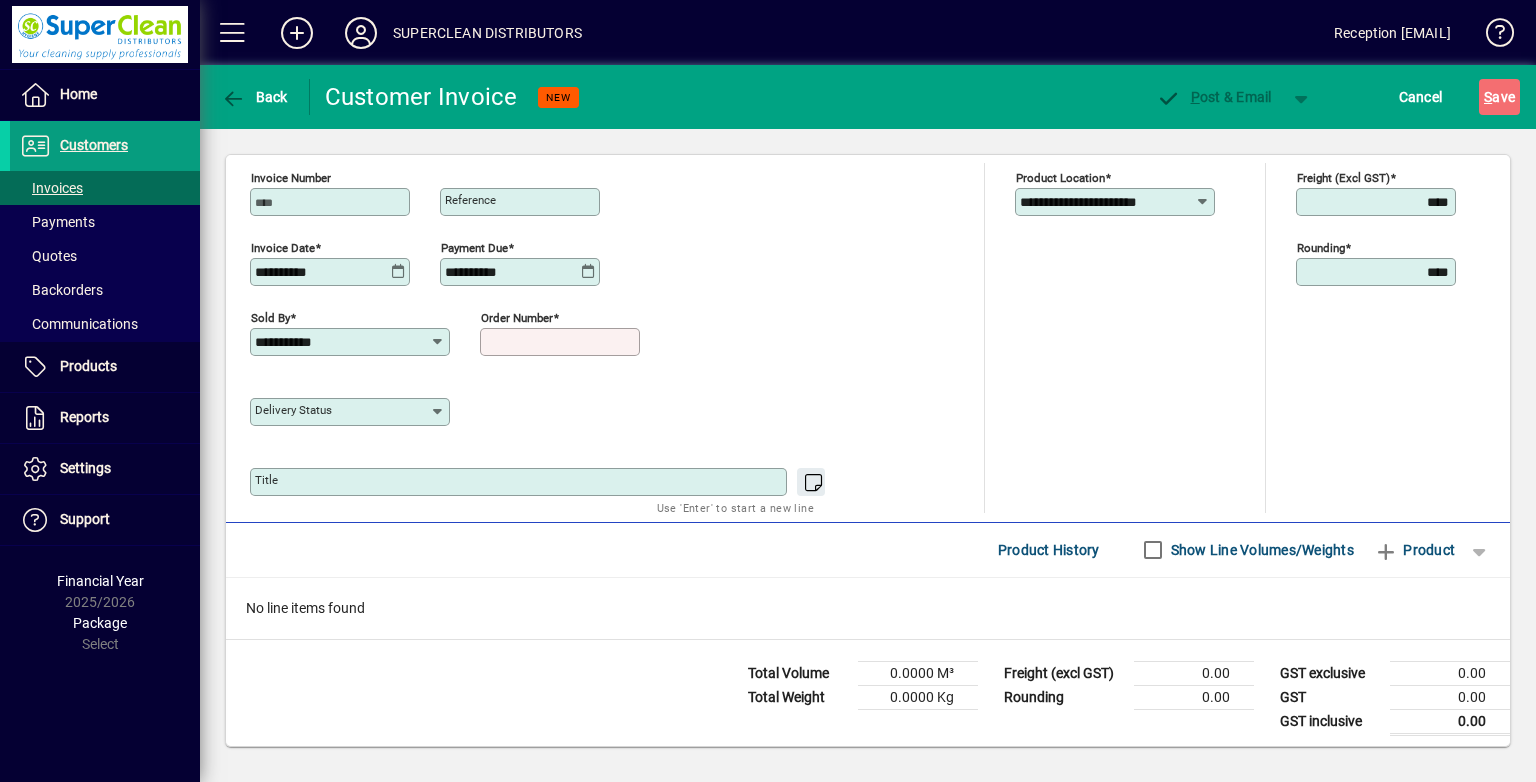 click on "Order number" at bounding box center (562, 342) 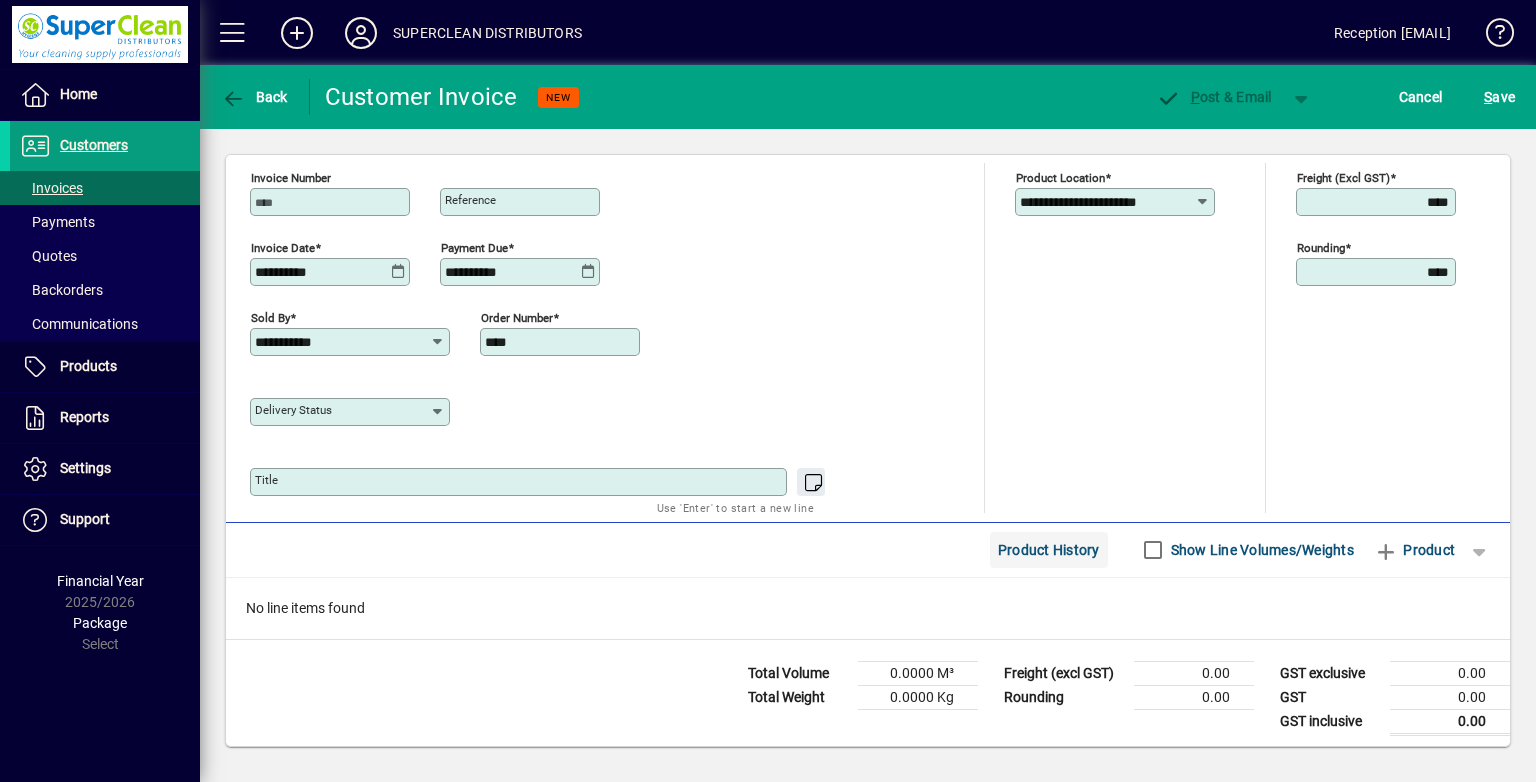 type on "****" 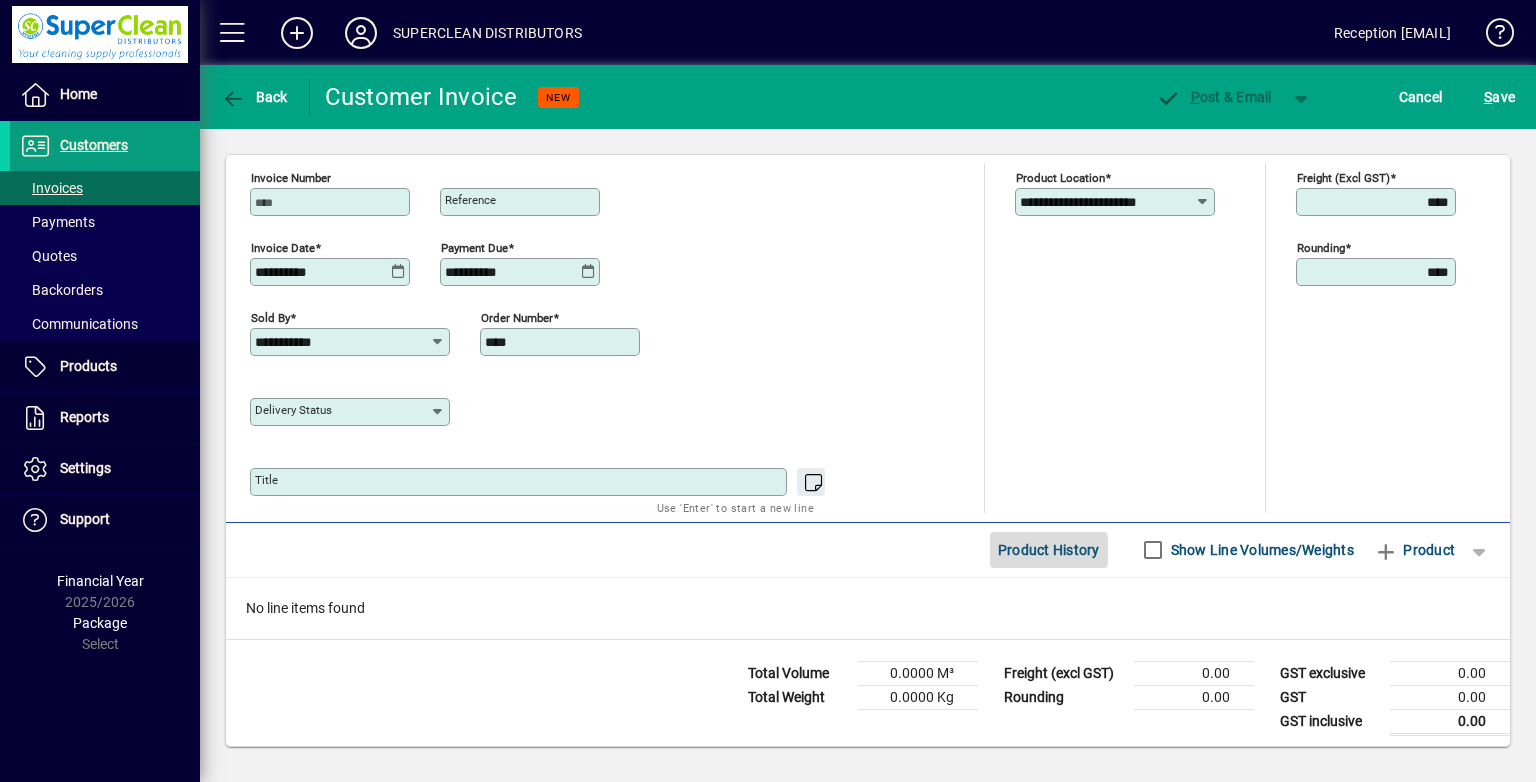 click on "Product History" 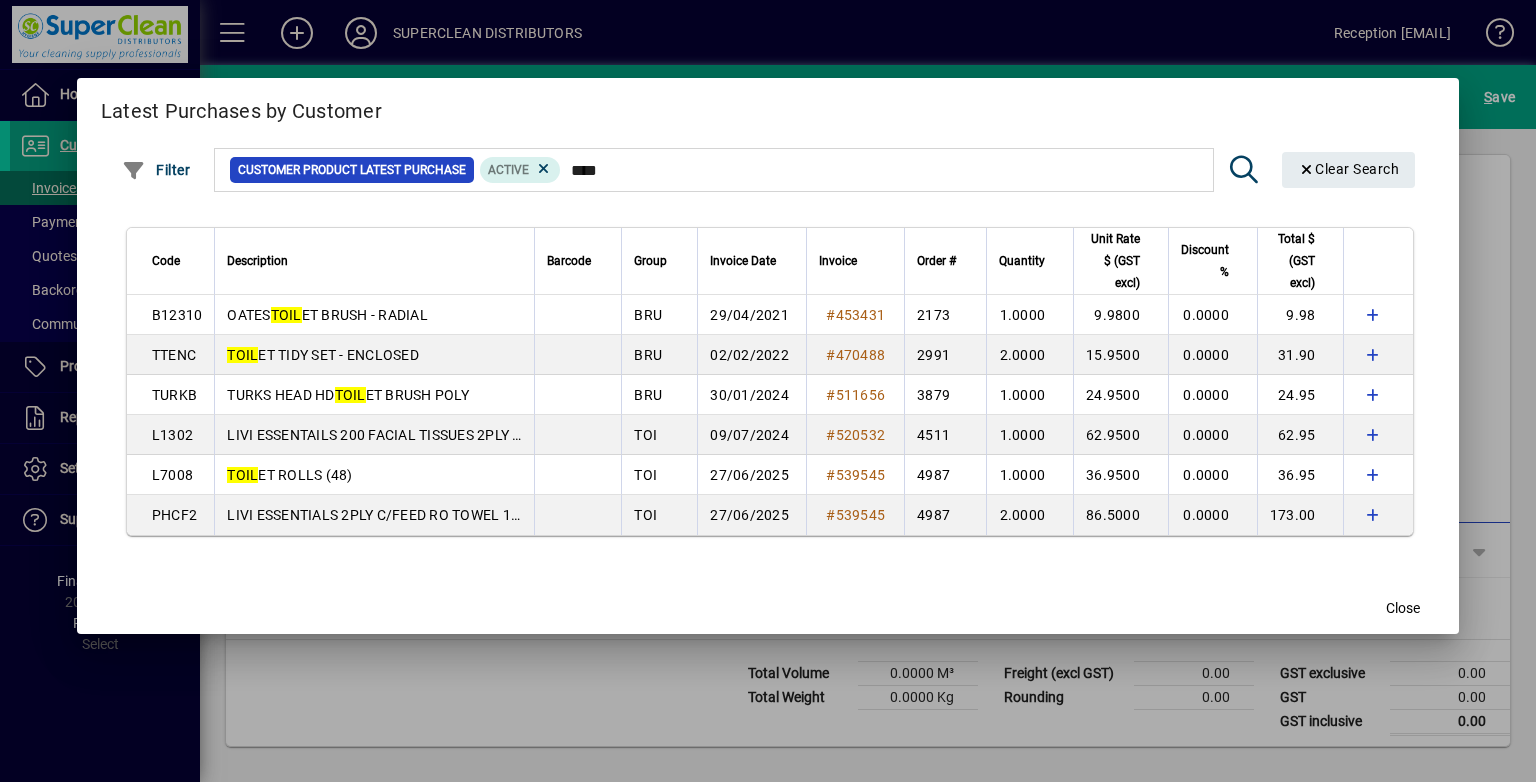 type on "****" 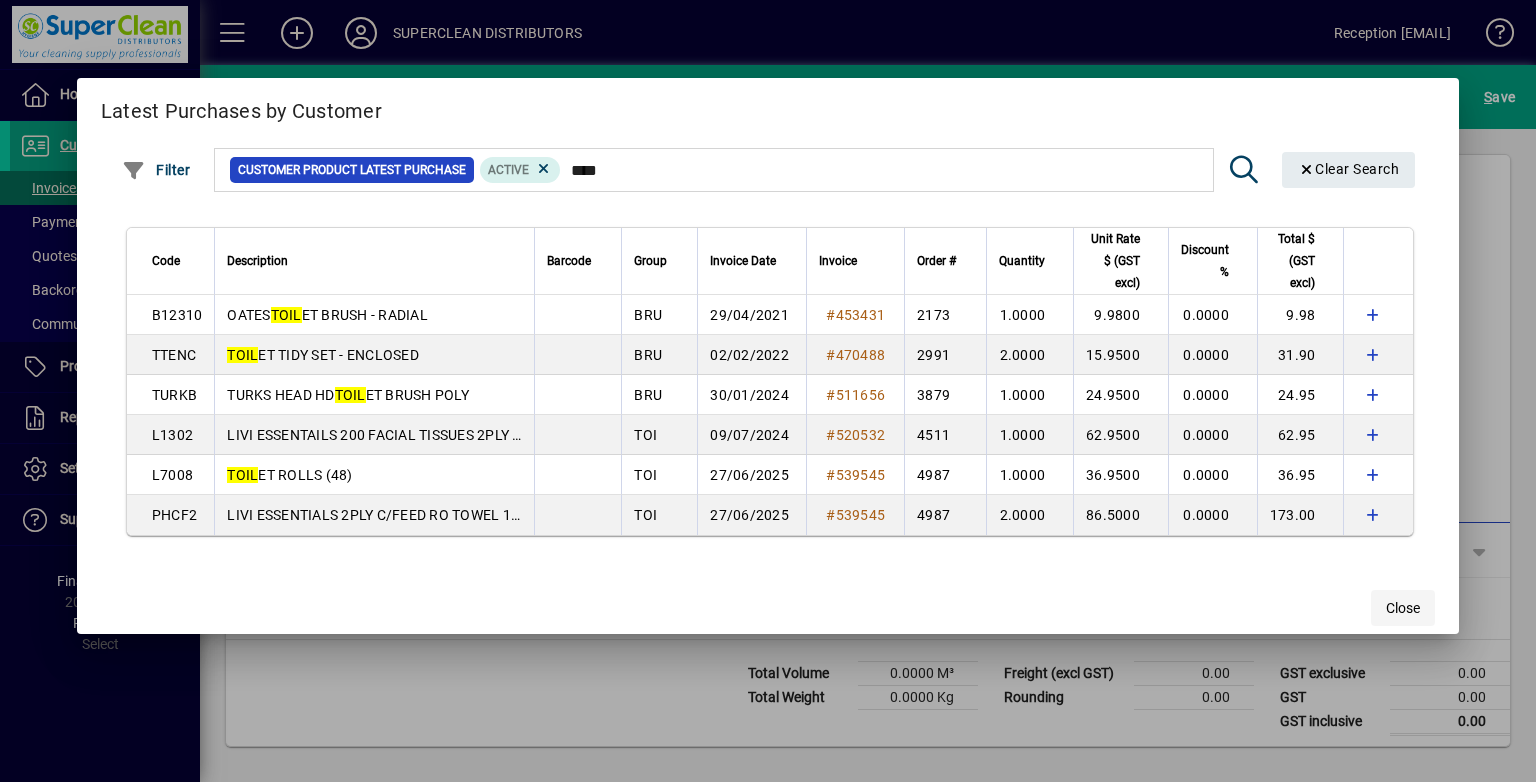 click 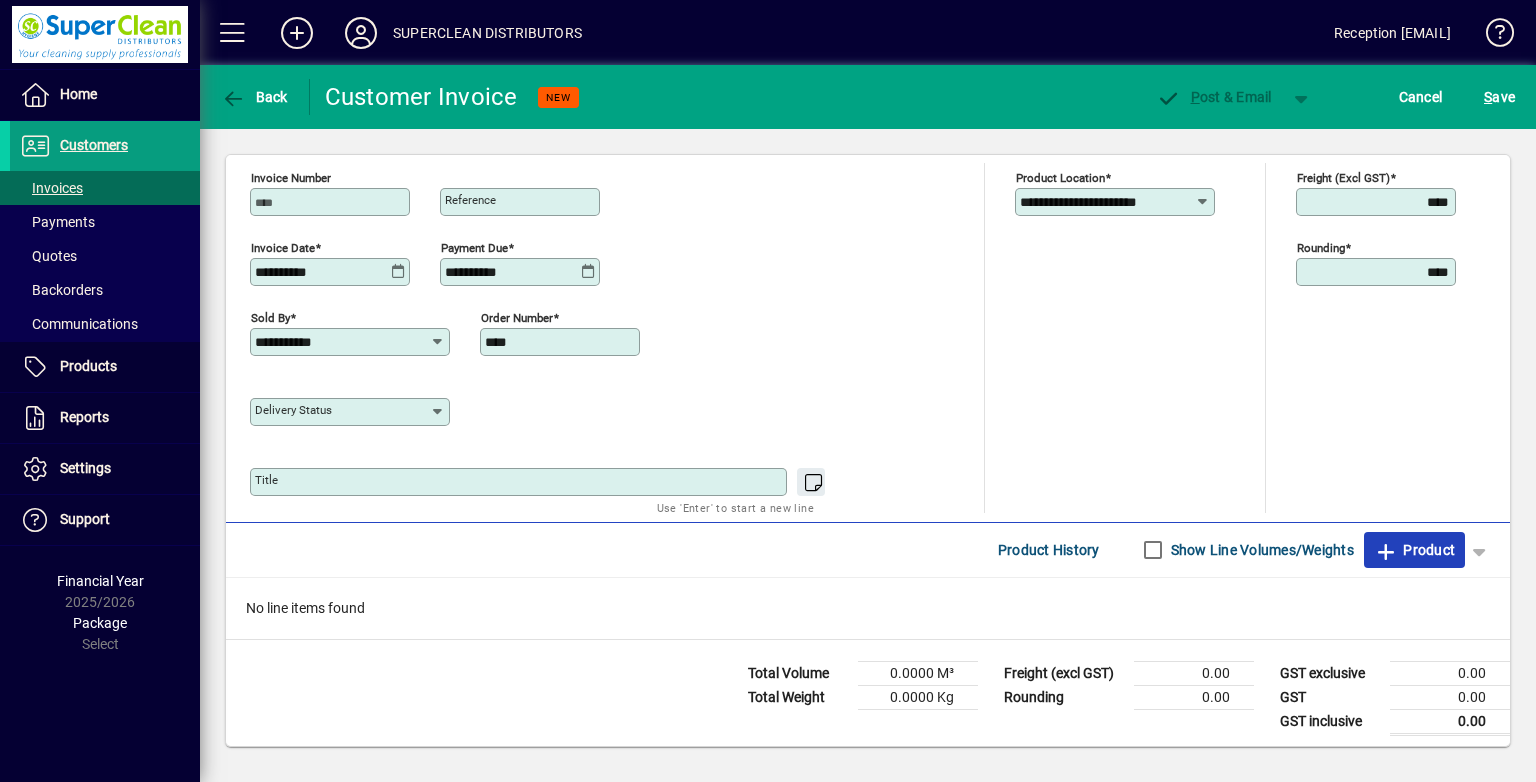click on "Product" 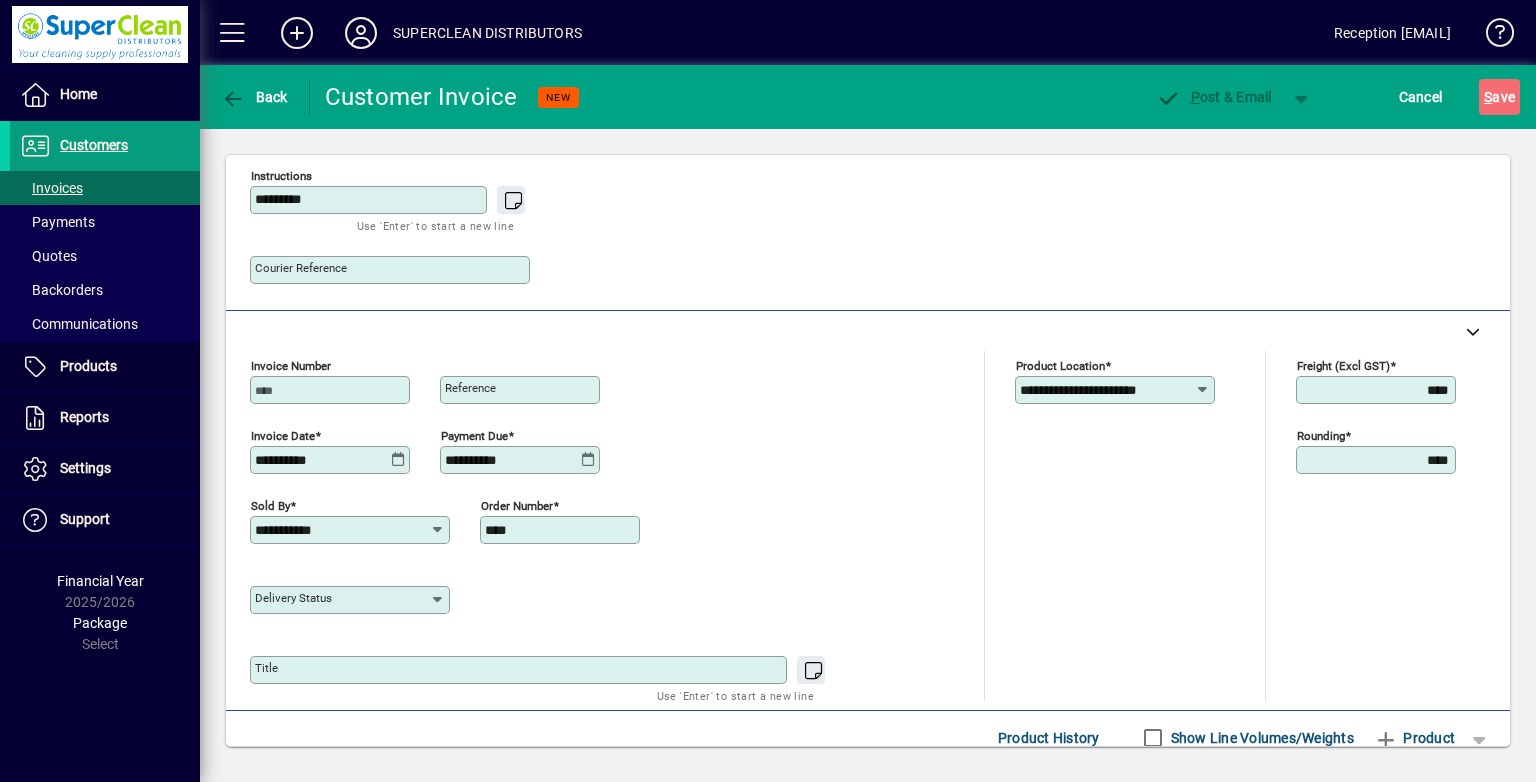scroll, scrollTop: 44, scrollLeft: 0, axis: vertical 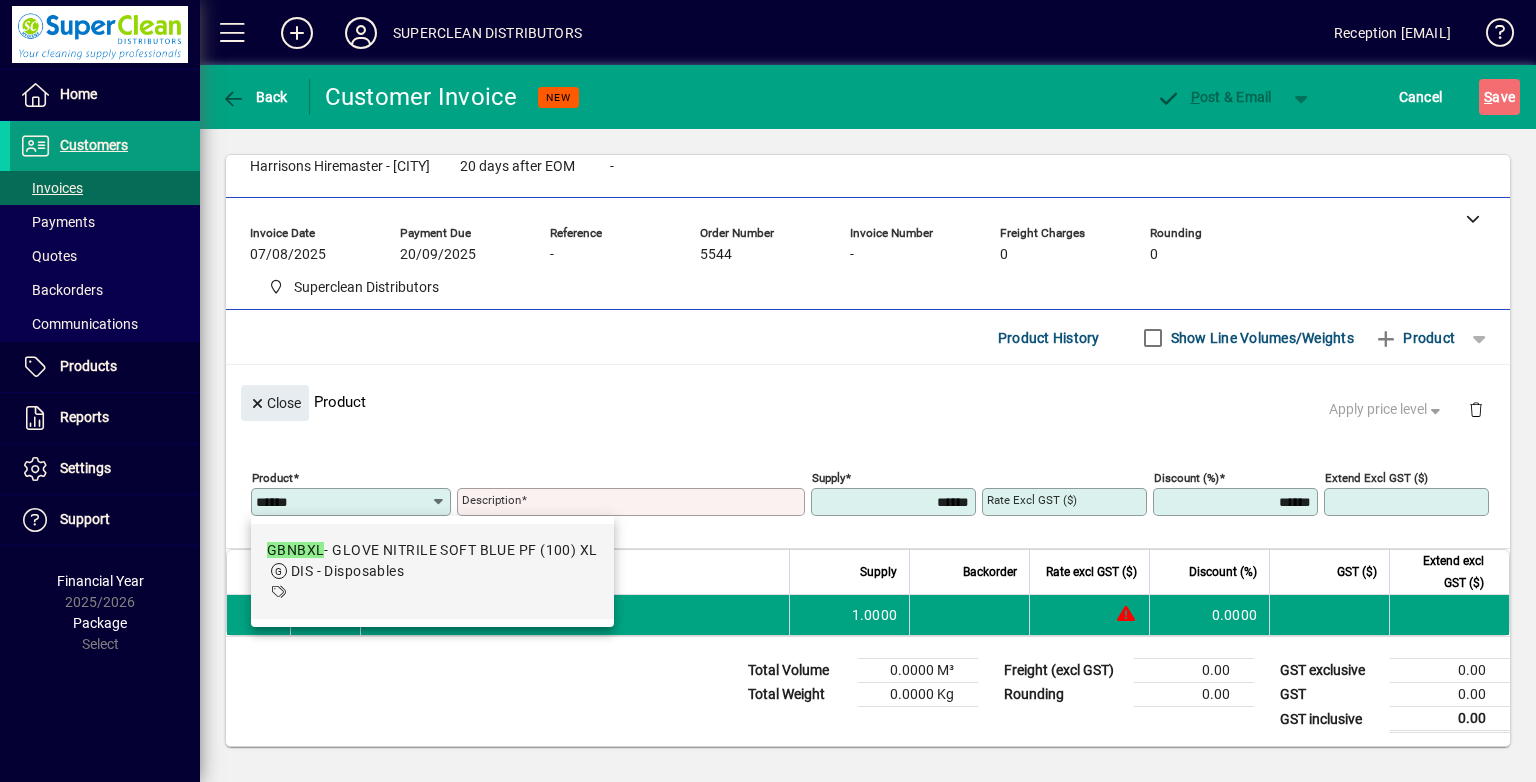 drag, startPoint x: 462, startPoint y: 578, endPoint x: 488, endPoint y: 567, distance: 28.231188 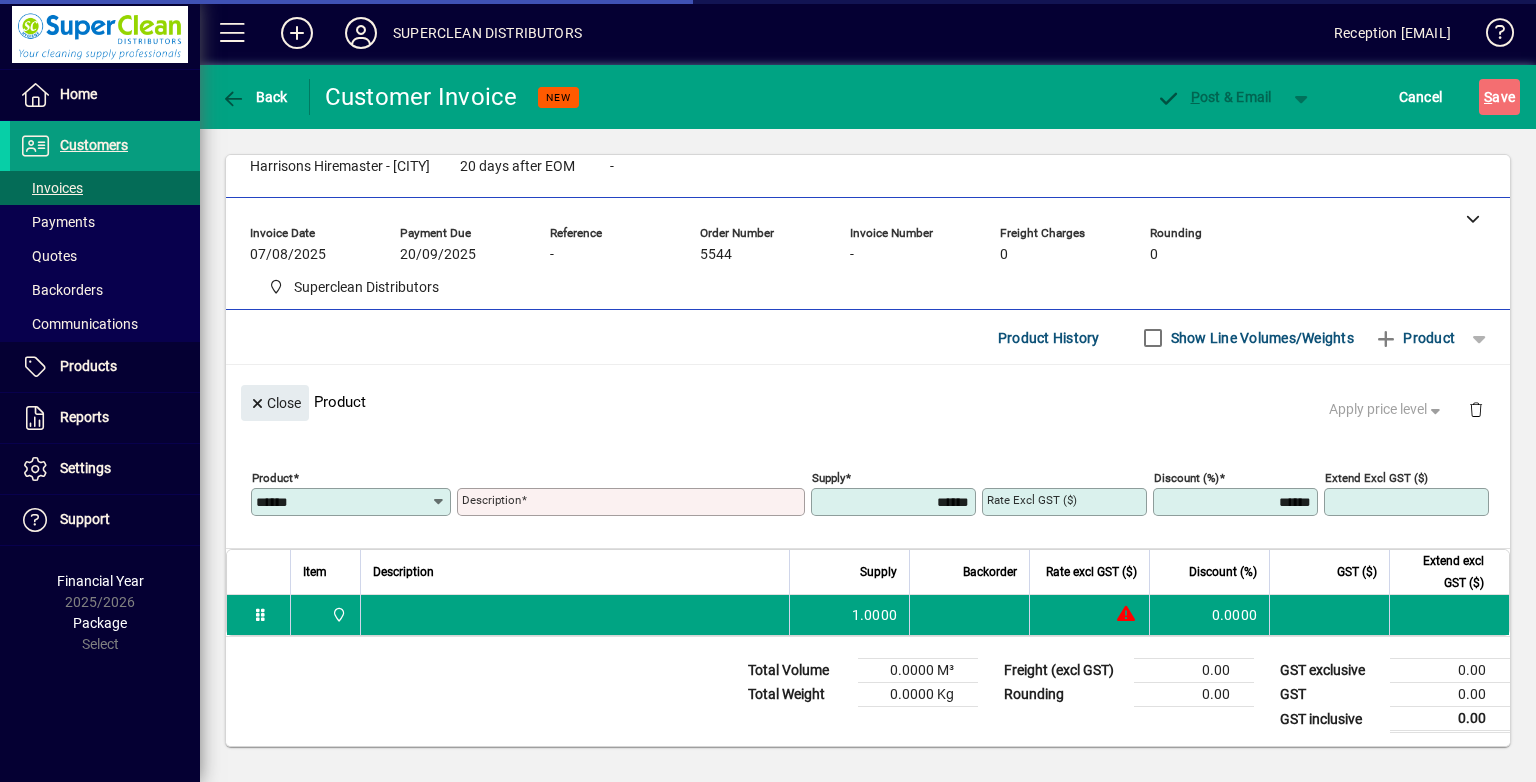 type on "**********" 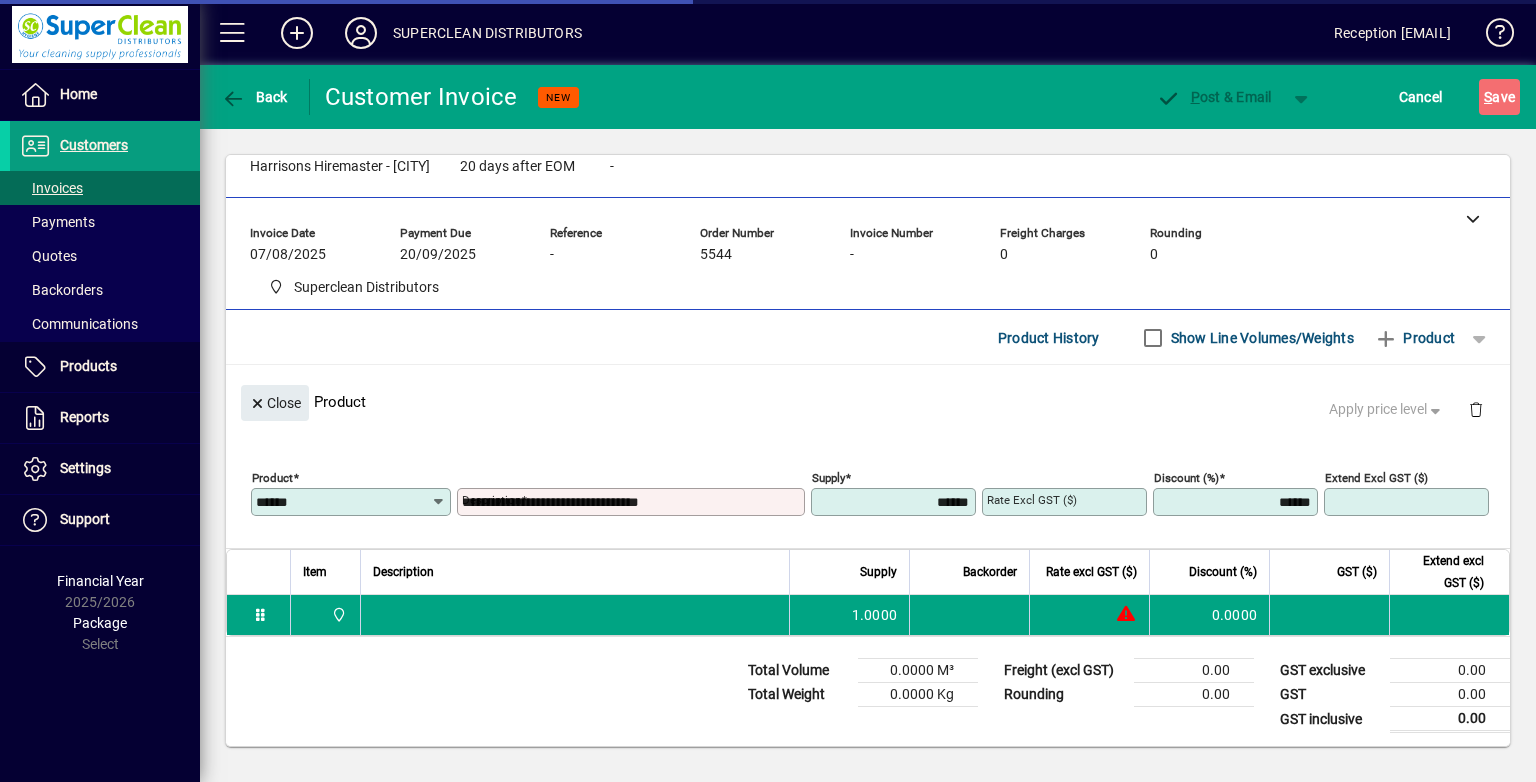 type on "*******" 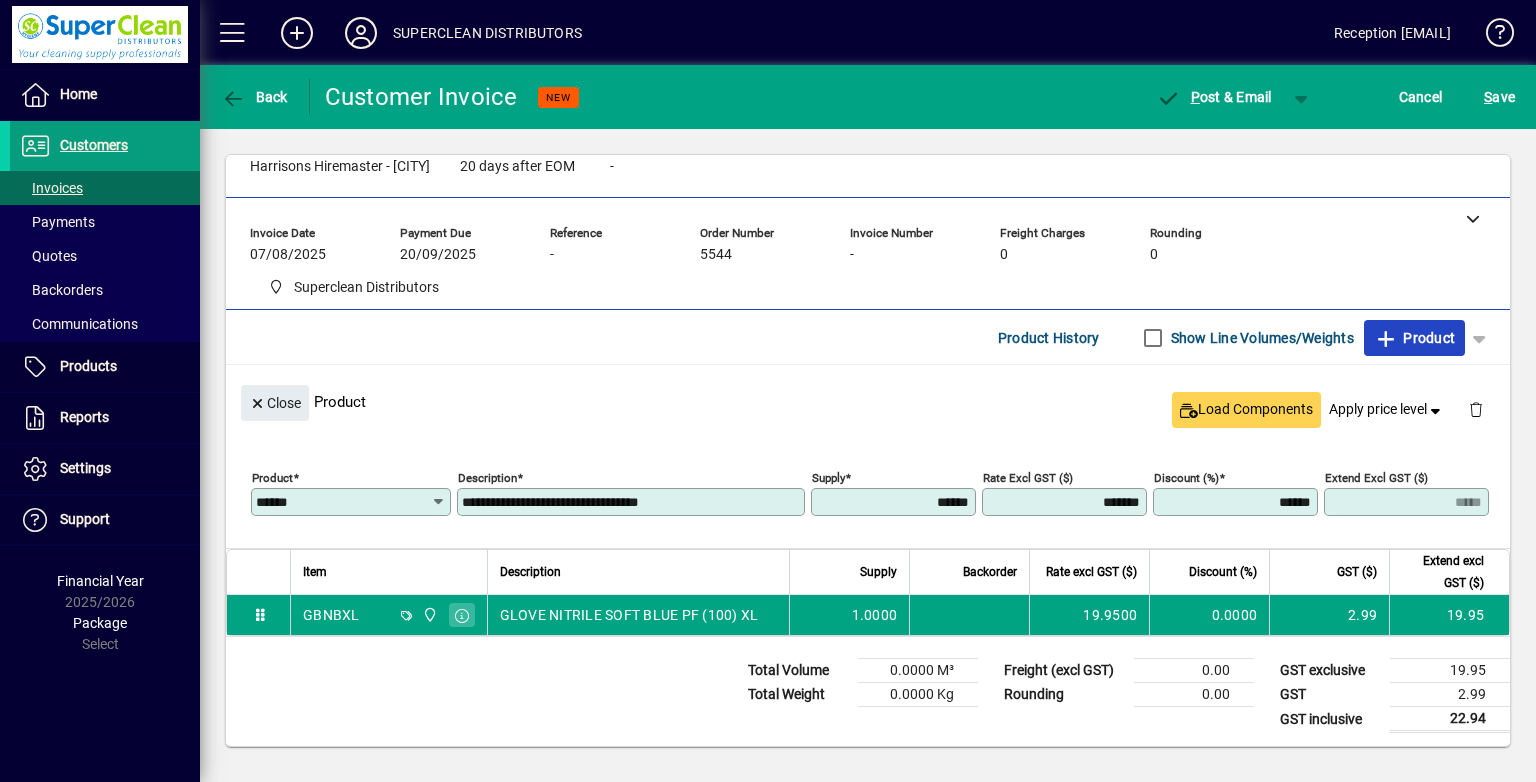 click on "Product" 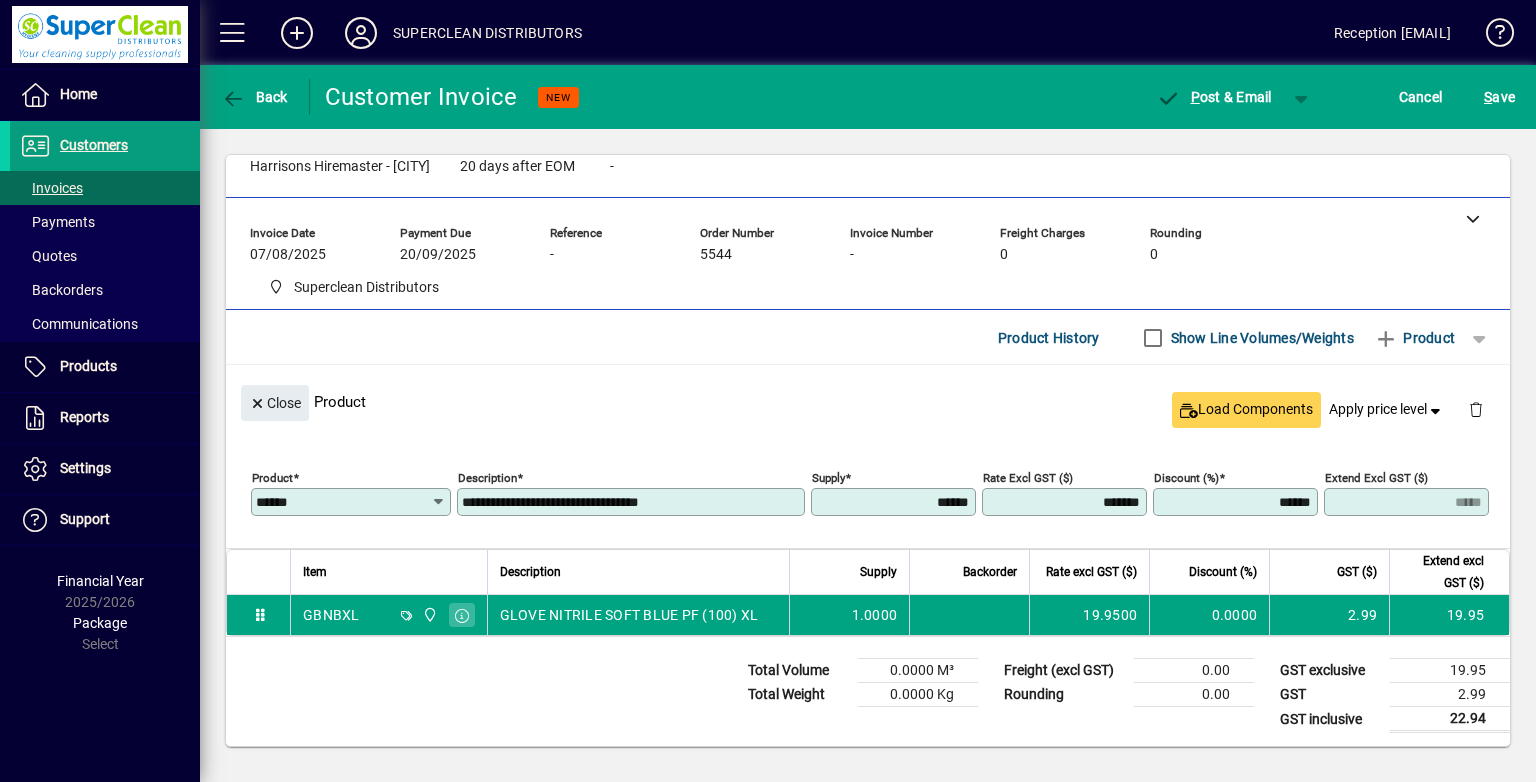 type 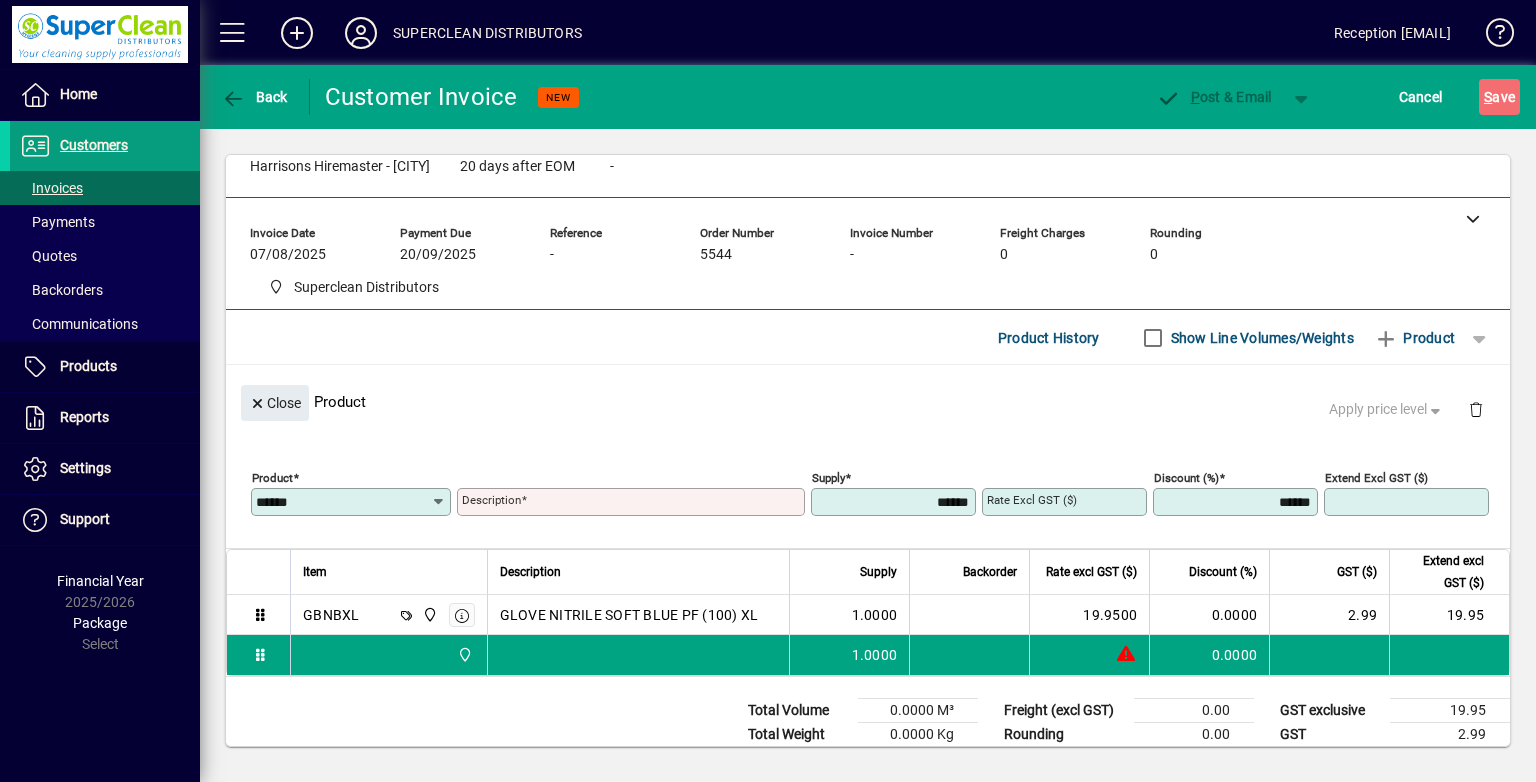 type 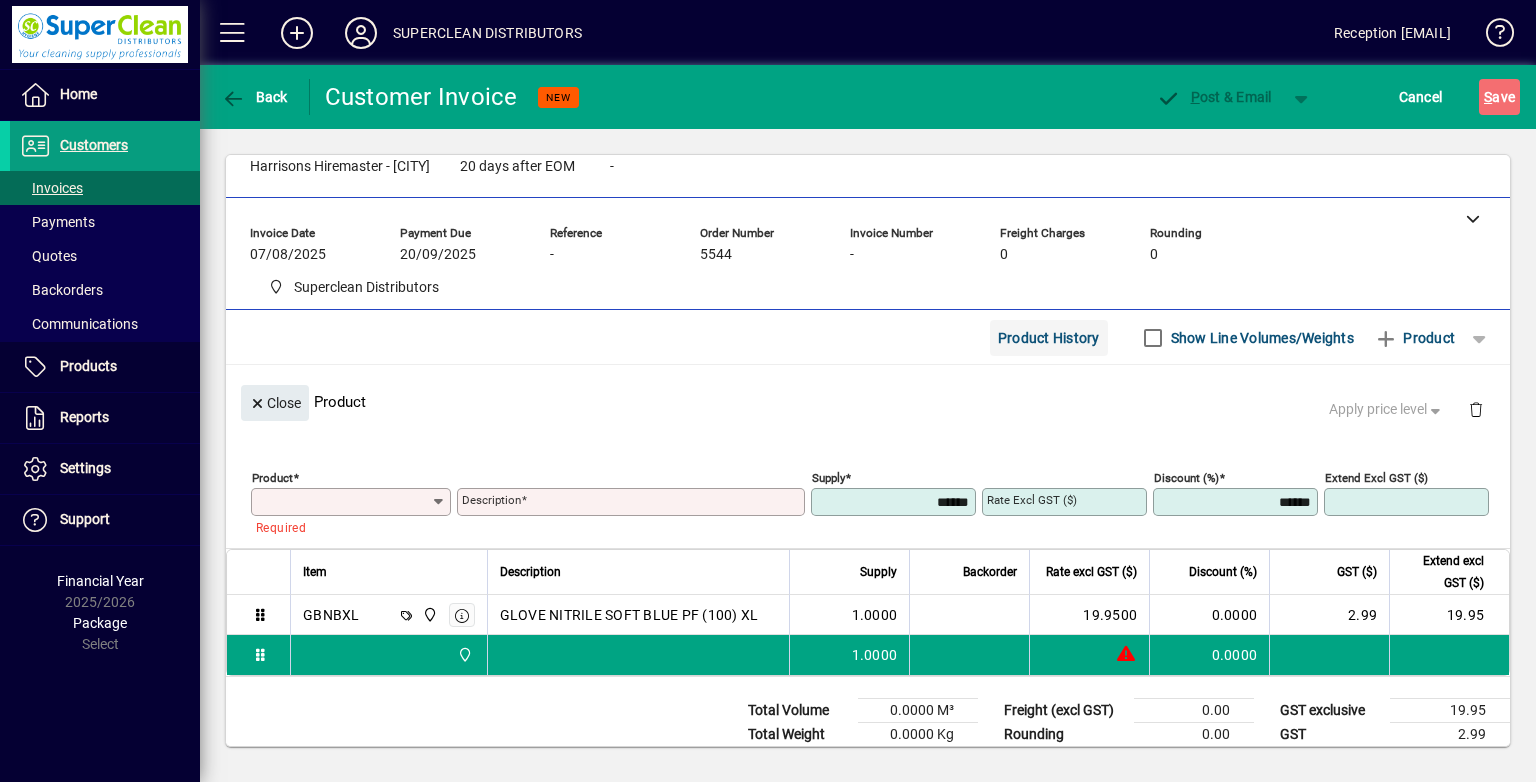 click on "Product History" 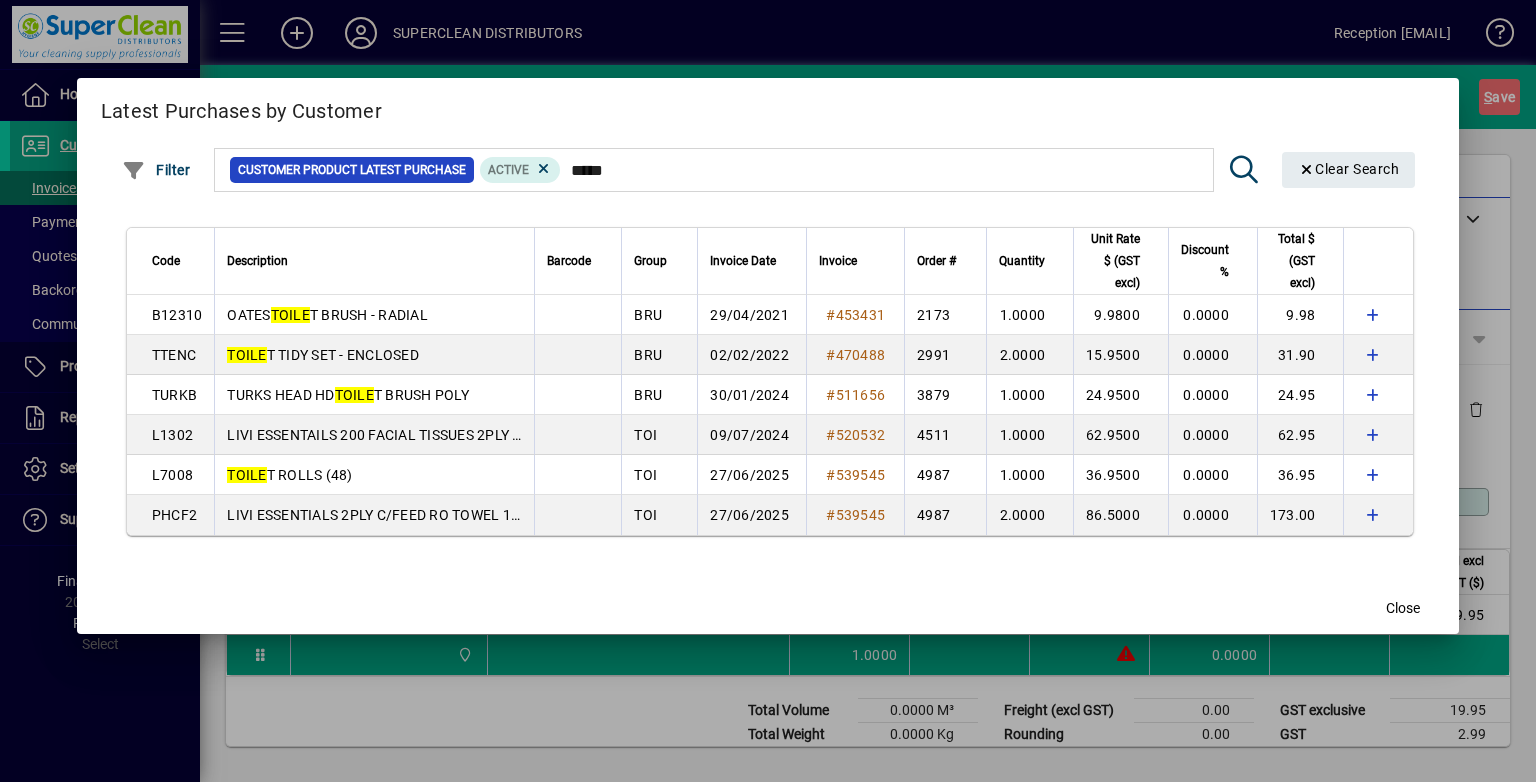 type on "*****" 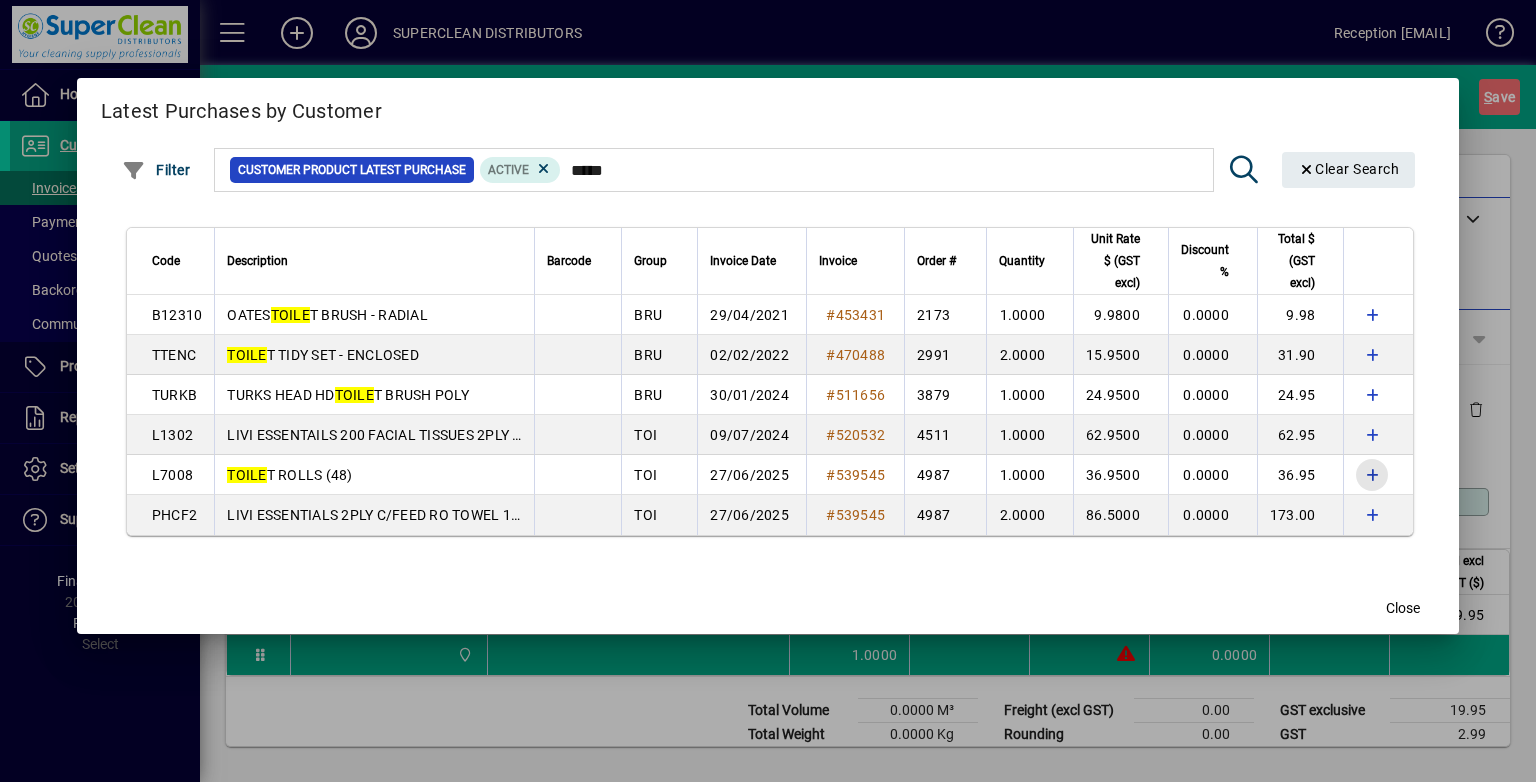 click at bounding box center (1372, 475) 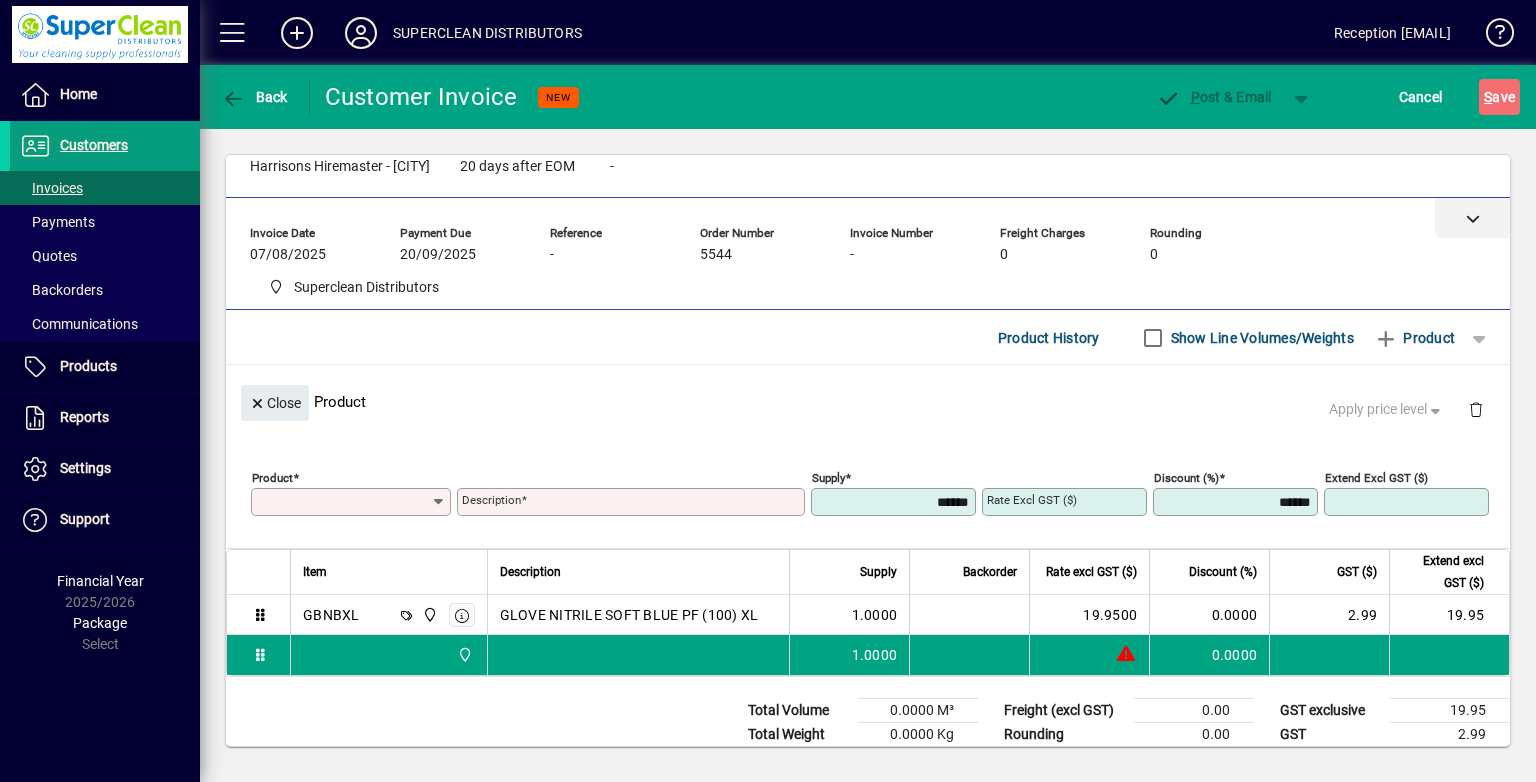scroll, scrollTop: 0, scrollLeft: 0, axis: both 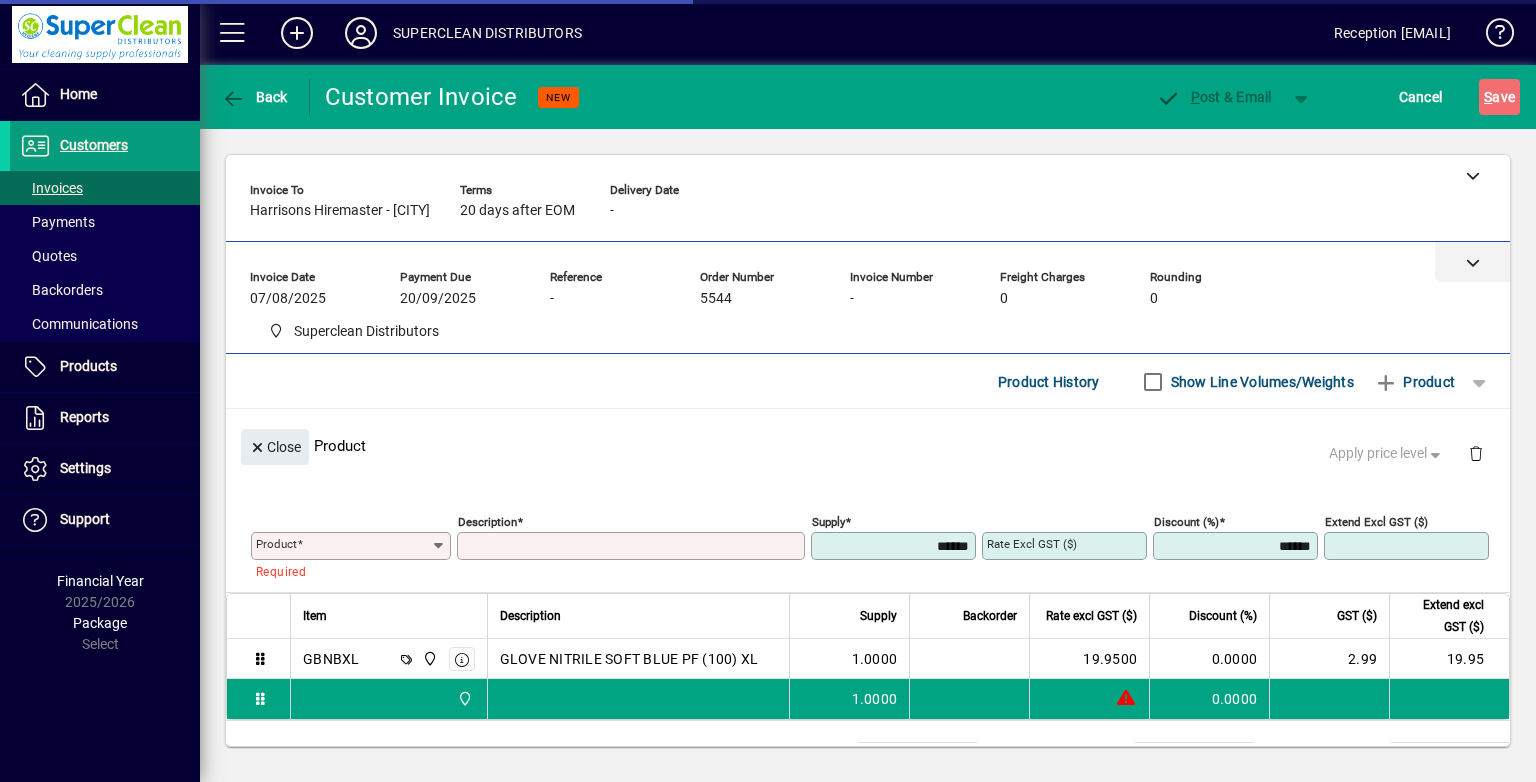 type on "**********" 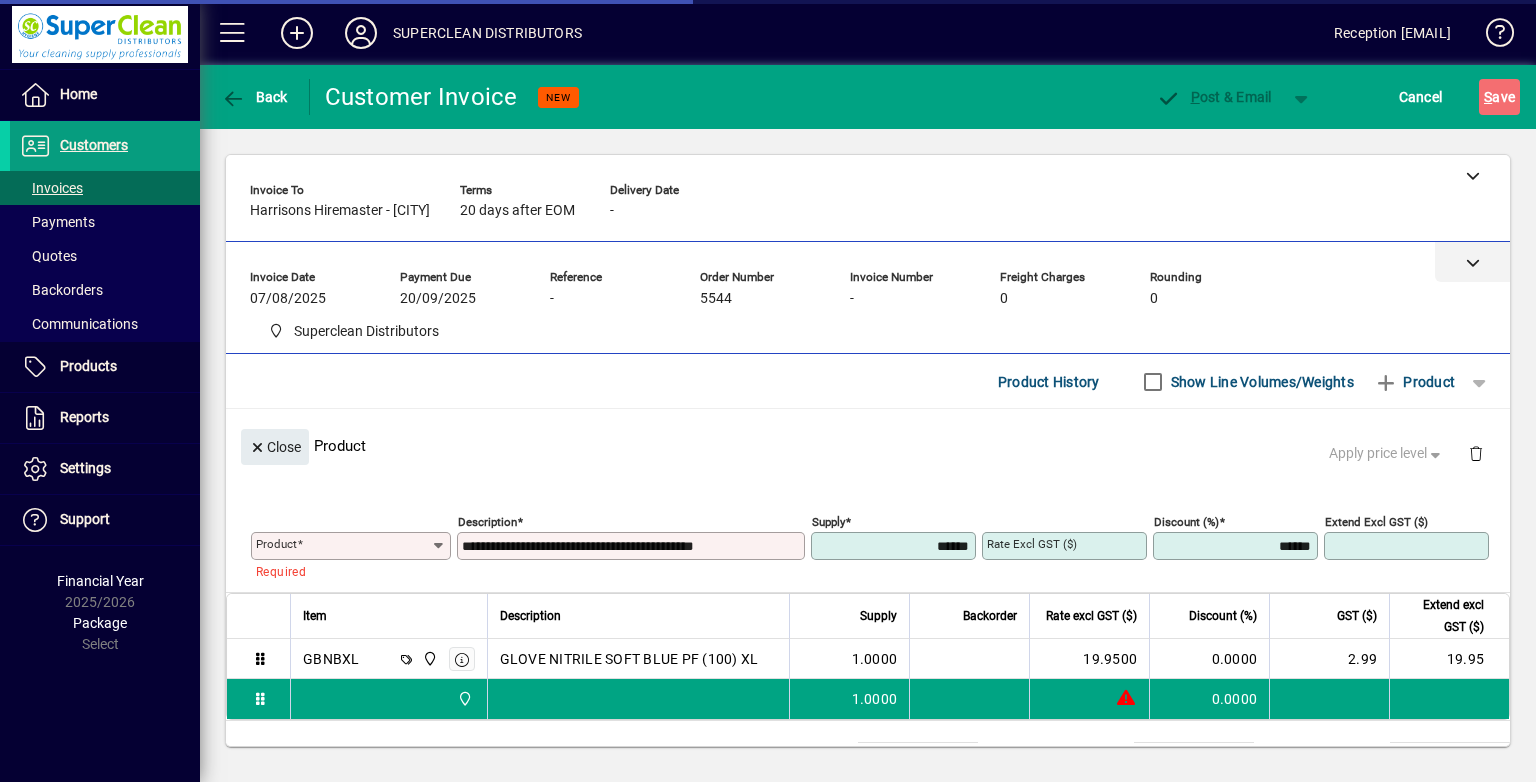type on "*******" 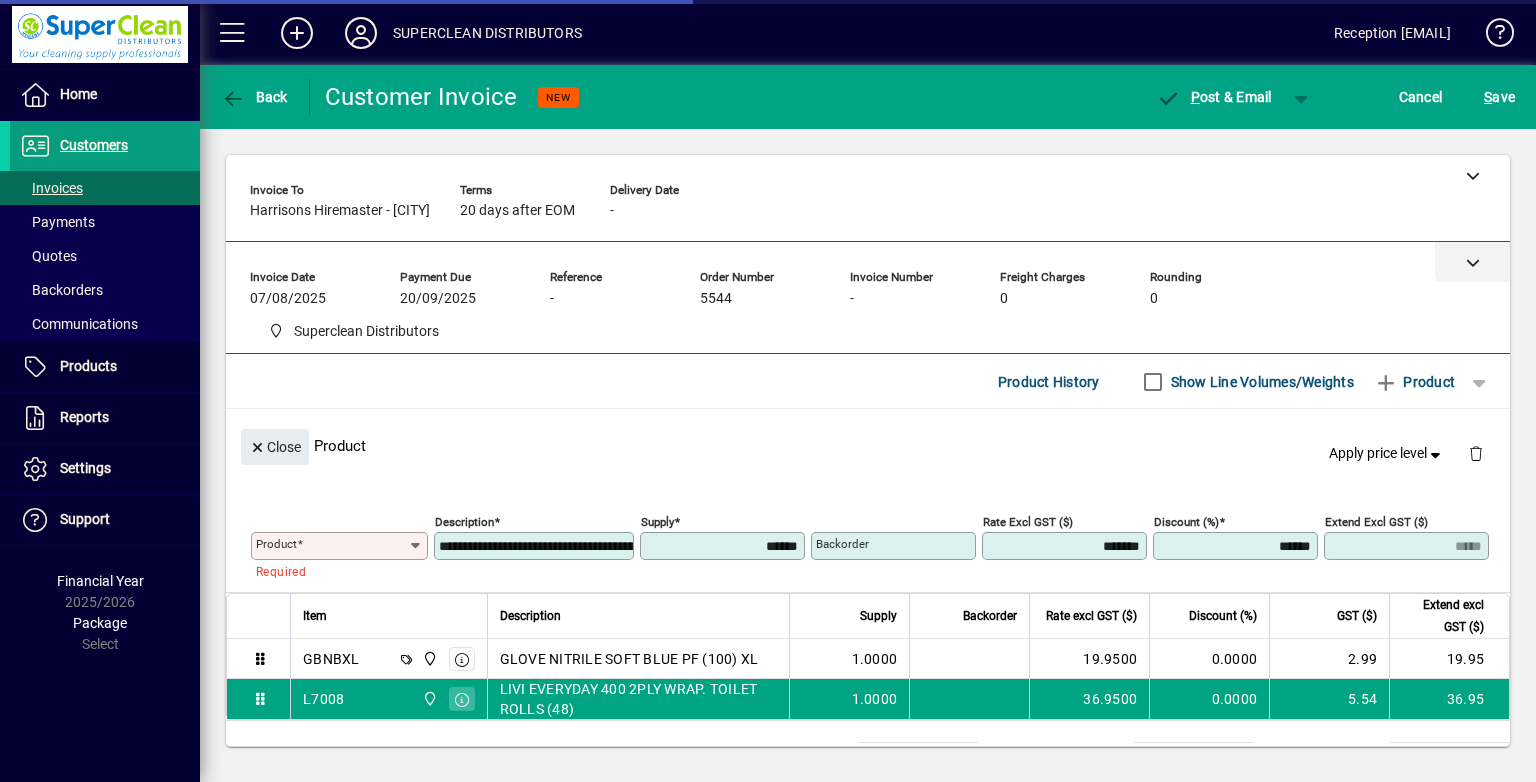 type on "*****" 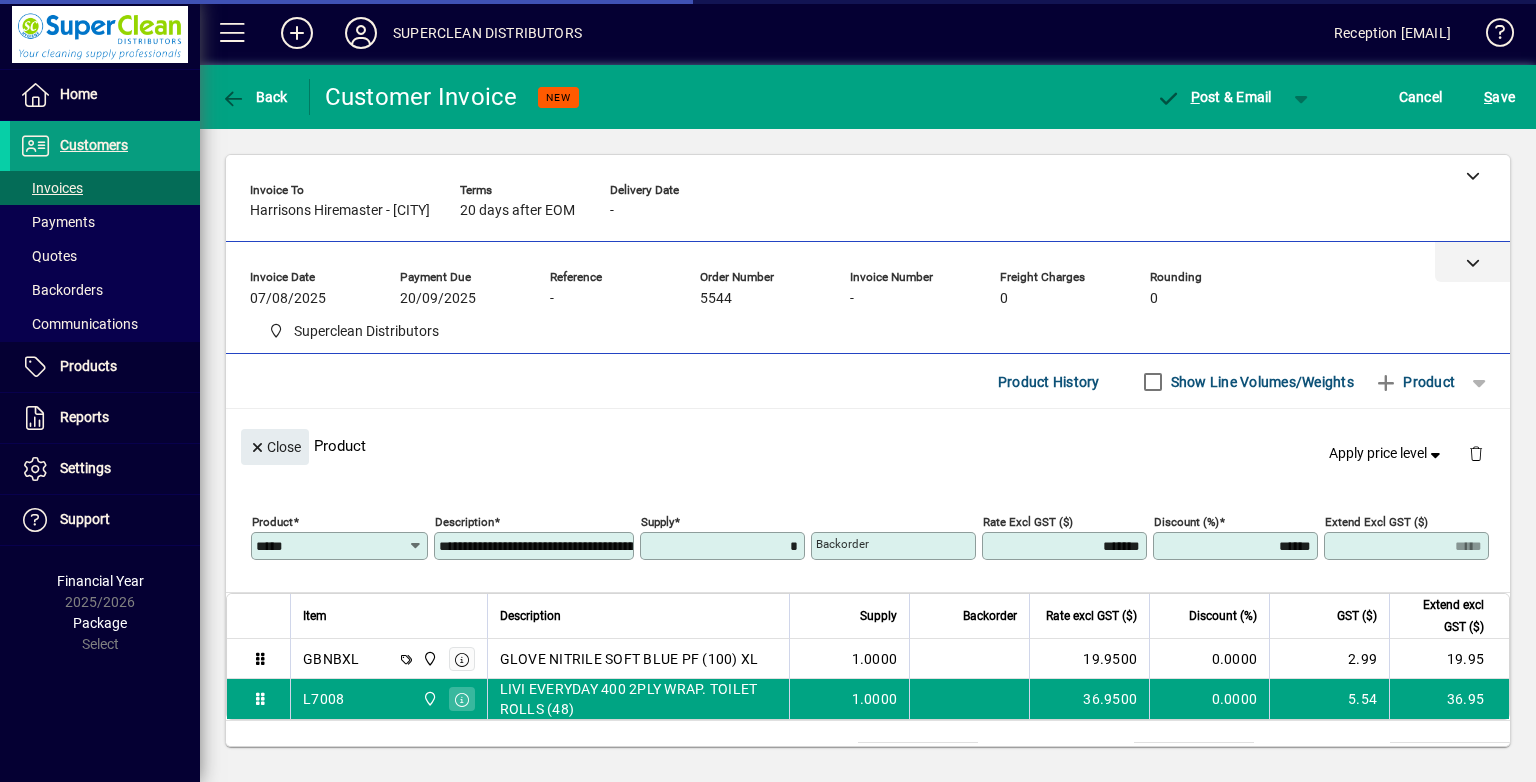 type on "******" 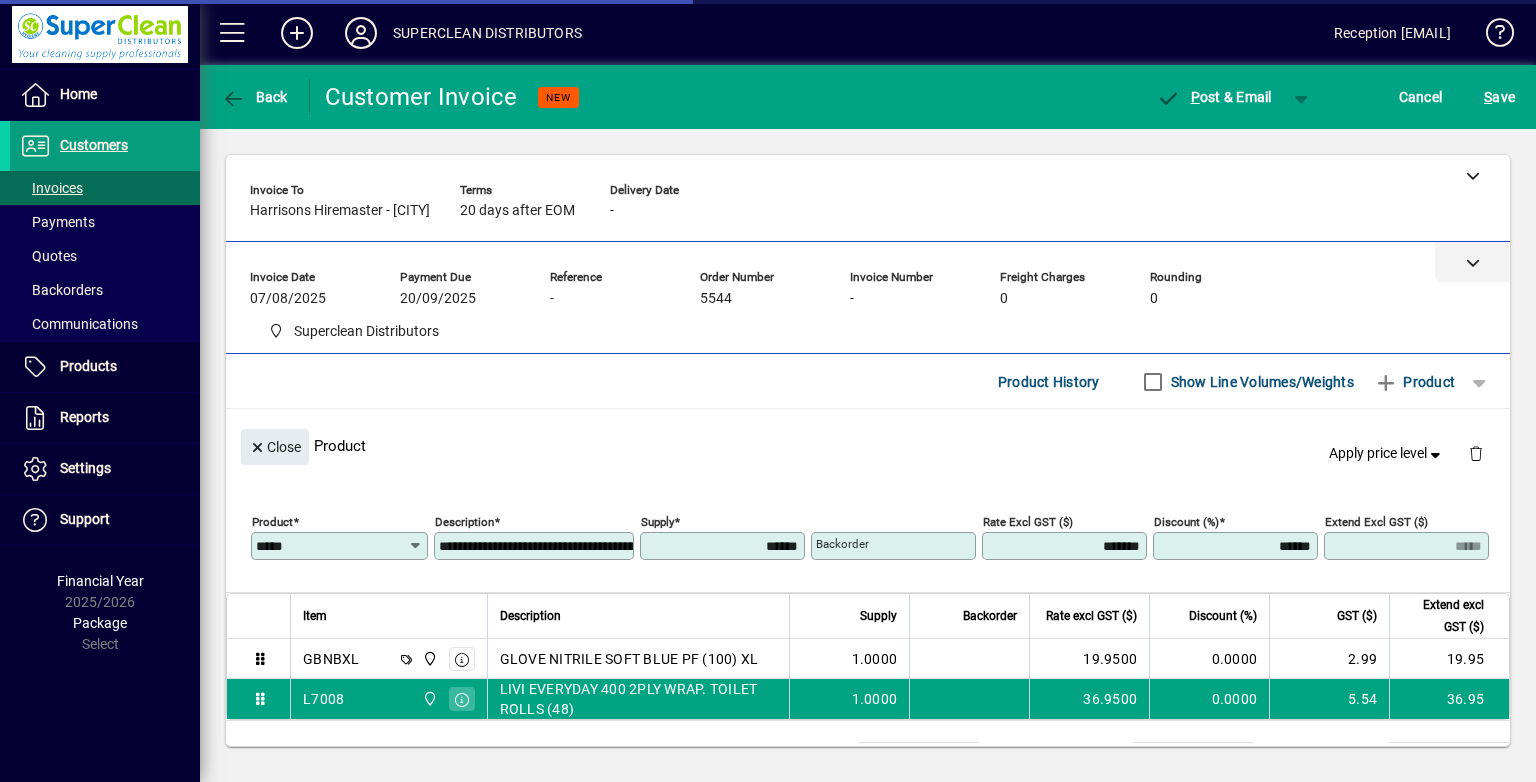 type on "*****" 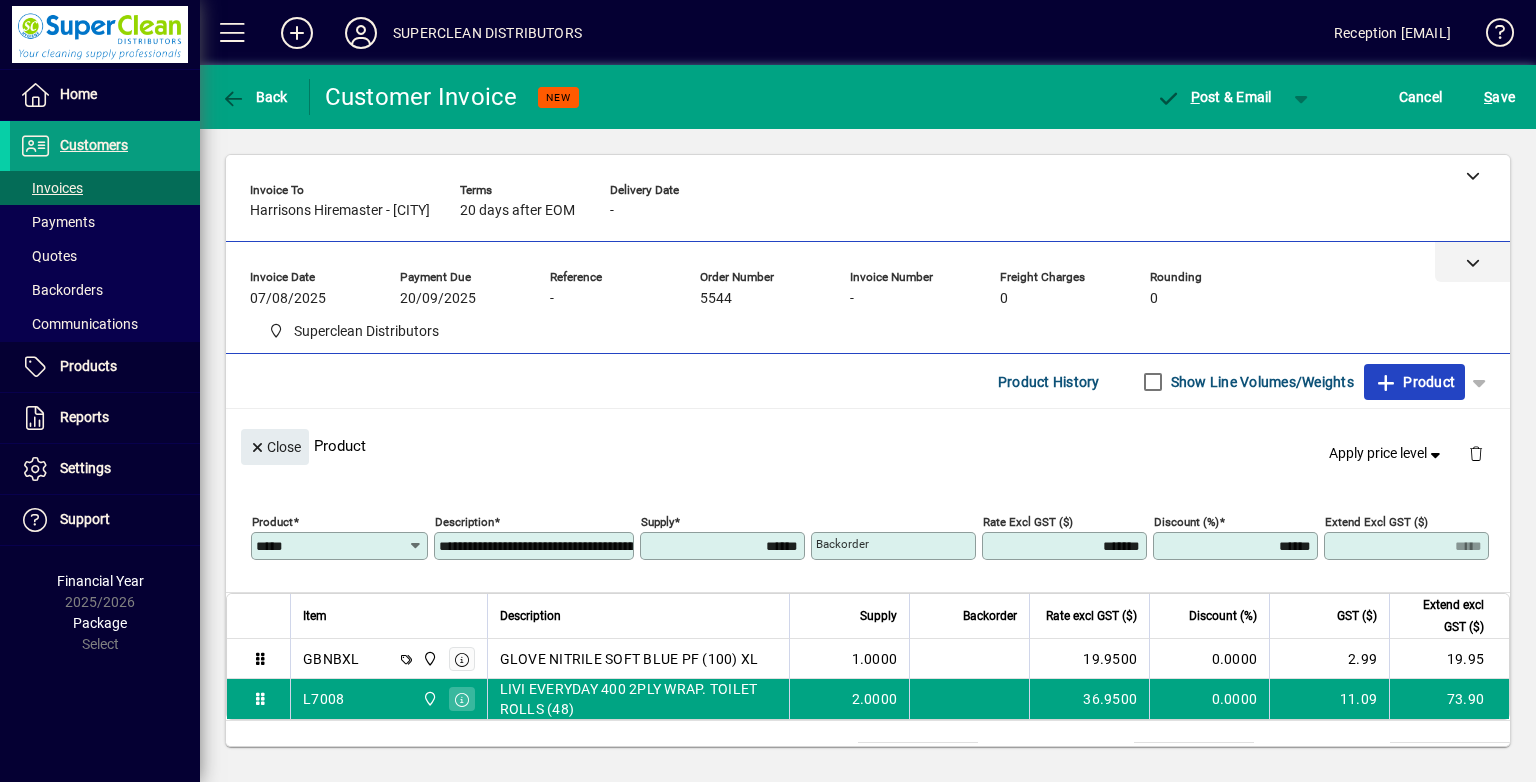 type 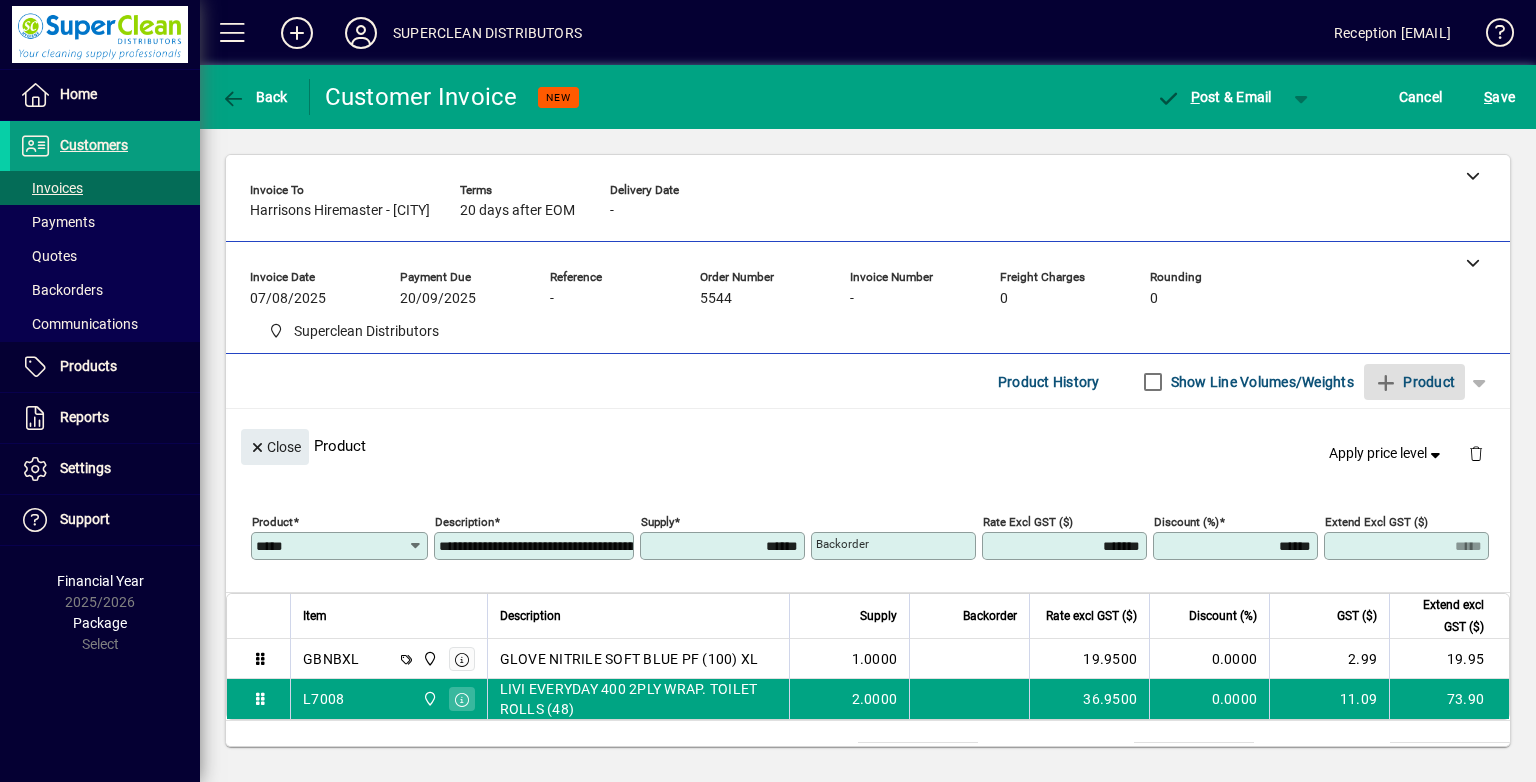 type 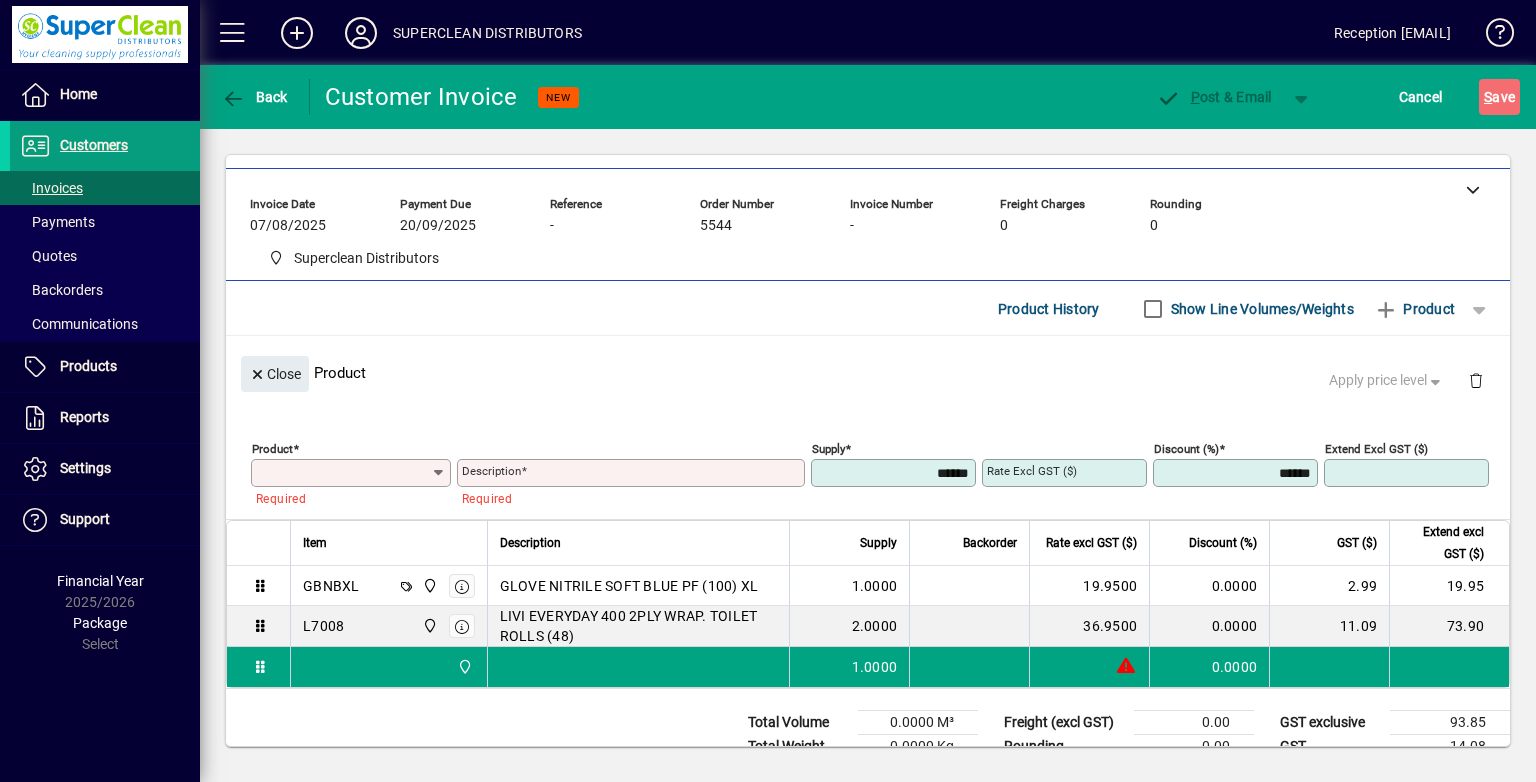 scroll, scrollTop: 100, scrollLeft: 0, axis: vertical 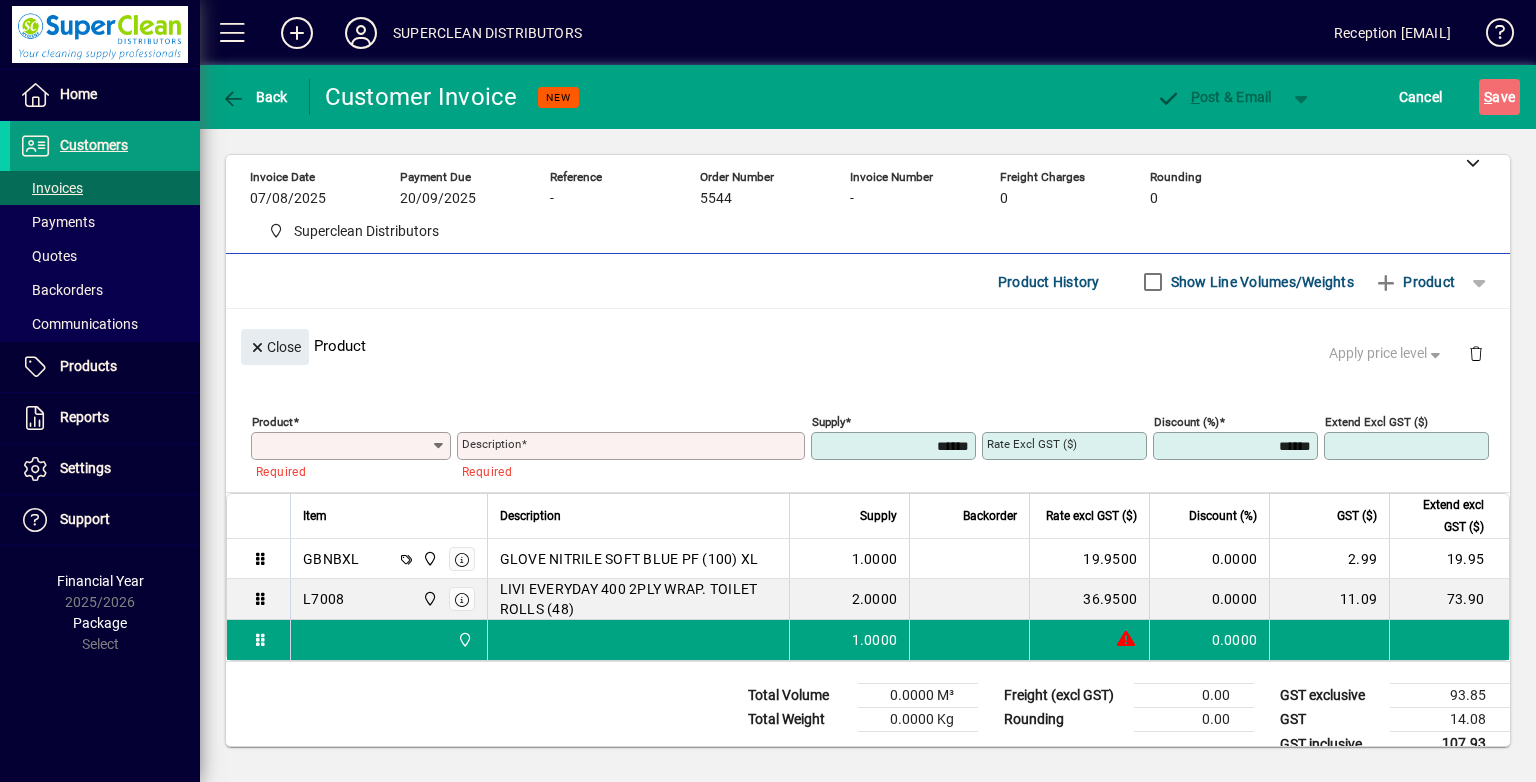 click on "Product" at bounding box center [343, 446] 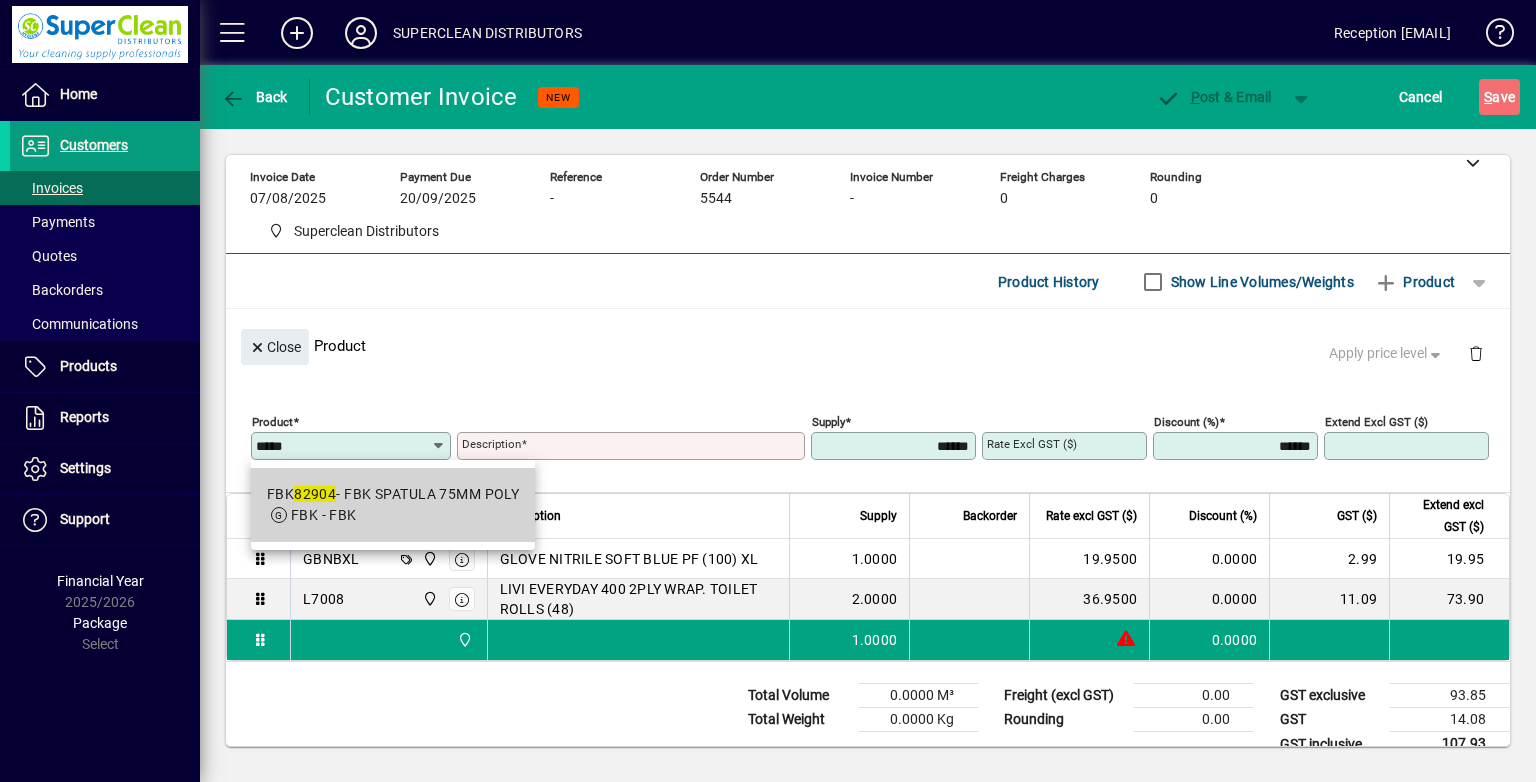 click on "FBK 82904  - FBK SPATULA 75MM POLY FBK - FBK" at bounding box center (393, 505) 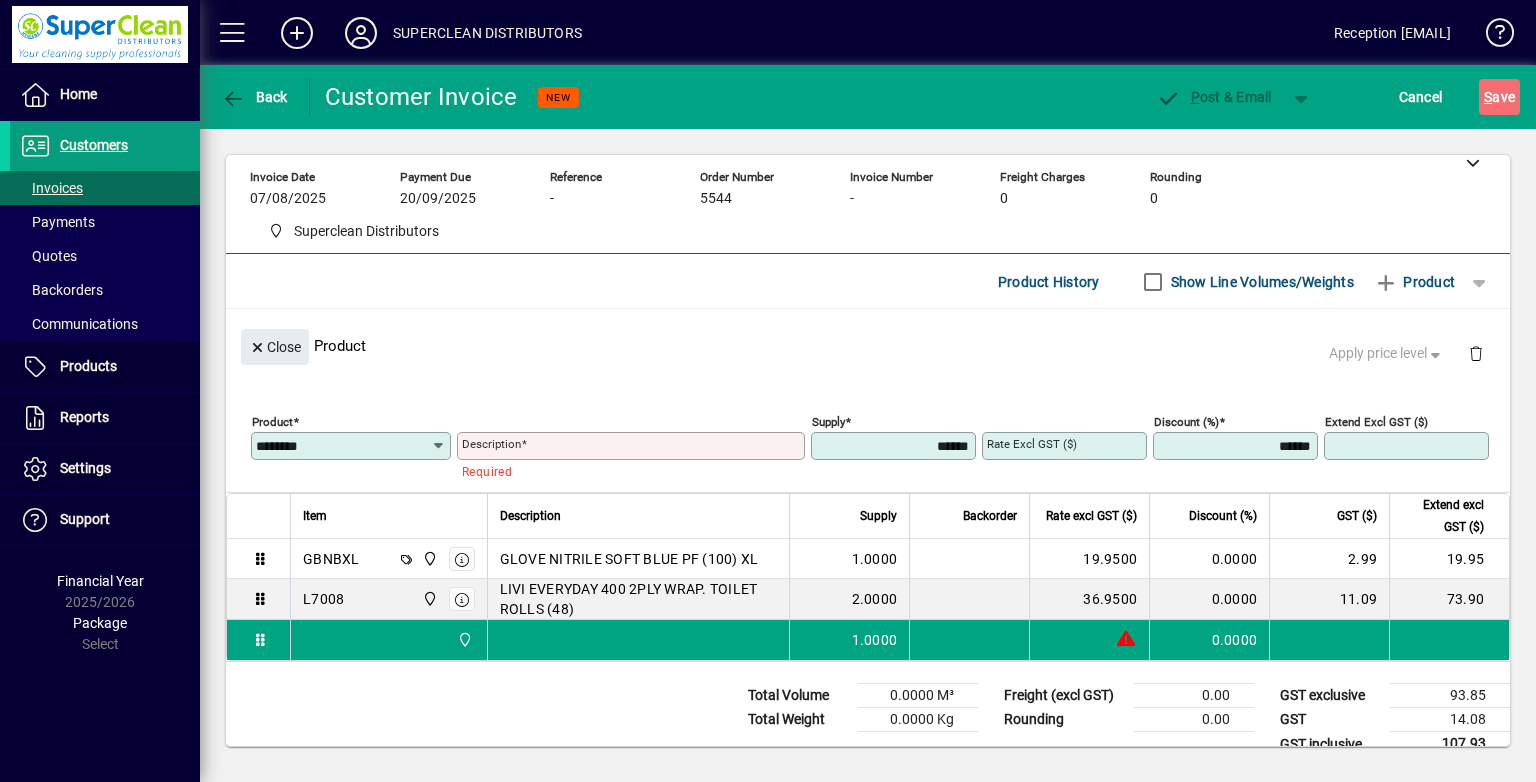 type on "**********" 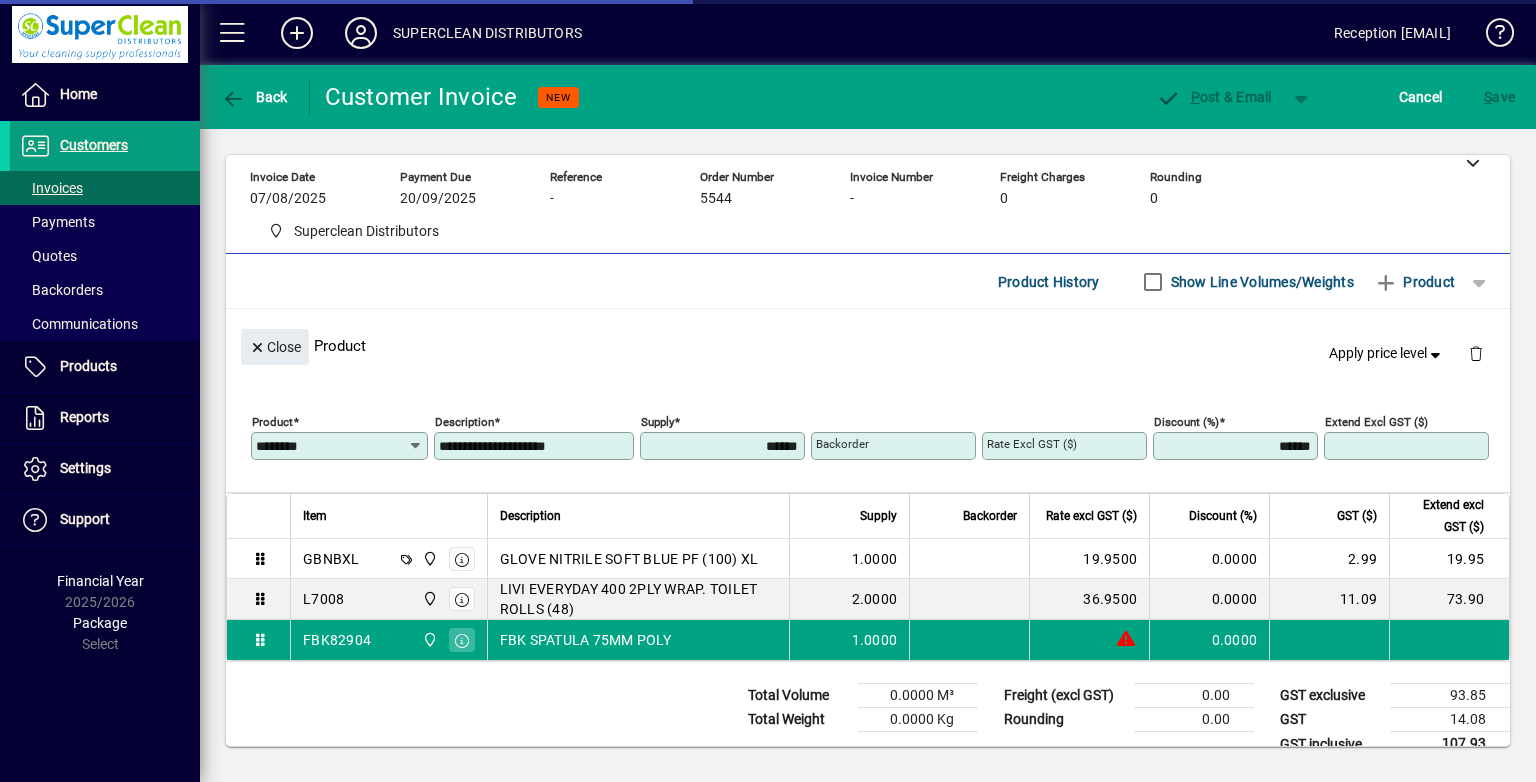 type on "*******" 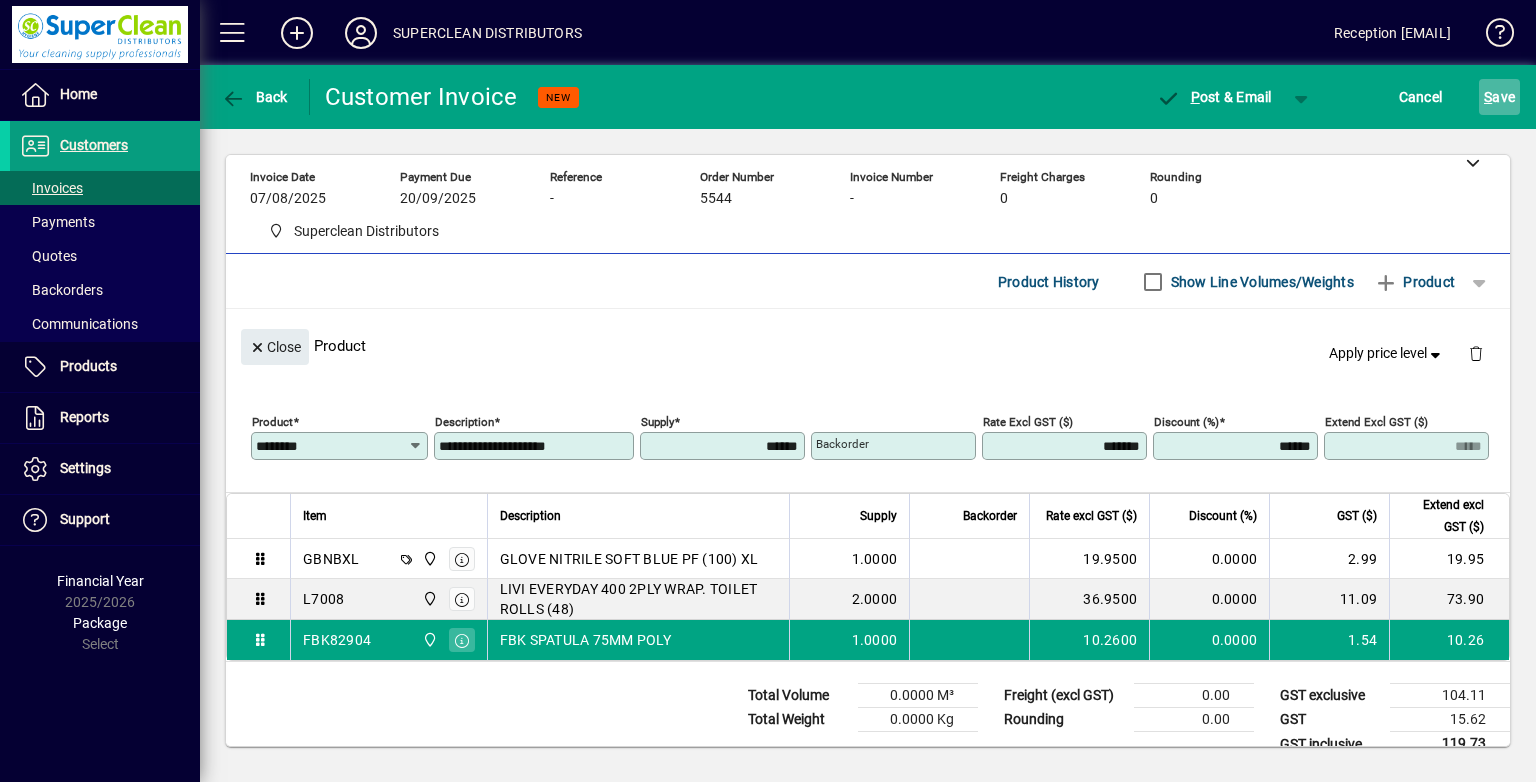 drag, startPoint x: 1500, startPoint y: 73, endPoint x: 1510, endPoint y: 95, distance: 24.166092 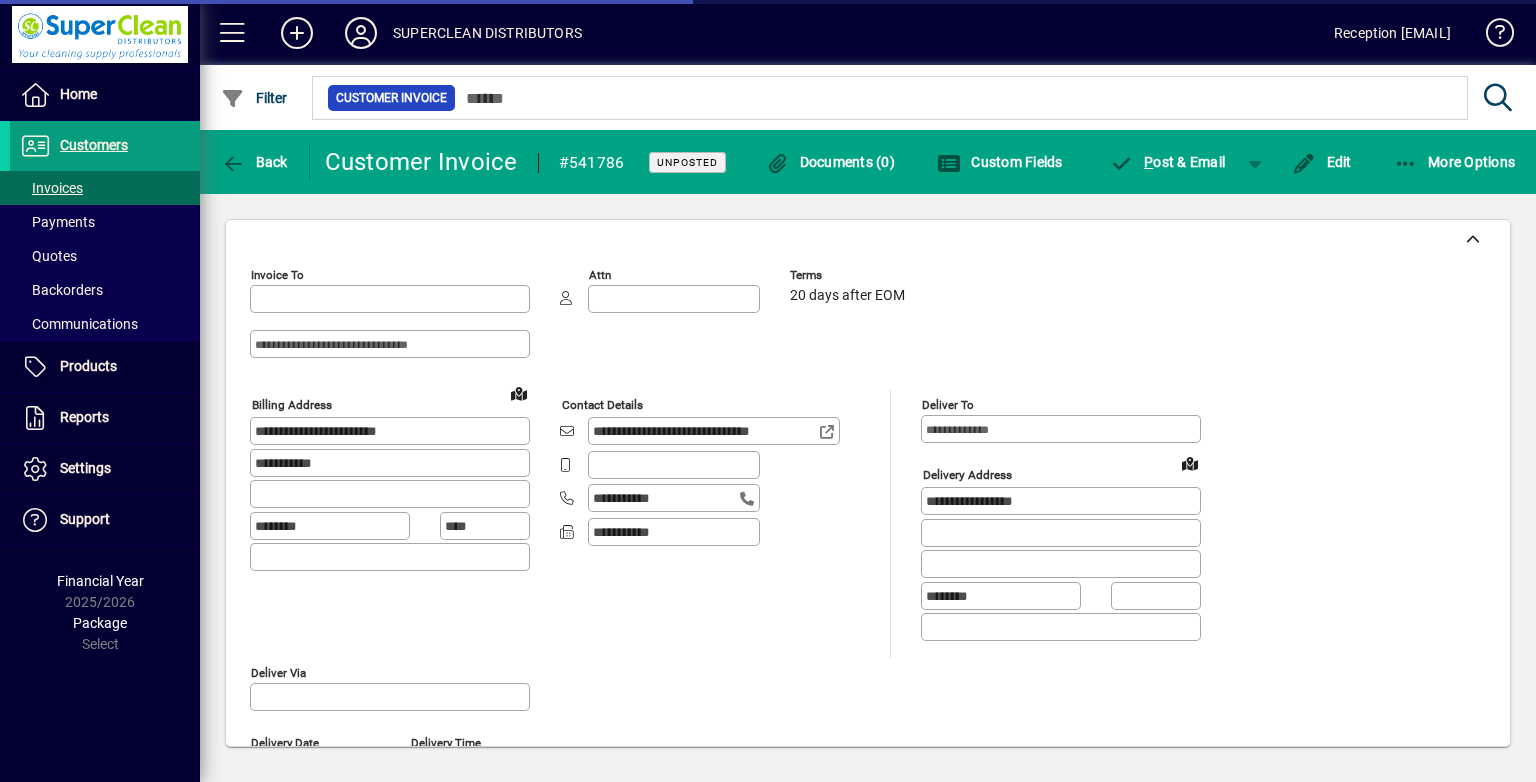 type on "**********" 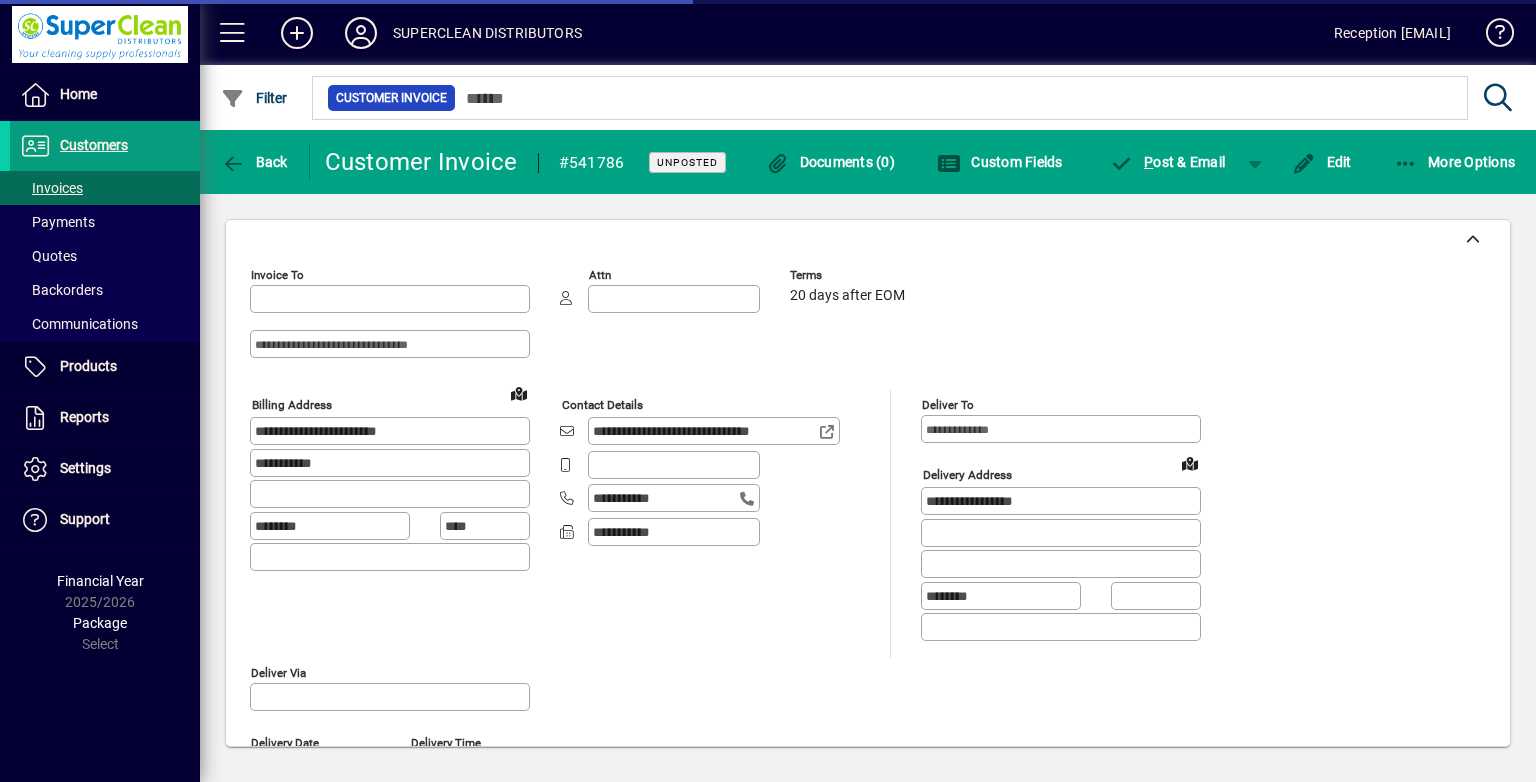 type on "**********" 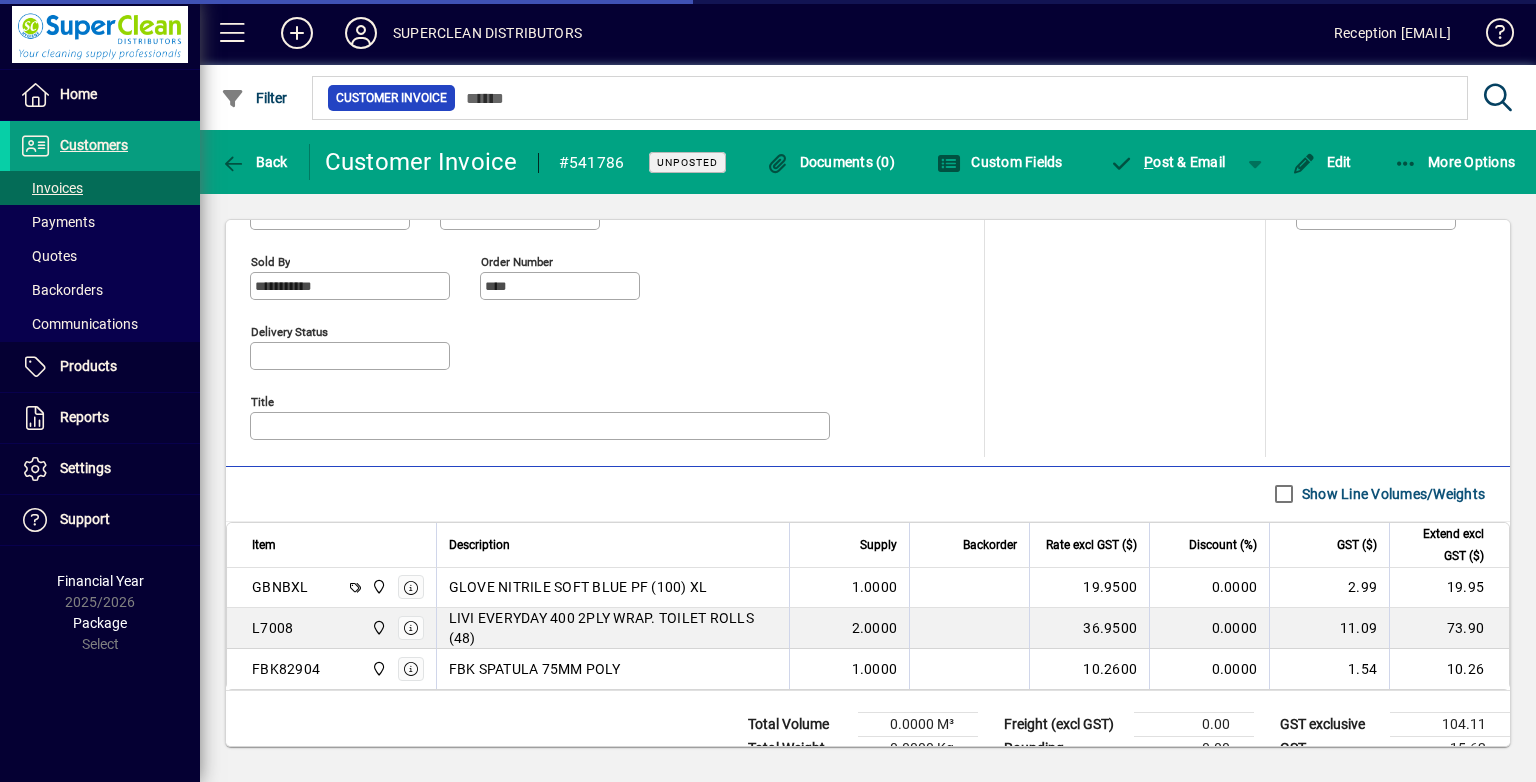 scroll, scrollTop: 932, scrollLeft: 0, axis: vertical 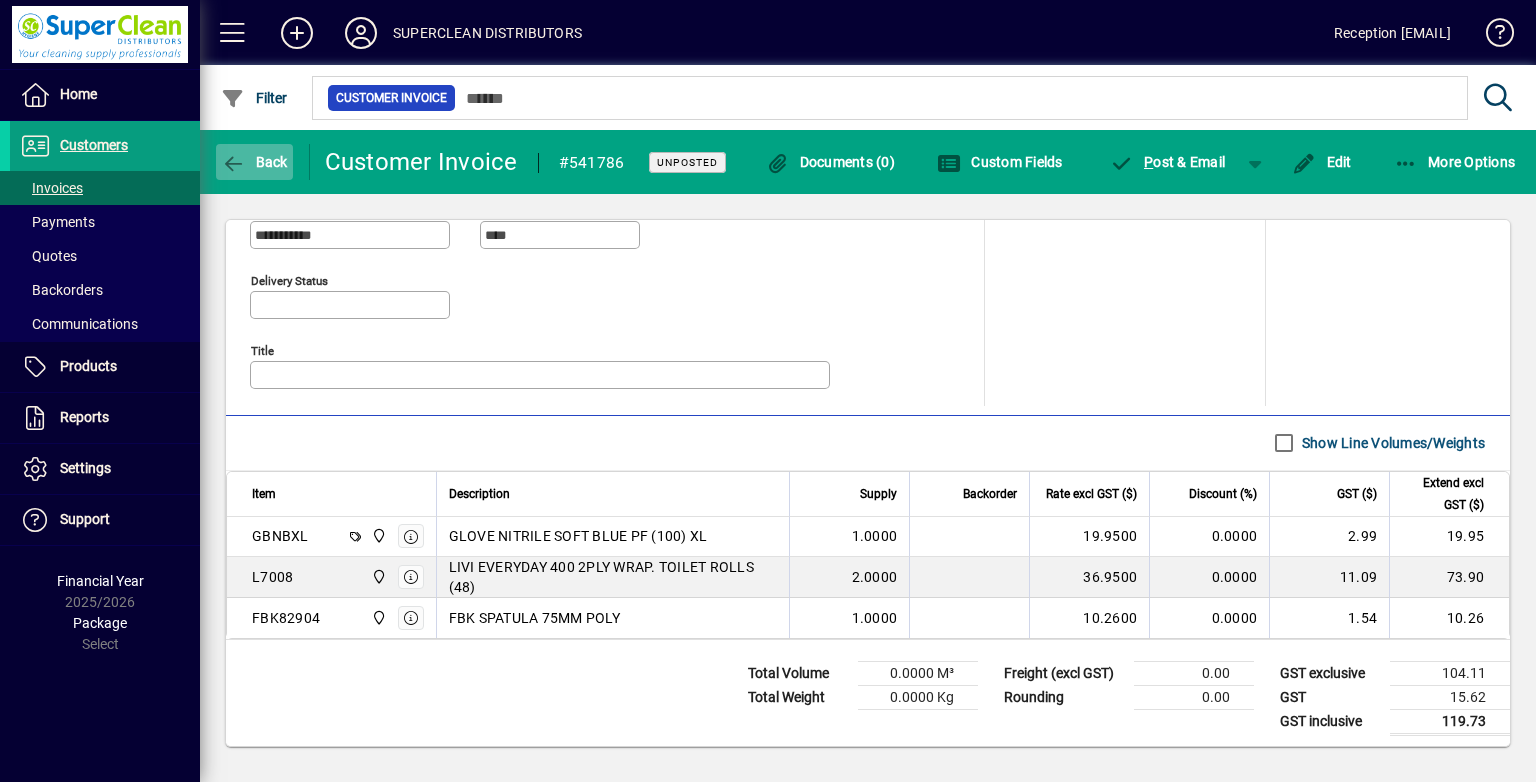 click on "Back" 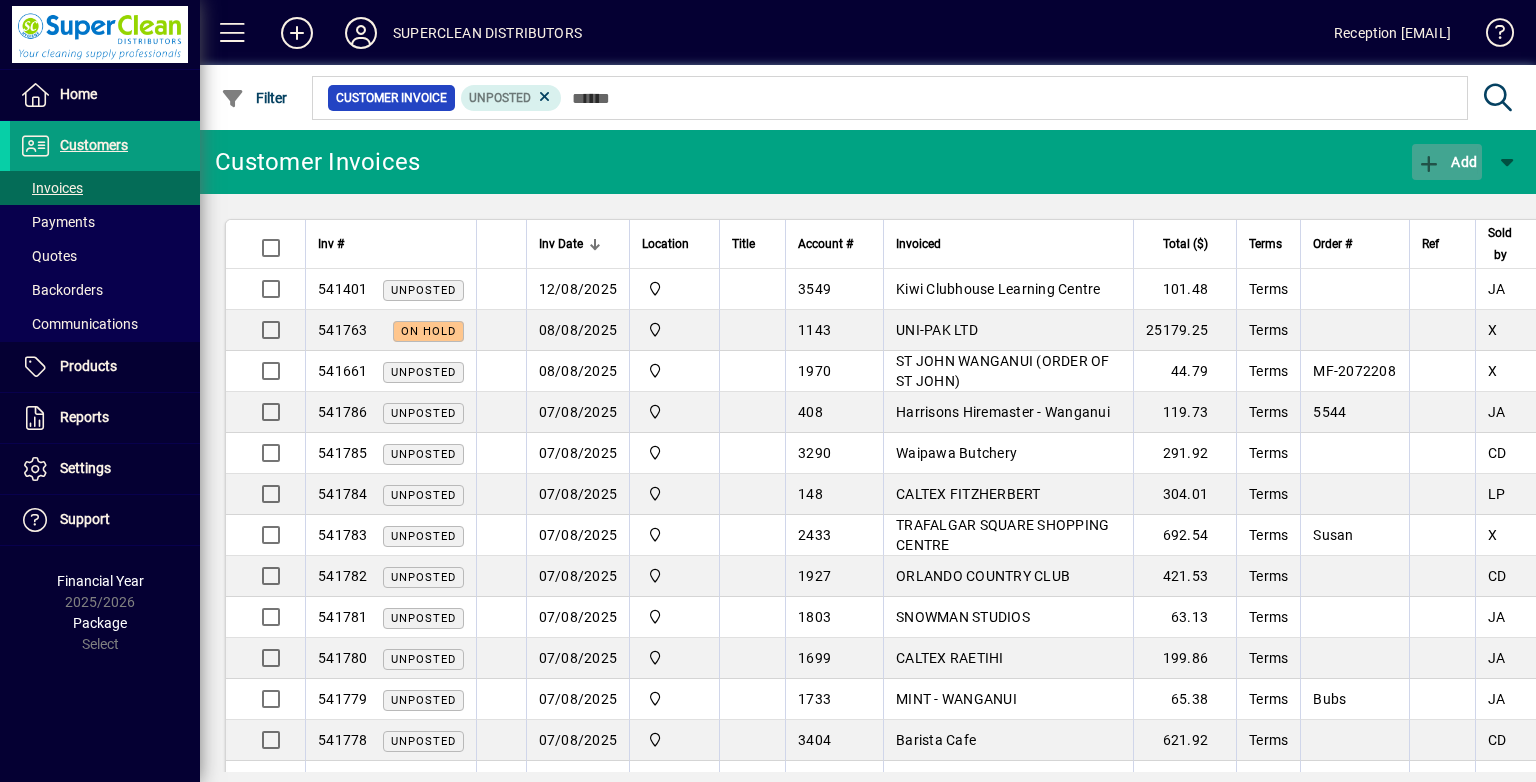click 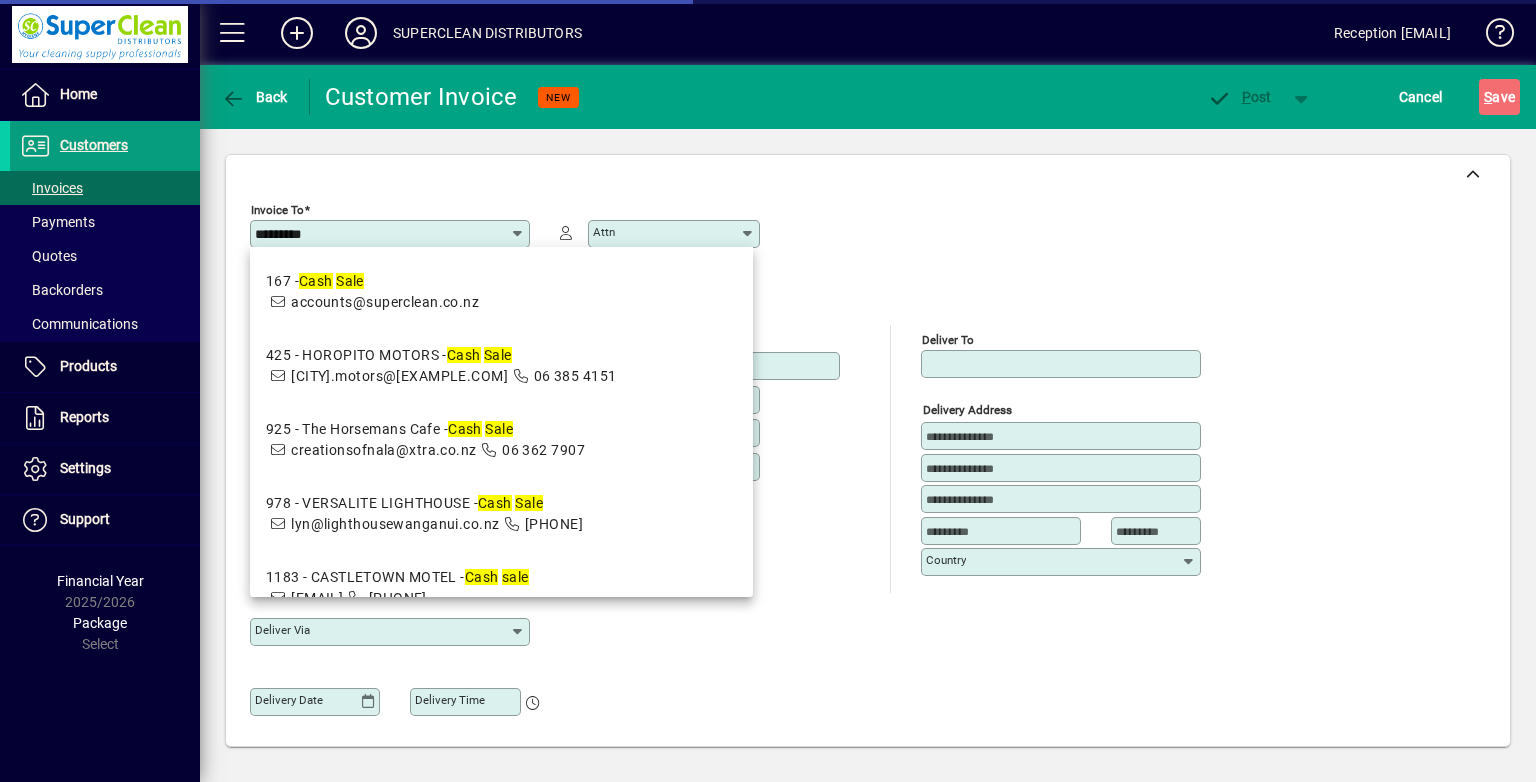 drag, startPoint x: 600, startPoint y: 276, endPoint x: 634, endPoint y: 295, distance: 38.948685 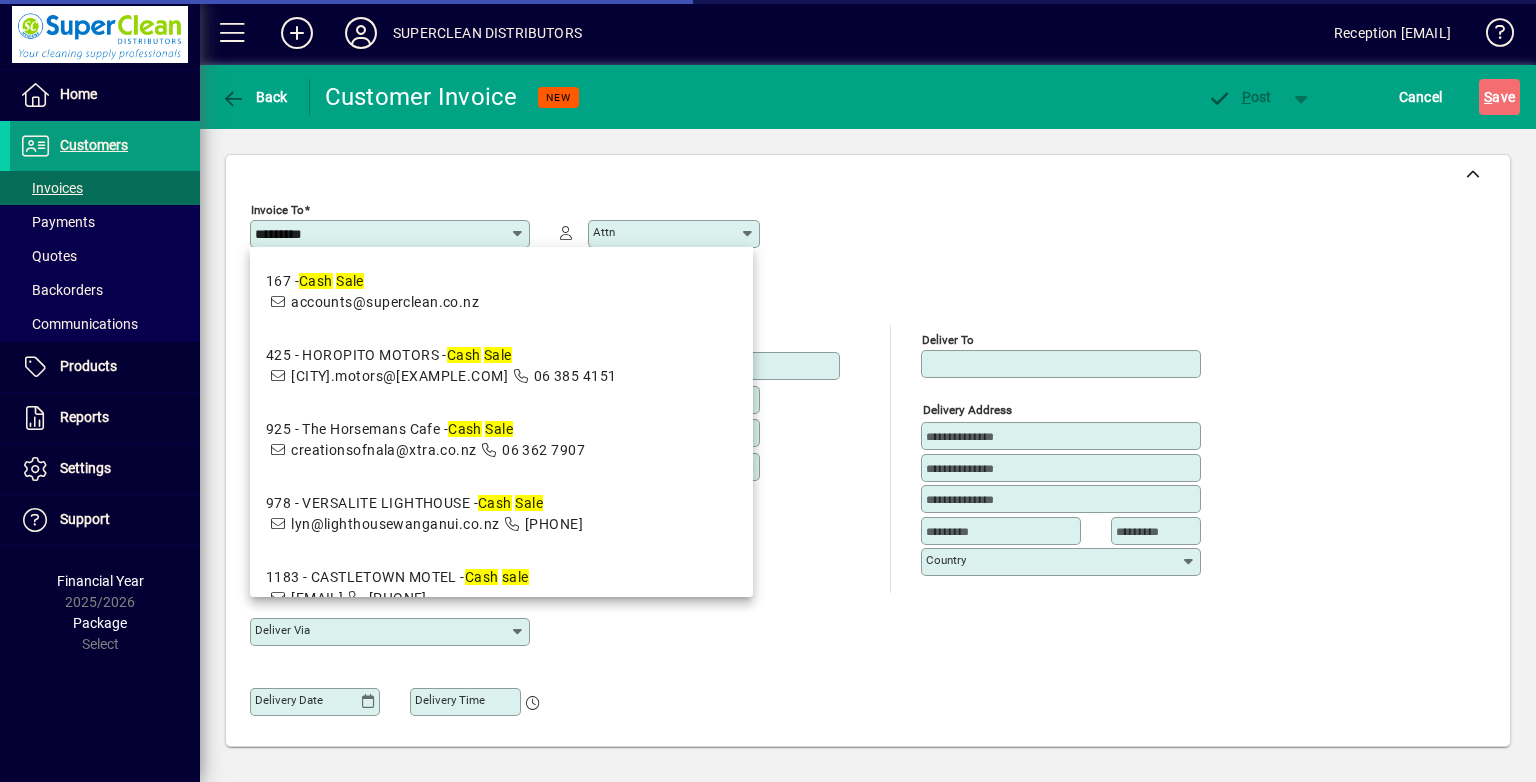 click on "[FIRST] [LAST] accounts@[EXAMPLE.COM]" at bounding box center [501, 292] 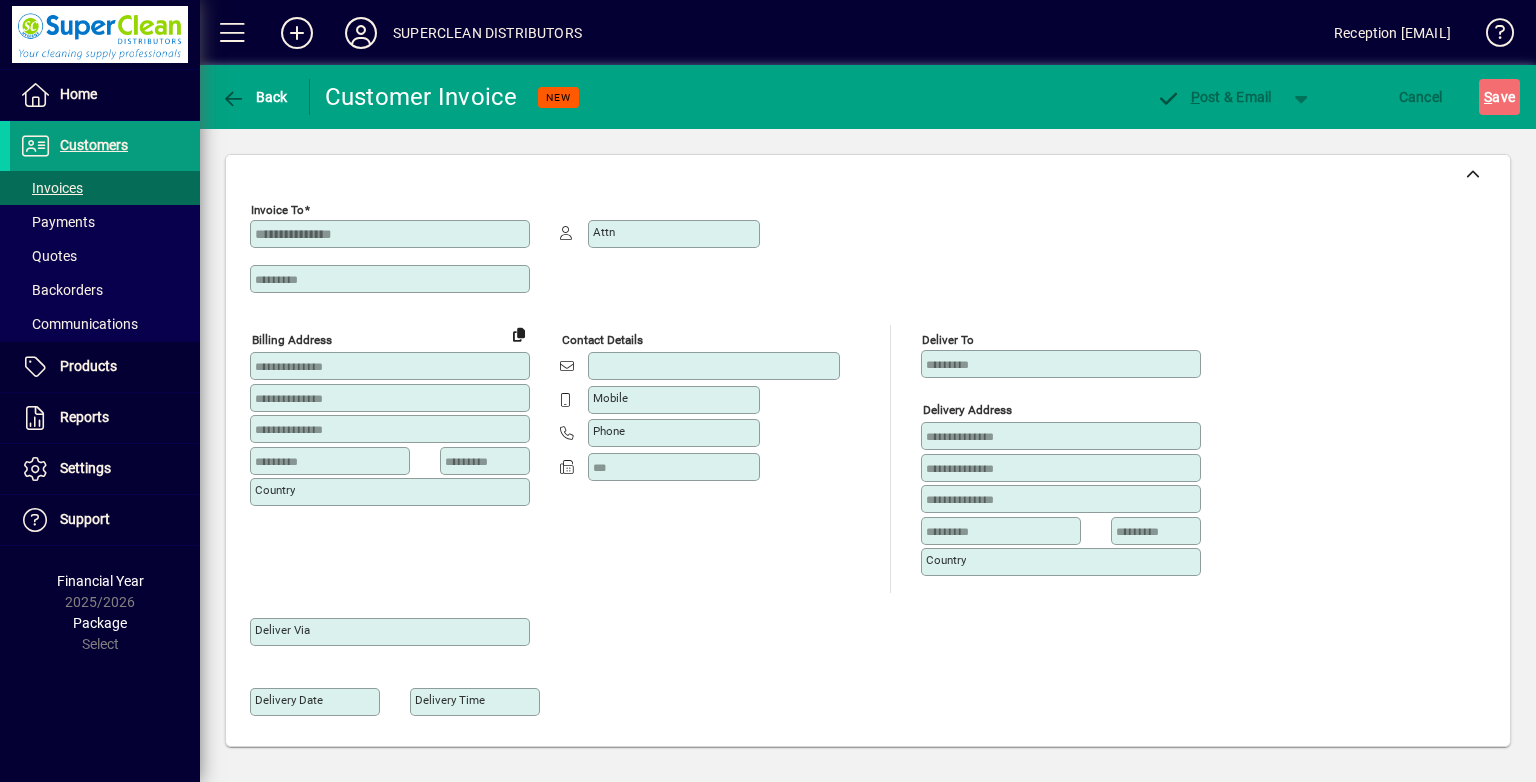 type on "**********" 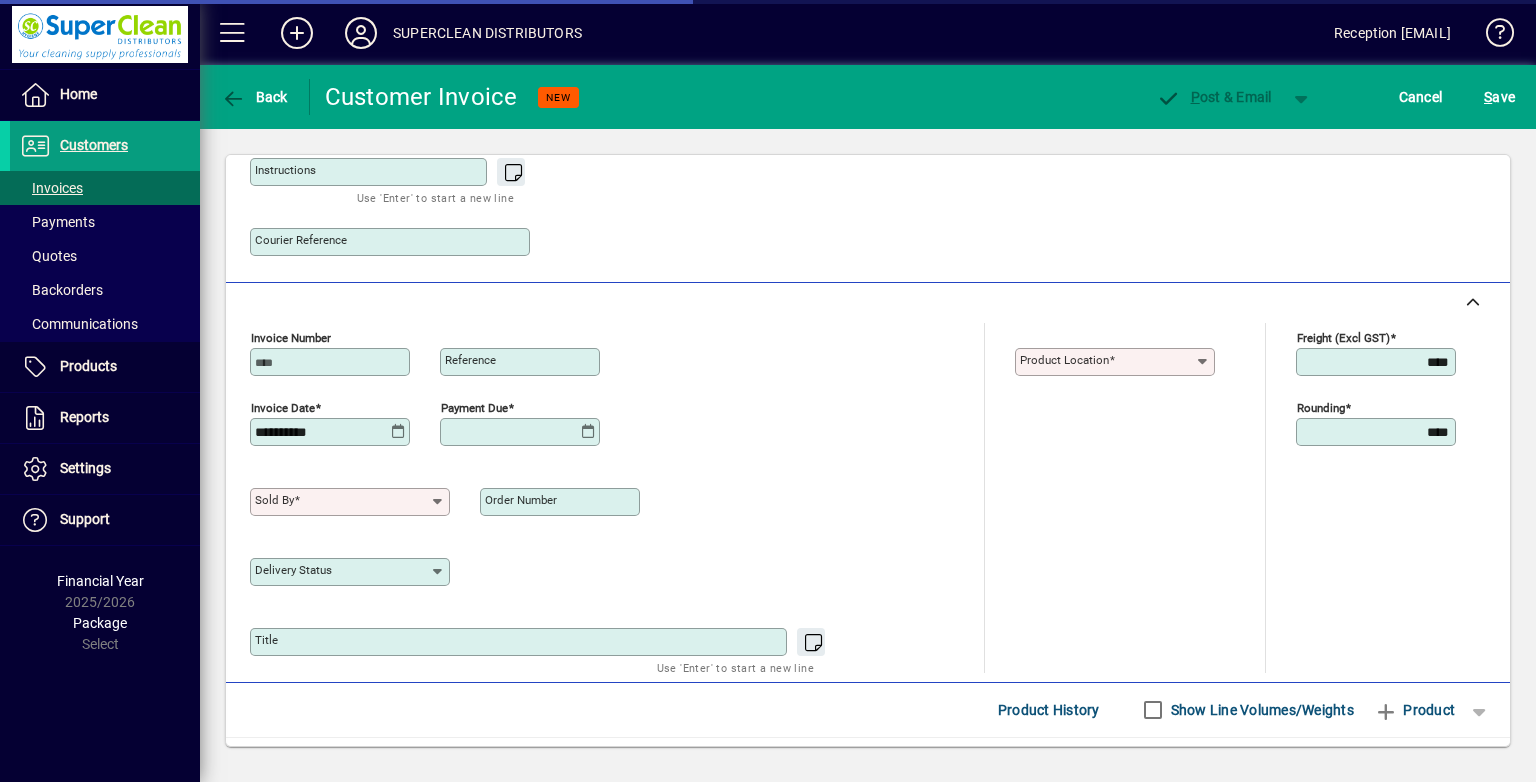 type on "**********" 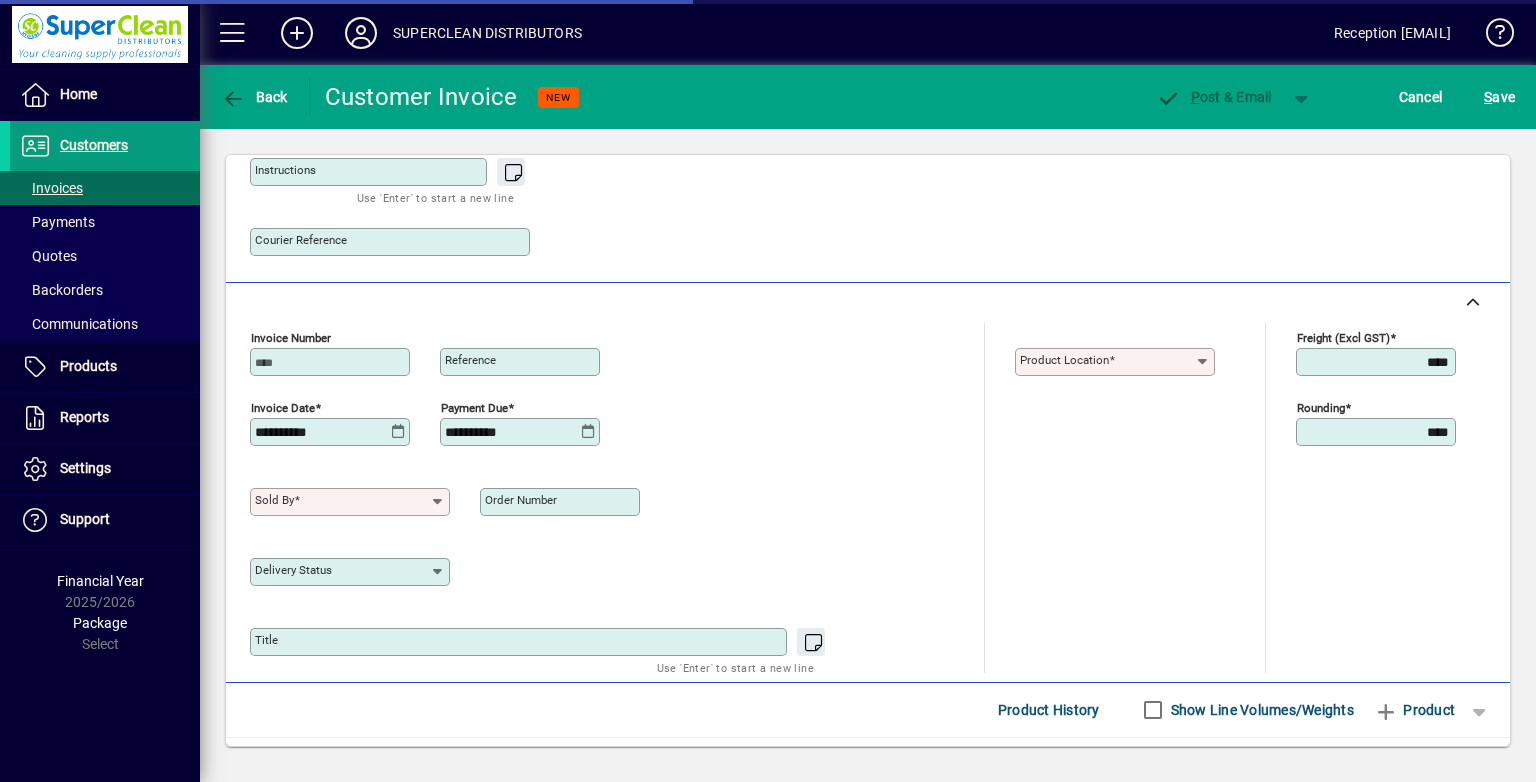 type on "**********" 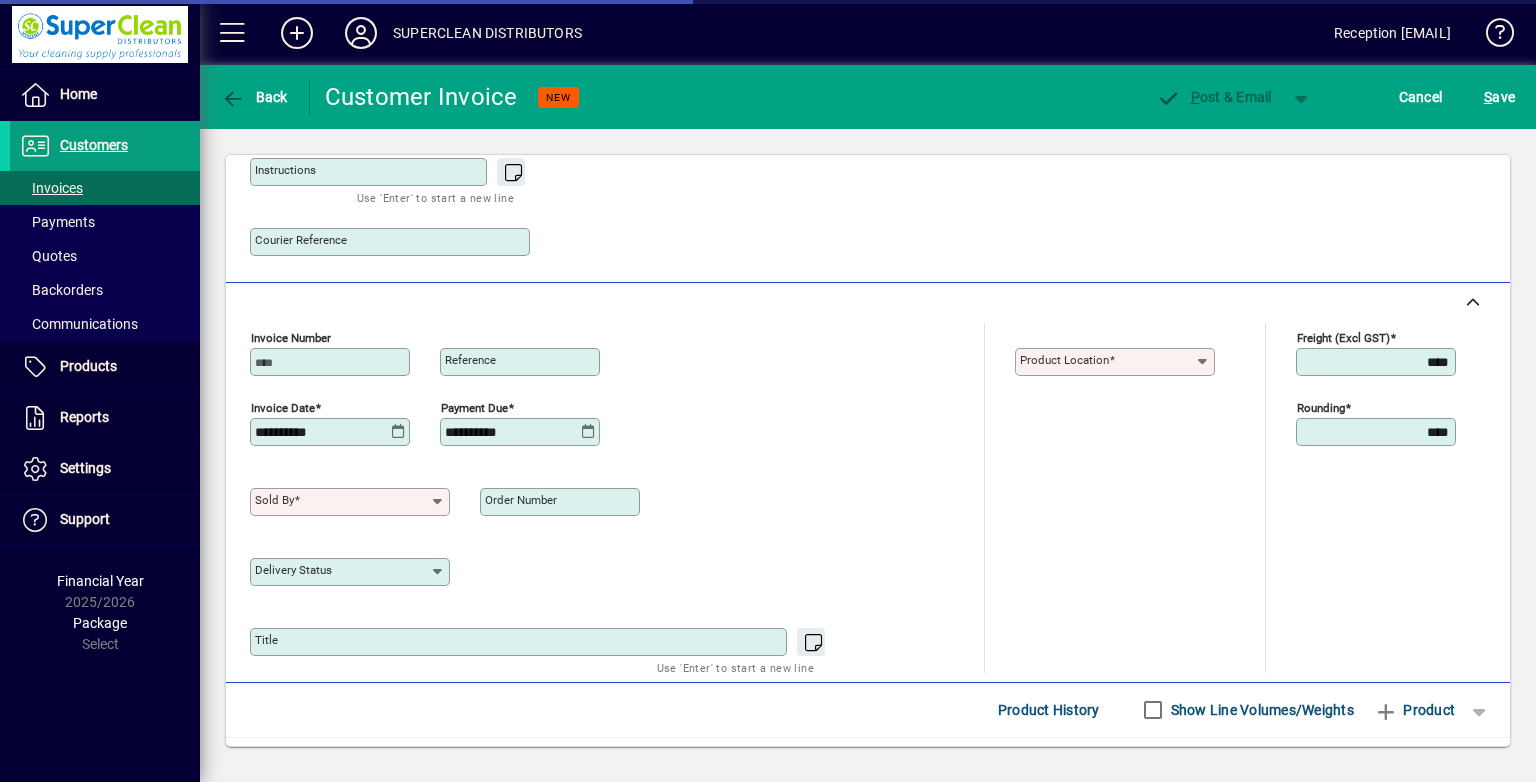 type on "**********" 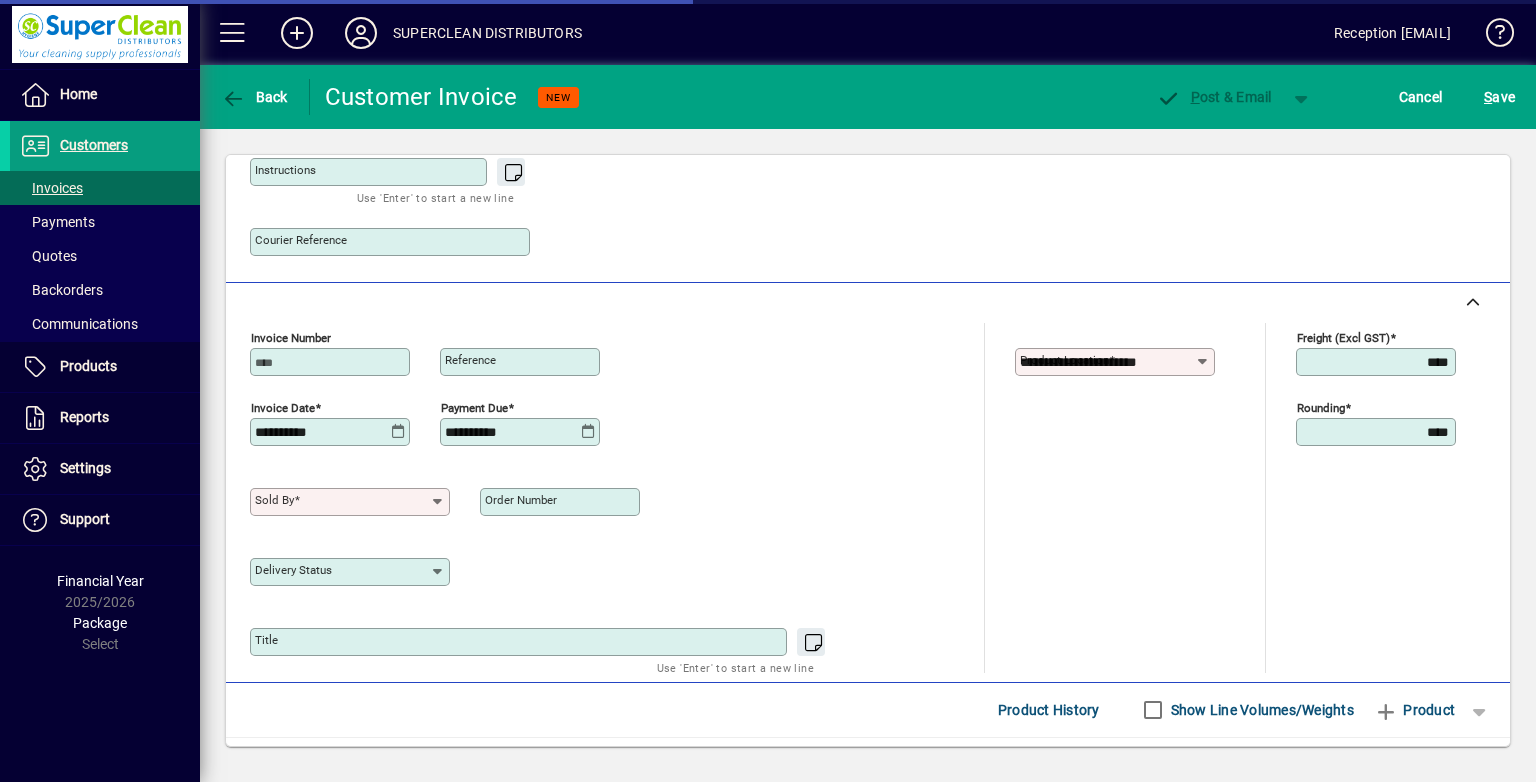 type on "******" 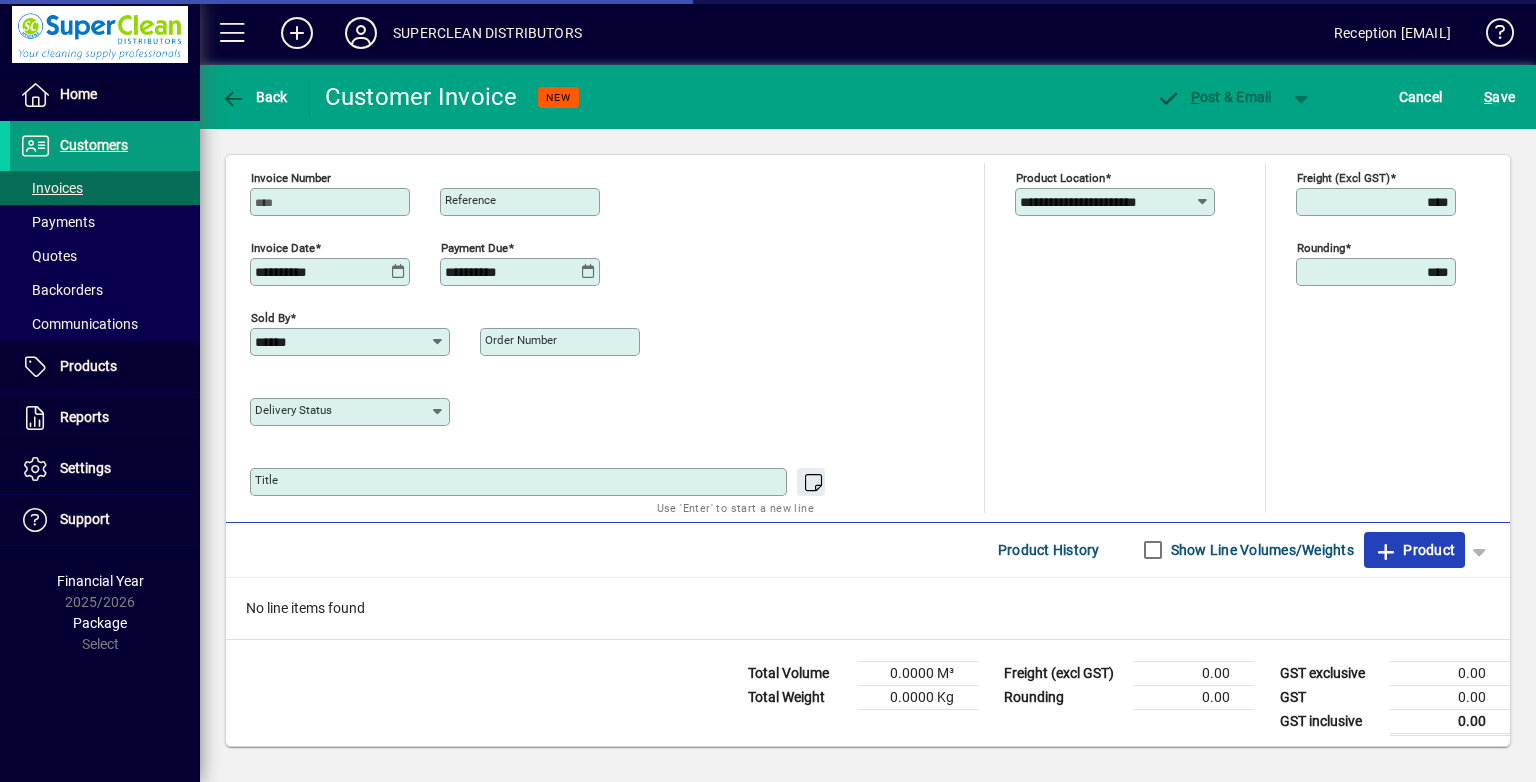 click on "Product" 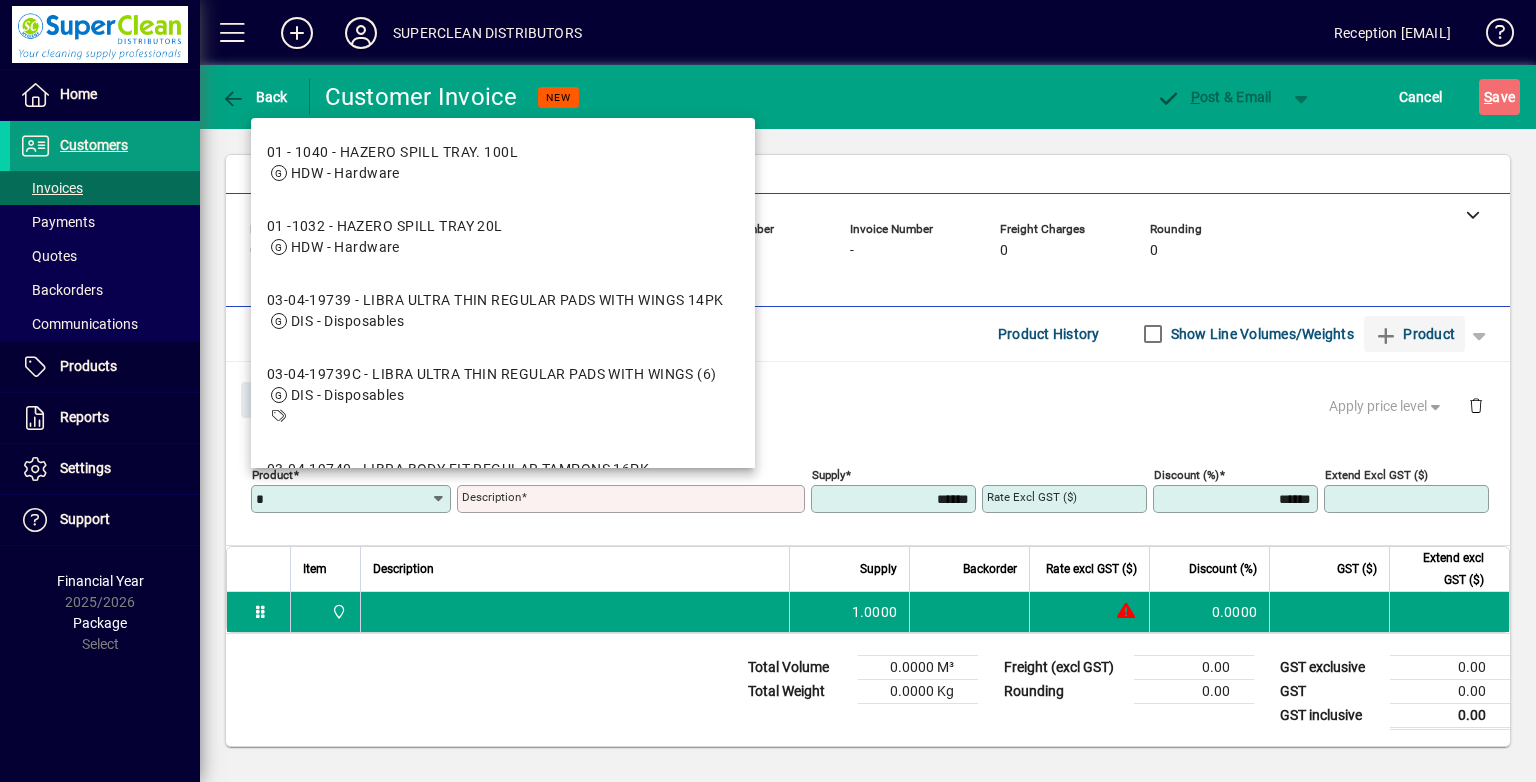 scroll, scrollTop: 44, scrollLeft: 0, axis: vertical 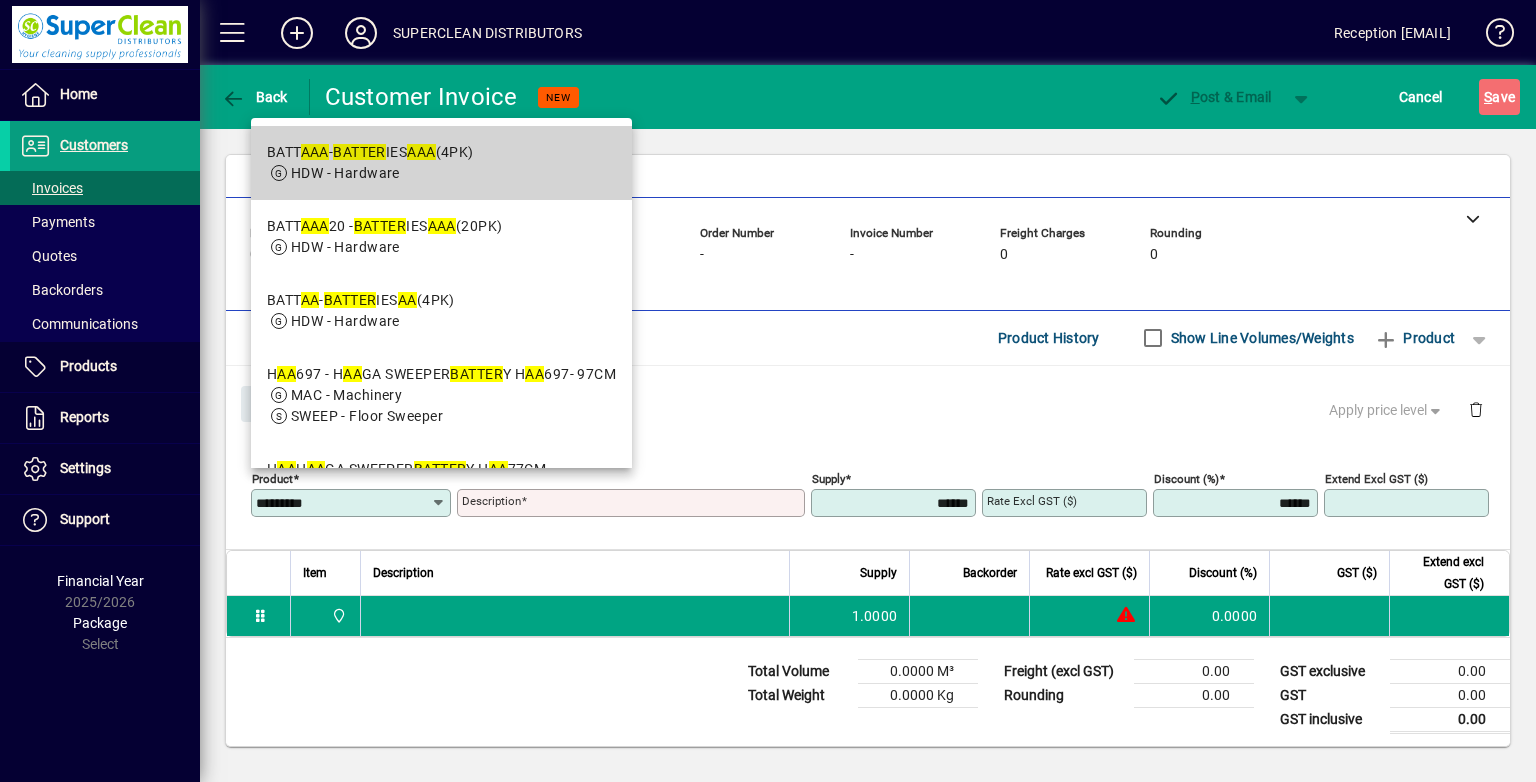 click on "BATT AAA  -  BATTER IES  AAA  (4PK) HDW - Hardware" at bounding box center (441, 163) 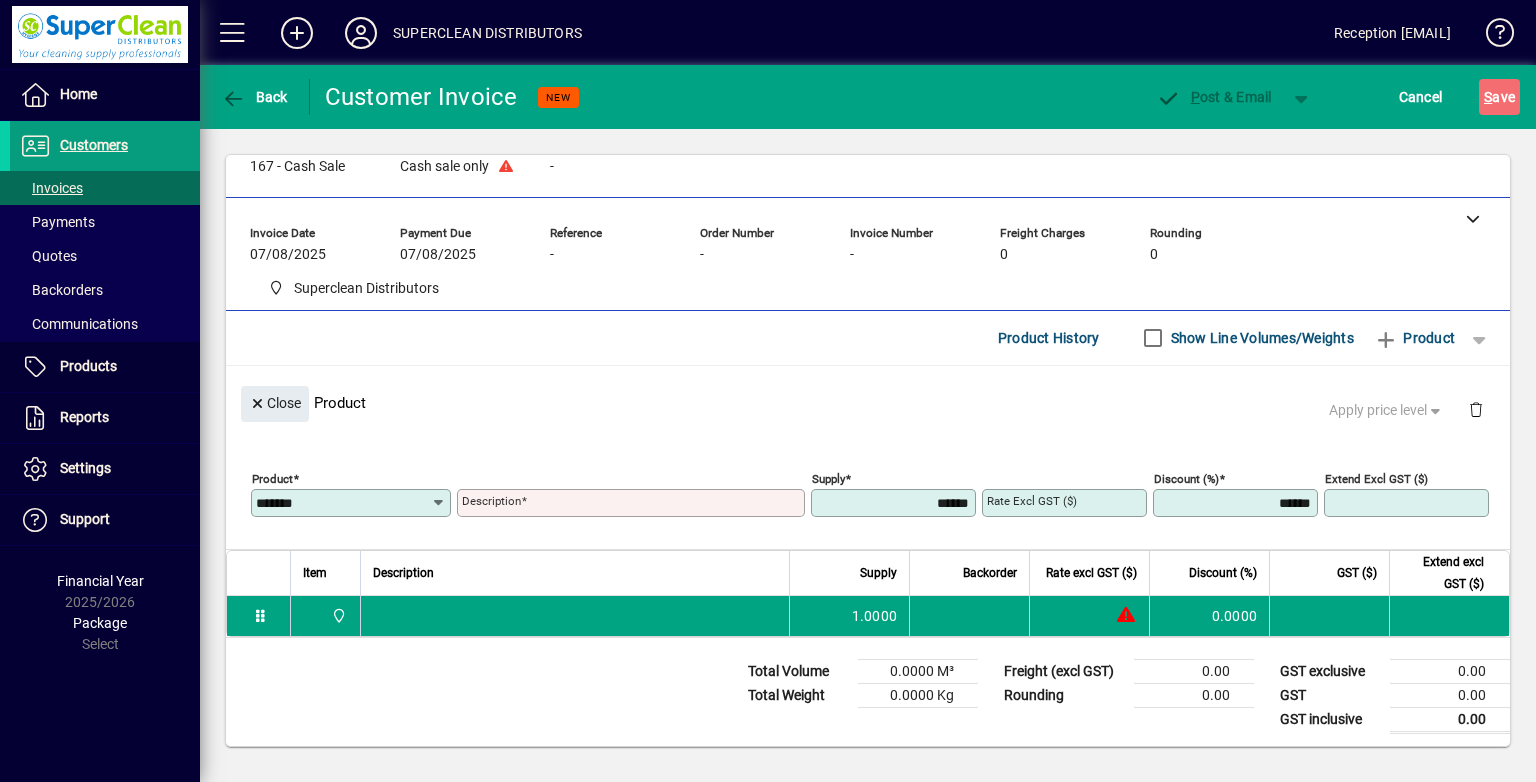 type on "**********" 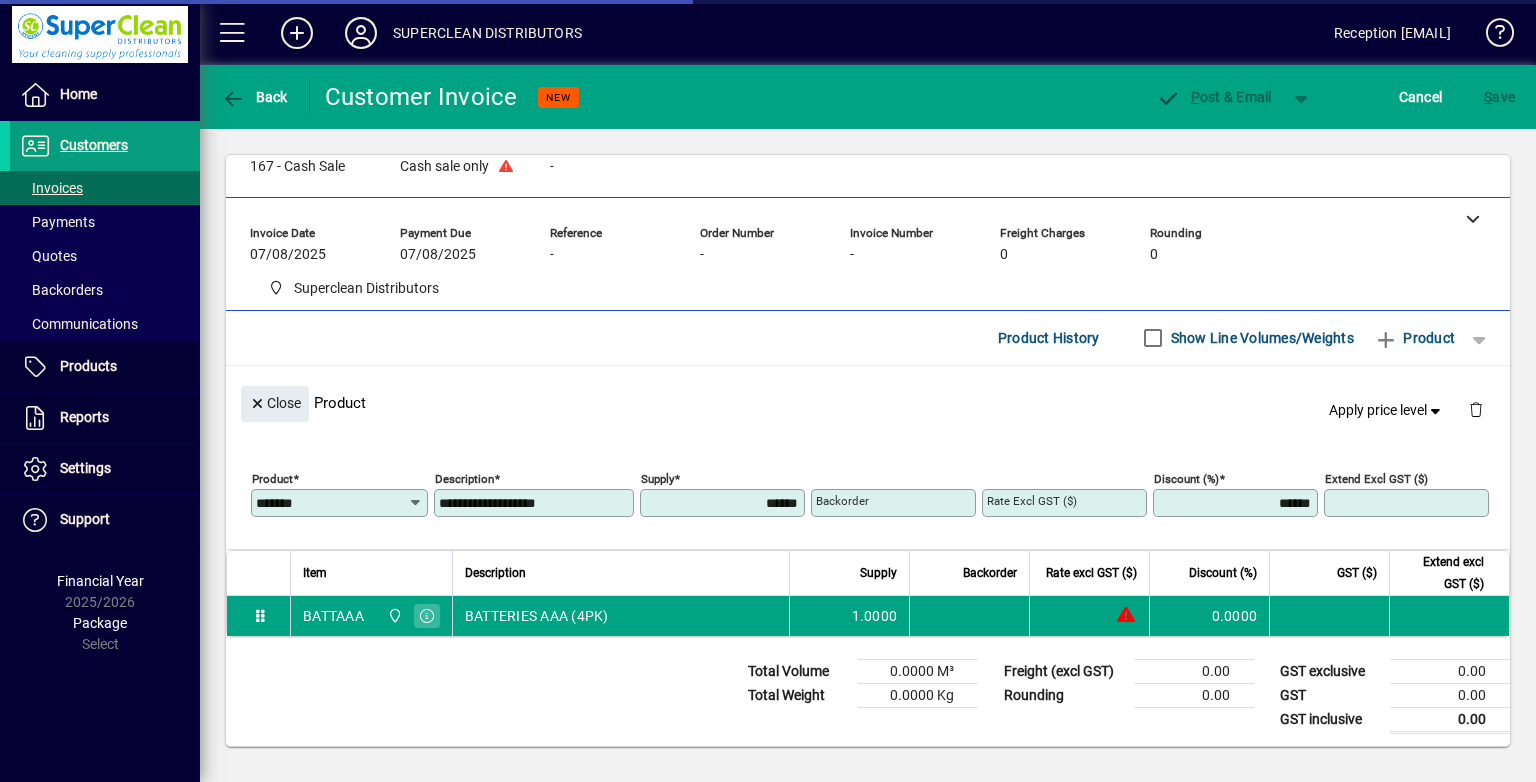 type on "******" 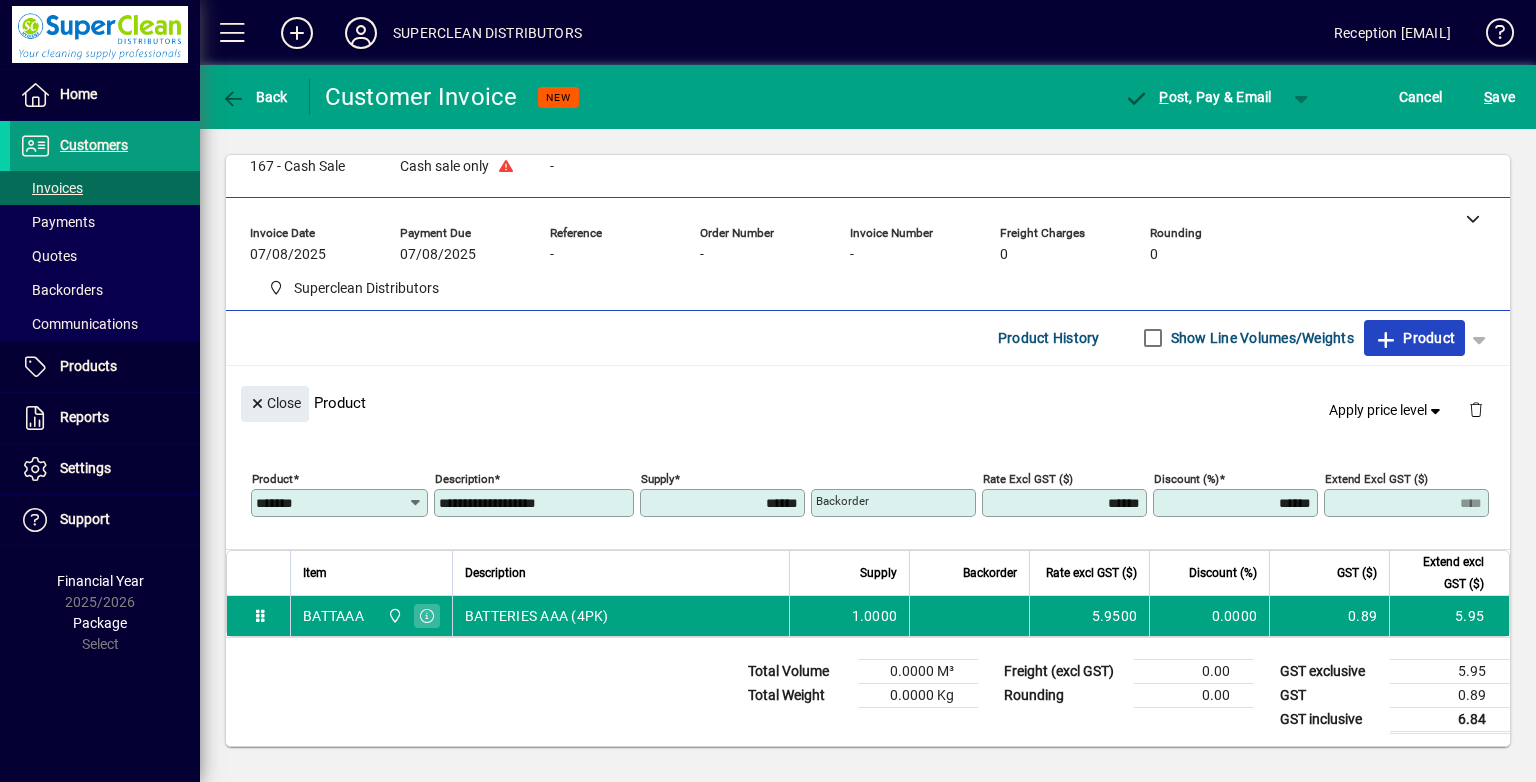 click on "Product" 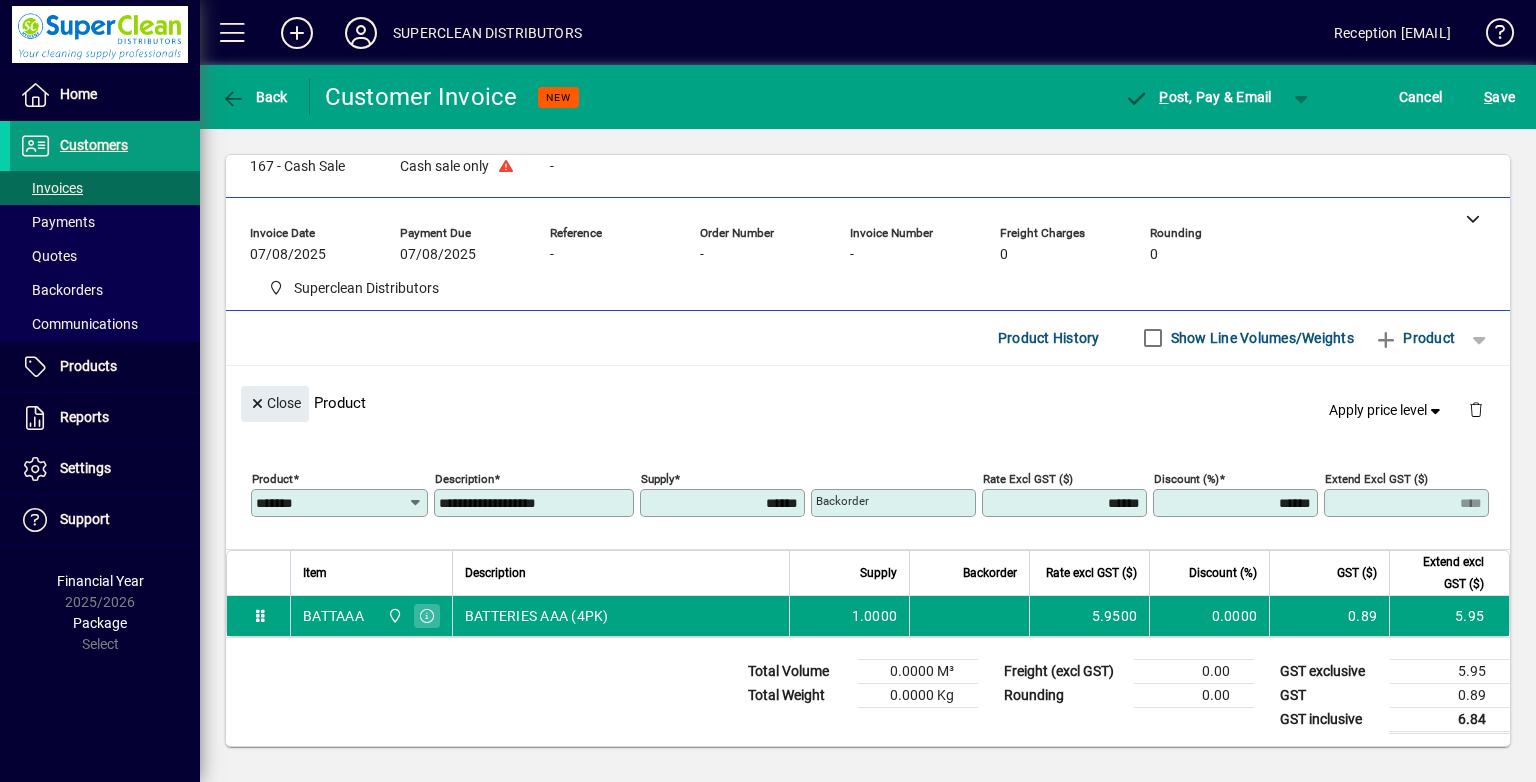 type 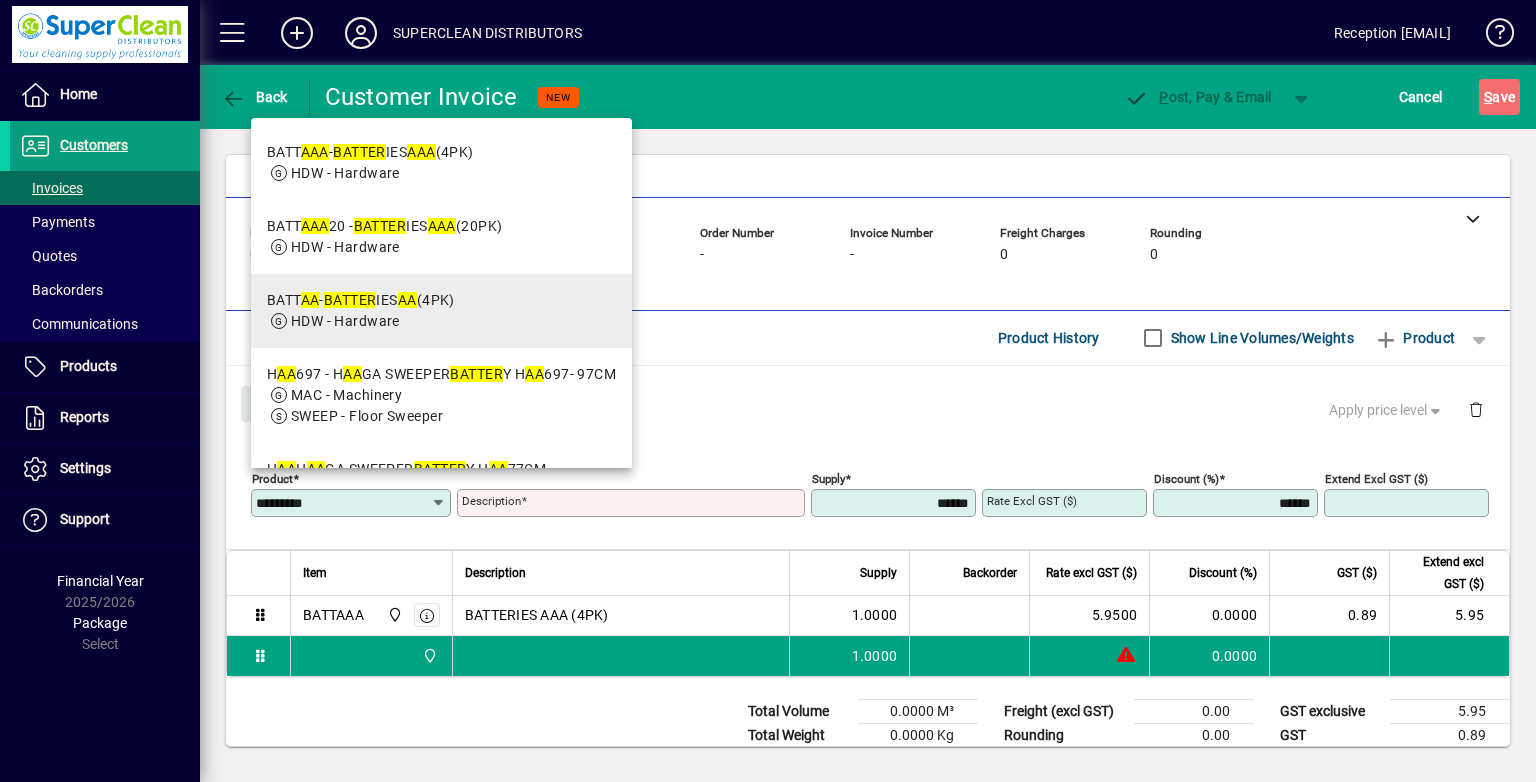 click on "BATT AA  -  BATTER IES  AA  (4PK) HDW - Hardware" at bounding box center (441, 311) 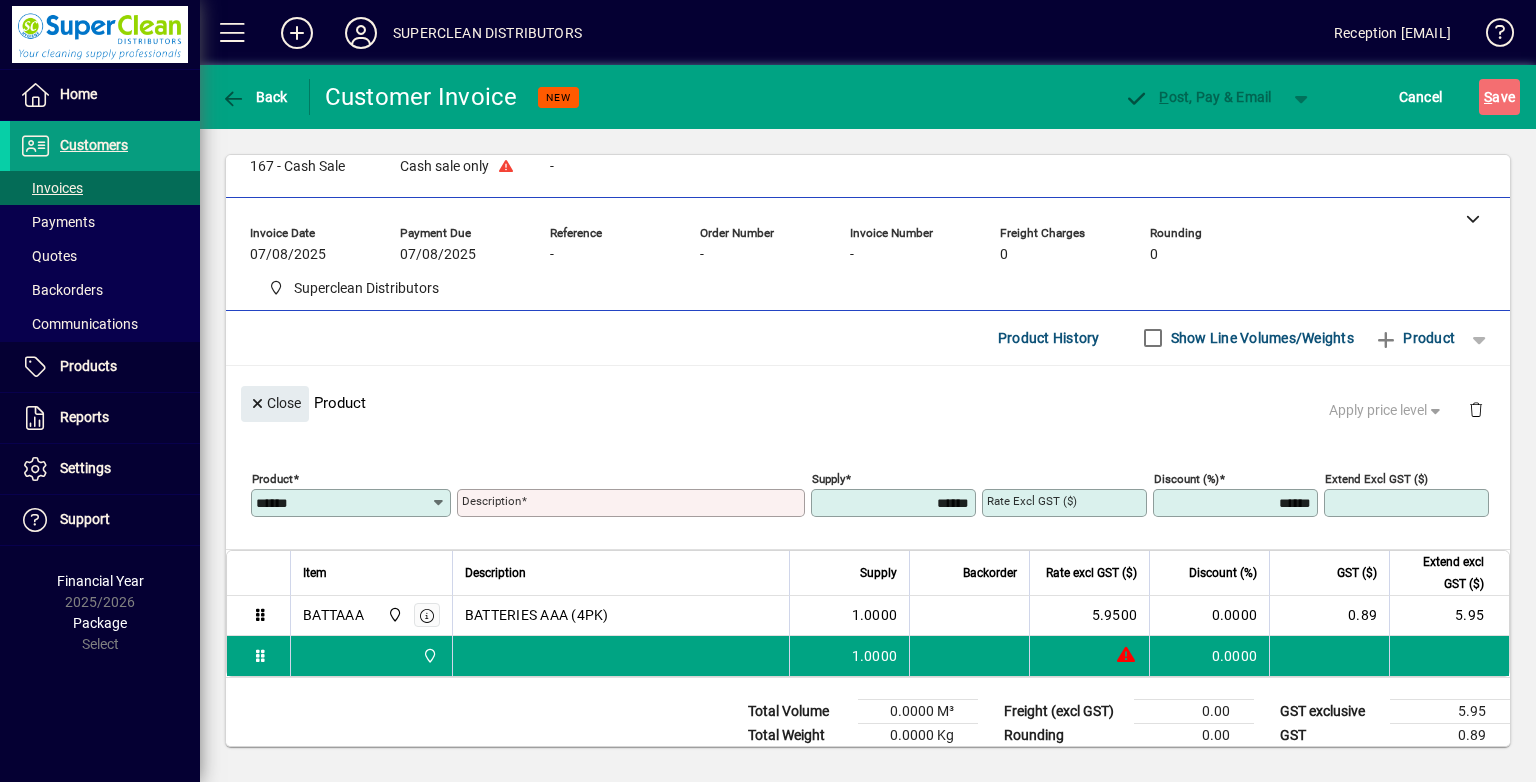 type on "**********" 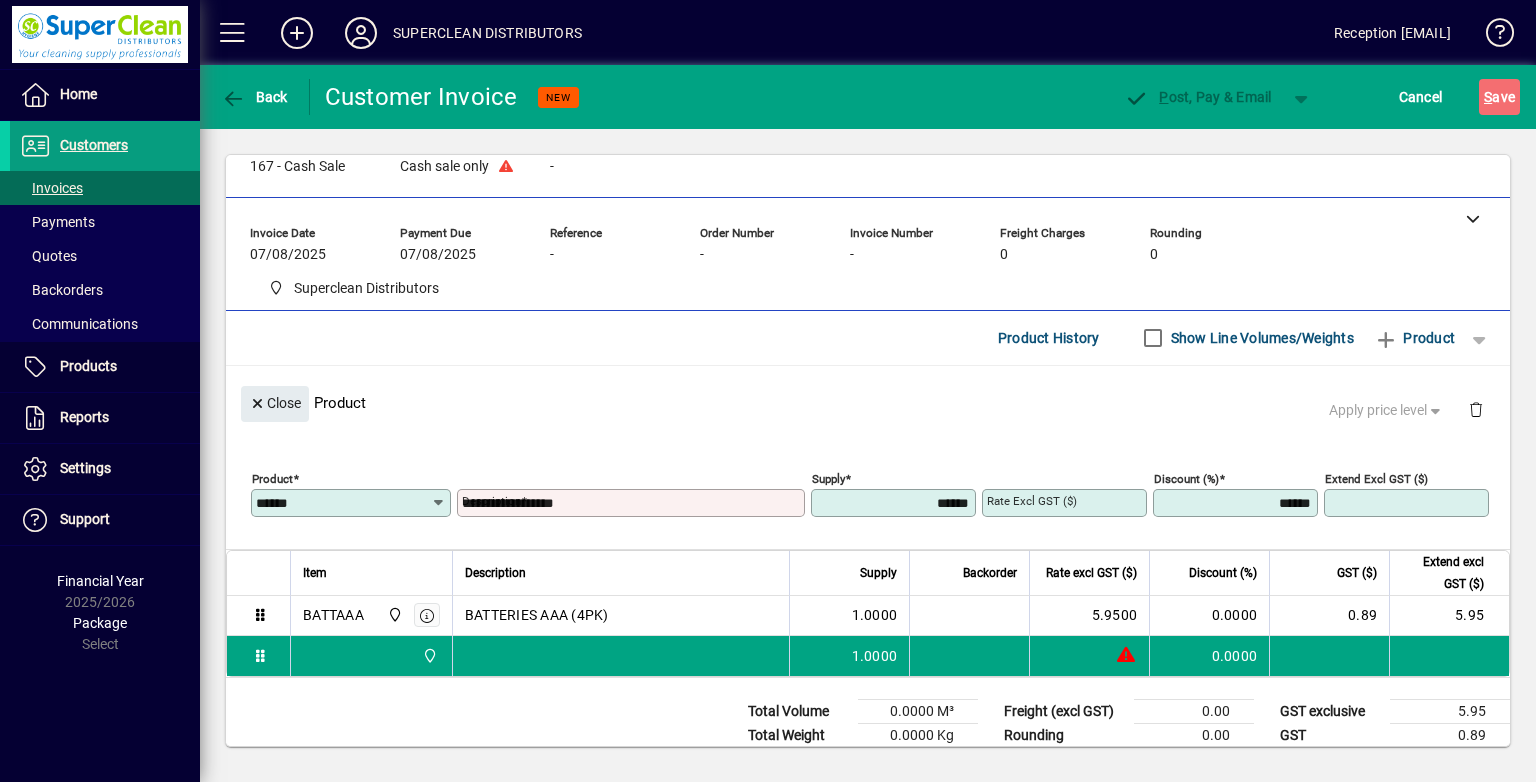 type on "******" 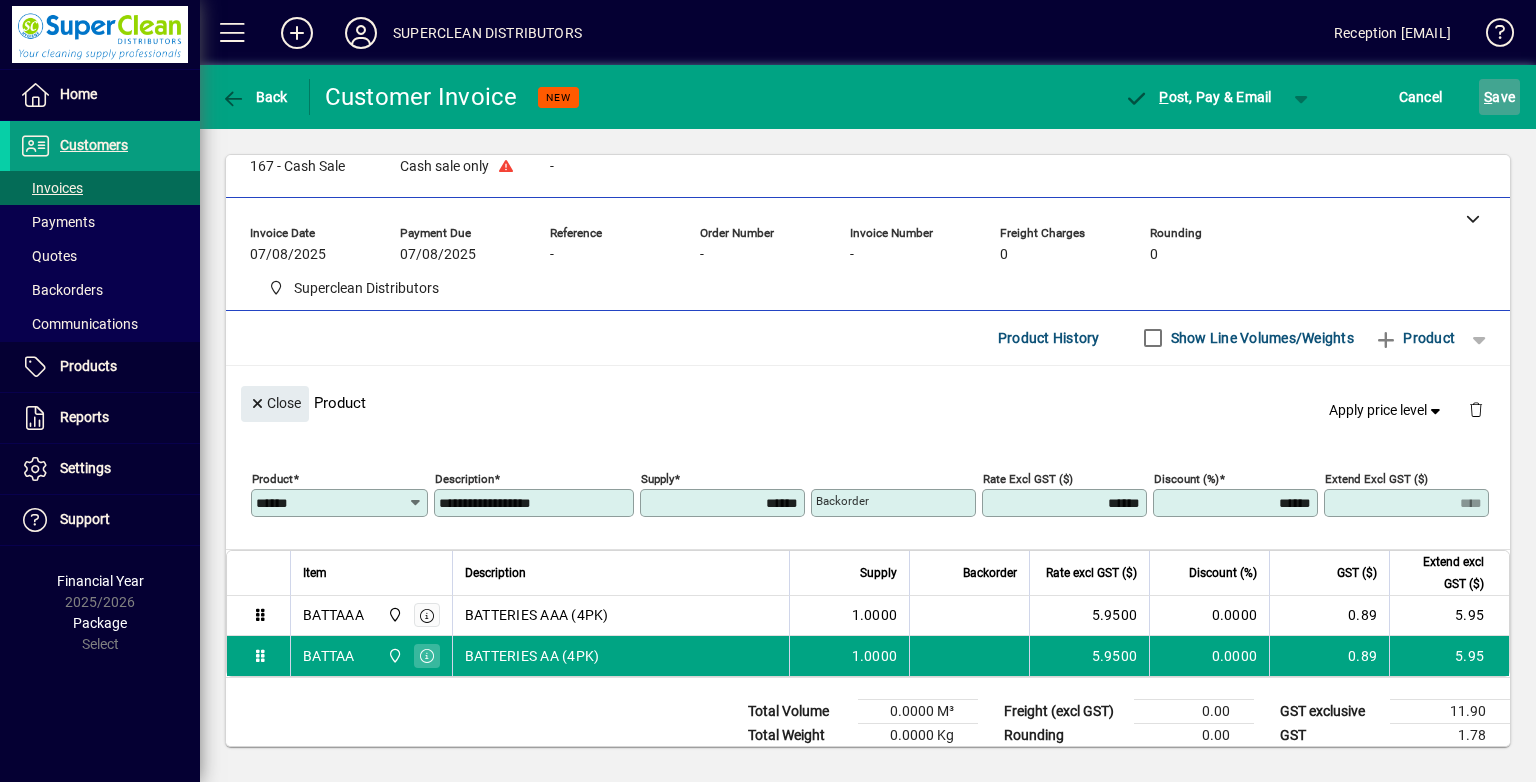 click on "S" 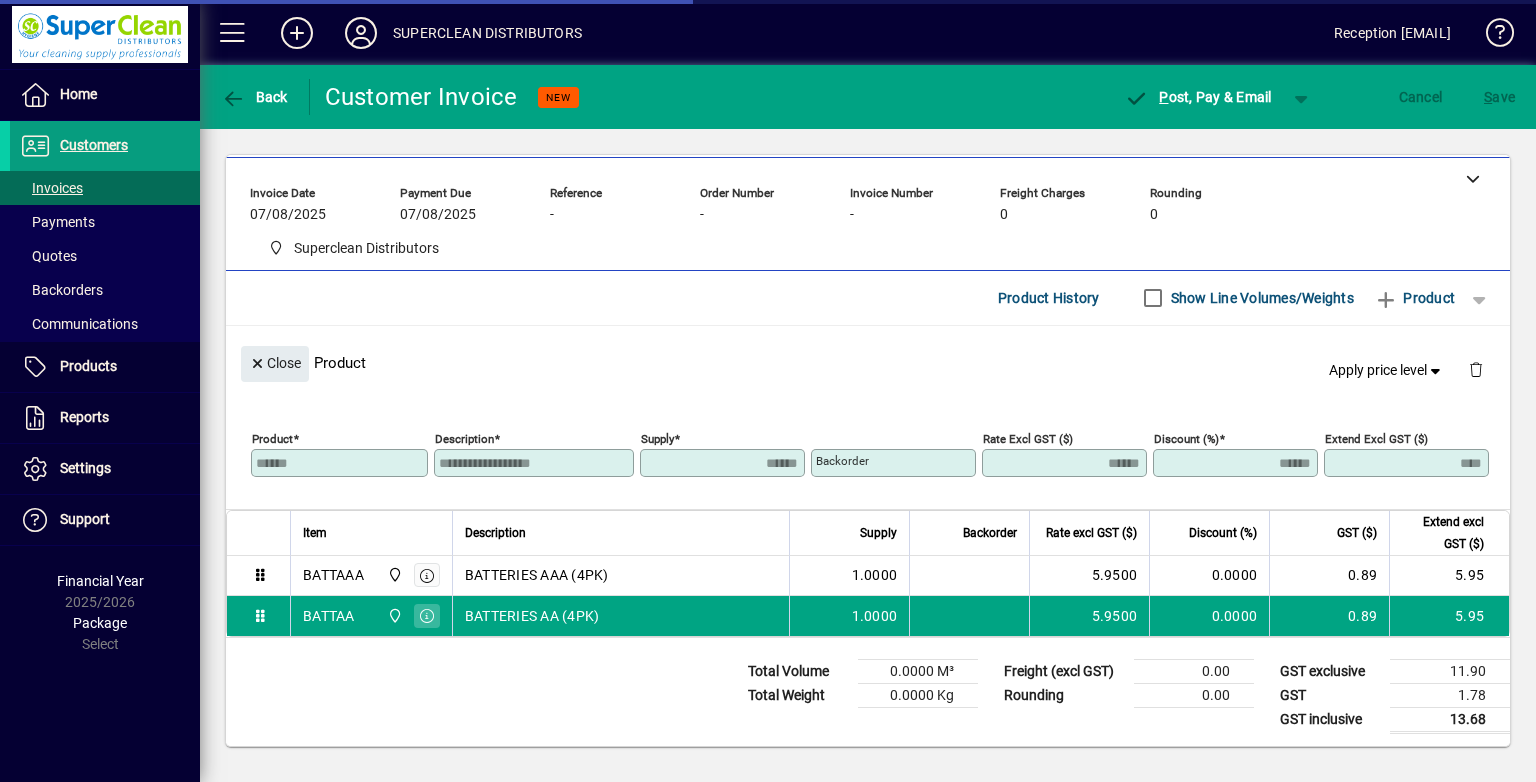 scroll, scrollTop: 84, scrollLeft: 0, axis: vertical 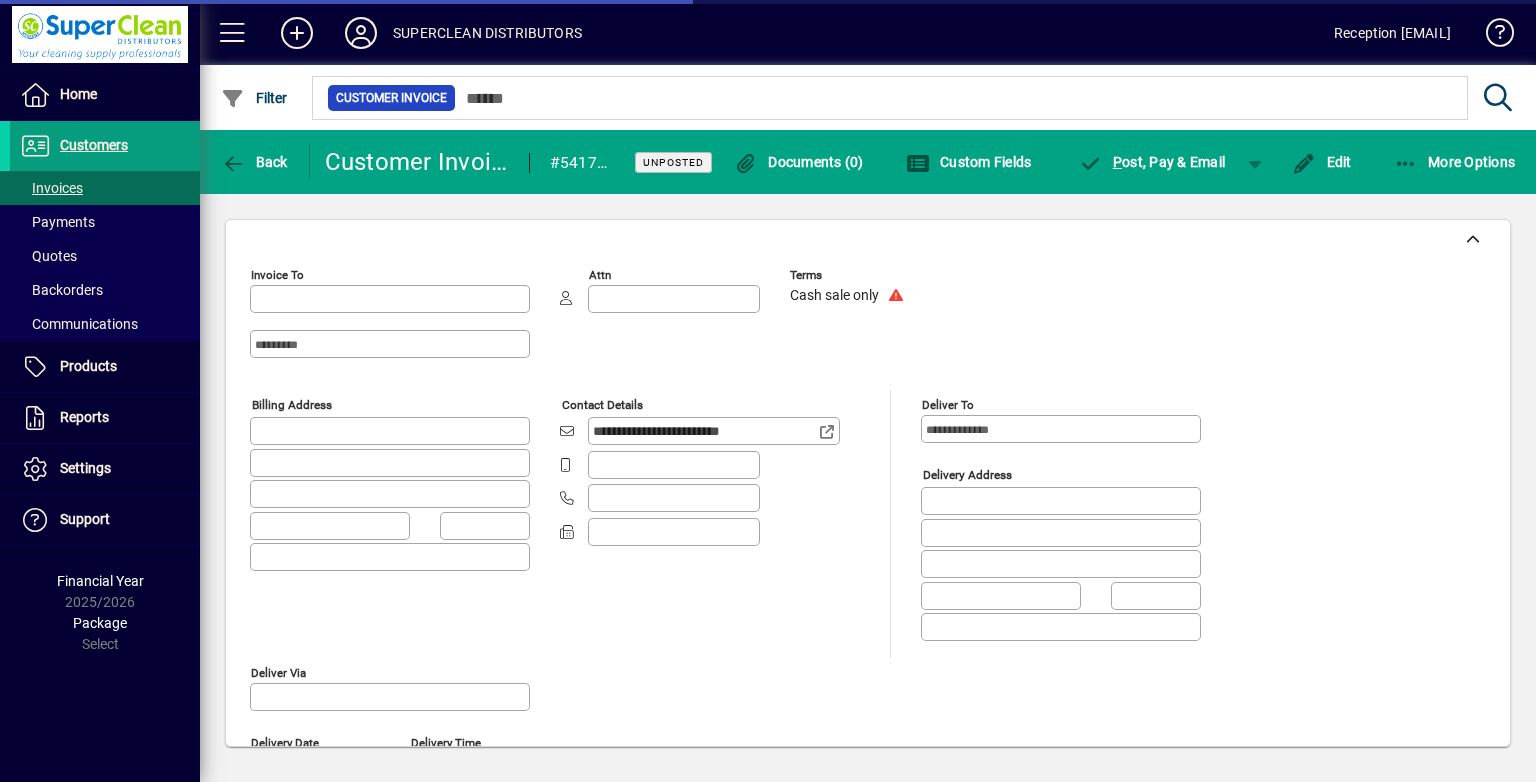 type on "**********" 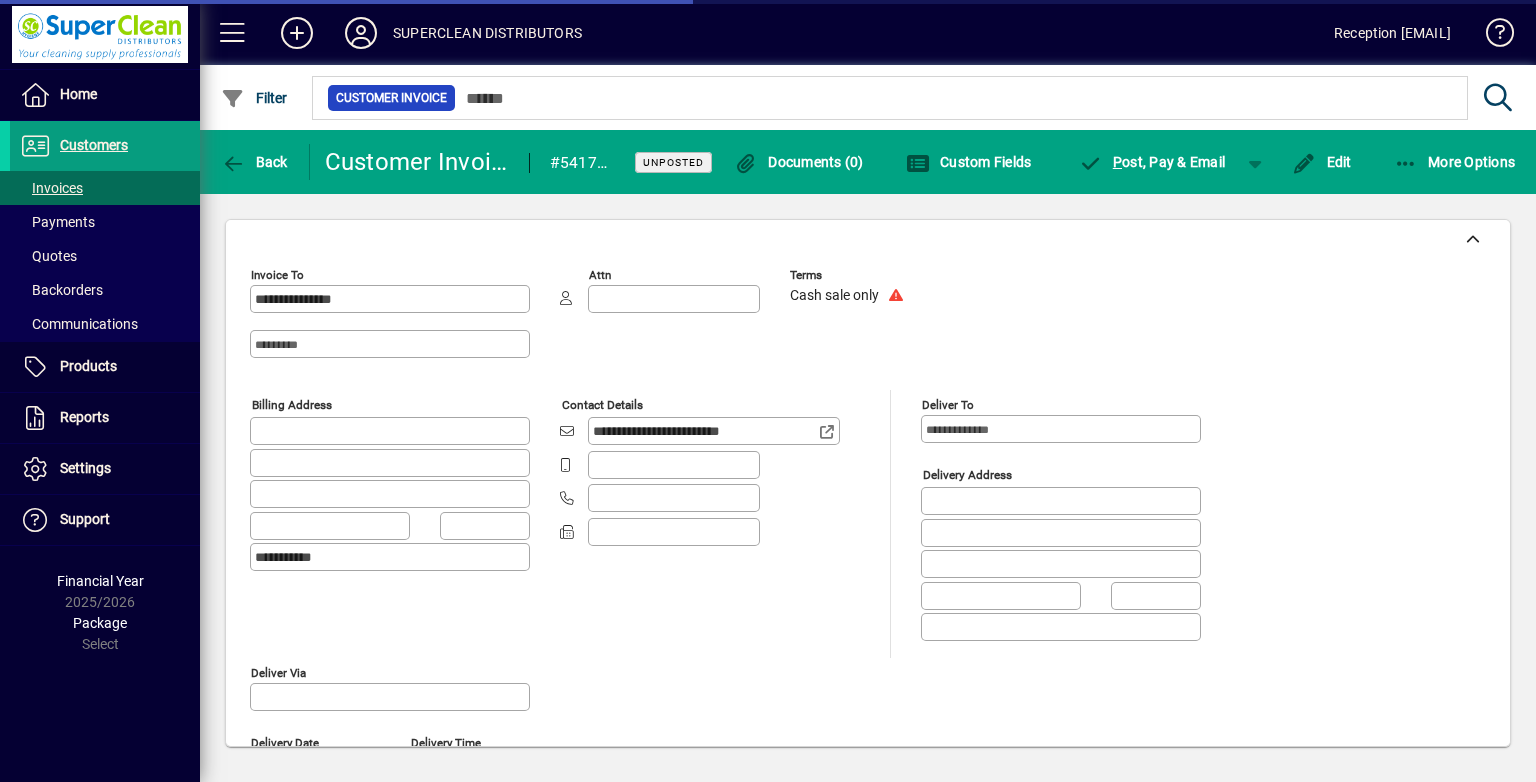 type on "******" 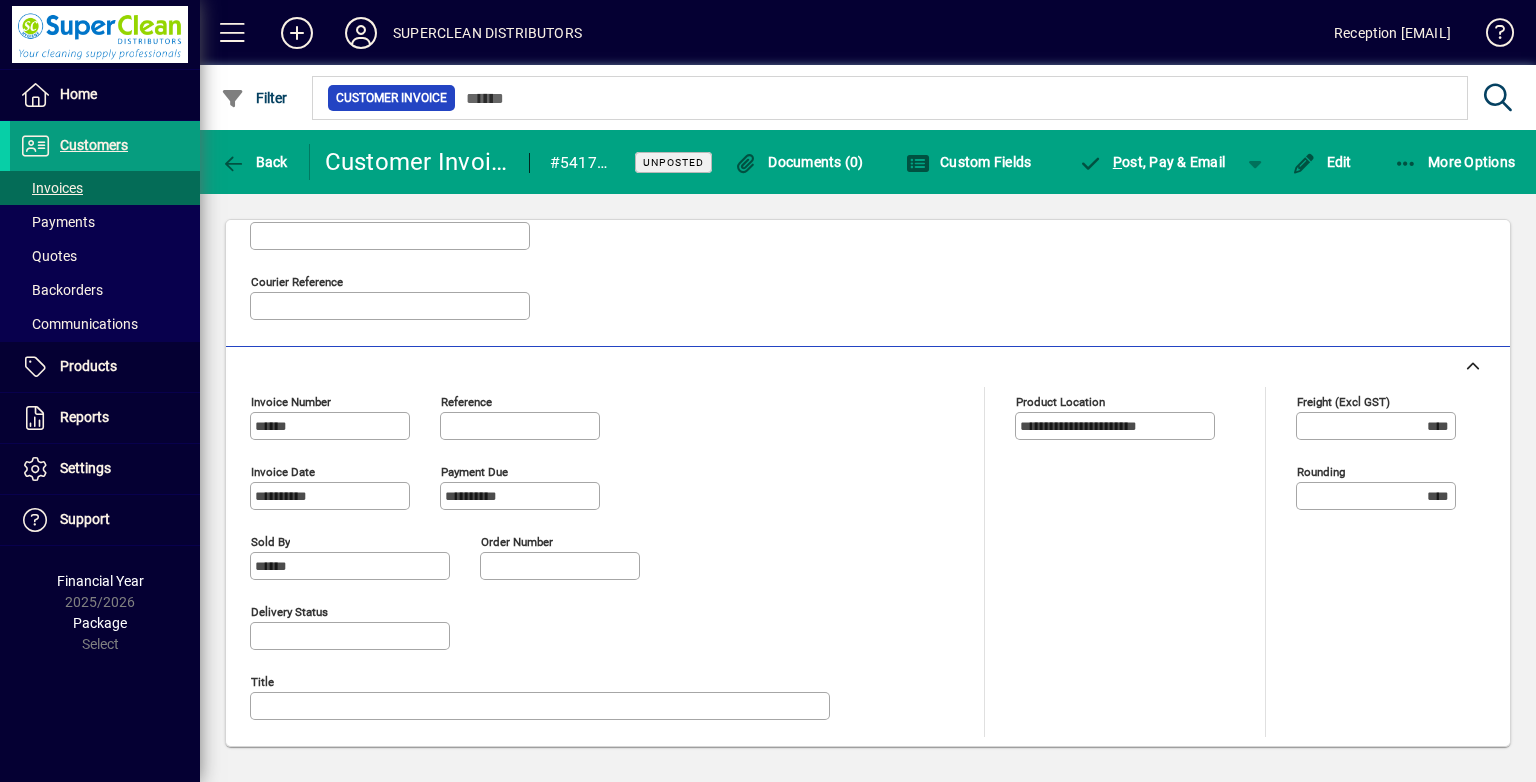 scroll, scrollTop: 591, scrollLeft: 0, axis: vertical 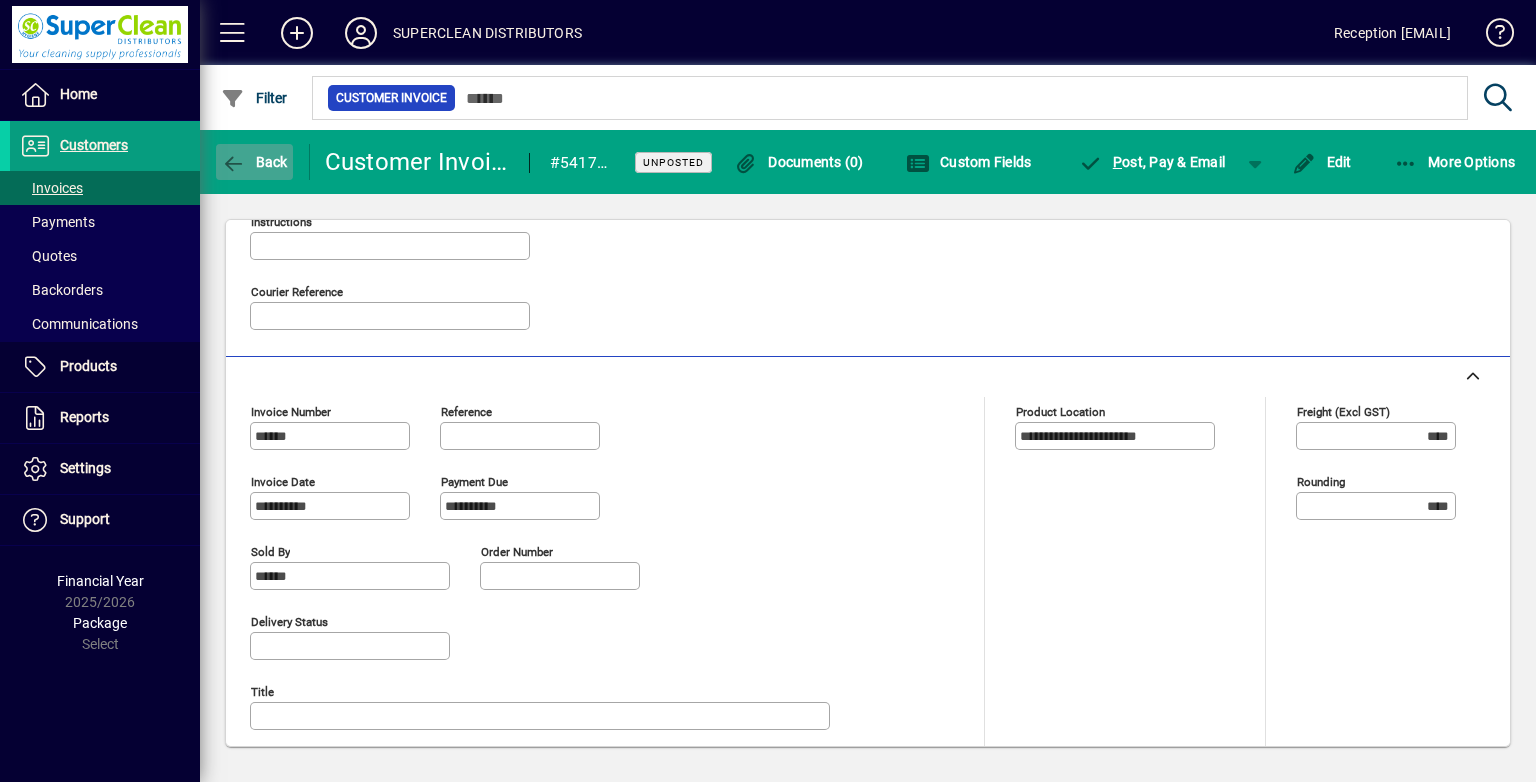 click 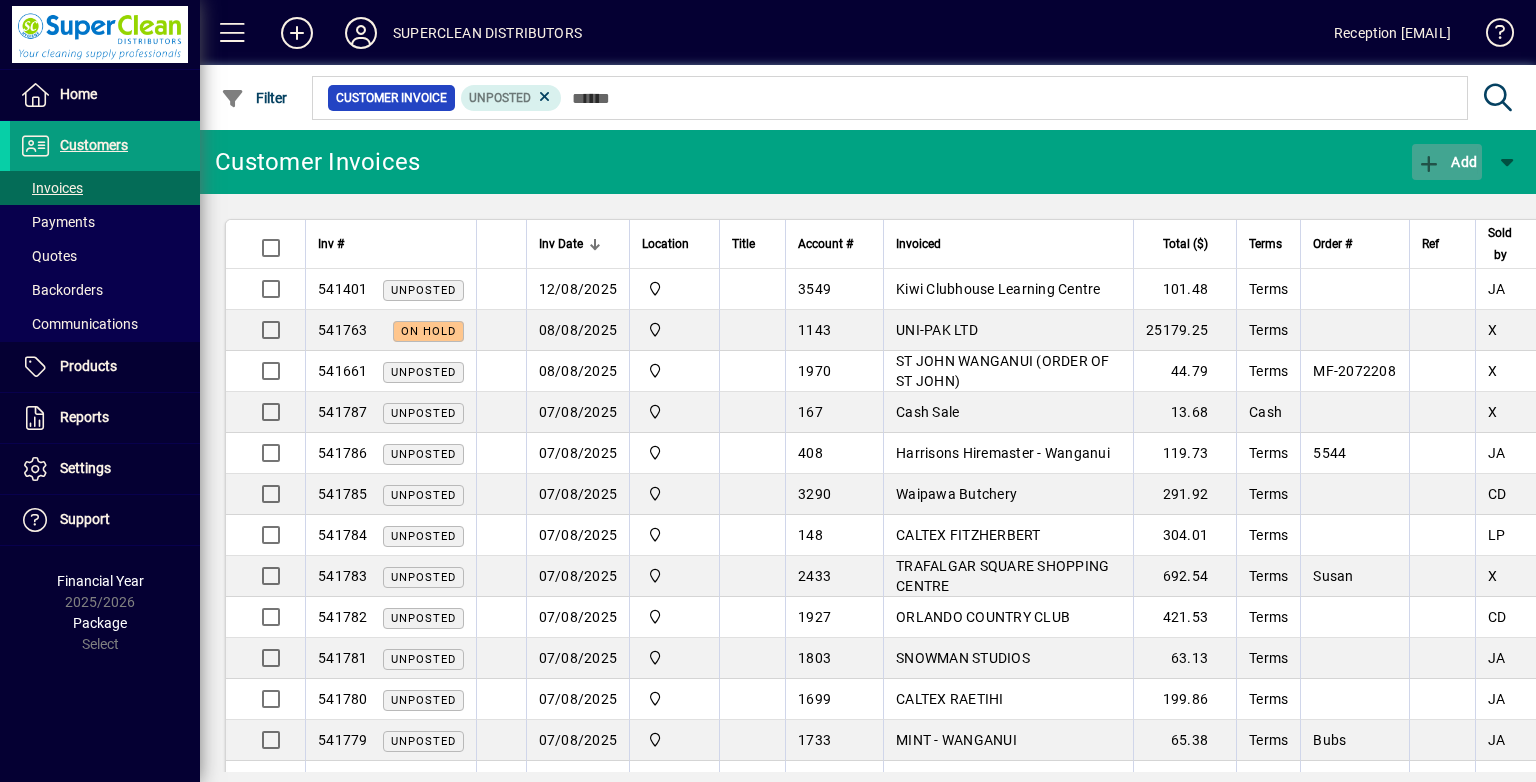 click on "Add" 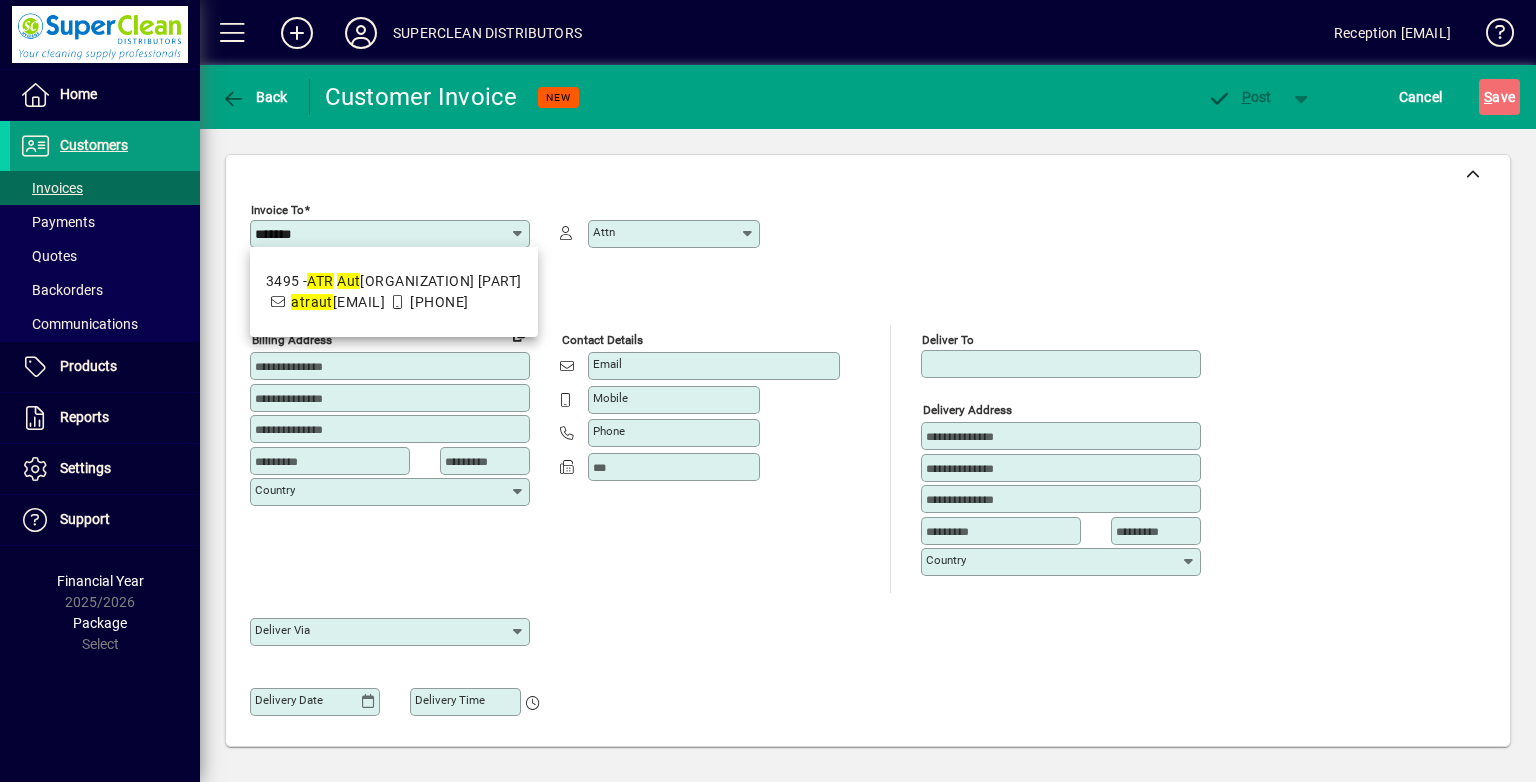 click on "atr aut omotiveservice@gmail.com" at bounding box center (338, 302) 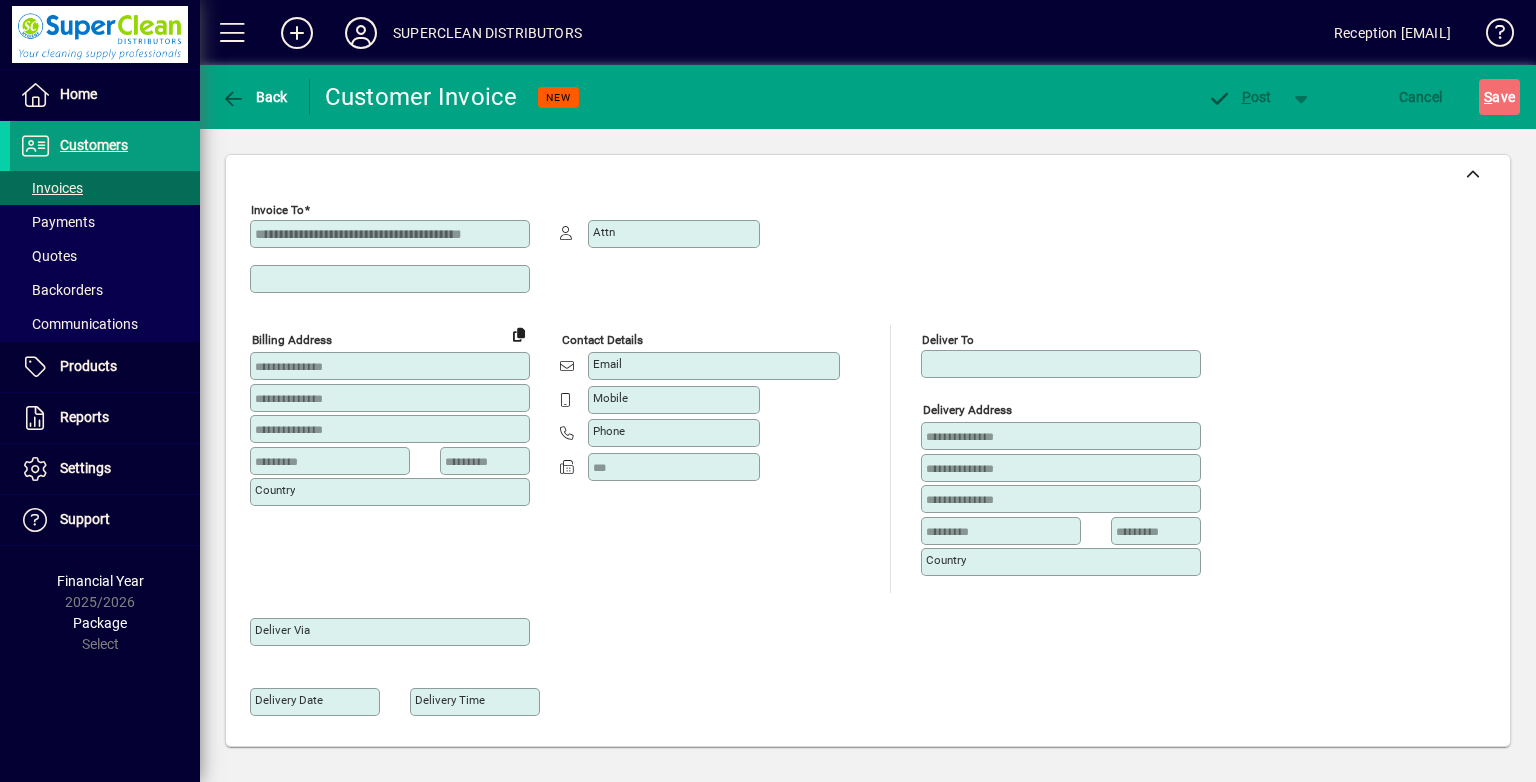 scroll, scrollTop: 0, scrollLeft: 0, axis: both 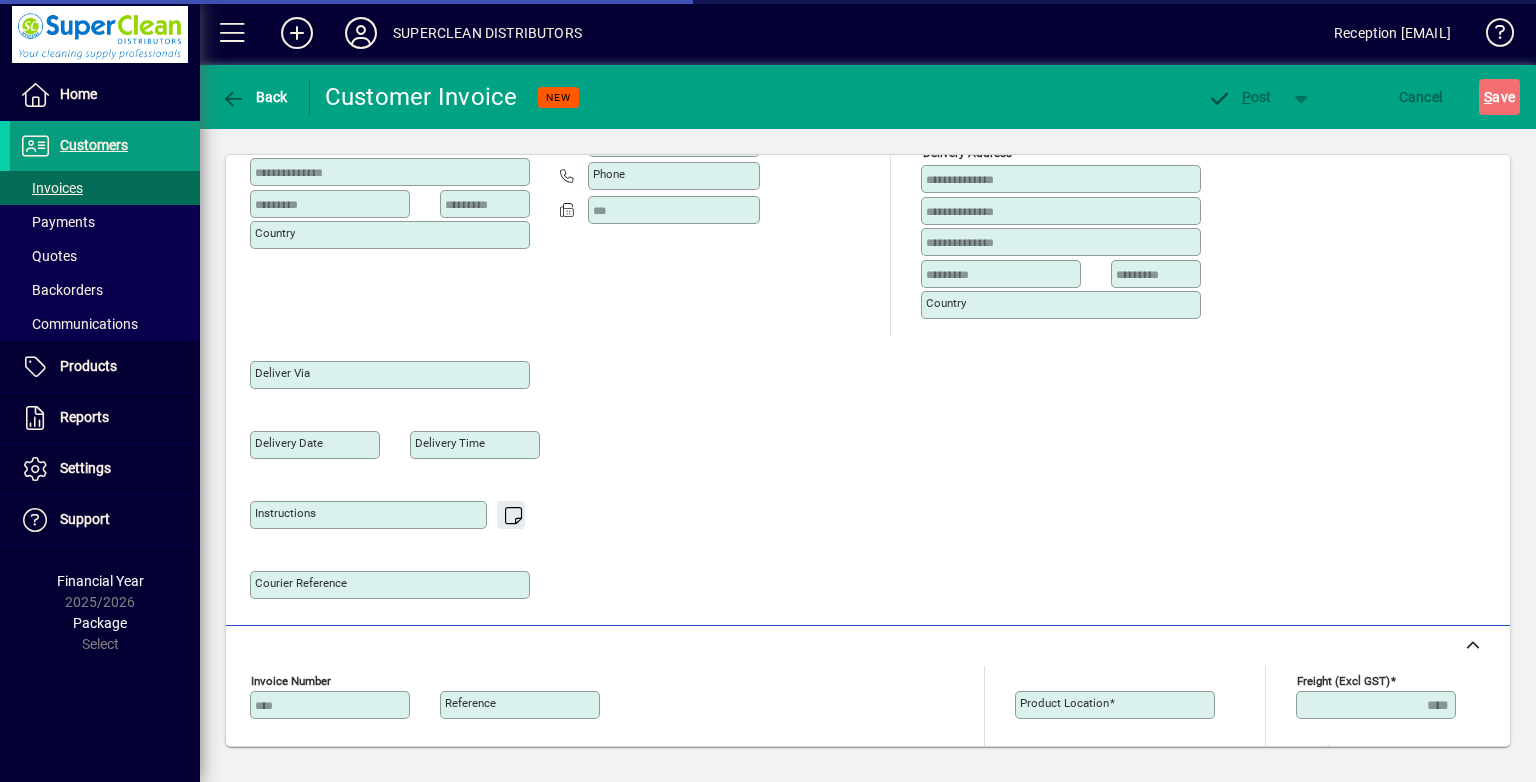 type on "**********" 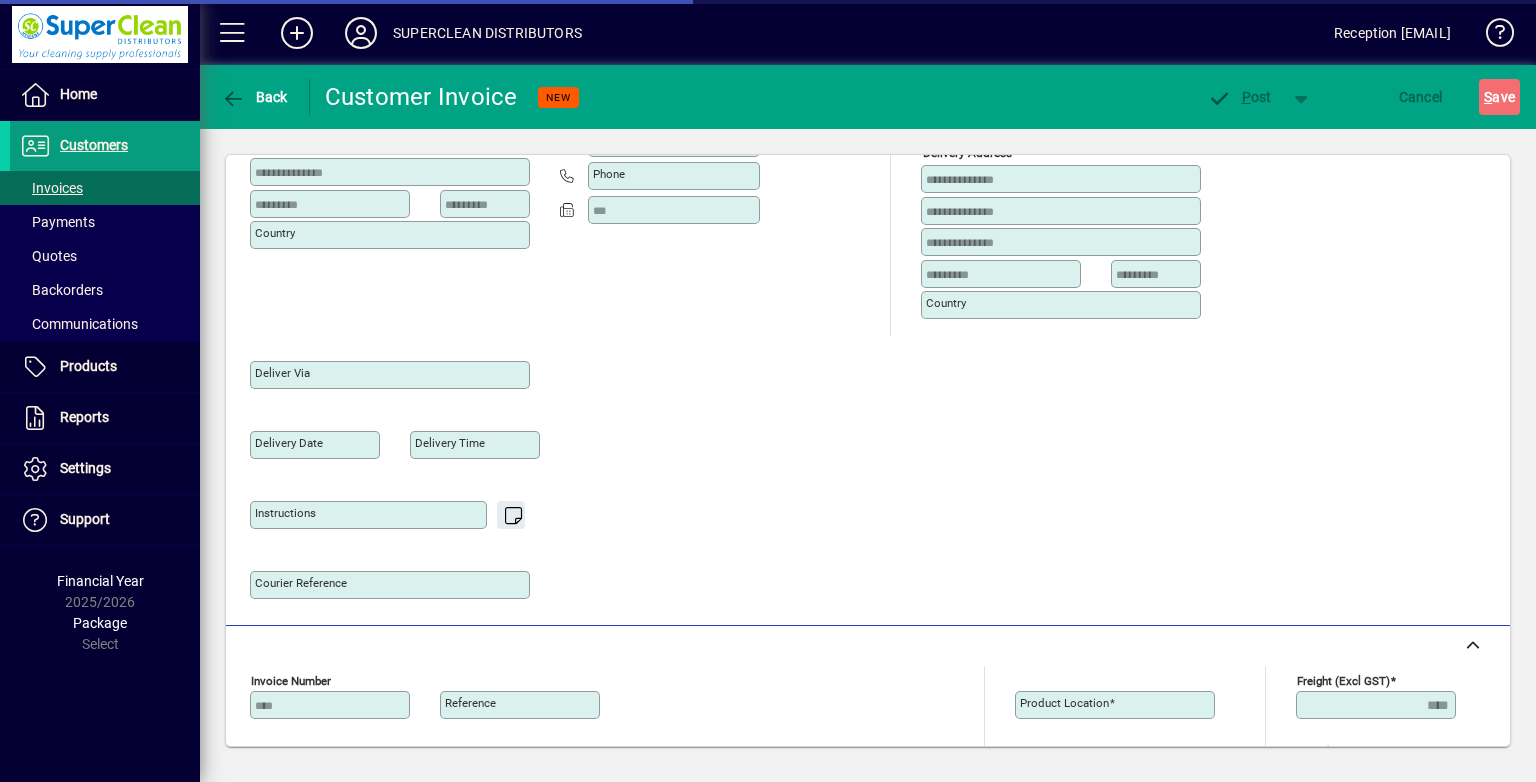 type on "********" 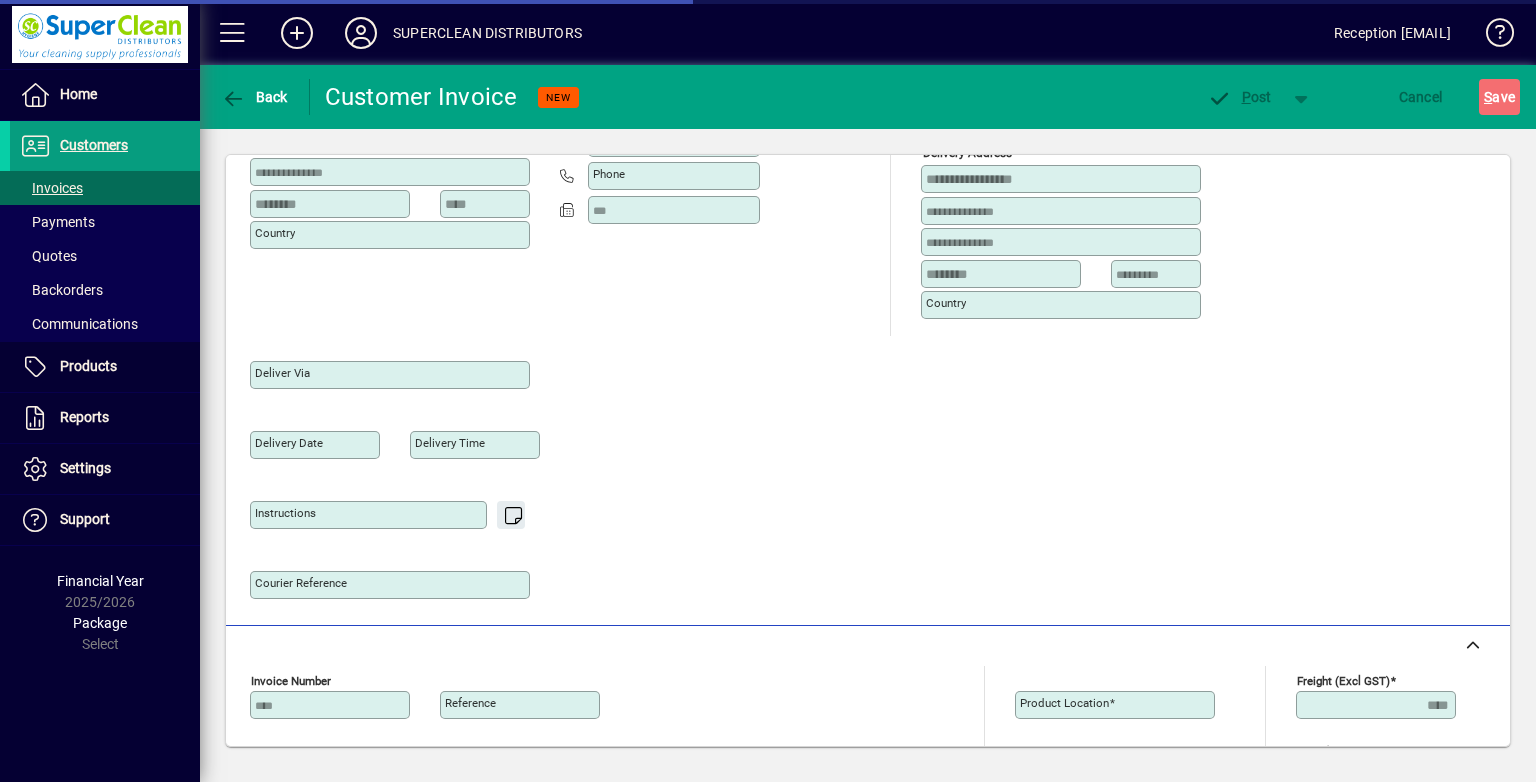 scroll, scrollTop: 300, scrollLeft: 0, axis: vertical 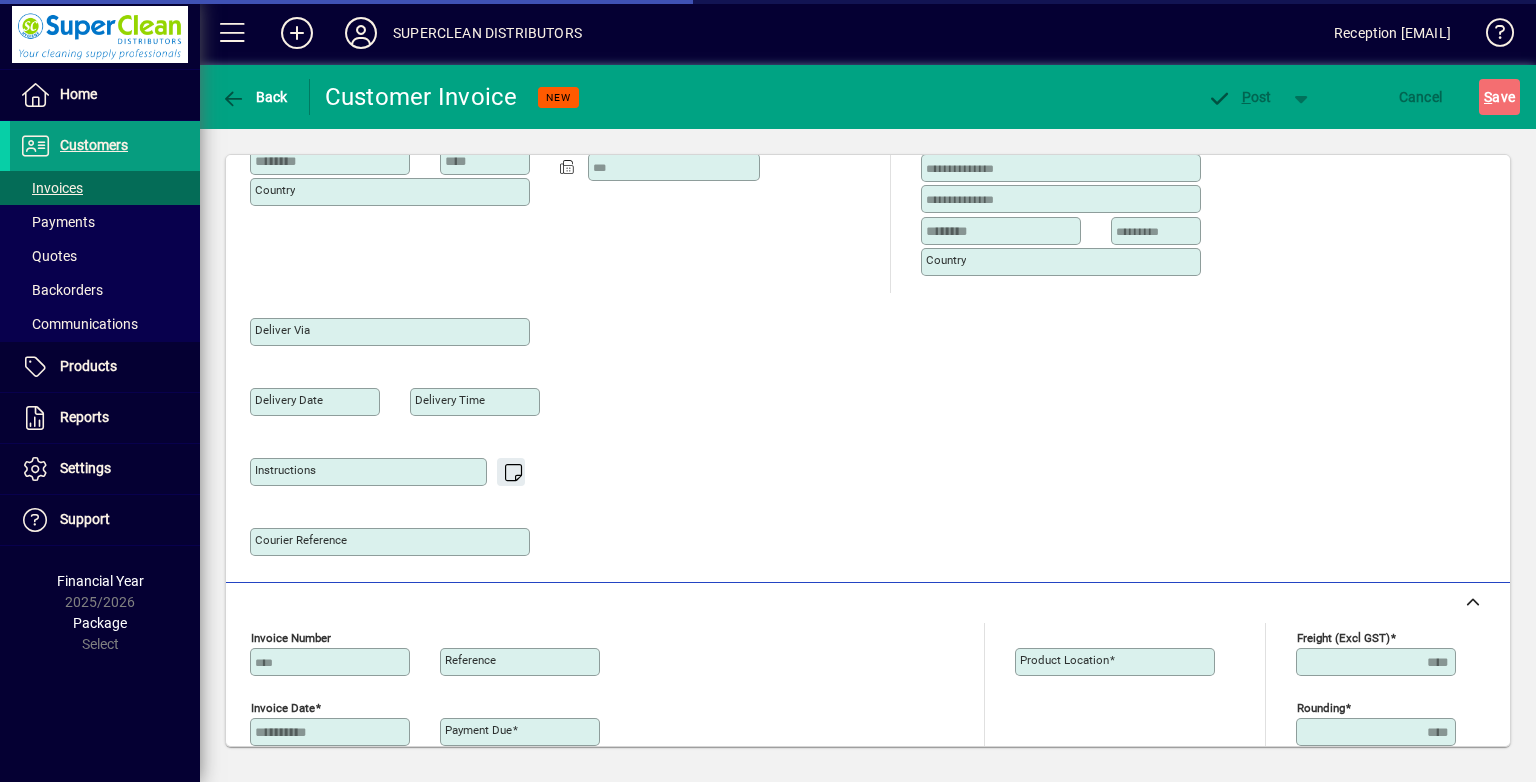 type on "**********" 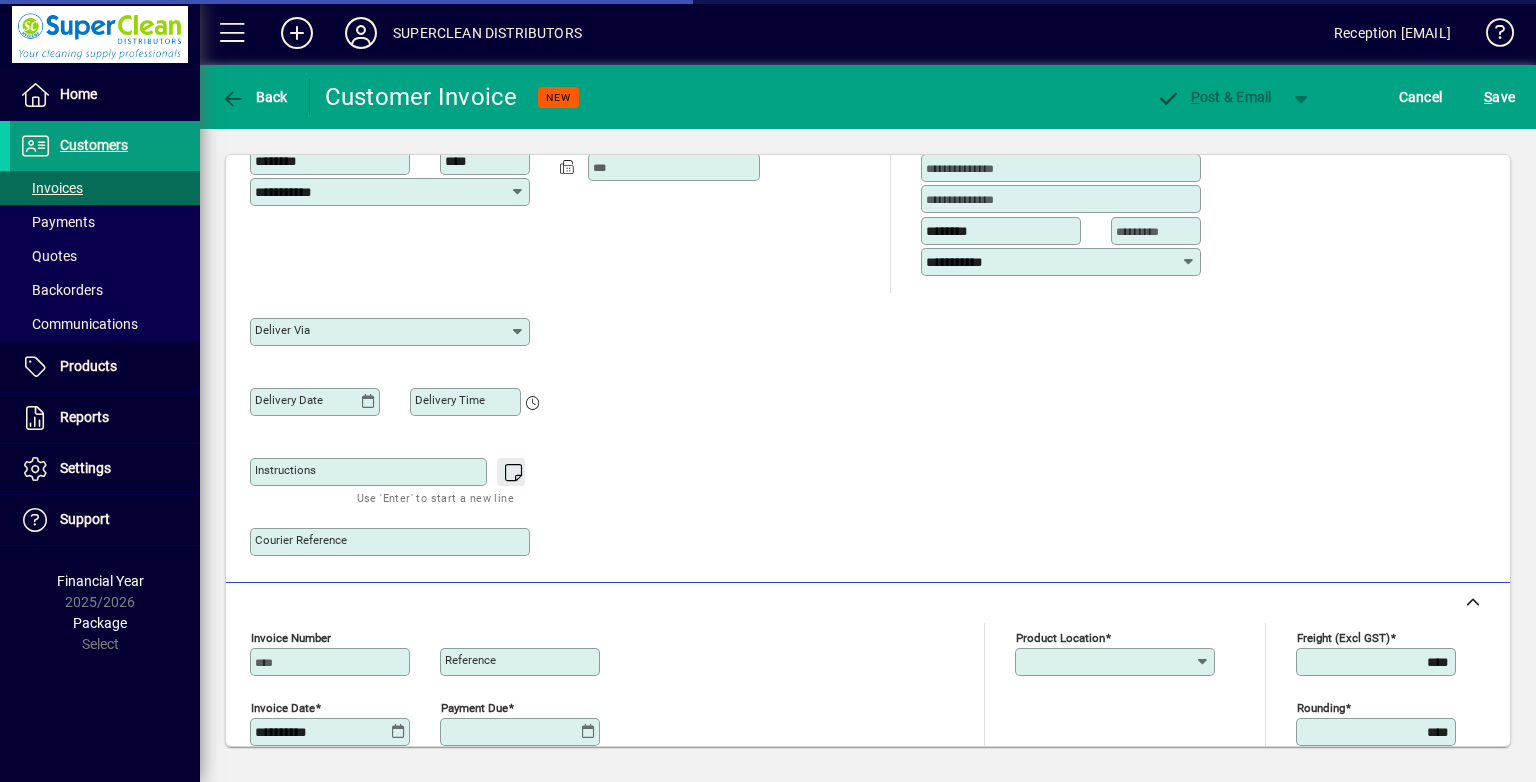 type on "**********" 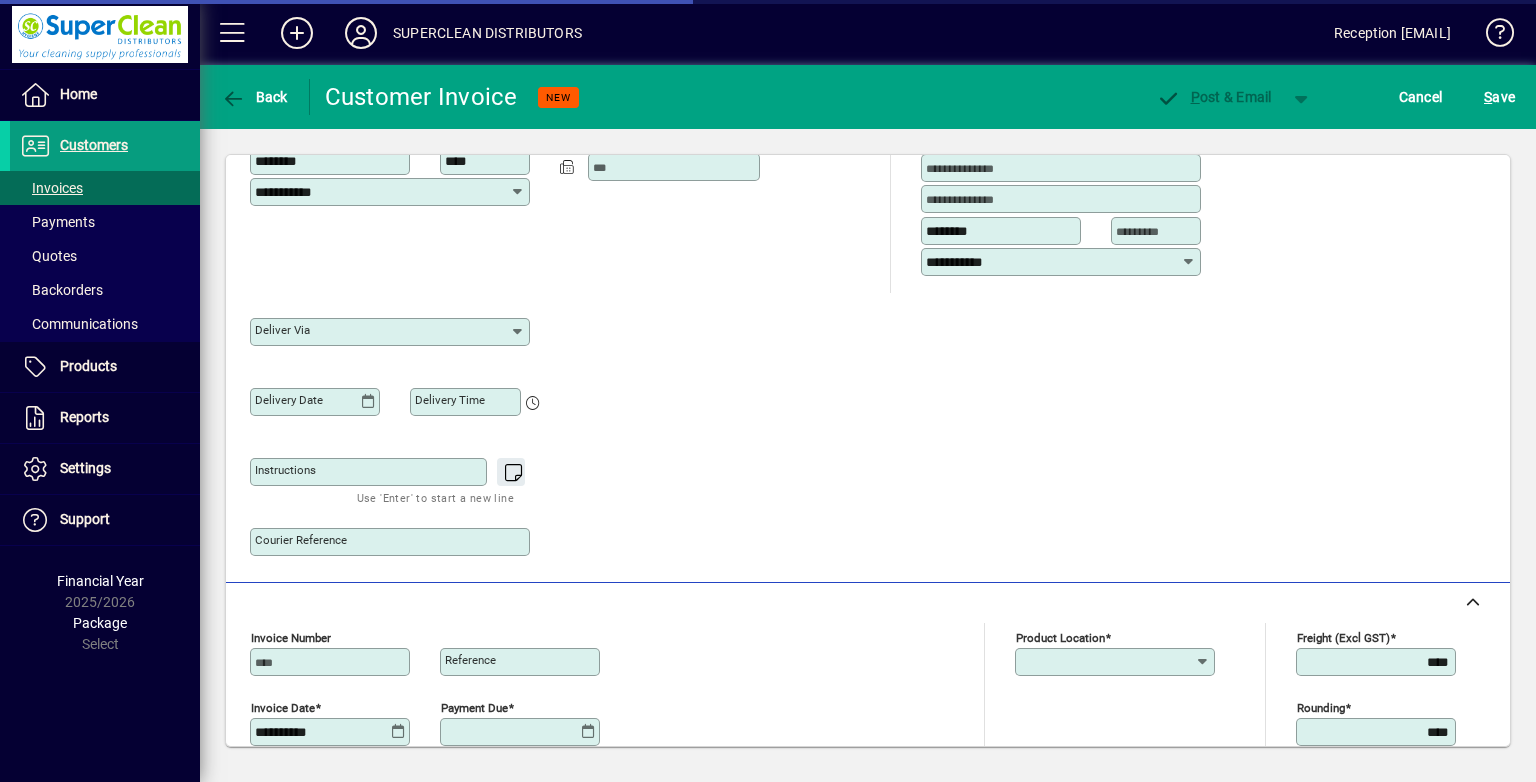 type on "**********" 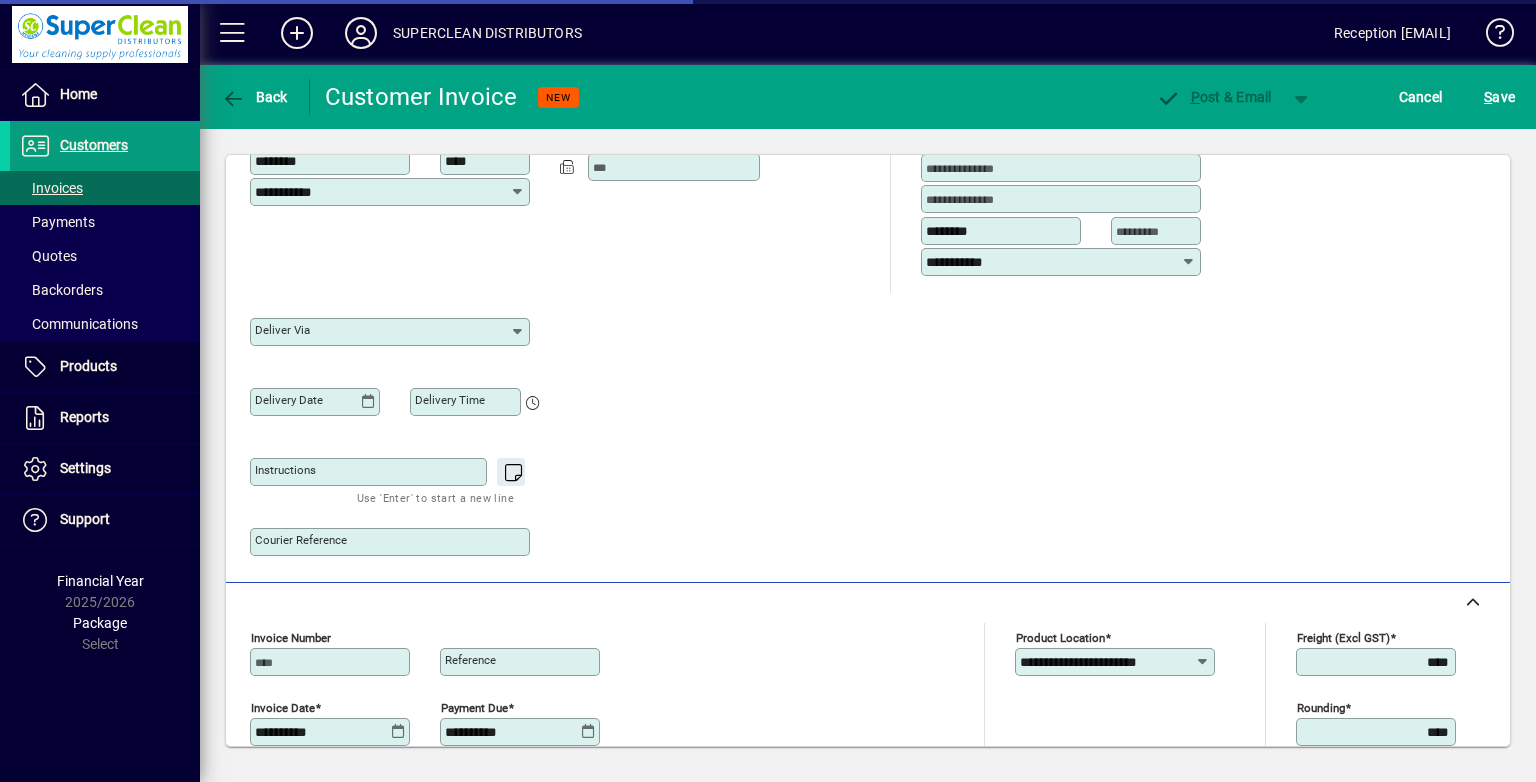 click on "Instructions" 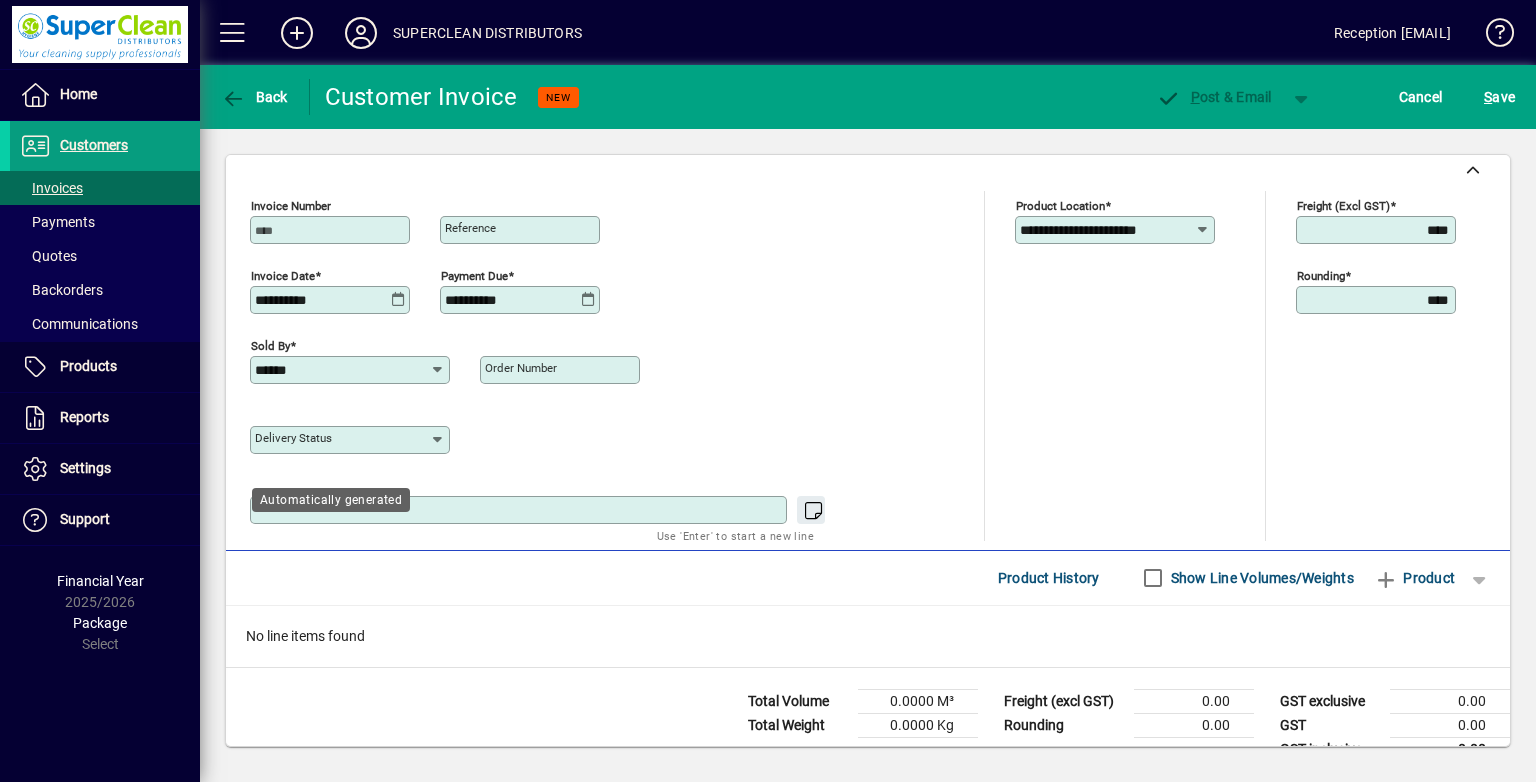 scroll, scrollTop: 760, scrollLeft: 0, axis: vertical 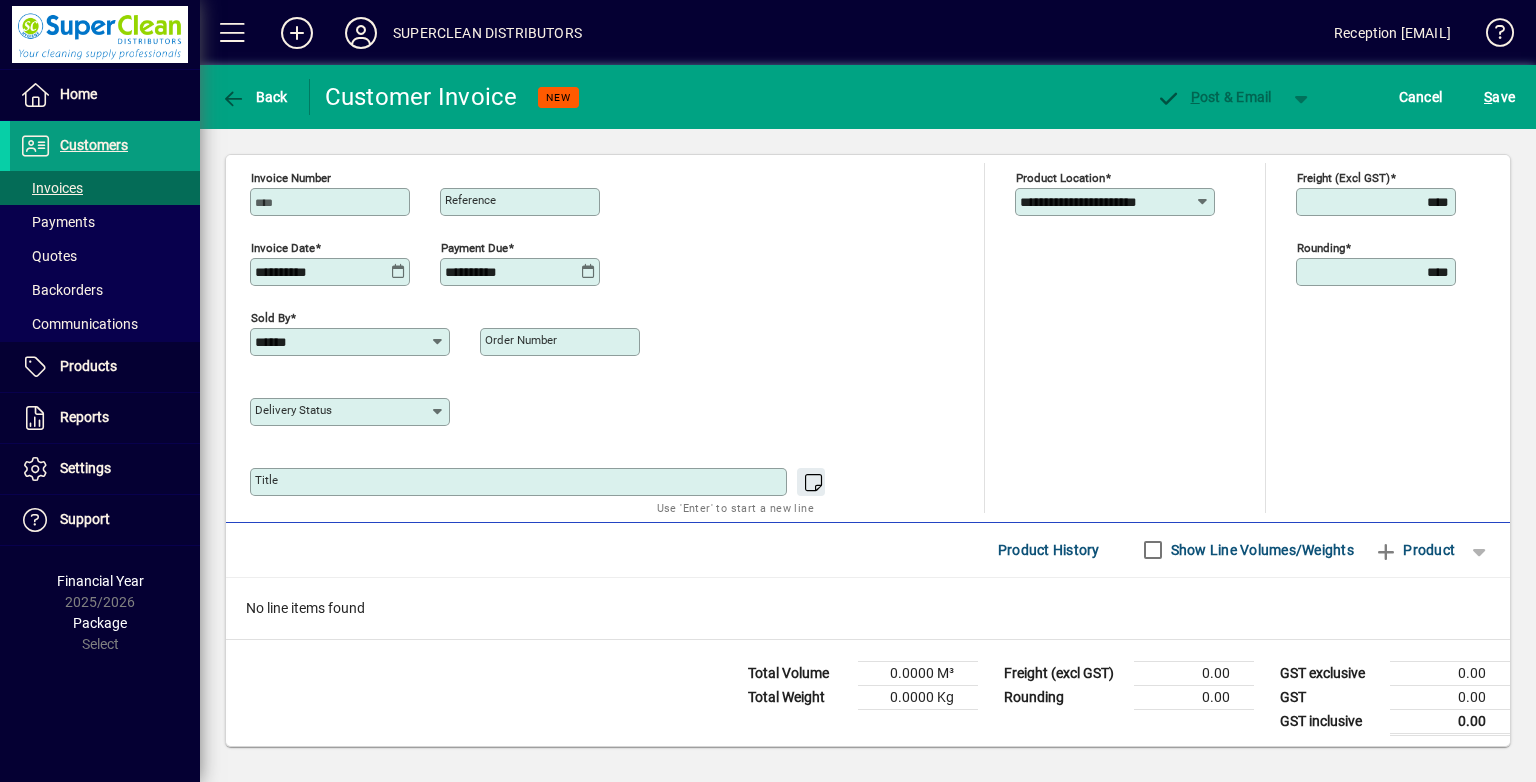 type on "*********" 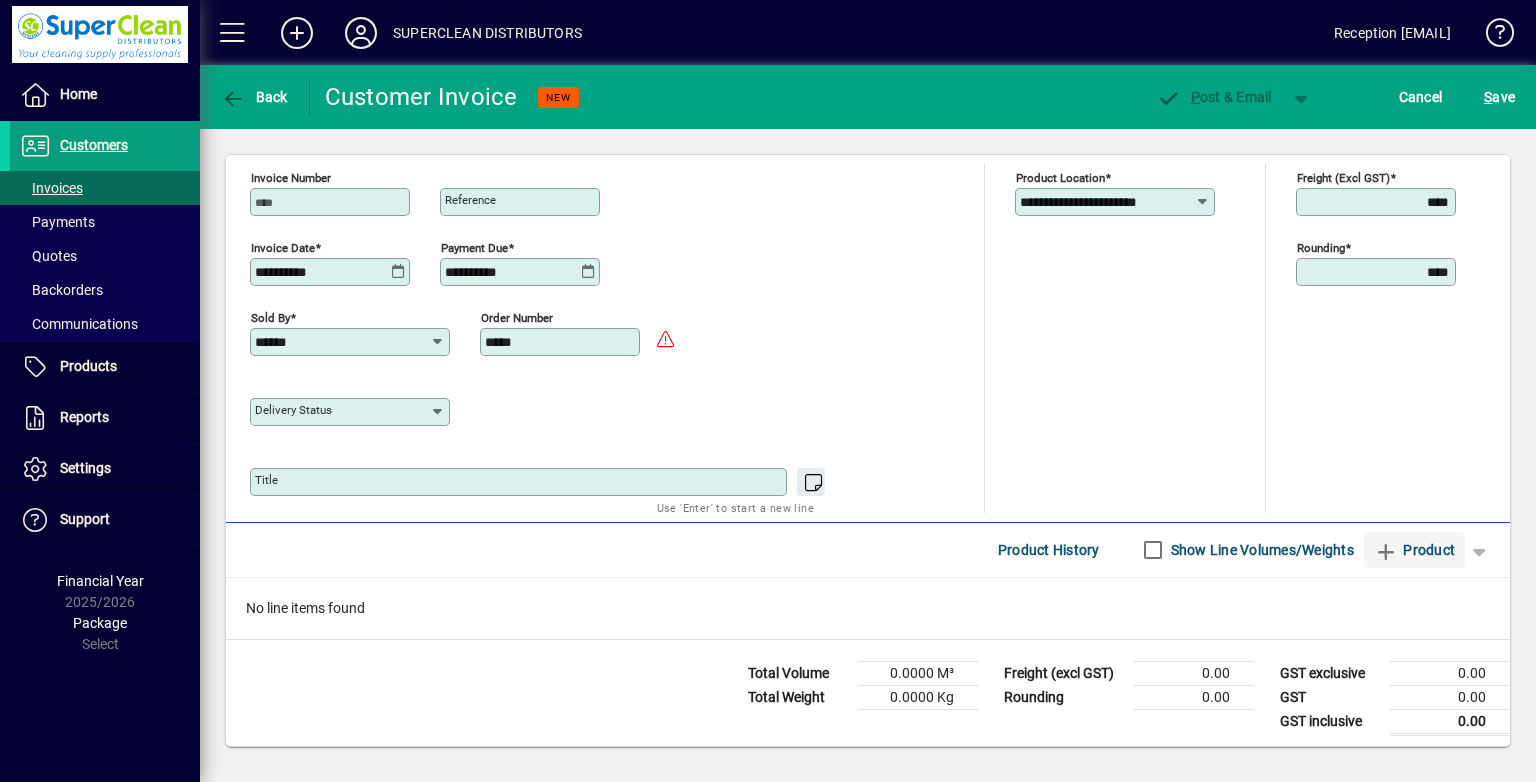 type on "*****" 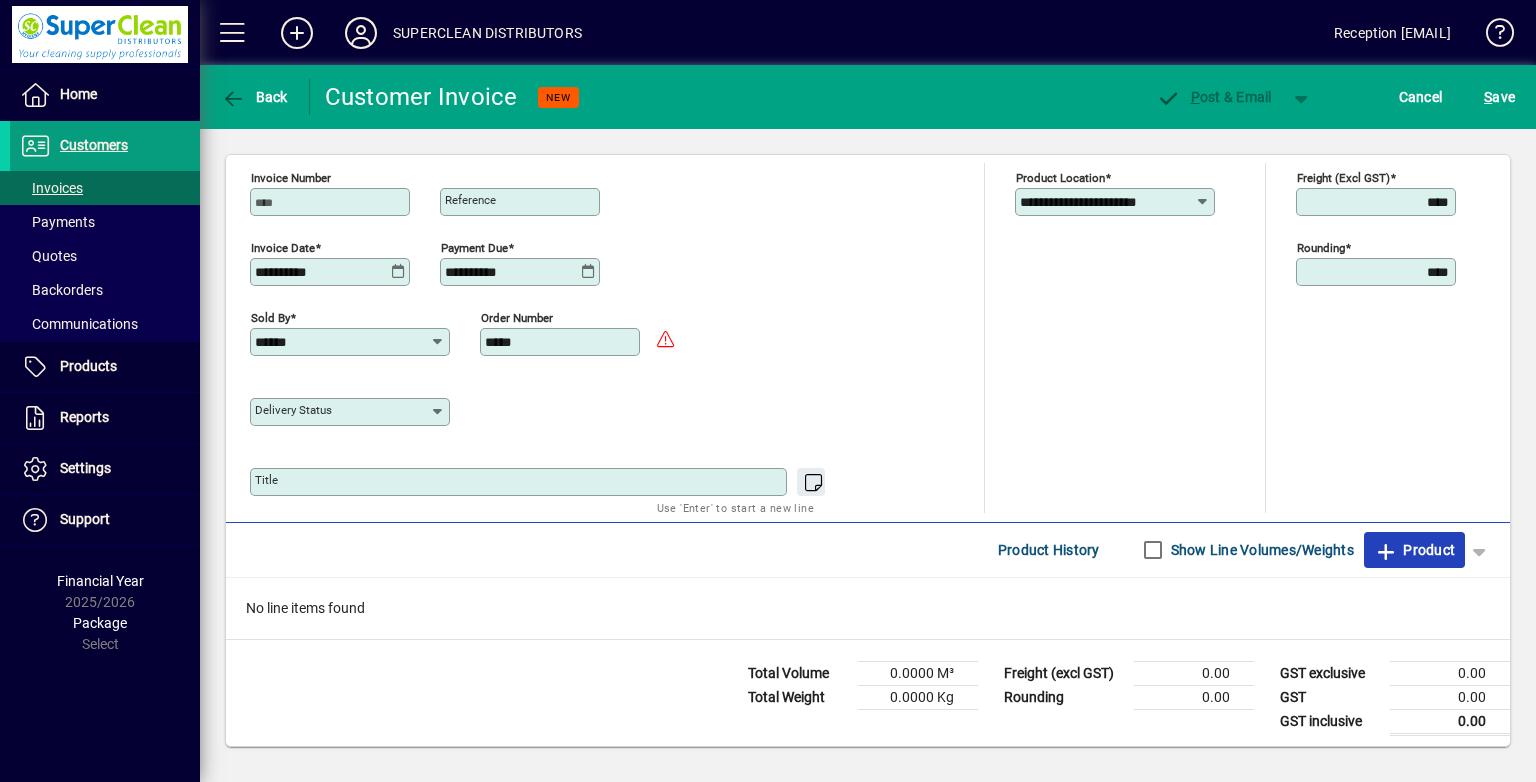 click 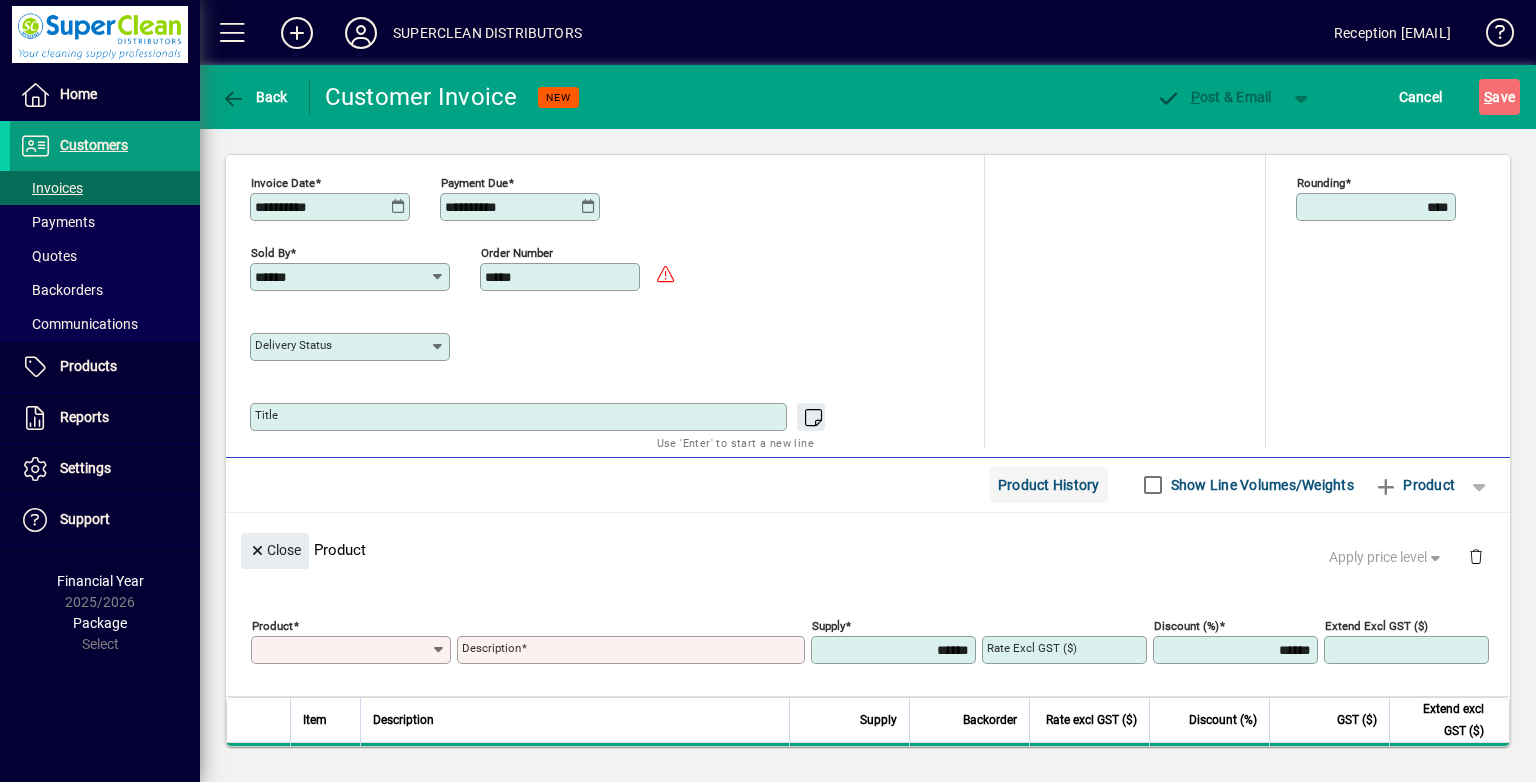 scroll, scrollTop: 44, scrollLeft: 0, axis: vertical 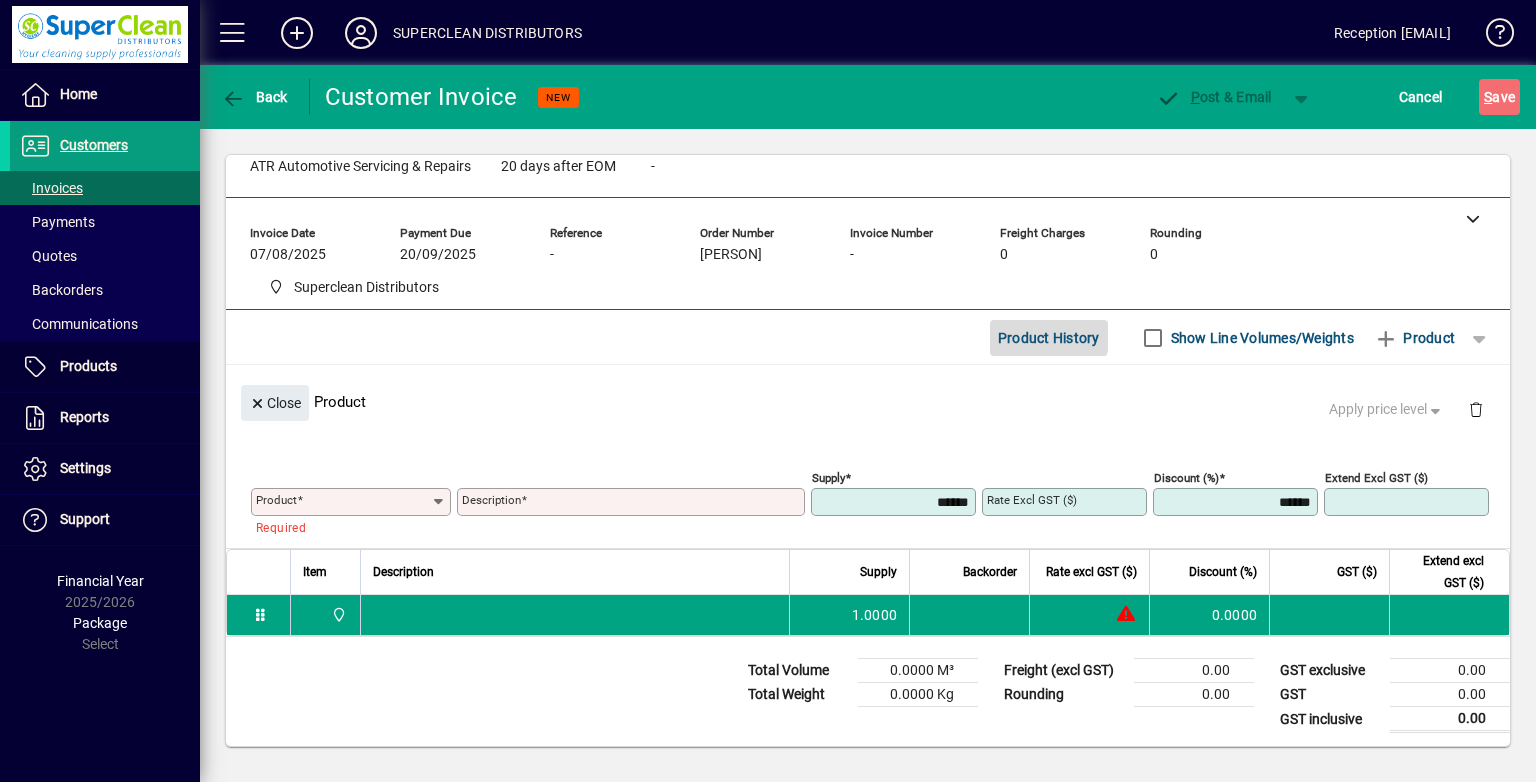 click on "Product History" 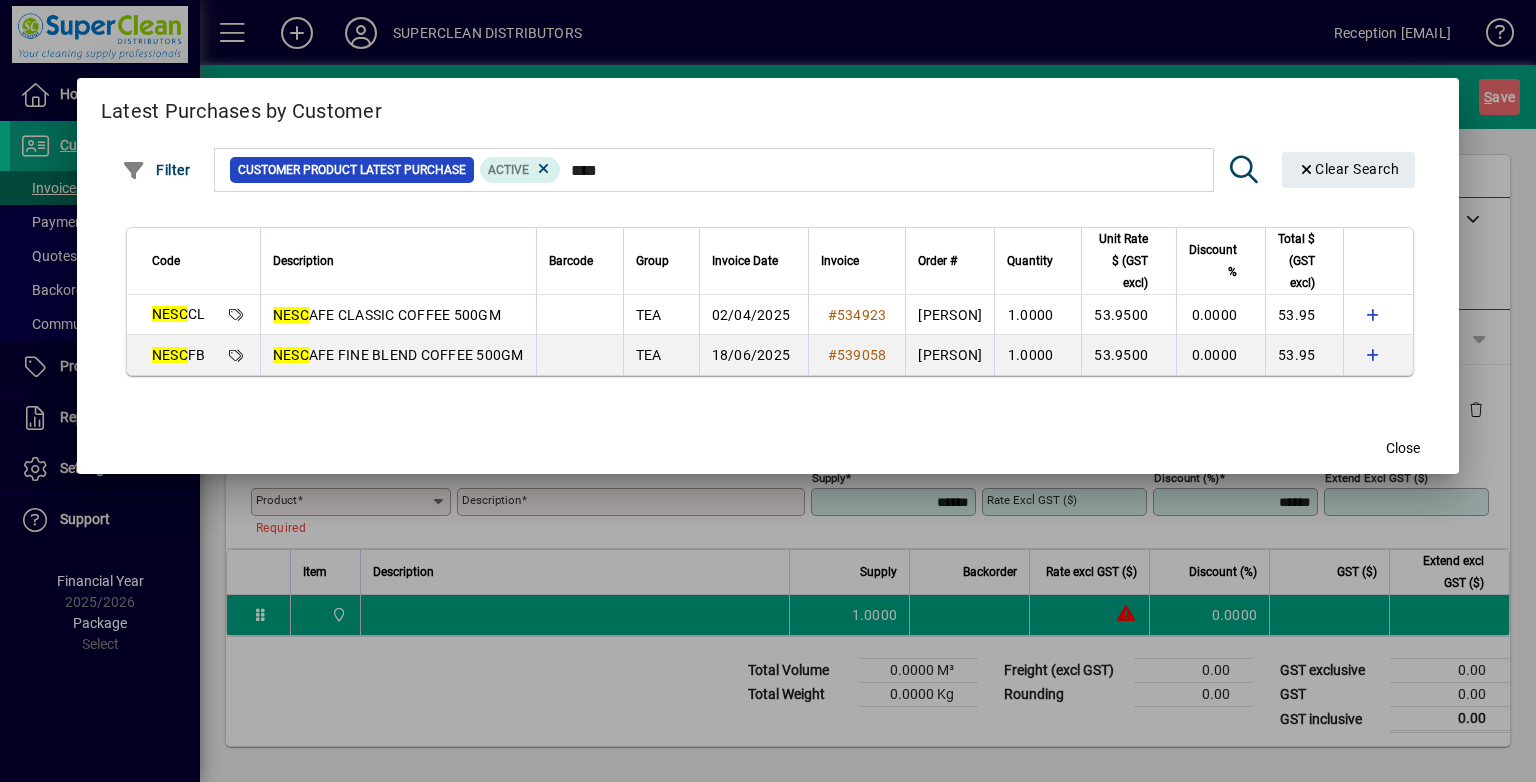 type on "****" 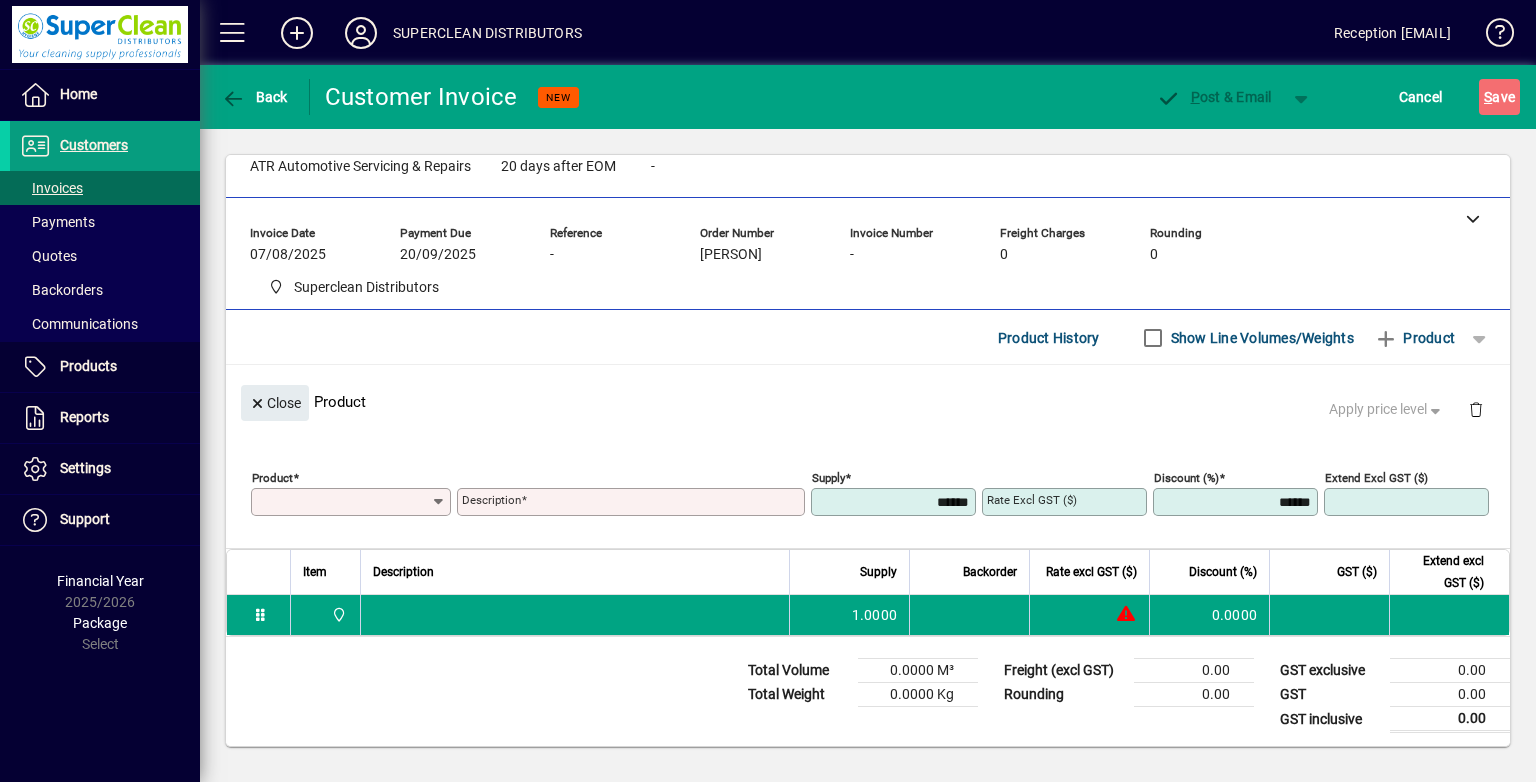 scroll, scrollTop: 0, scrollLeft: 0, axis: both 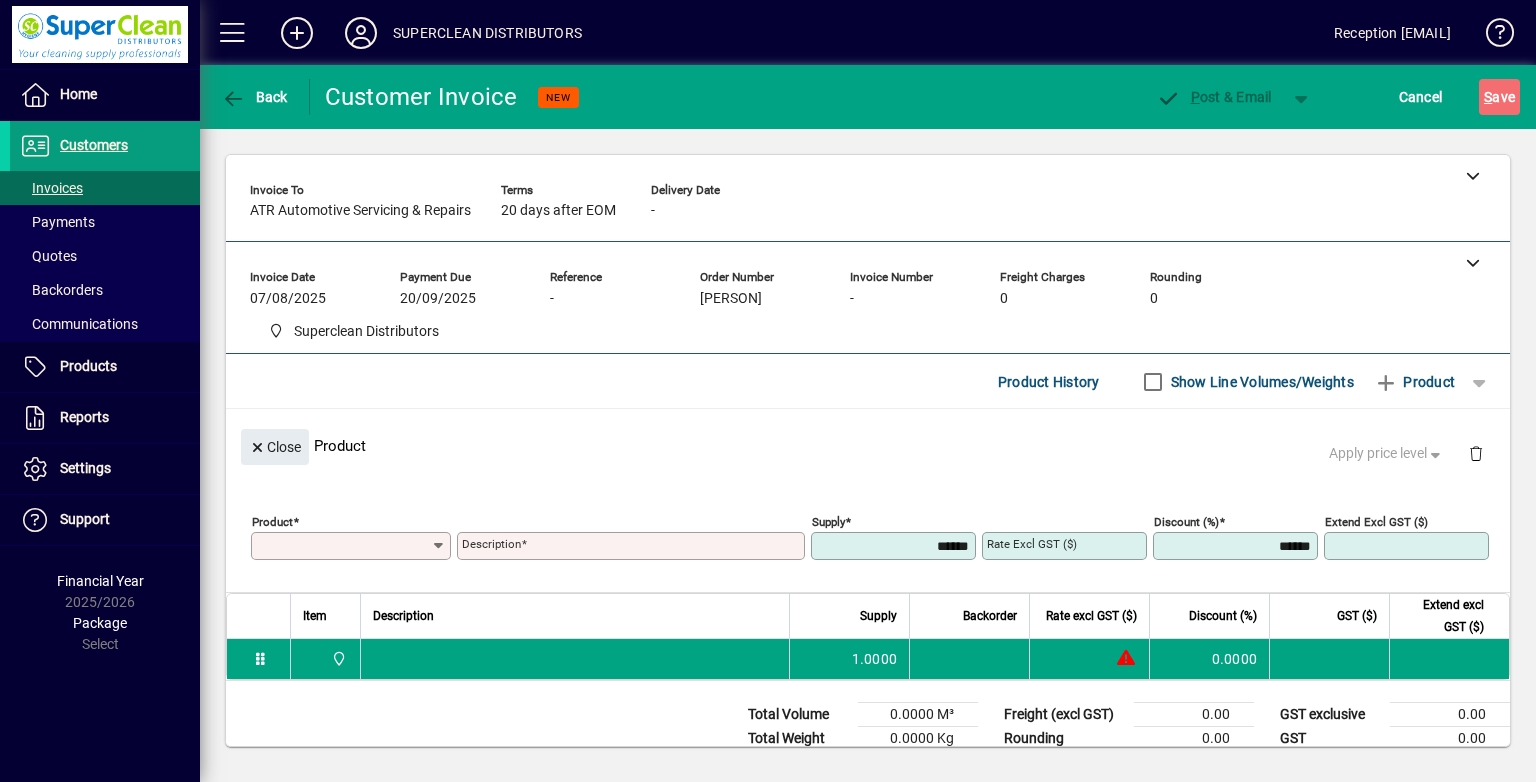 type on "**********" 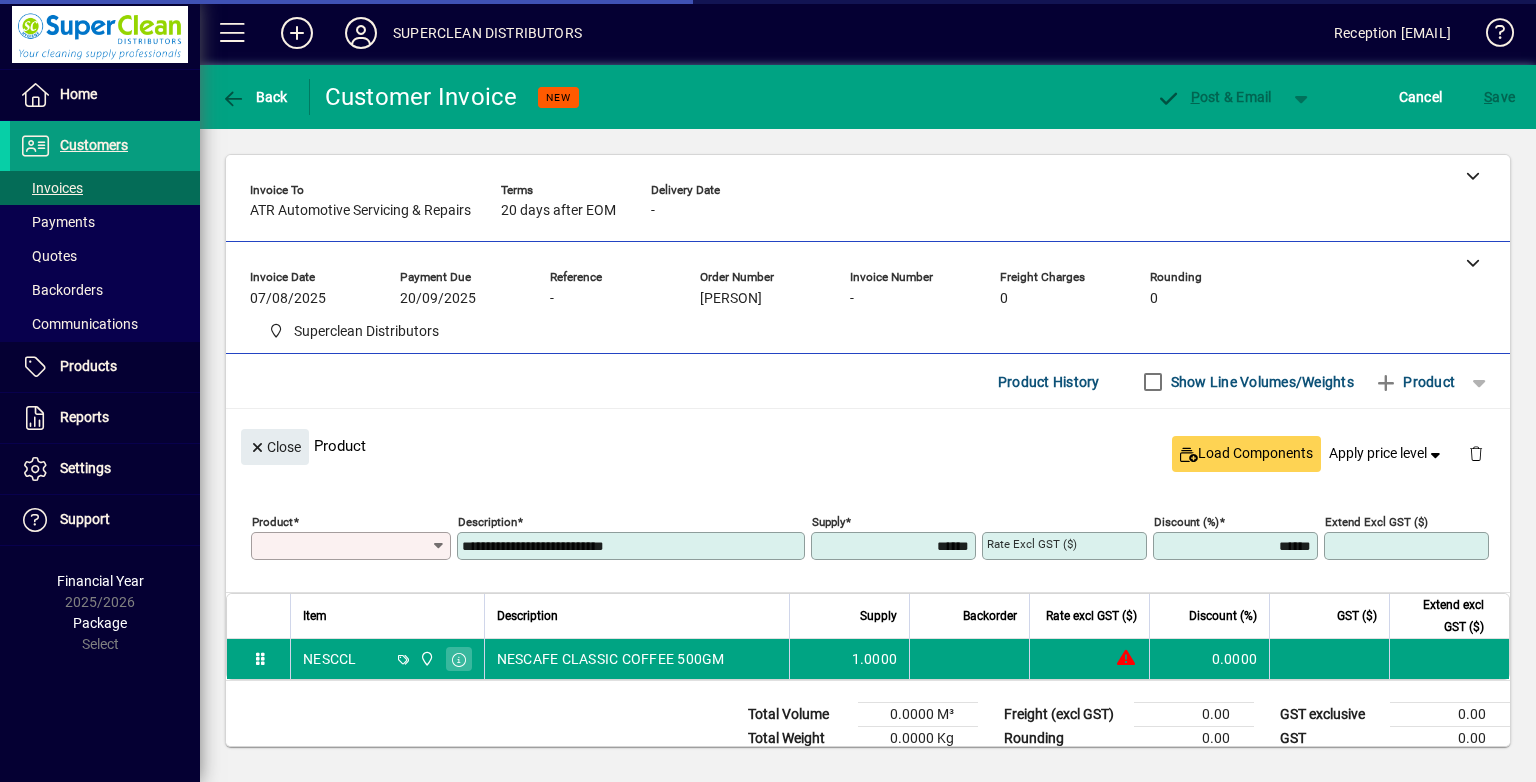 type on "*******" 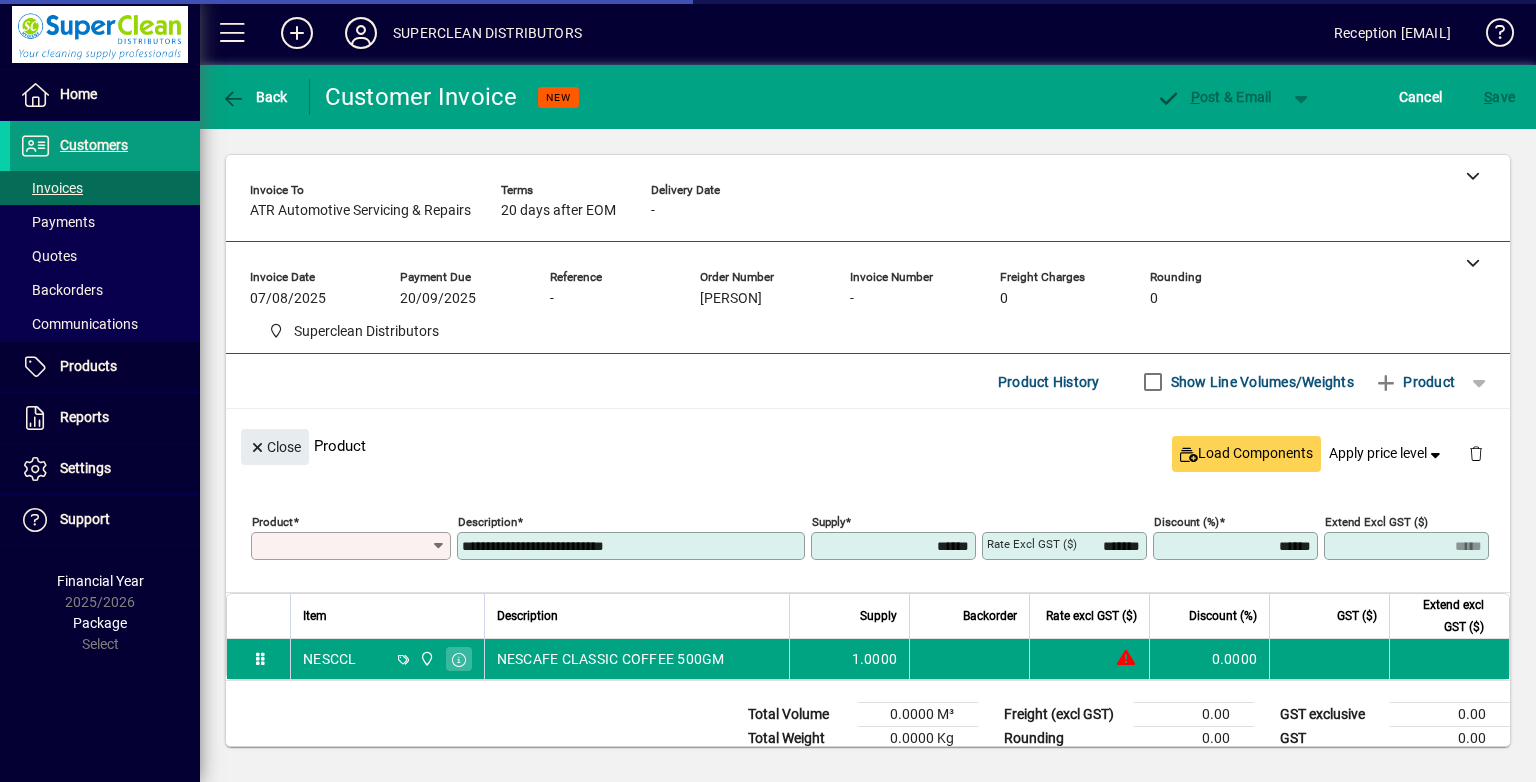 type on "******" 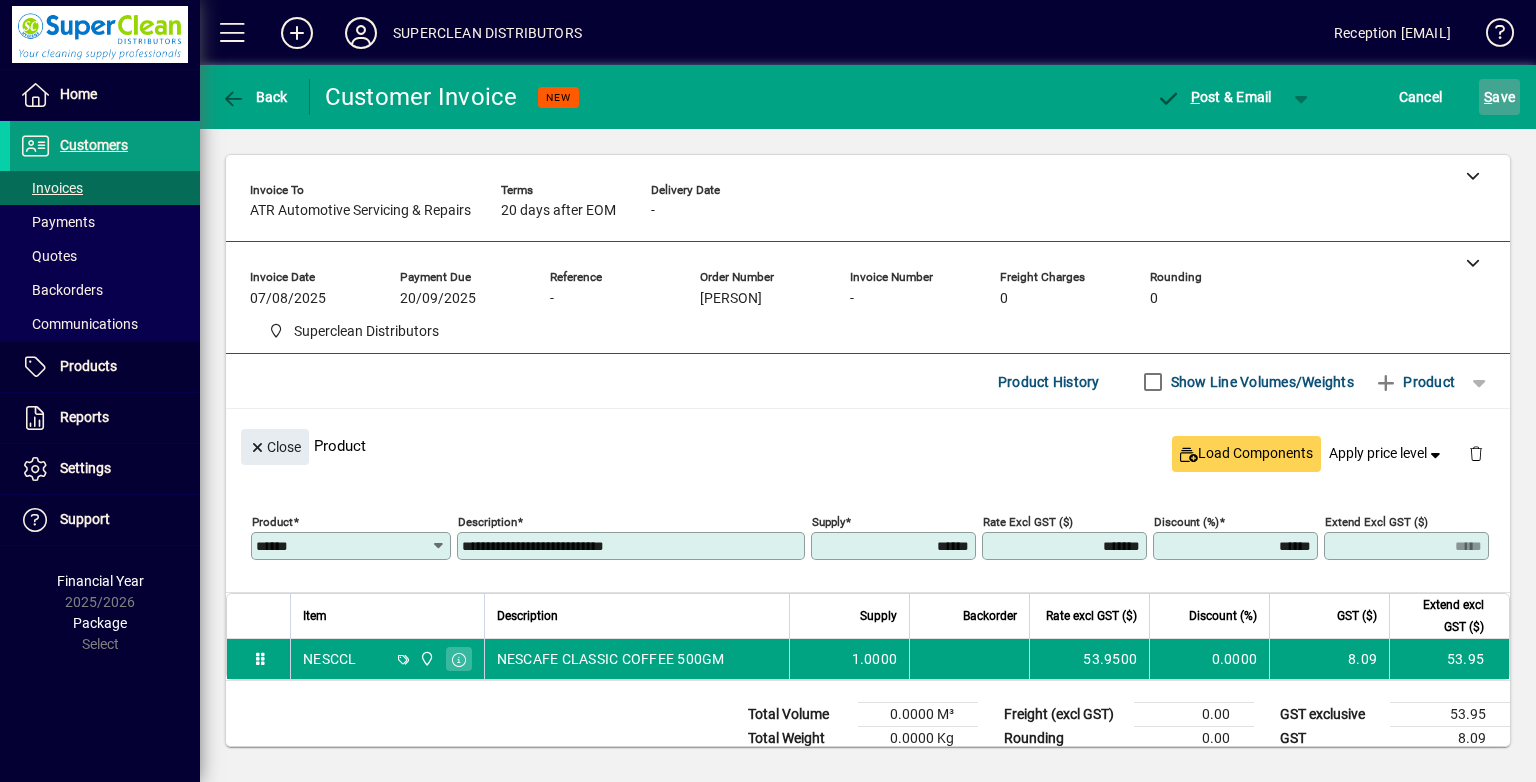 click on "S" 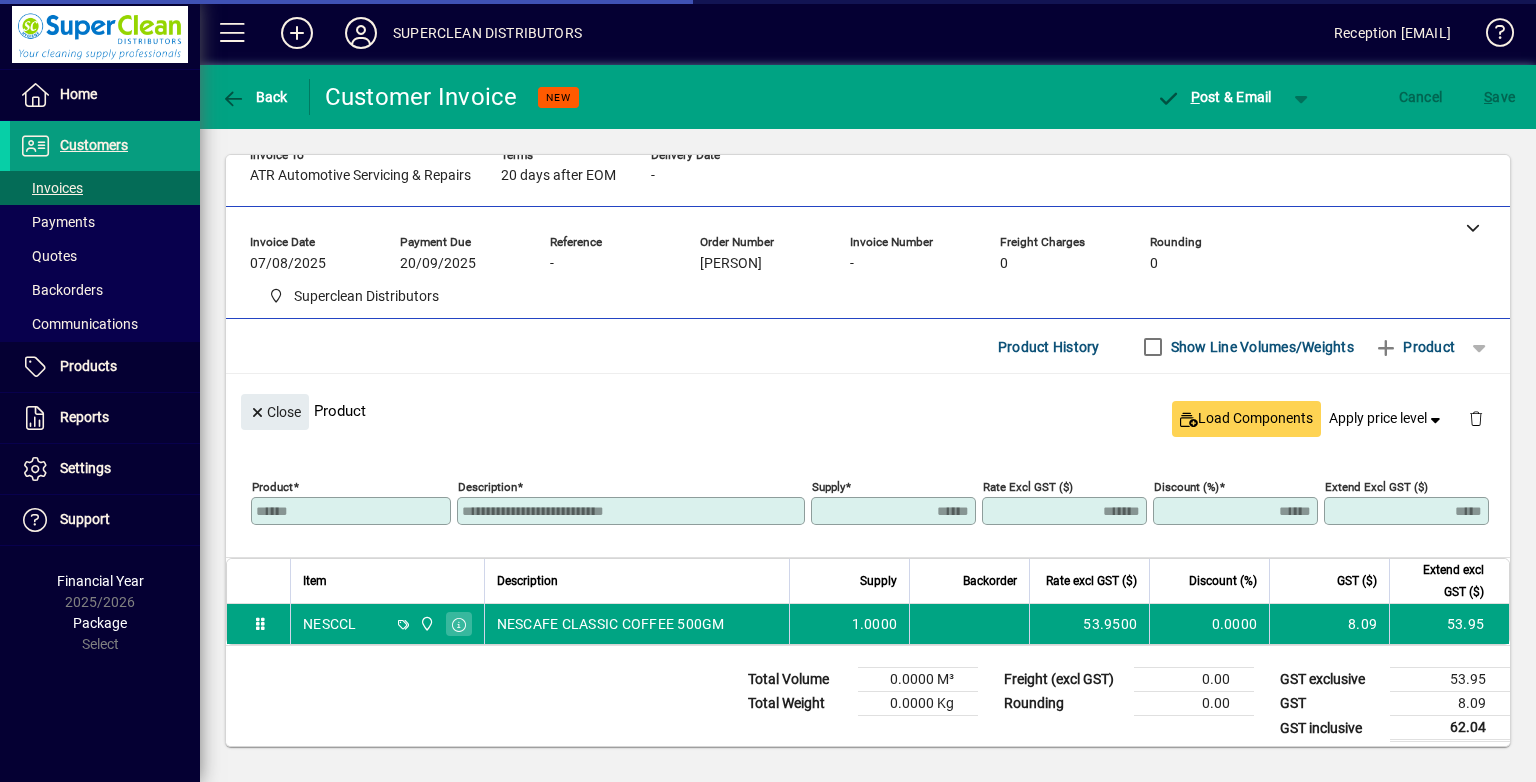 scroll, scrollTop: 44, scrollLeft: 0, axis: vertical 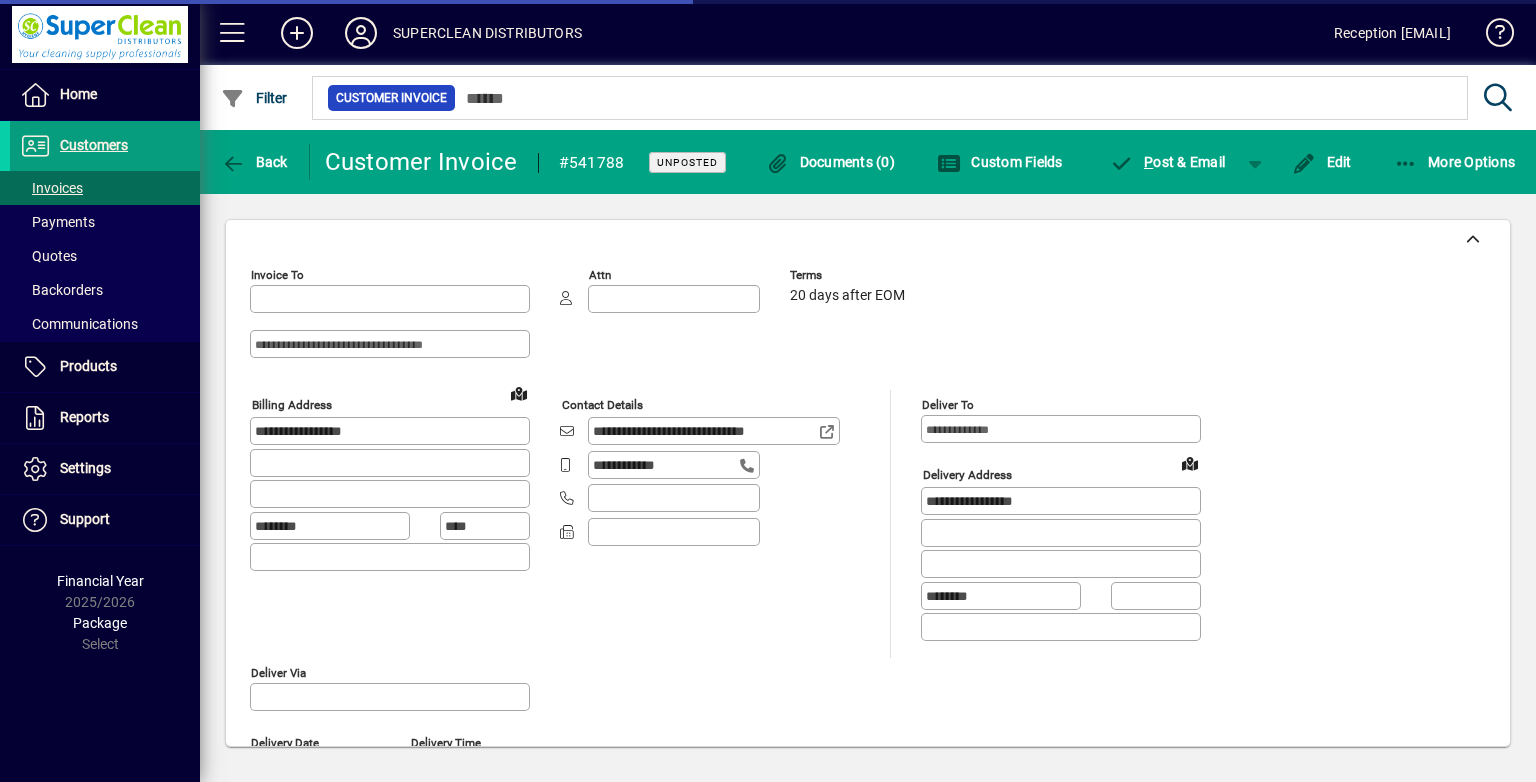 type on "**********" 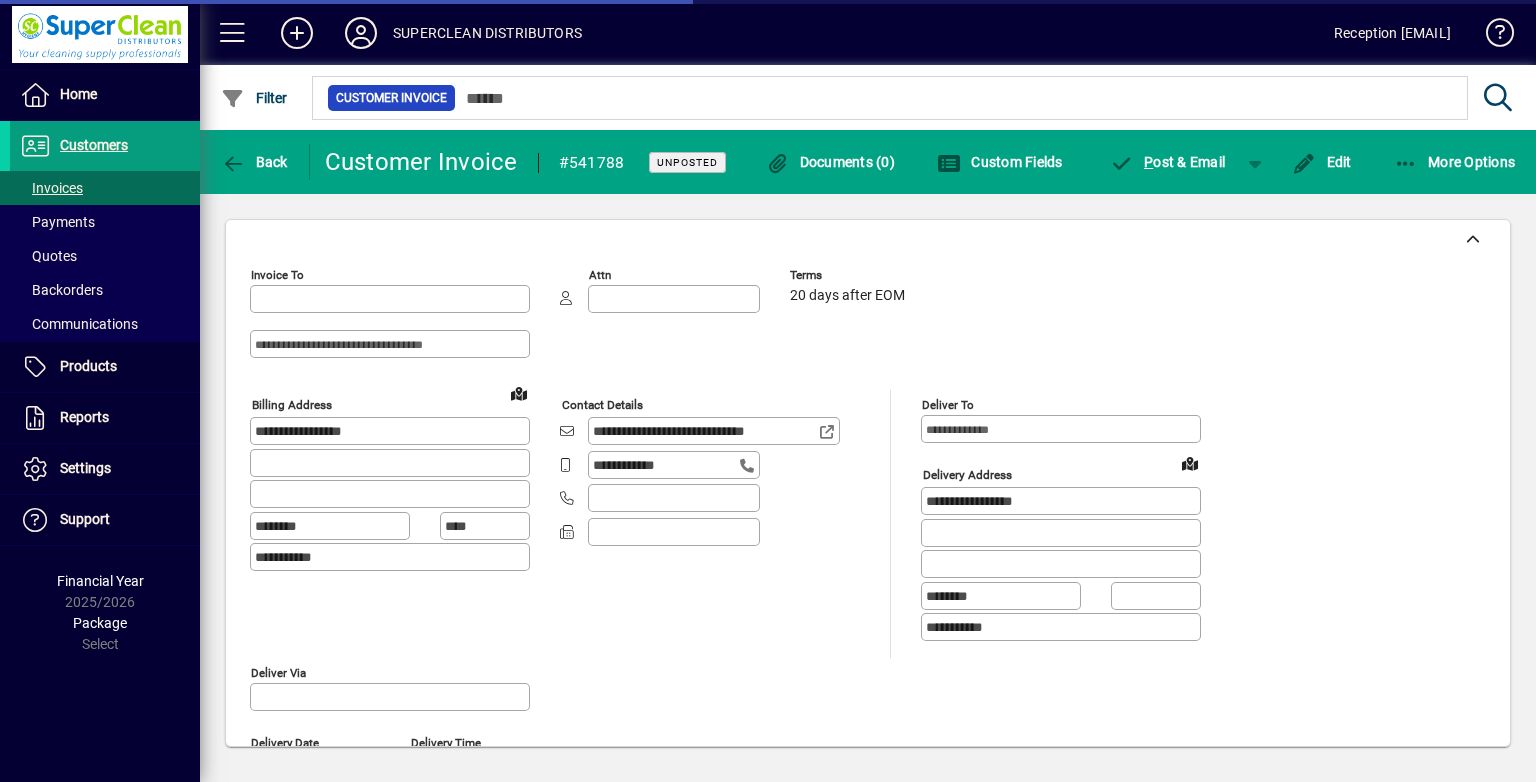 type on "**********" 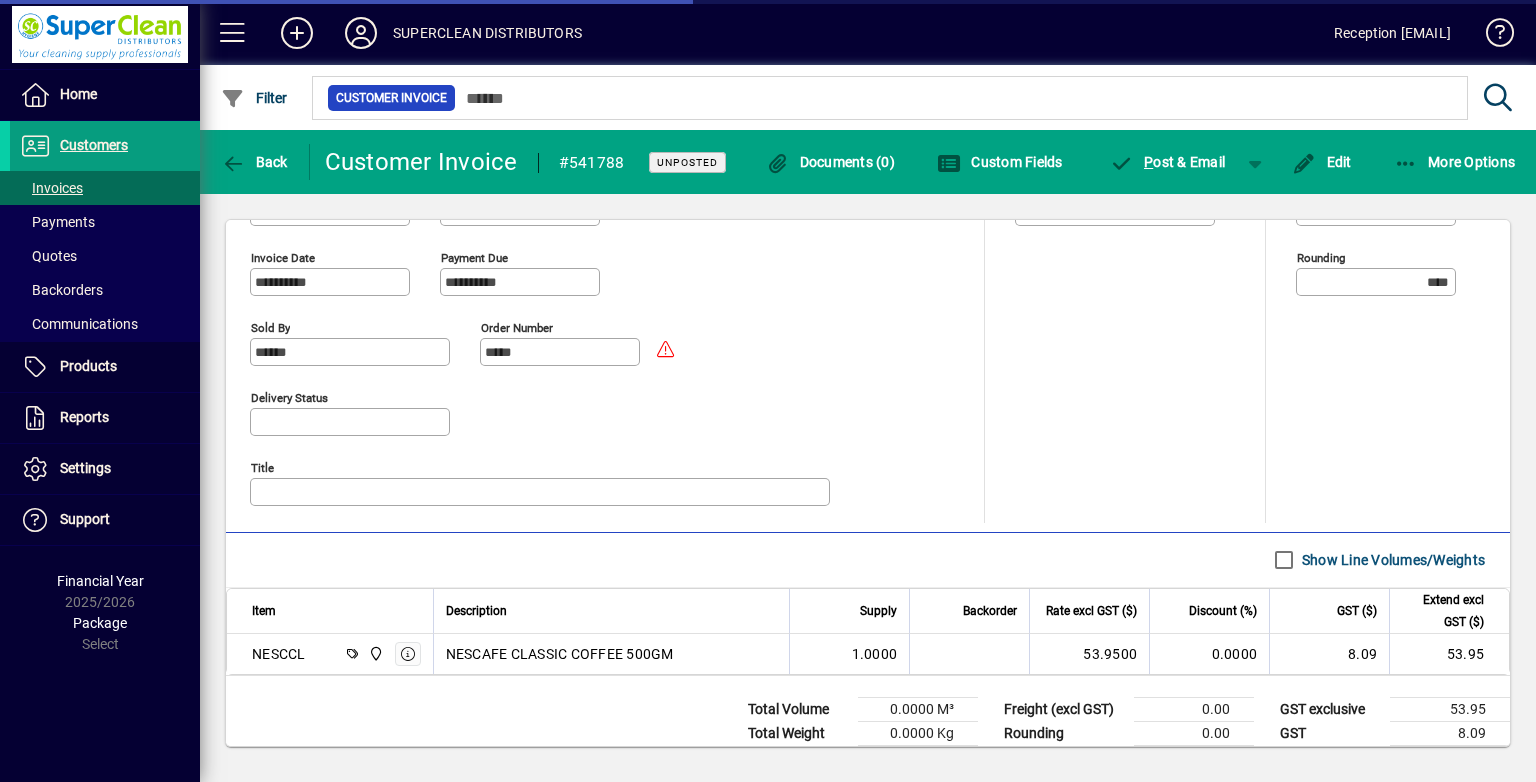 scroll, scrollTop: 851, scrollLeft: 0, axis: vertical 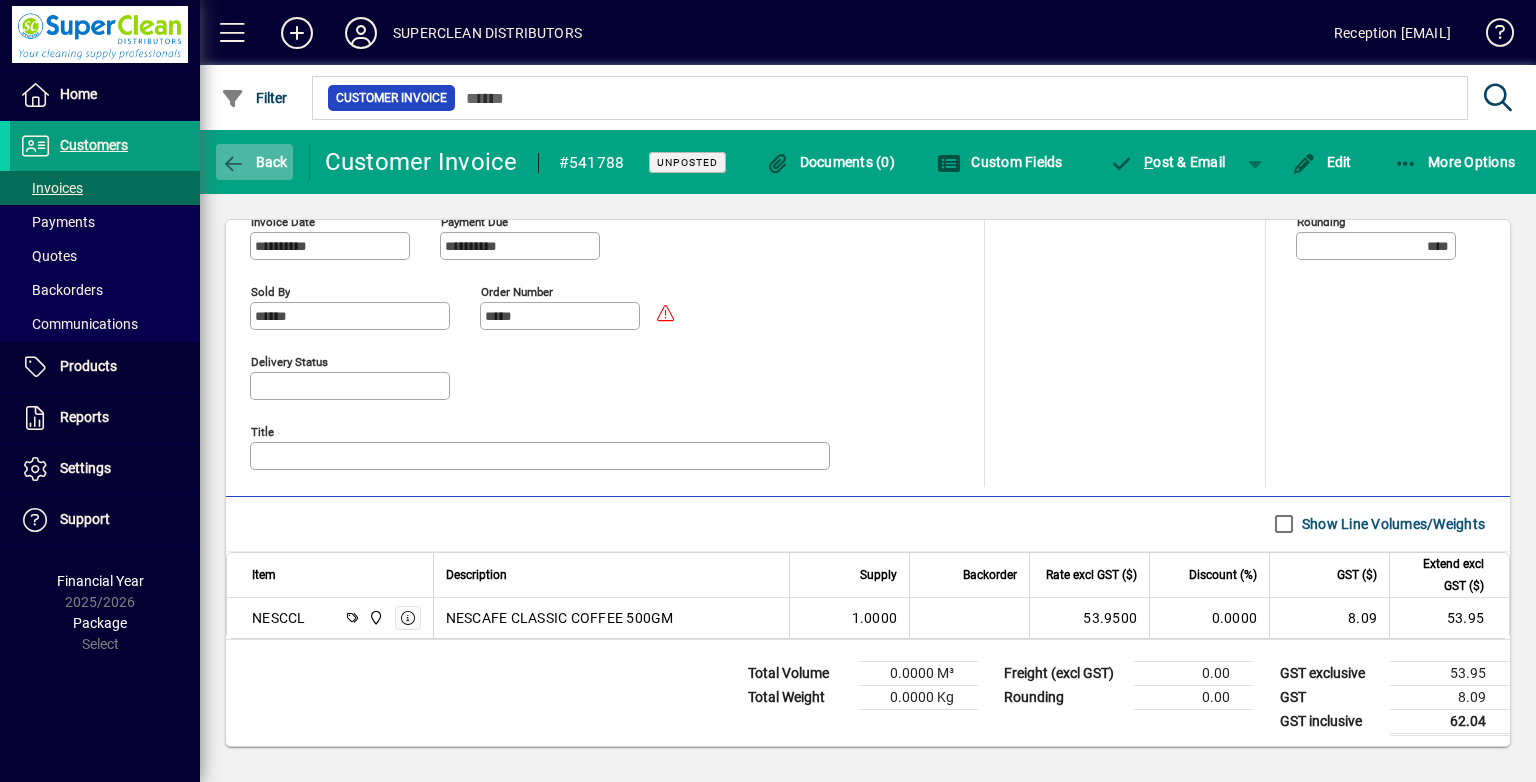 click 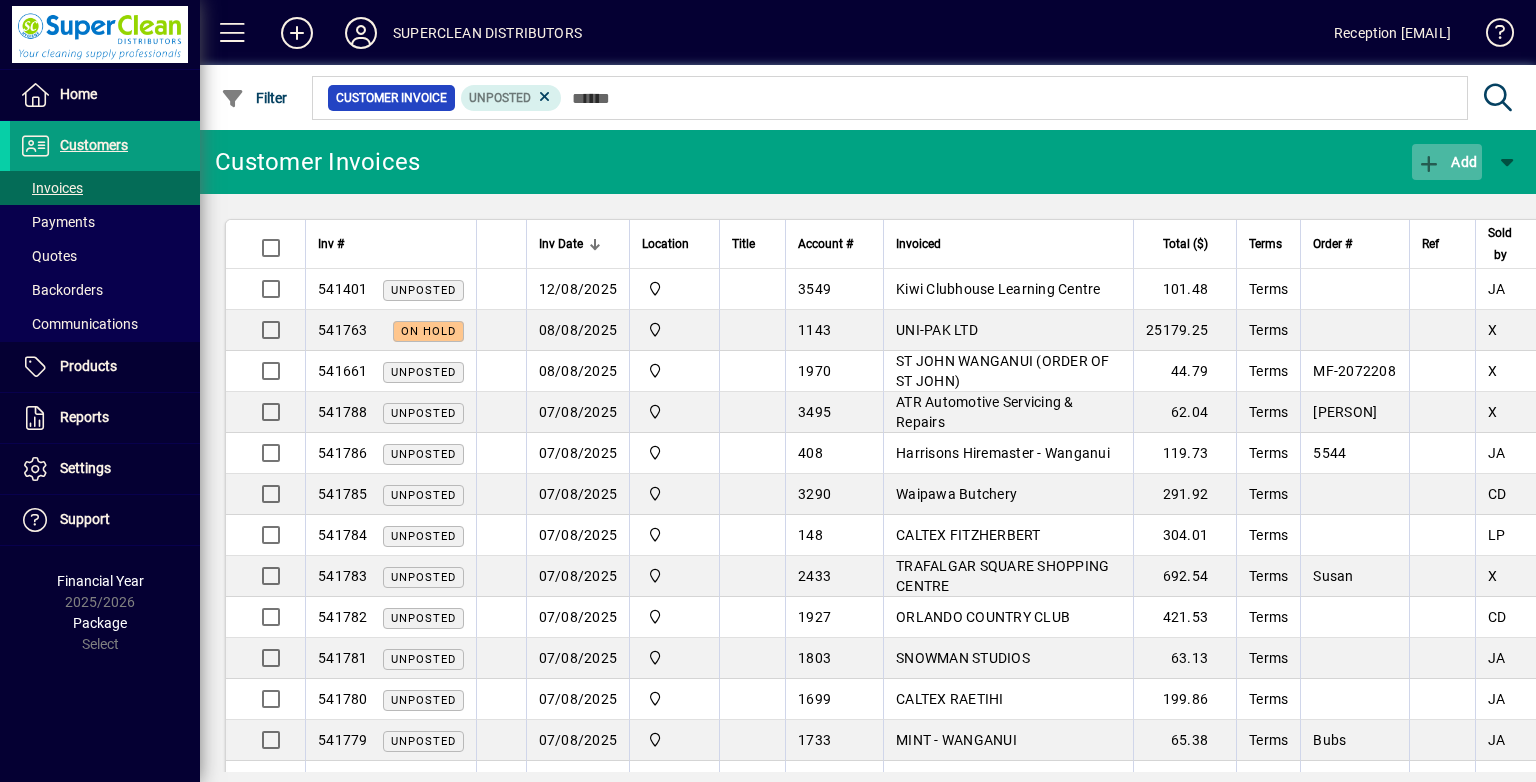click 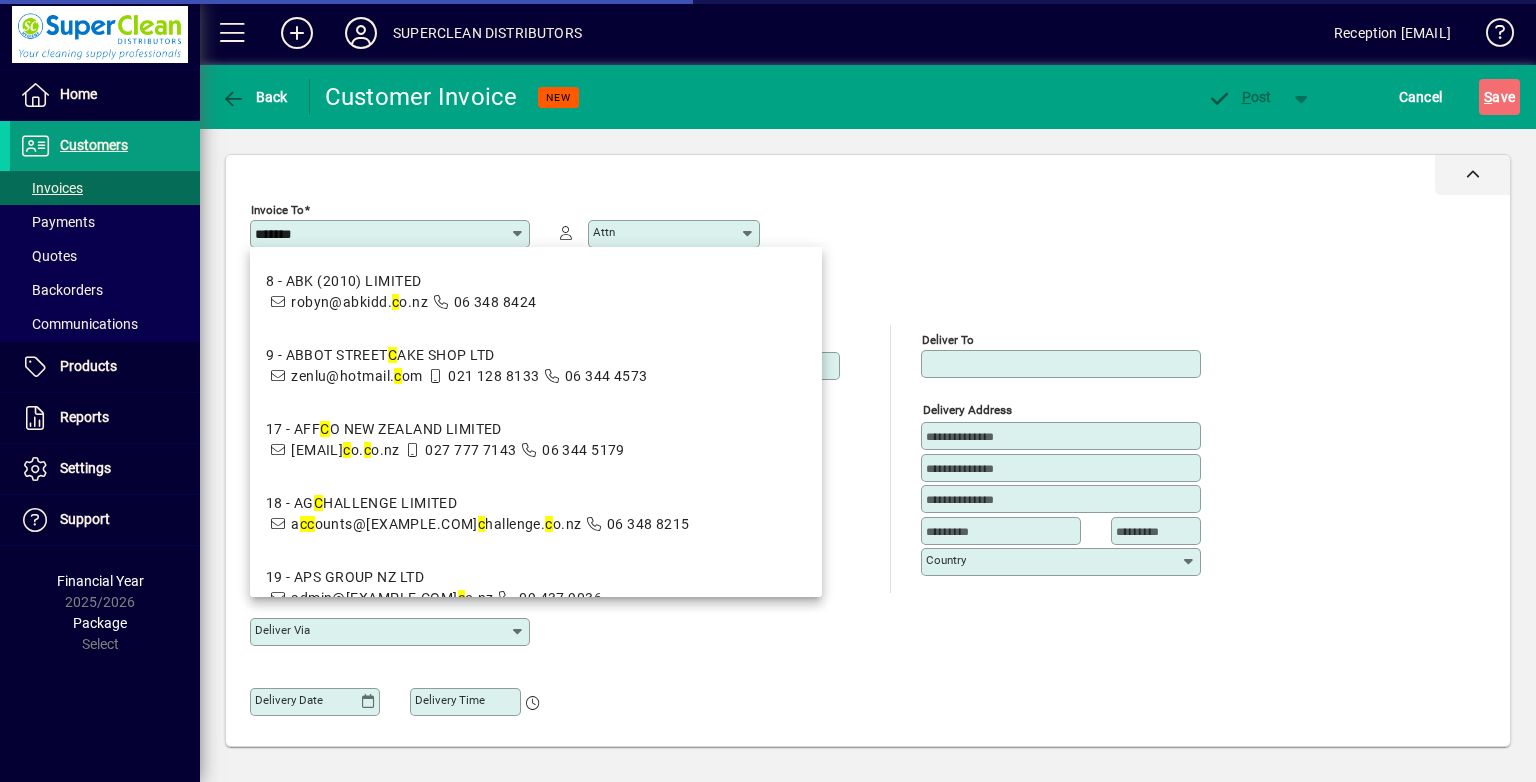 type on "********" 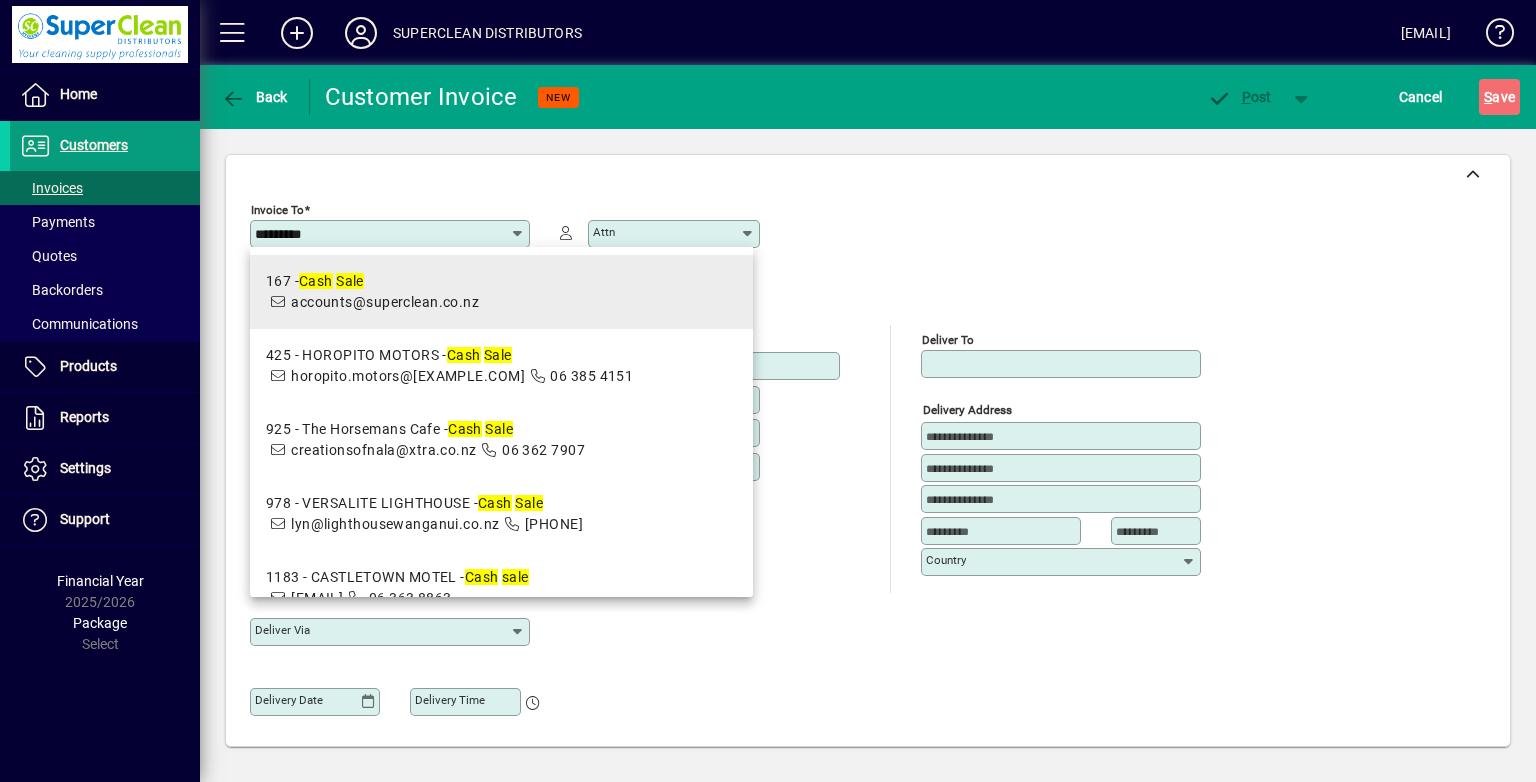 scroll, scrollTop: 0, scrollLeft: 0, axis: both 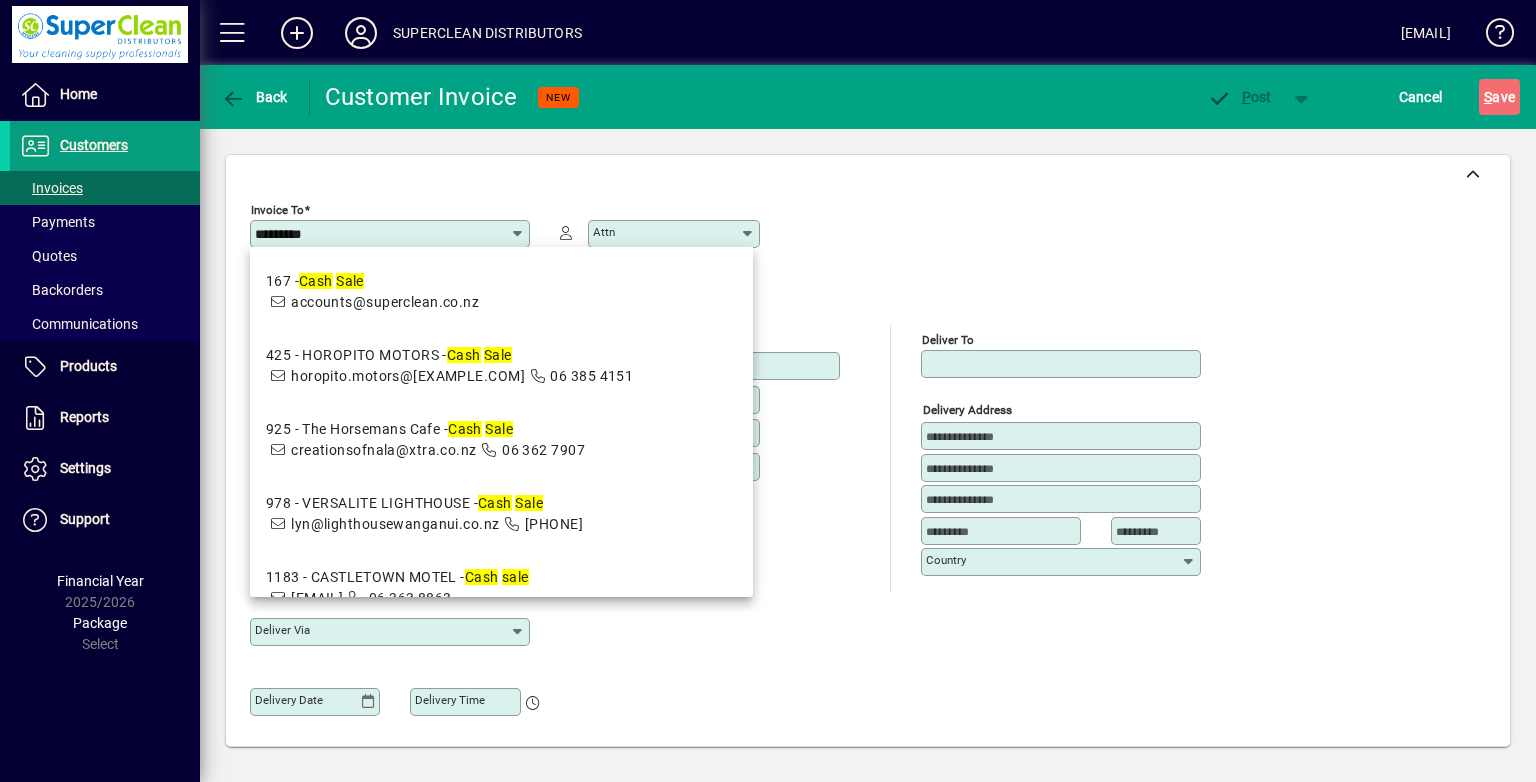 click on "accounts@superclean.co.nz" at bounding box center [385, 302] 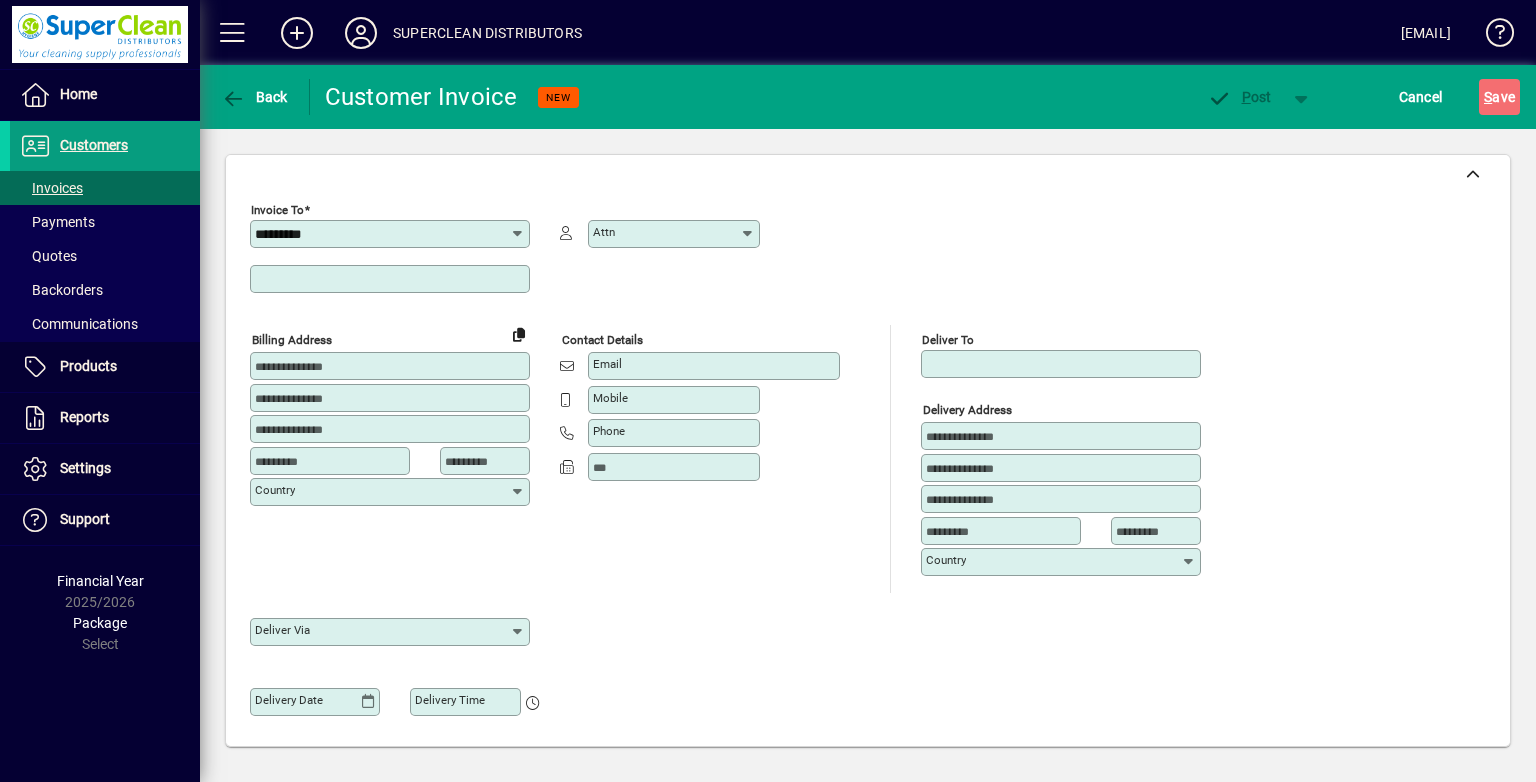 type on "**********" 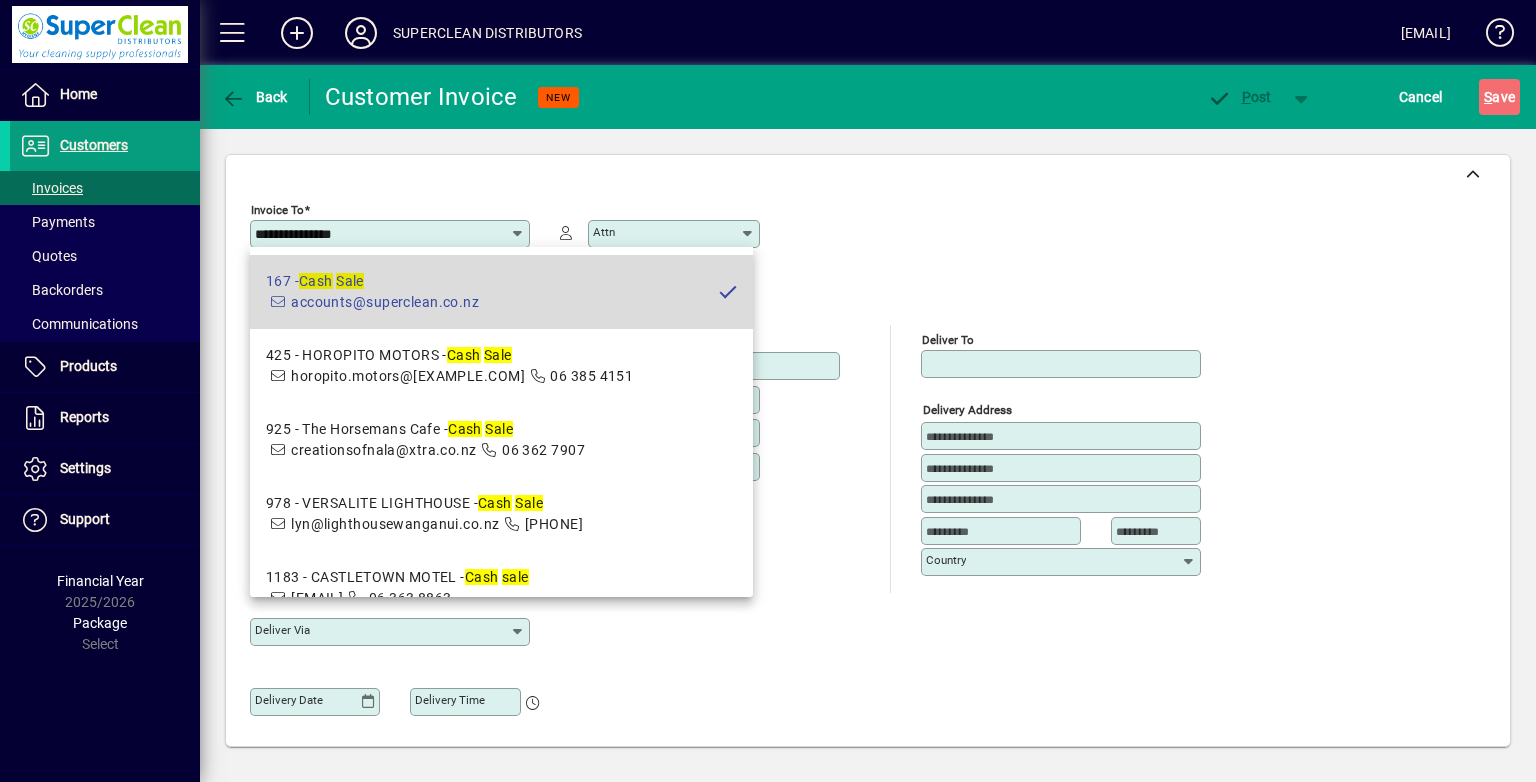 type on "**********" 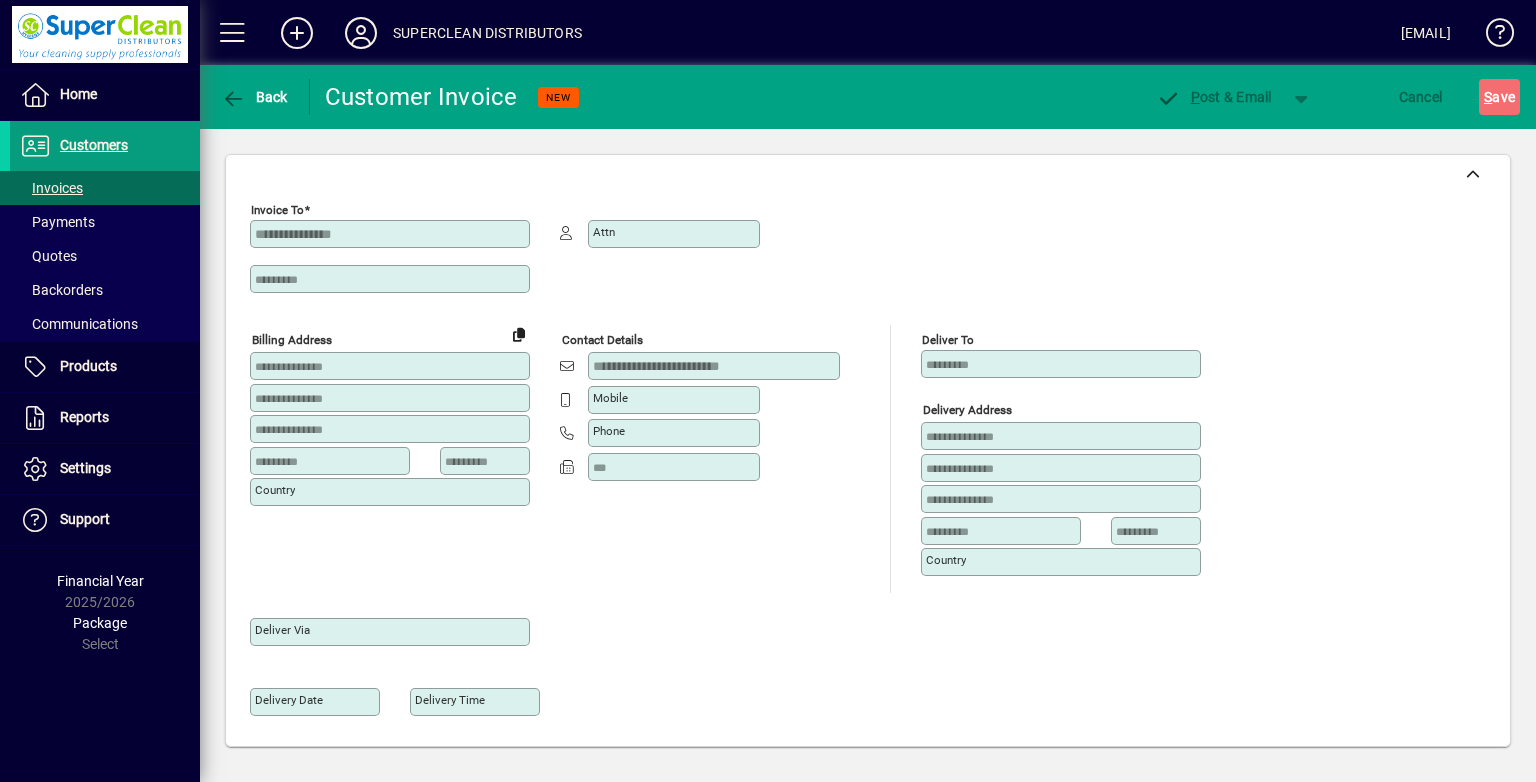 type on "**********" 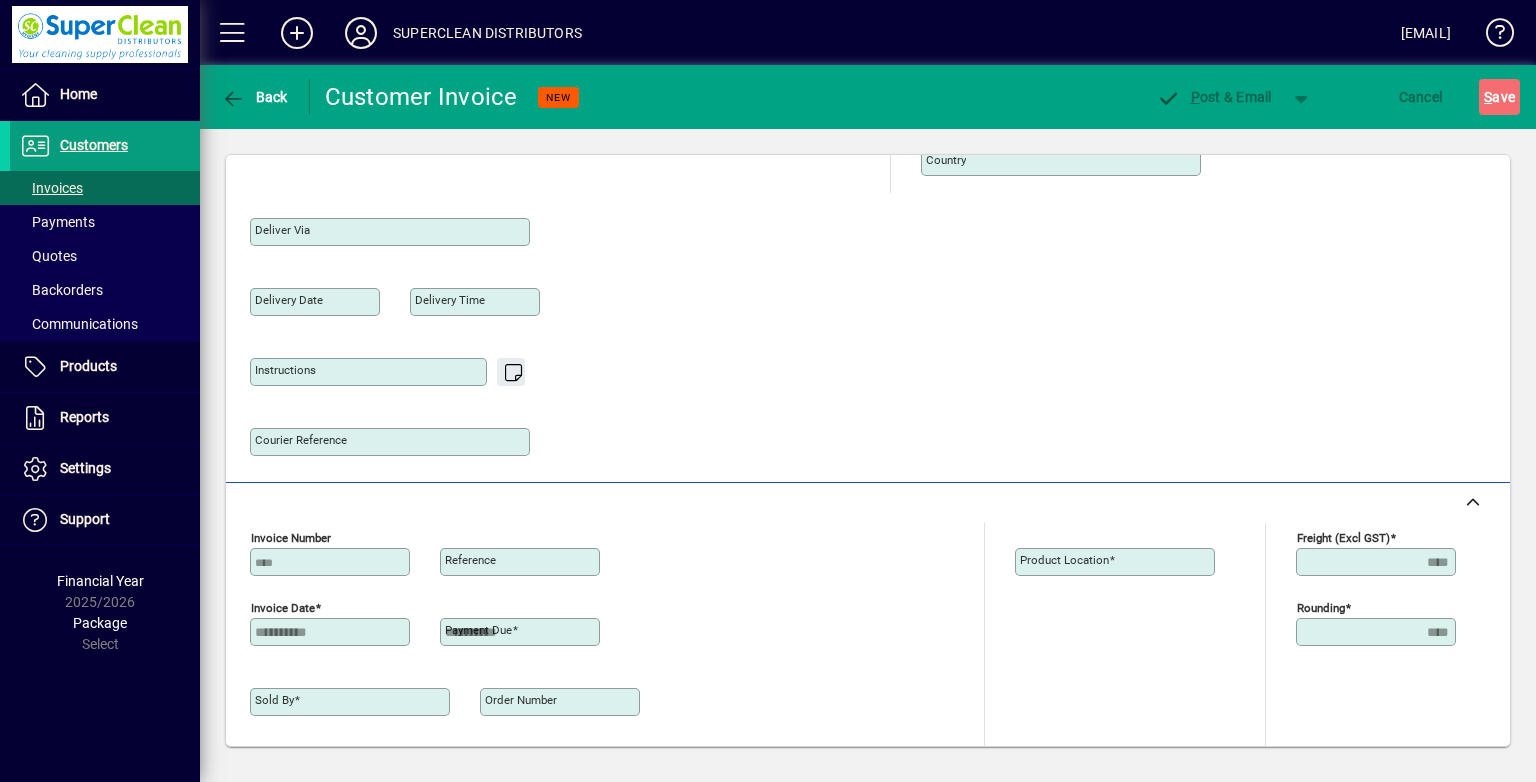 type on "**********" 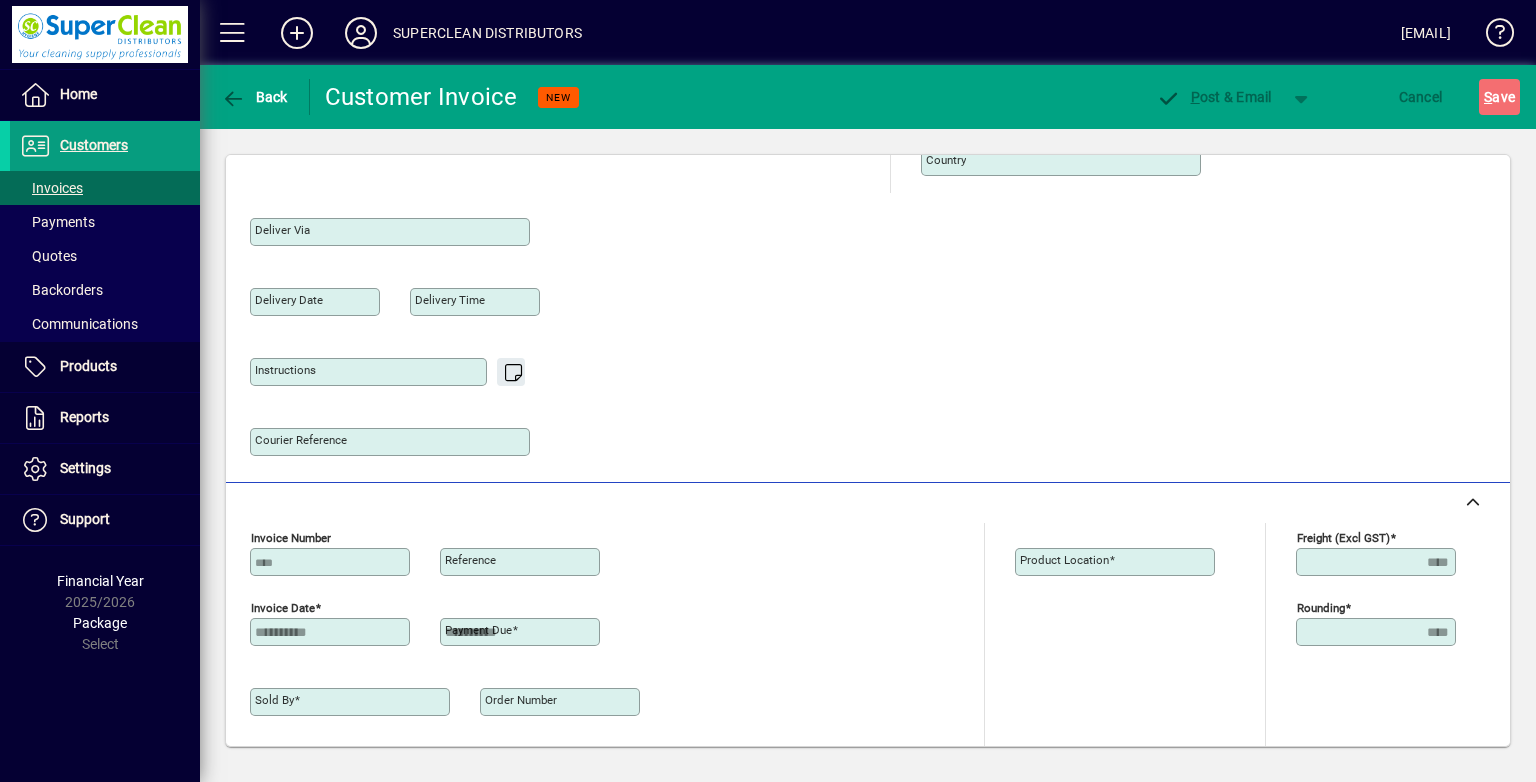 type on "******" 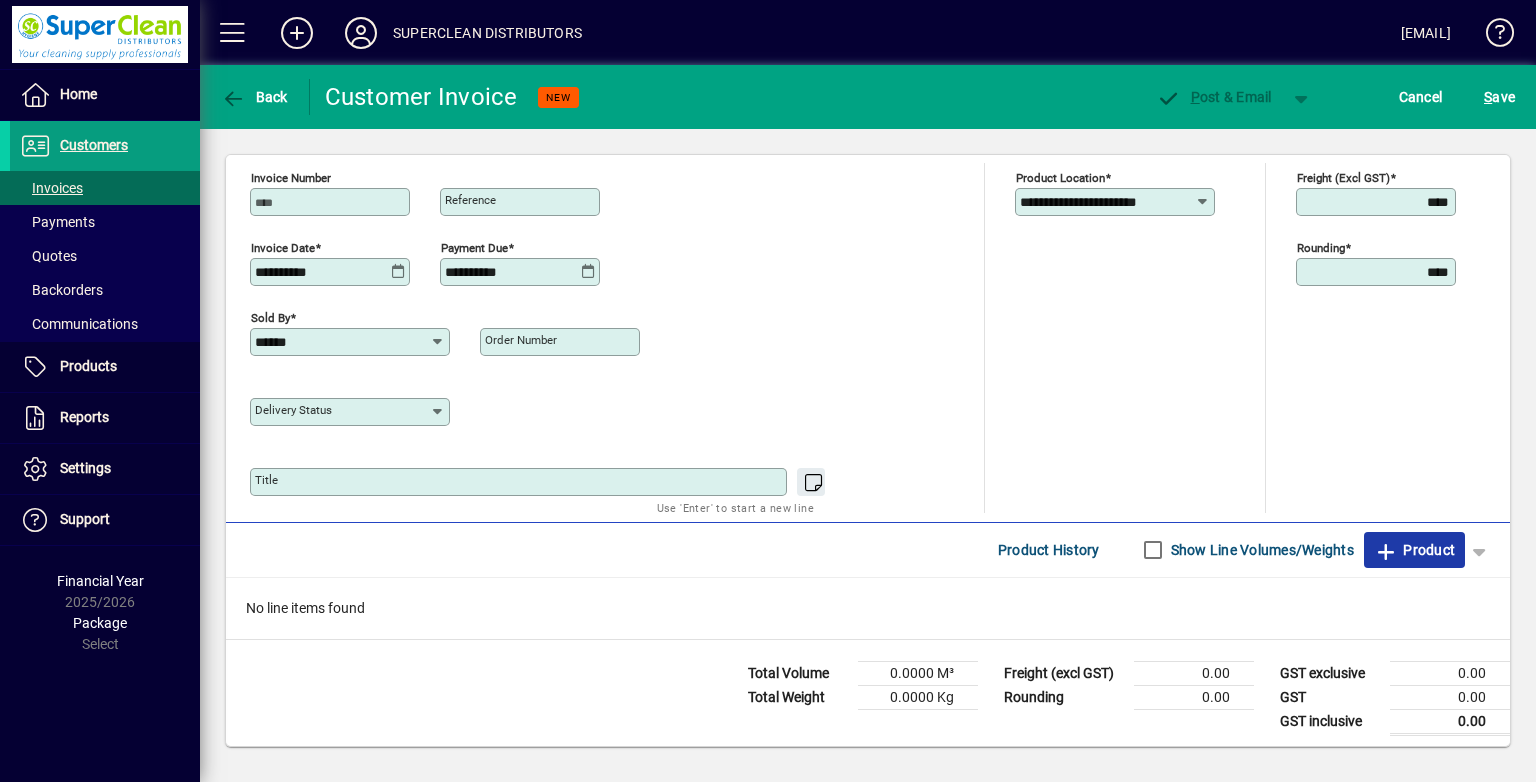click on "Product" 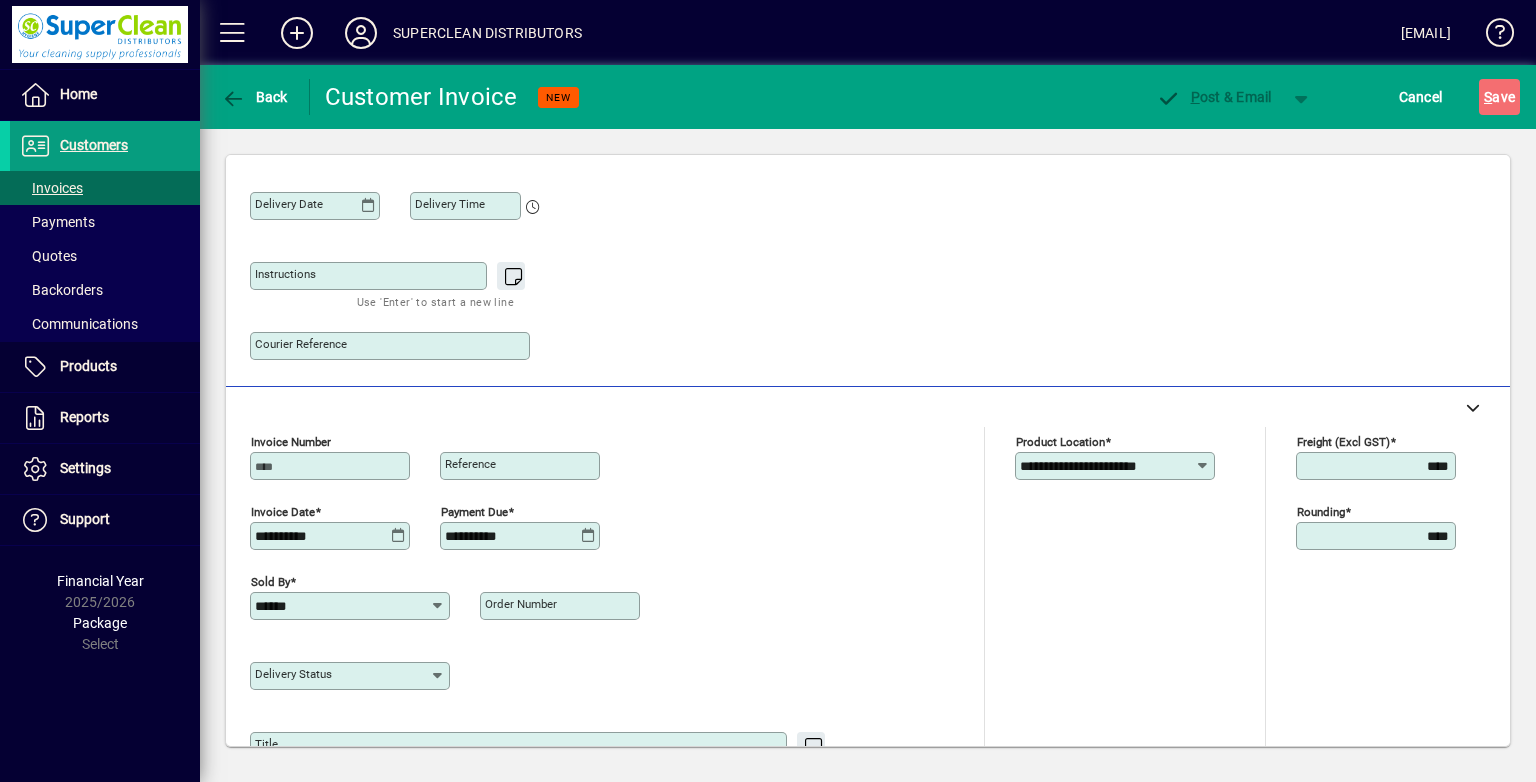 scroll, scrollTop: 44, scrollLeft: 0, axis: vertical 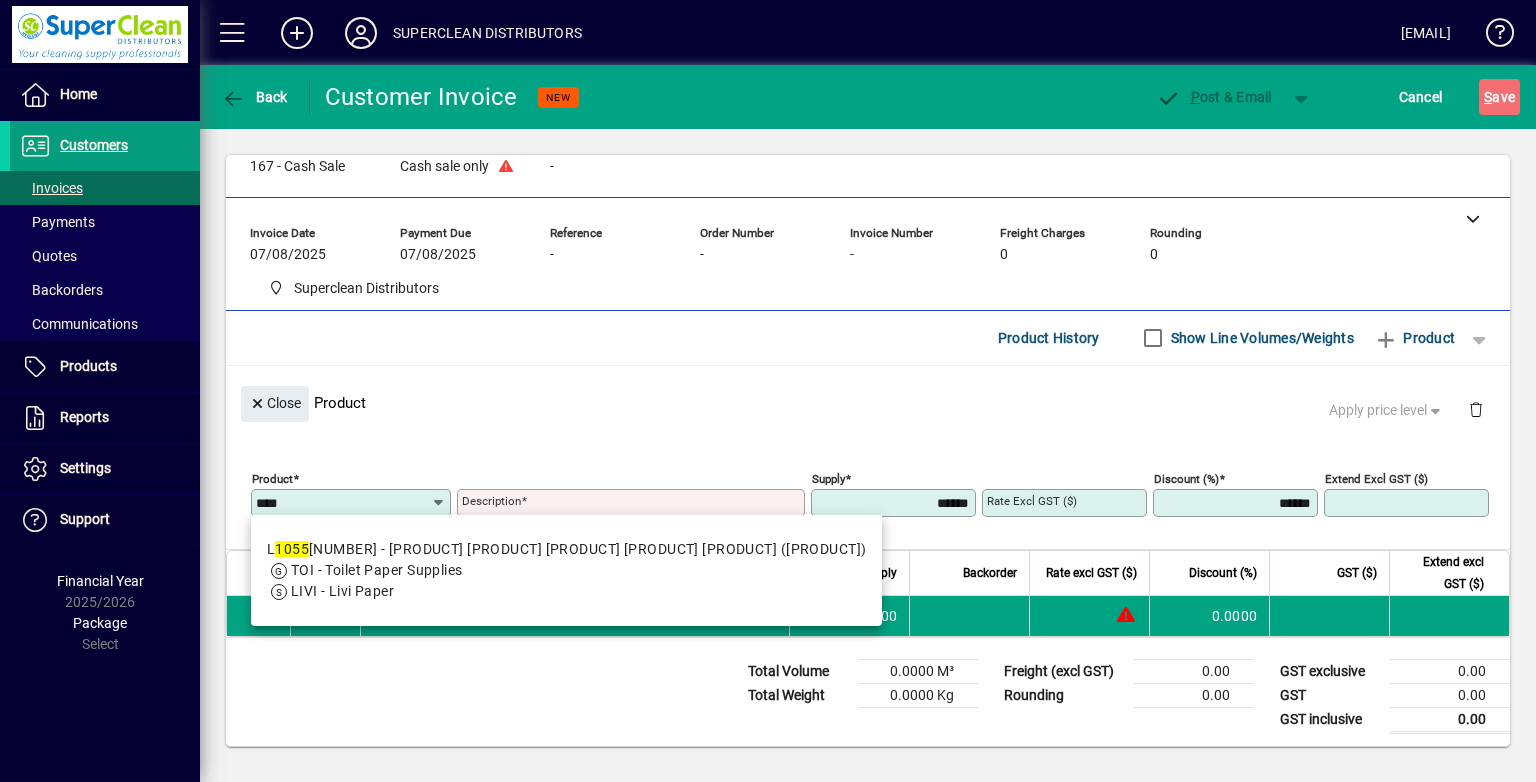 drag, startPoint x: 576, startPoint y: 537, endPoint x: 589, endPoint y: 517, distance: 23.853722 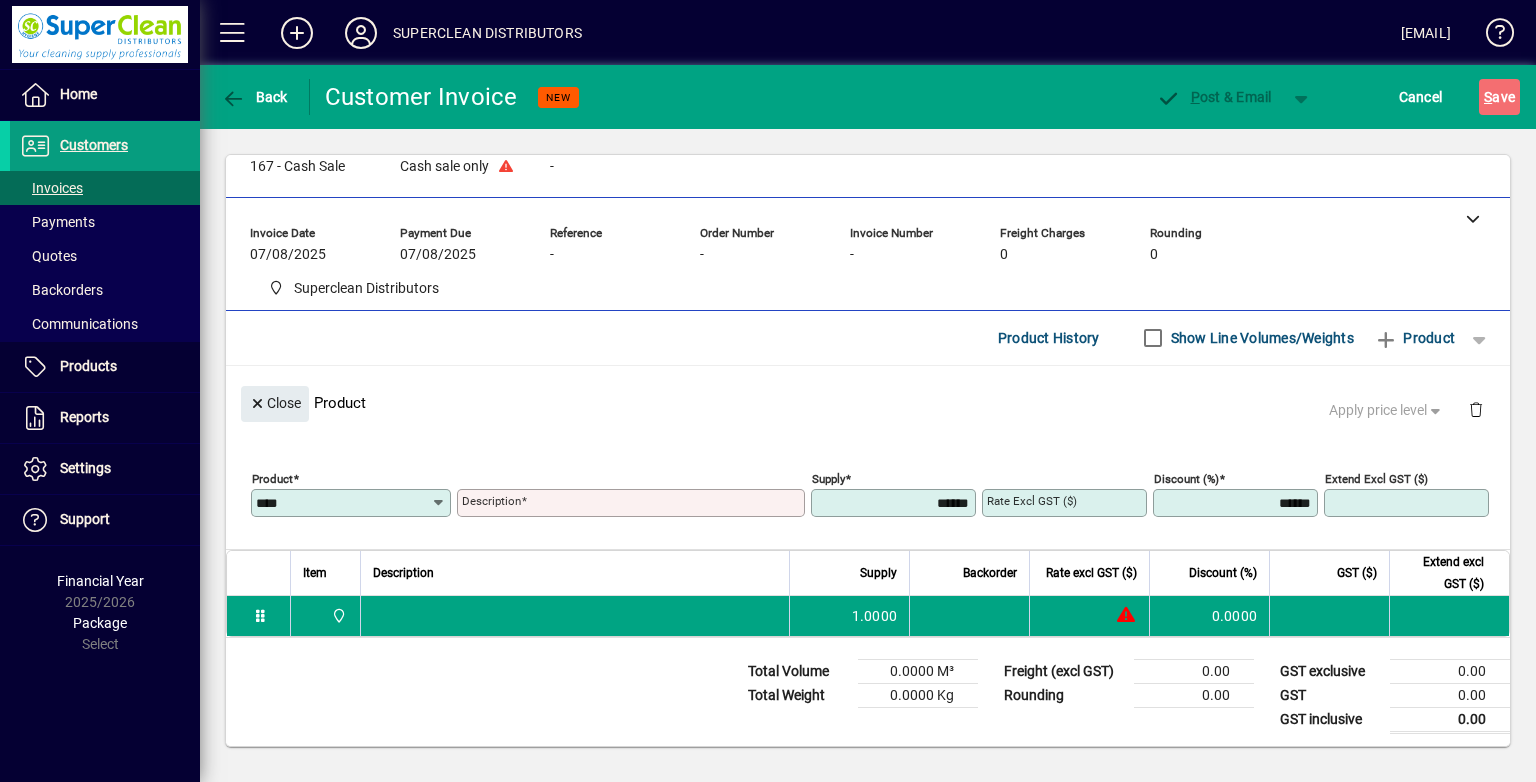 type on "*****" 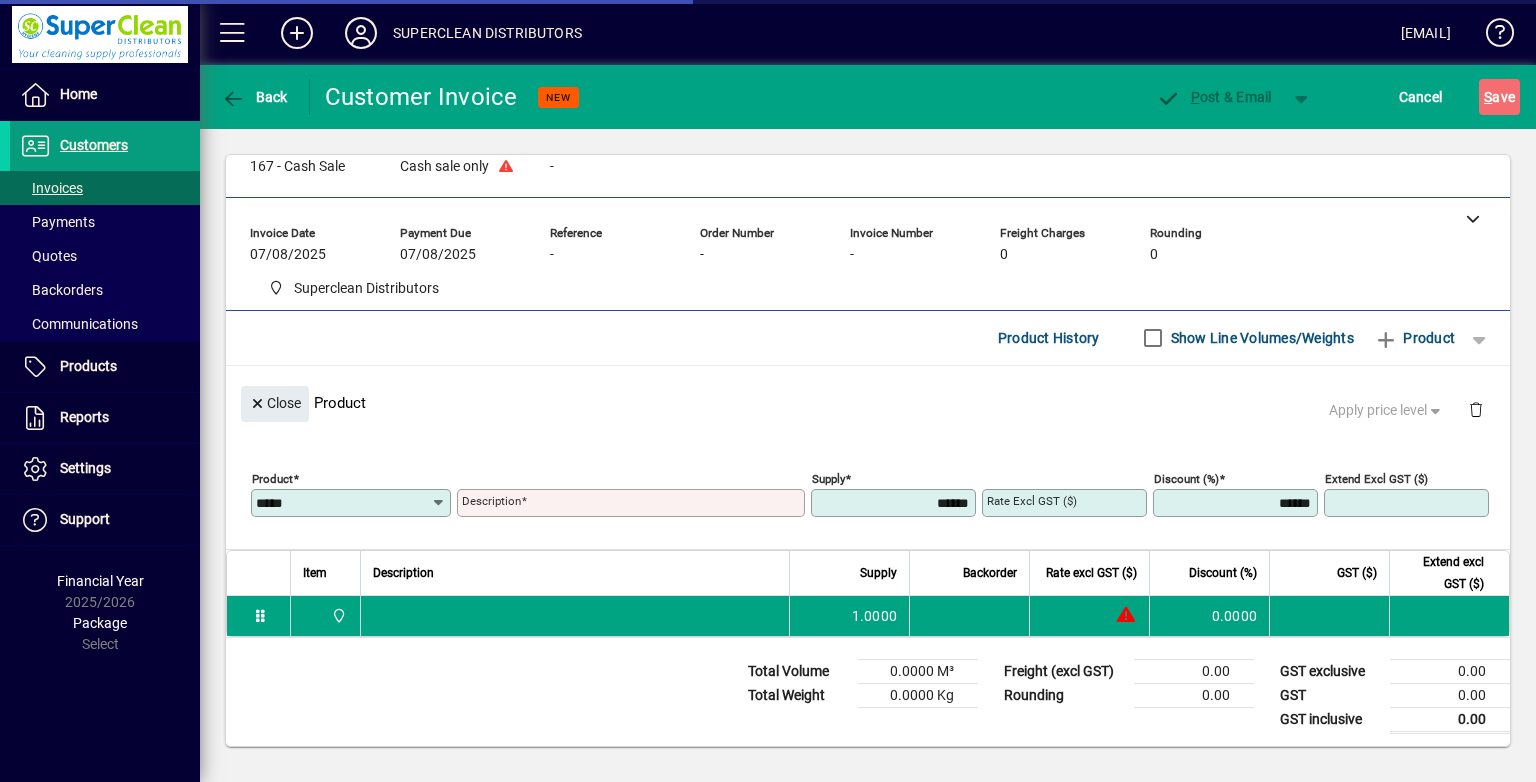 type on "**********" 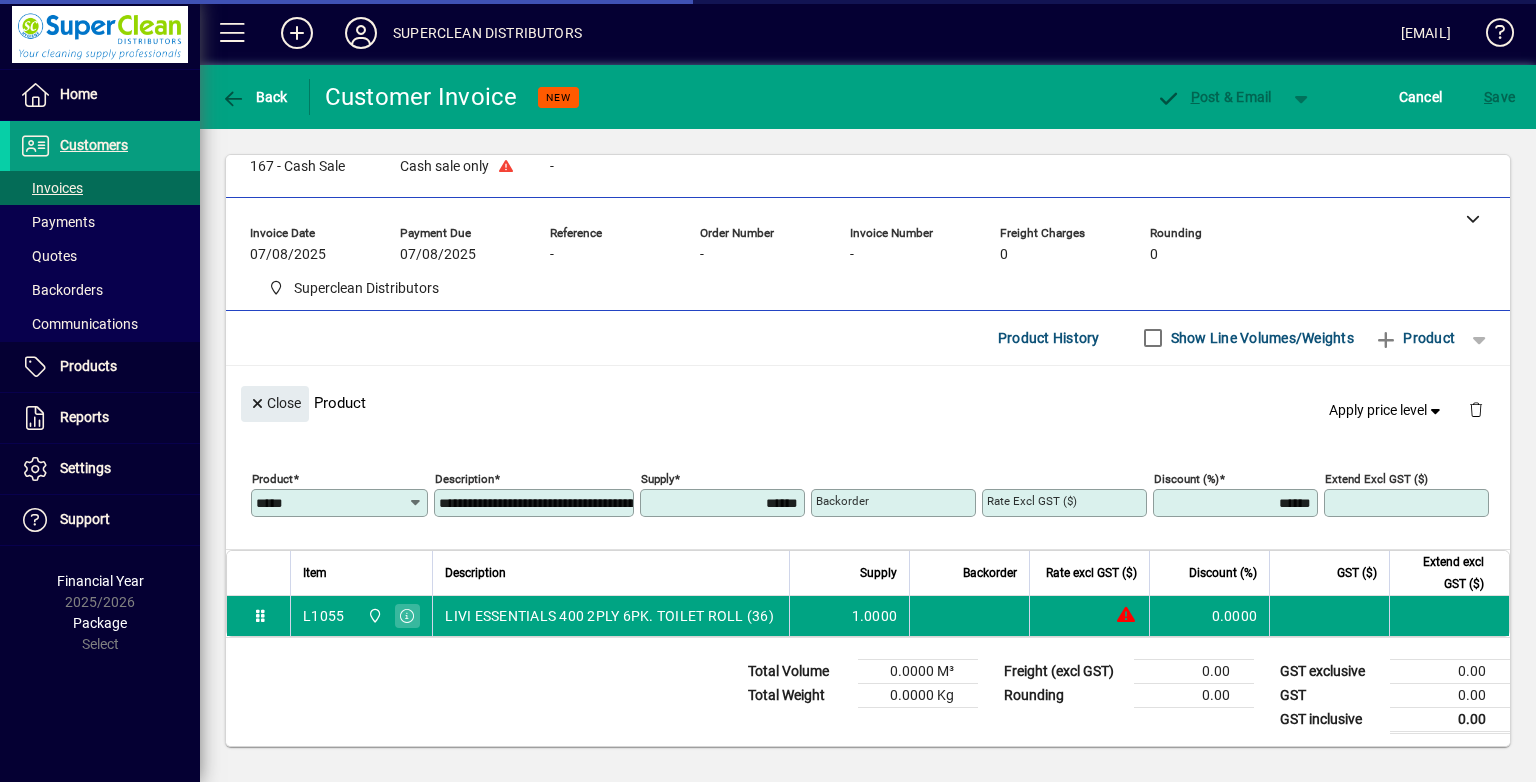 type on "*******" 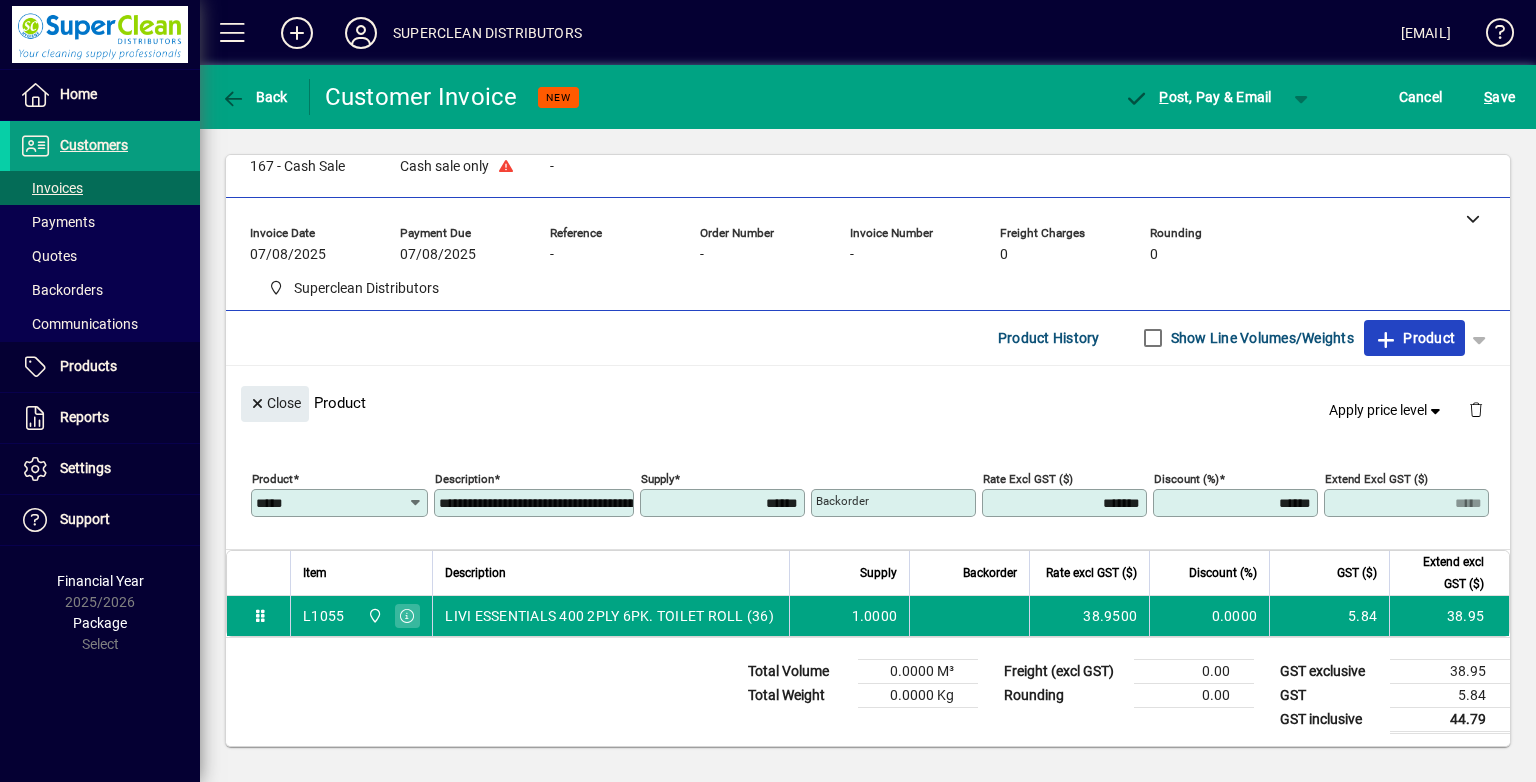 click on "Product" 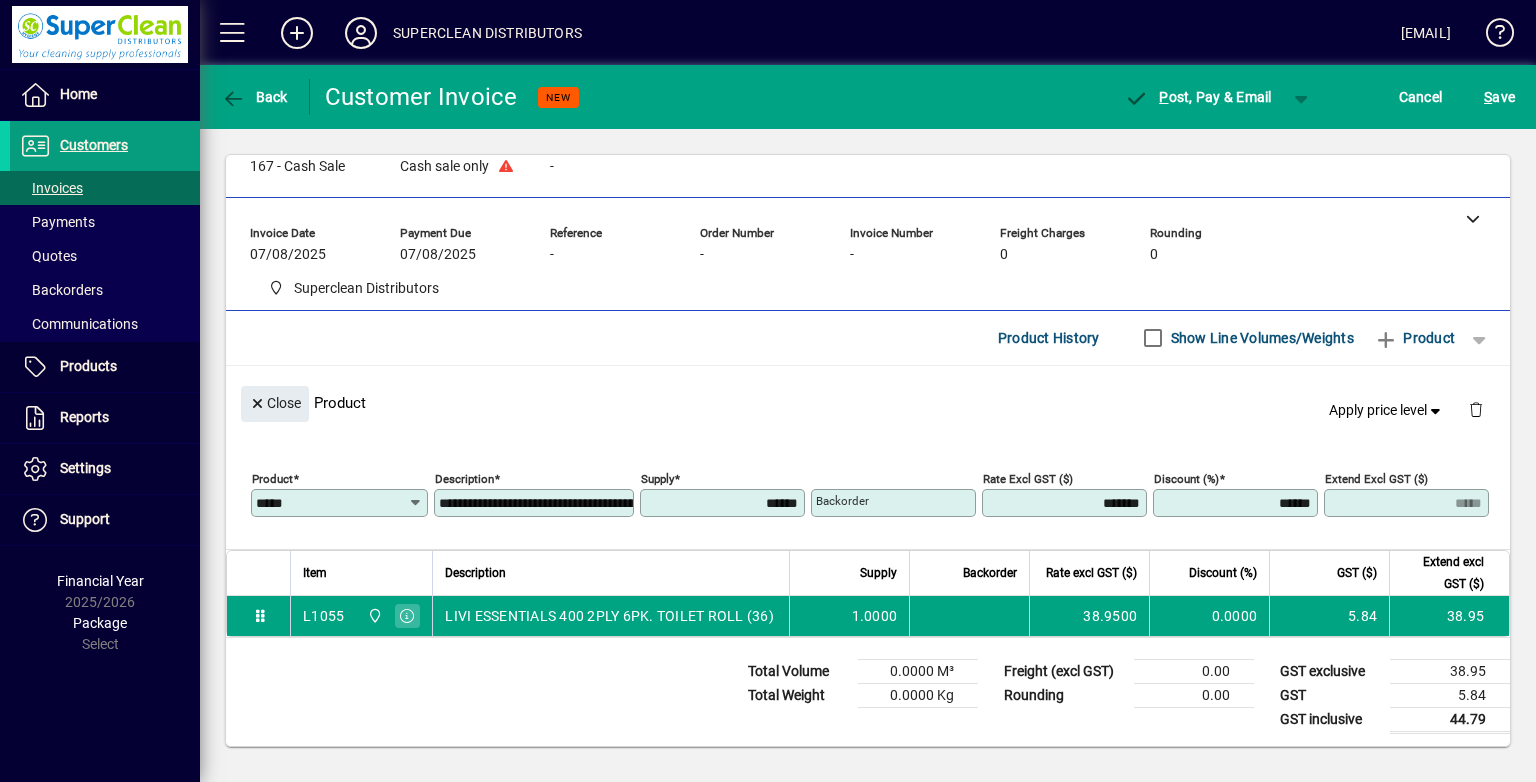 type 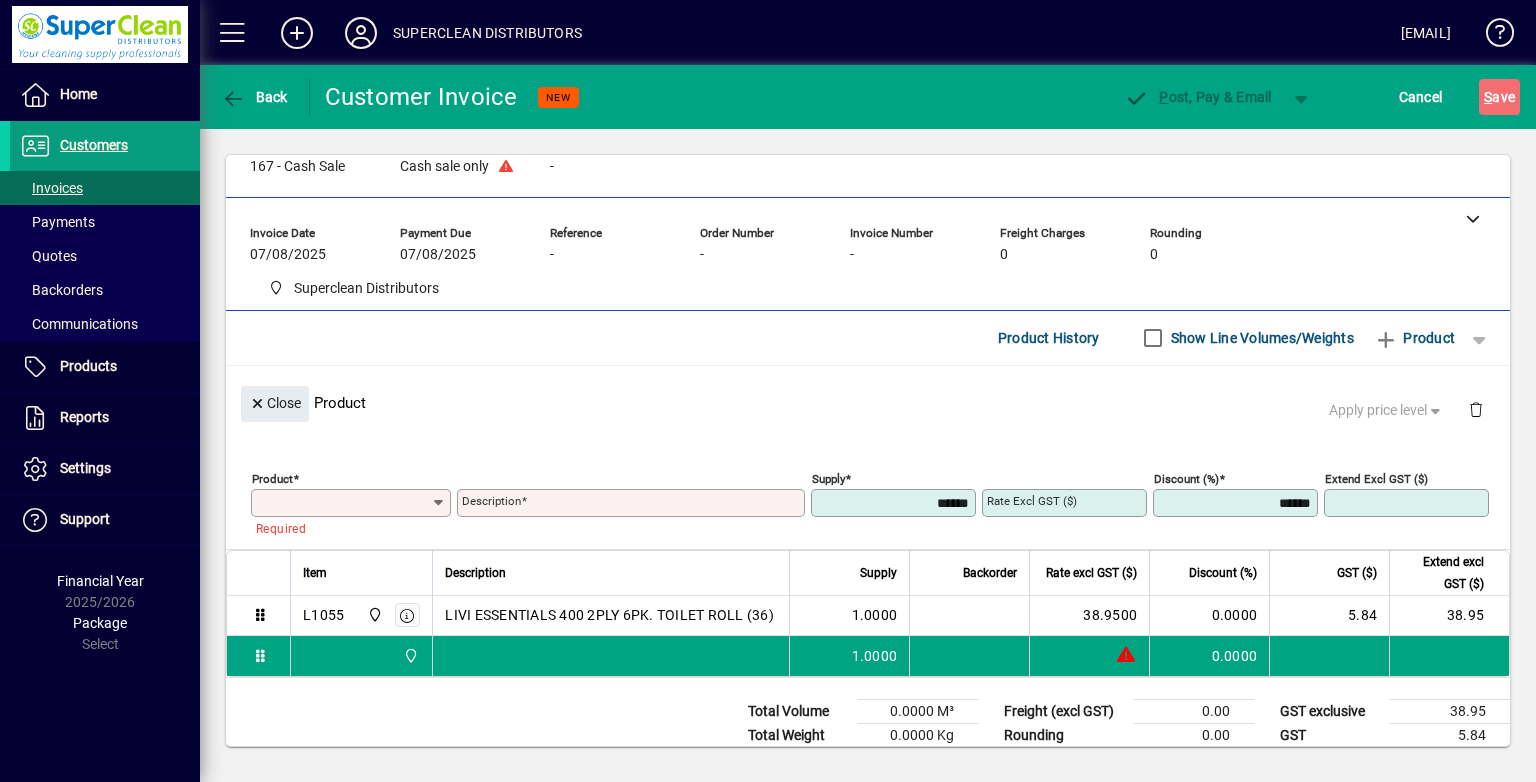 type on "*" 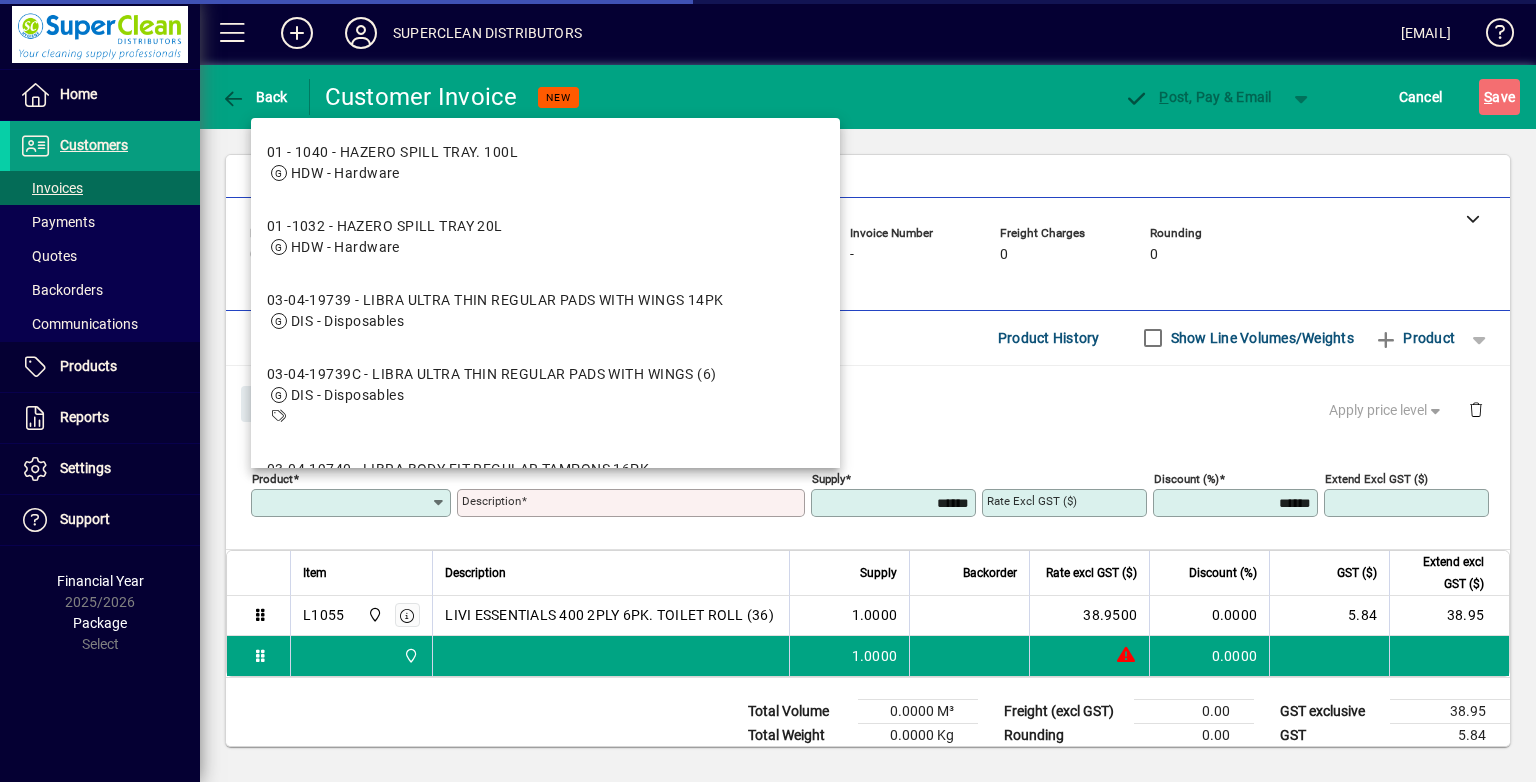 type on "*" 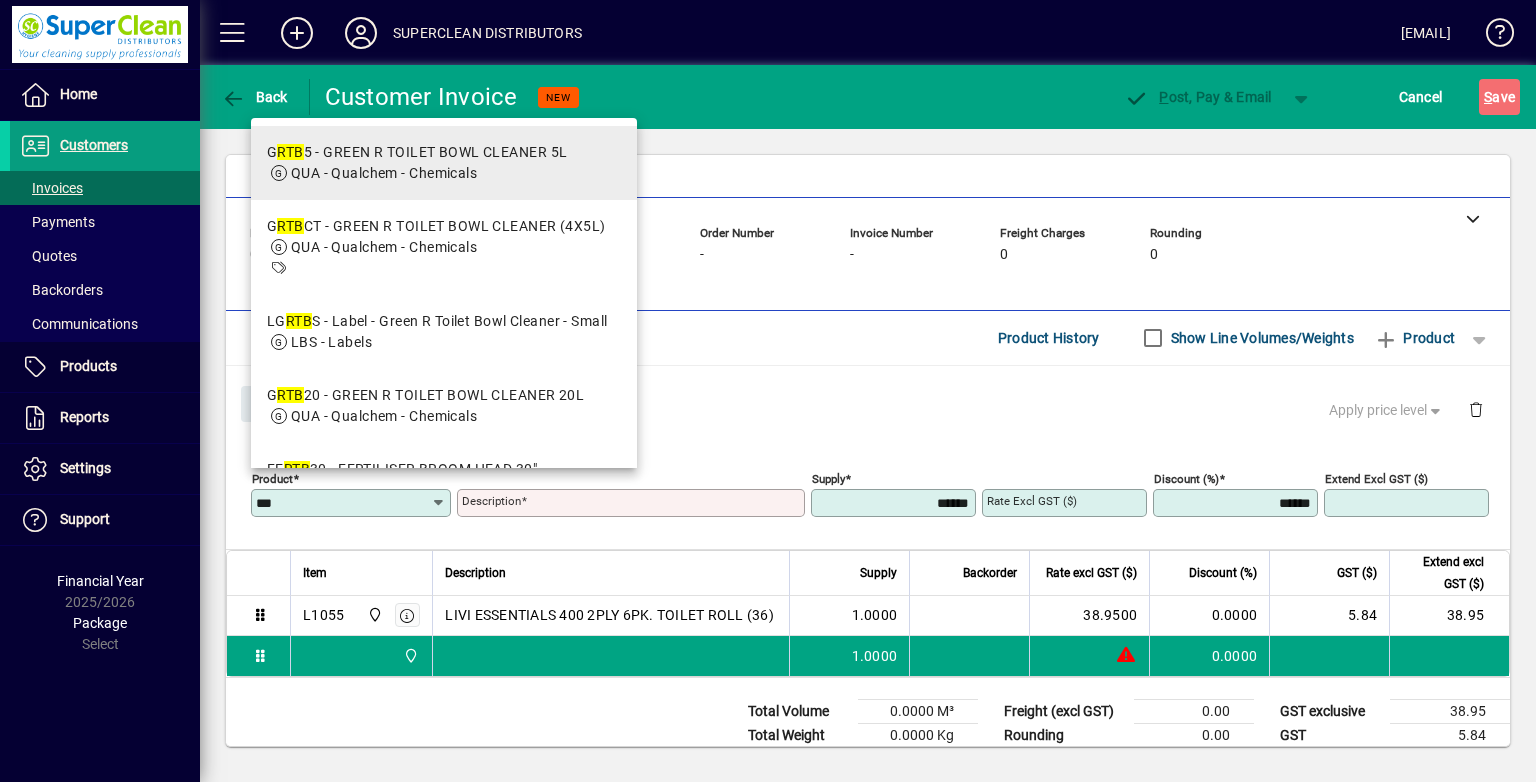 click on "QUA - Qualchem - Chemicals" at bounding box center (417, 173) 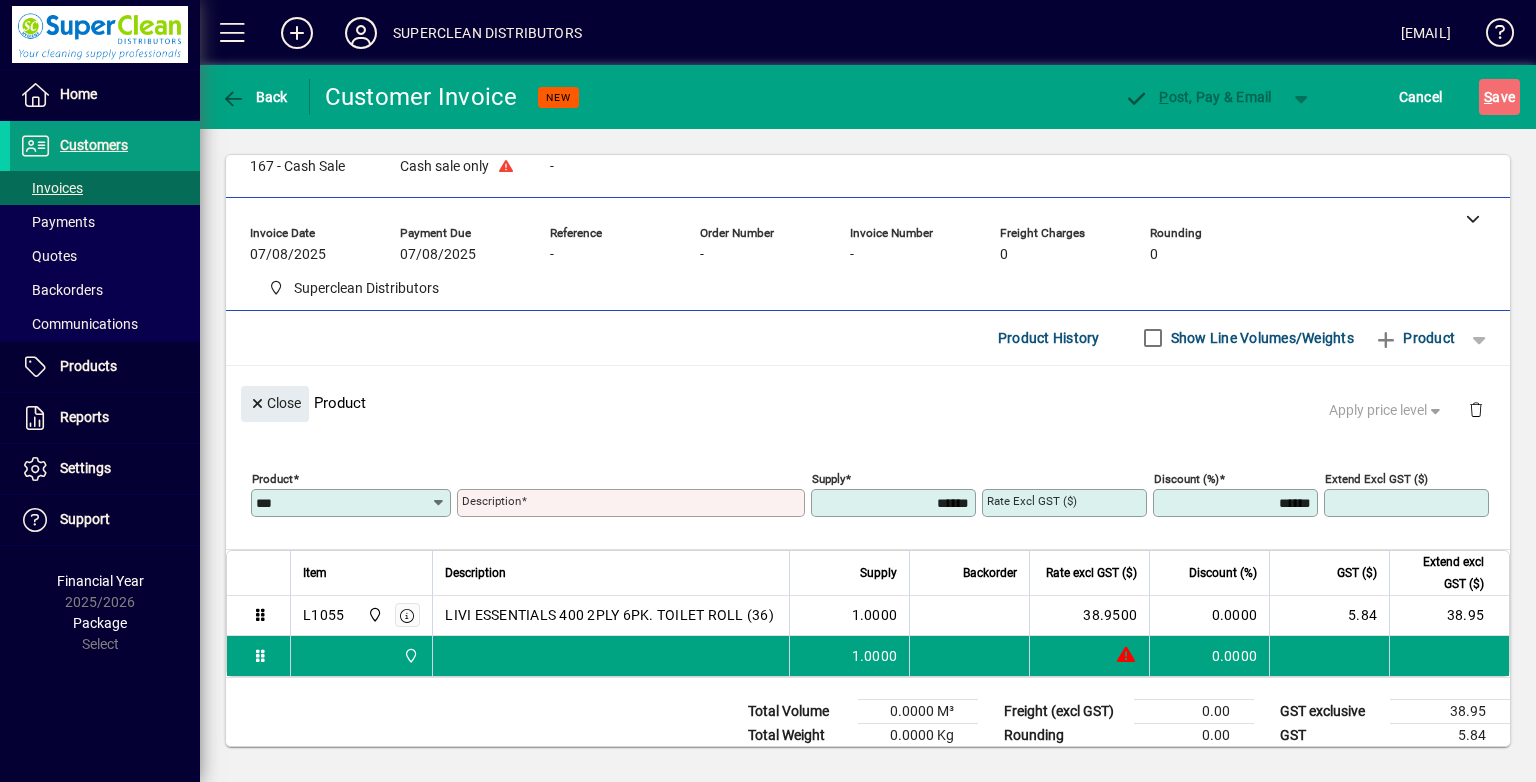 type on "*****" 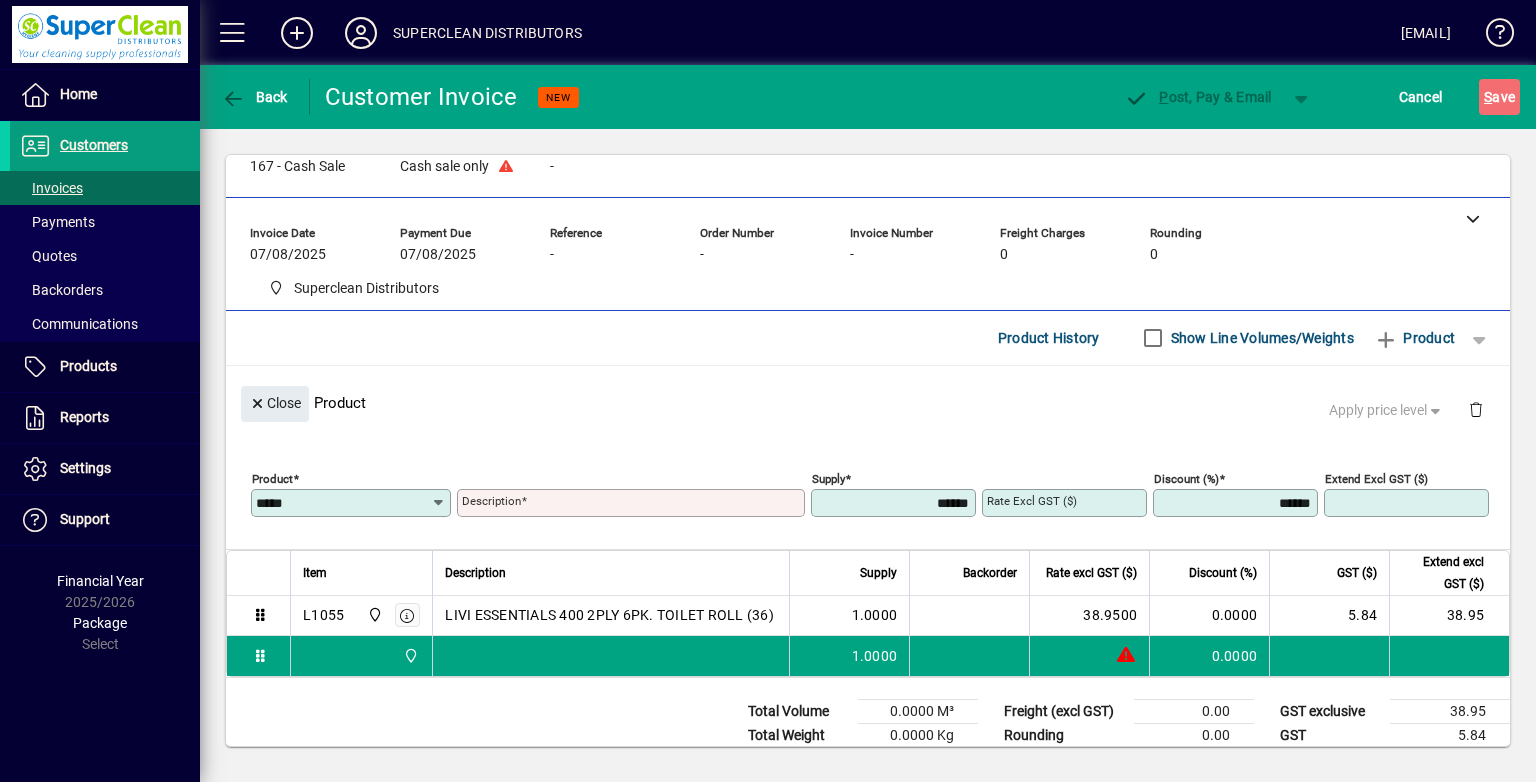type on "**********" 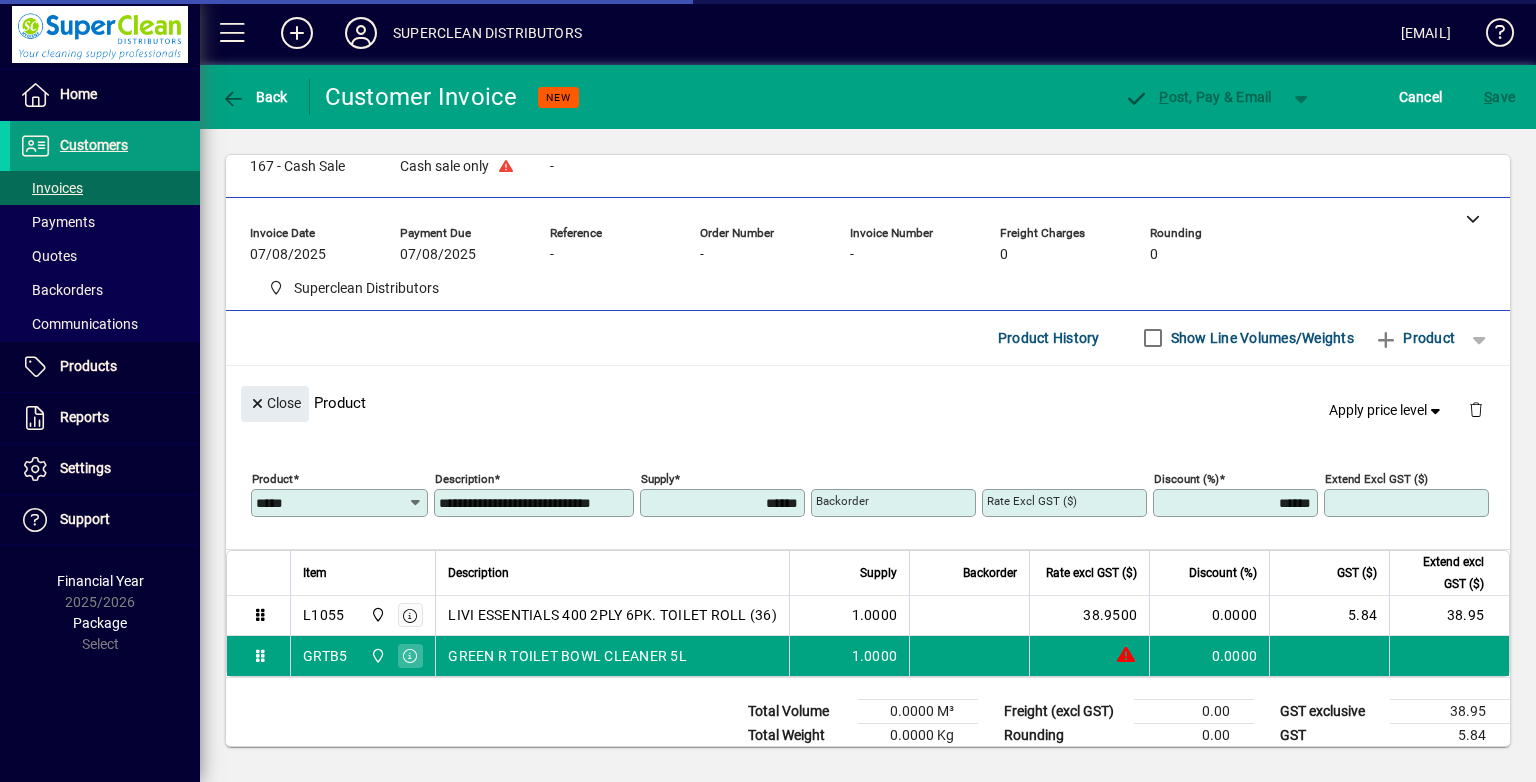 type on "*******" 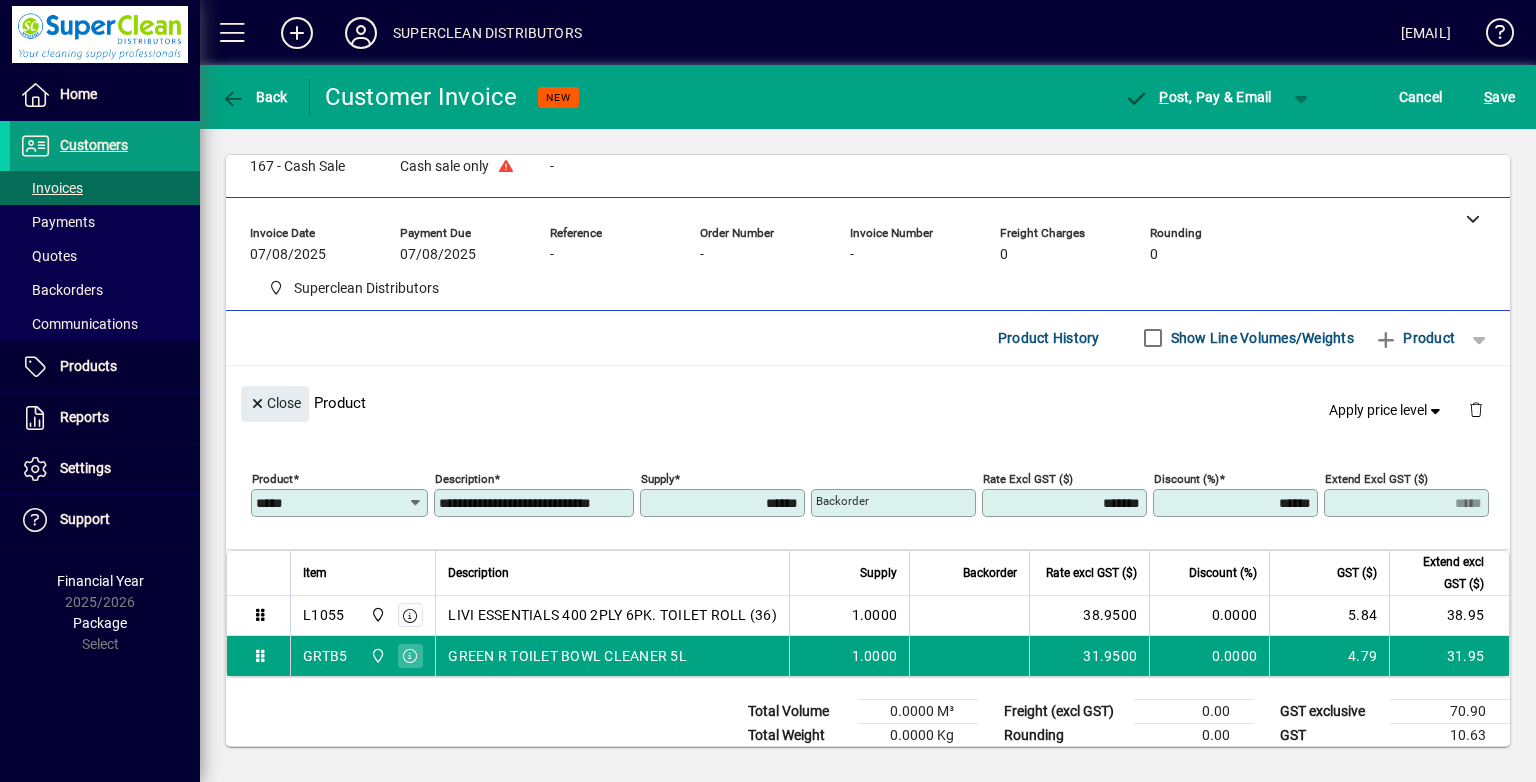 click on "Close" 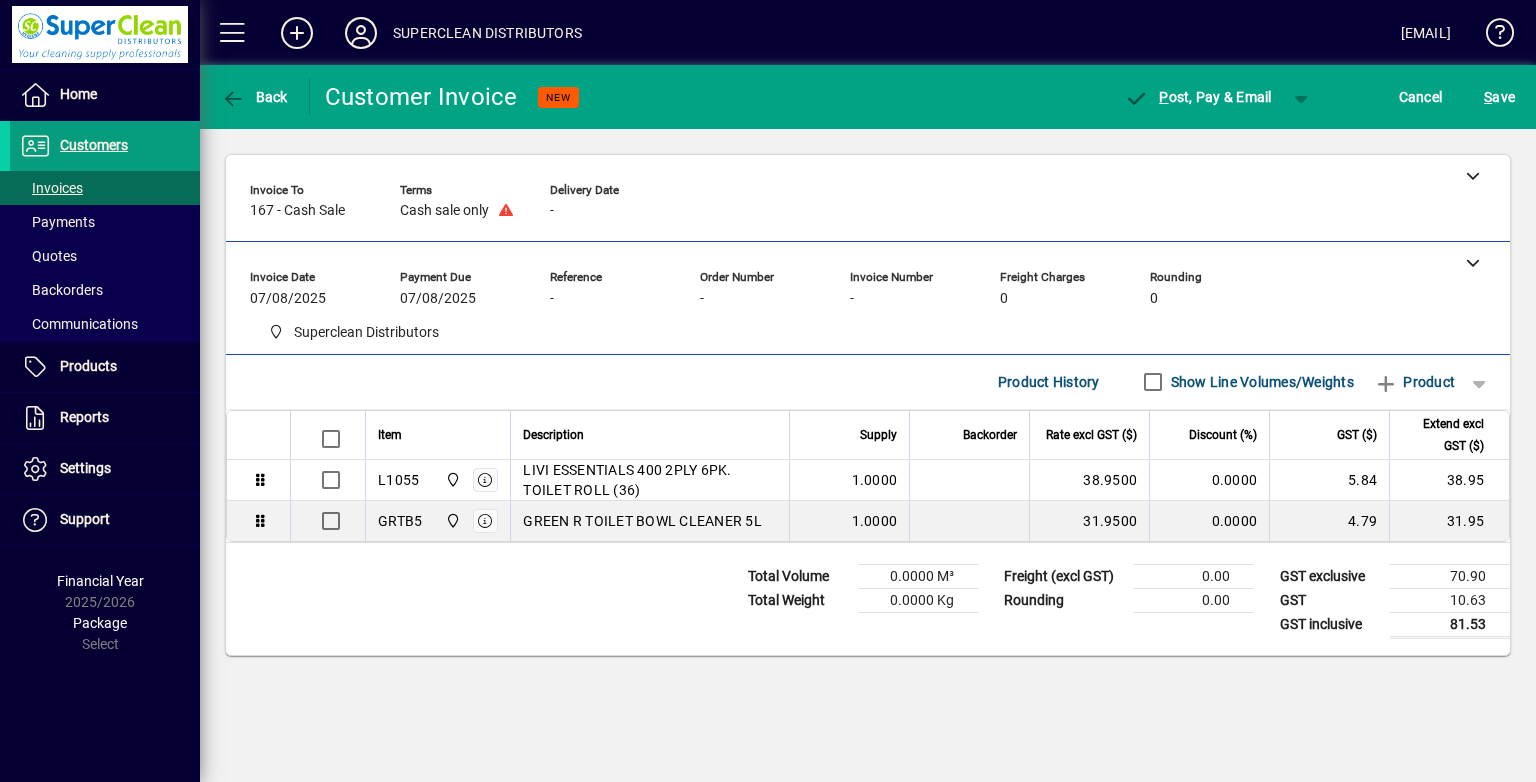 scroll, scrollTop: 0, scrollLeft: 0, axis: both 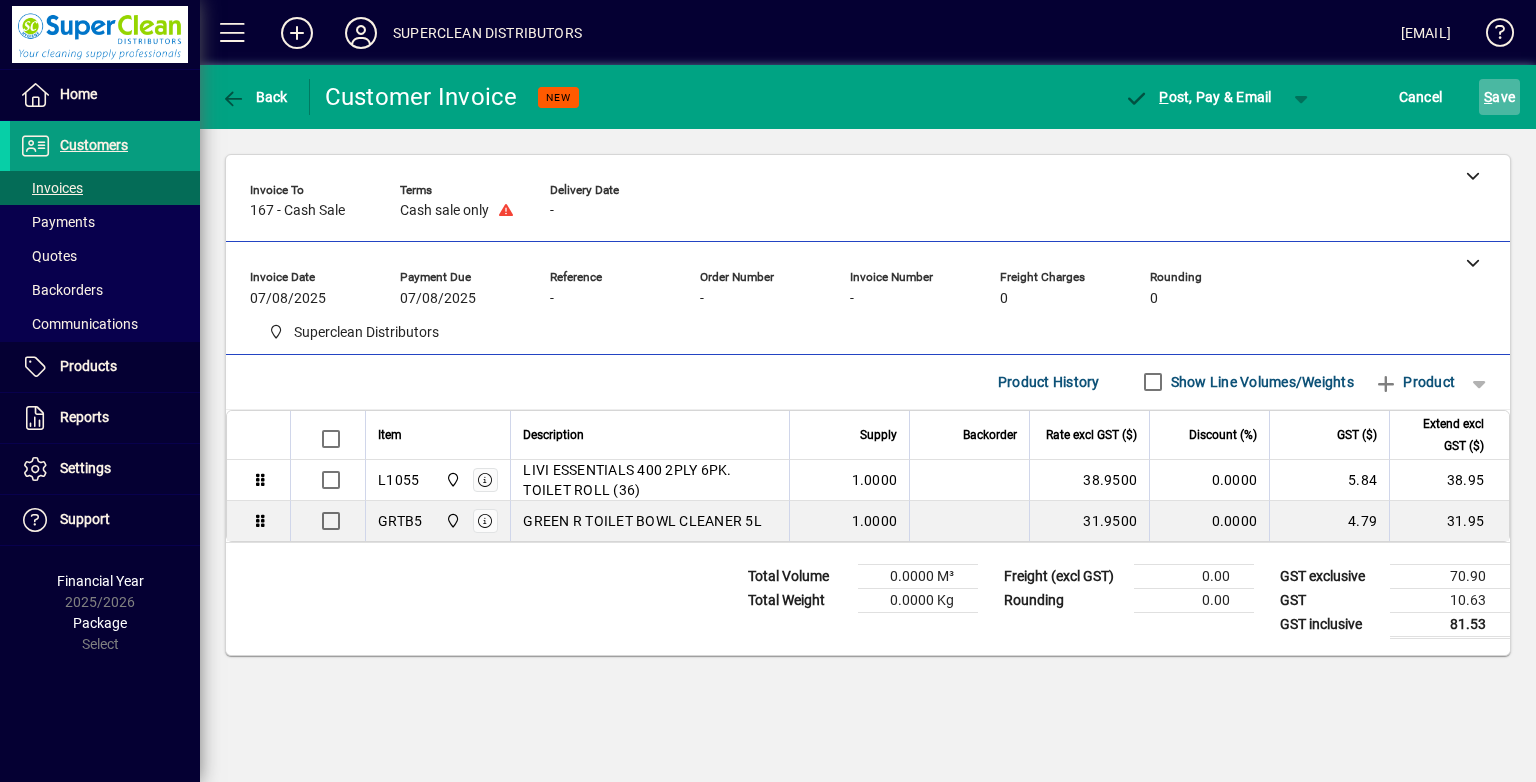 click on "S ave" 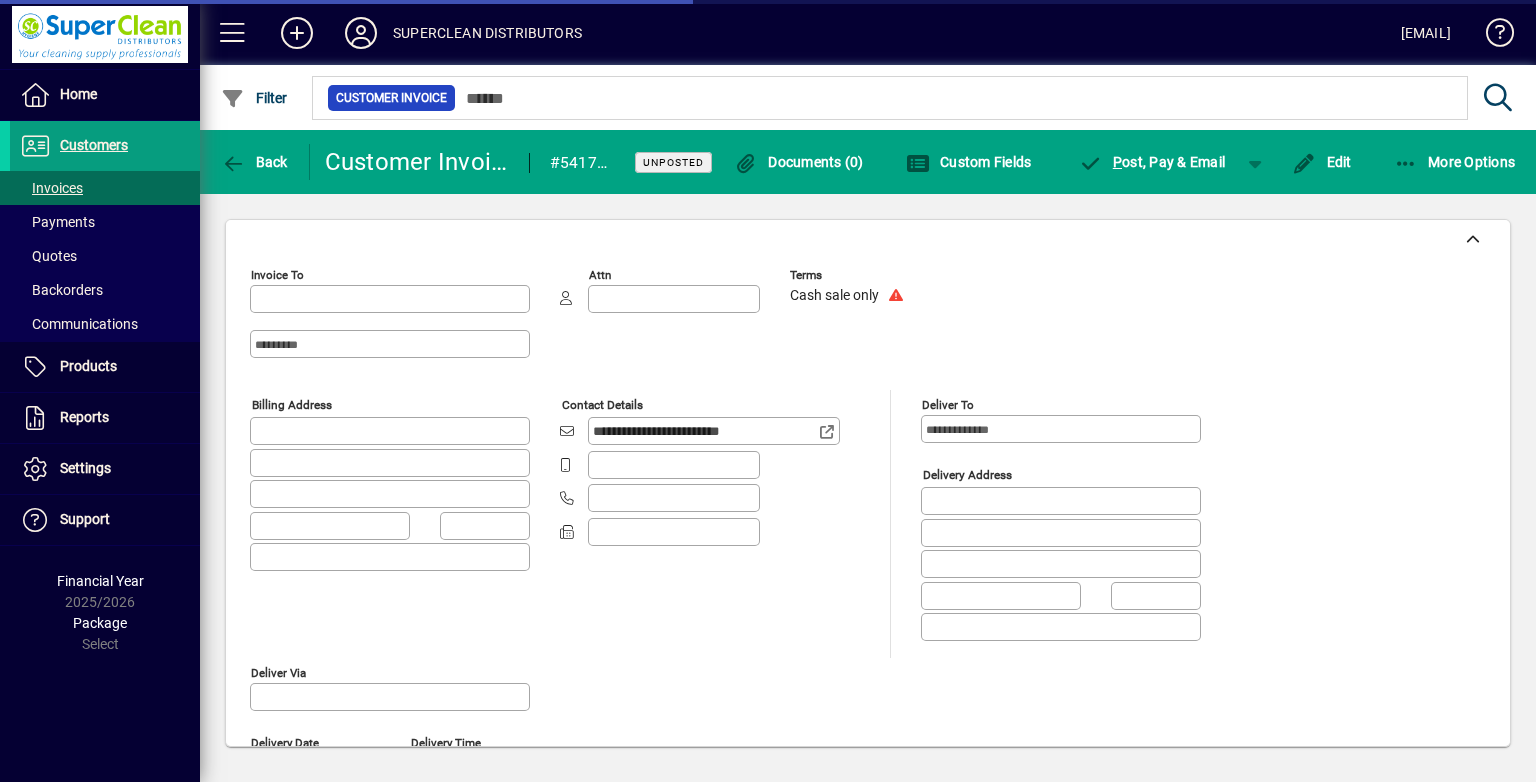 type on "**********" 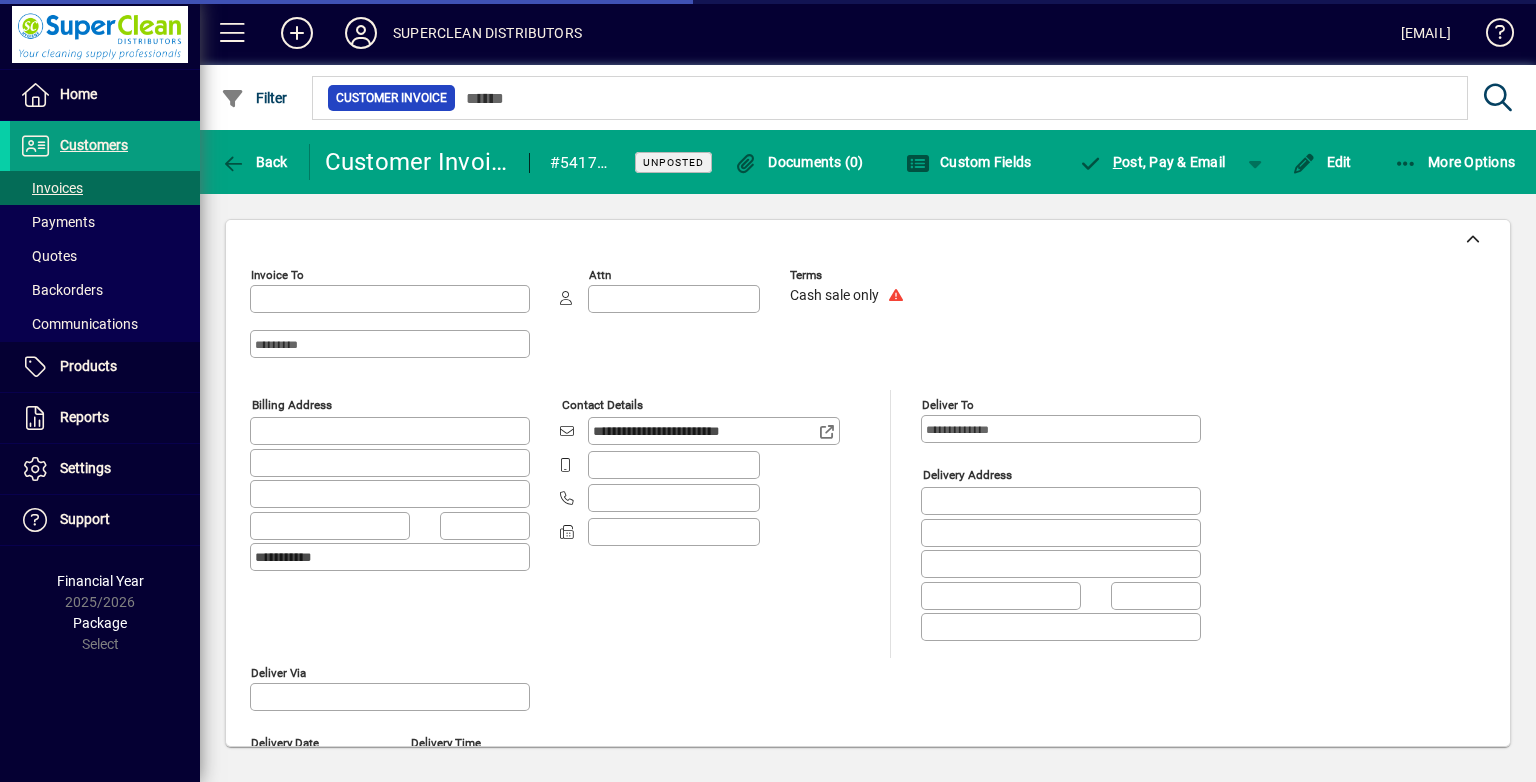 type on "**********" 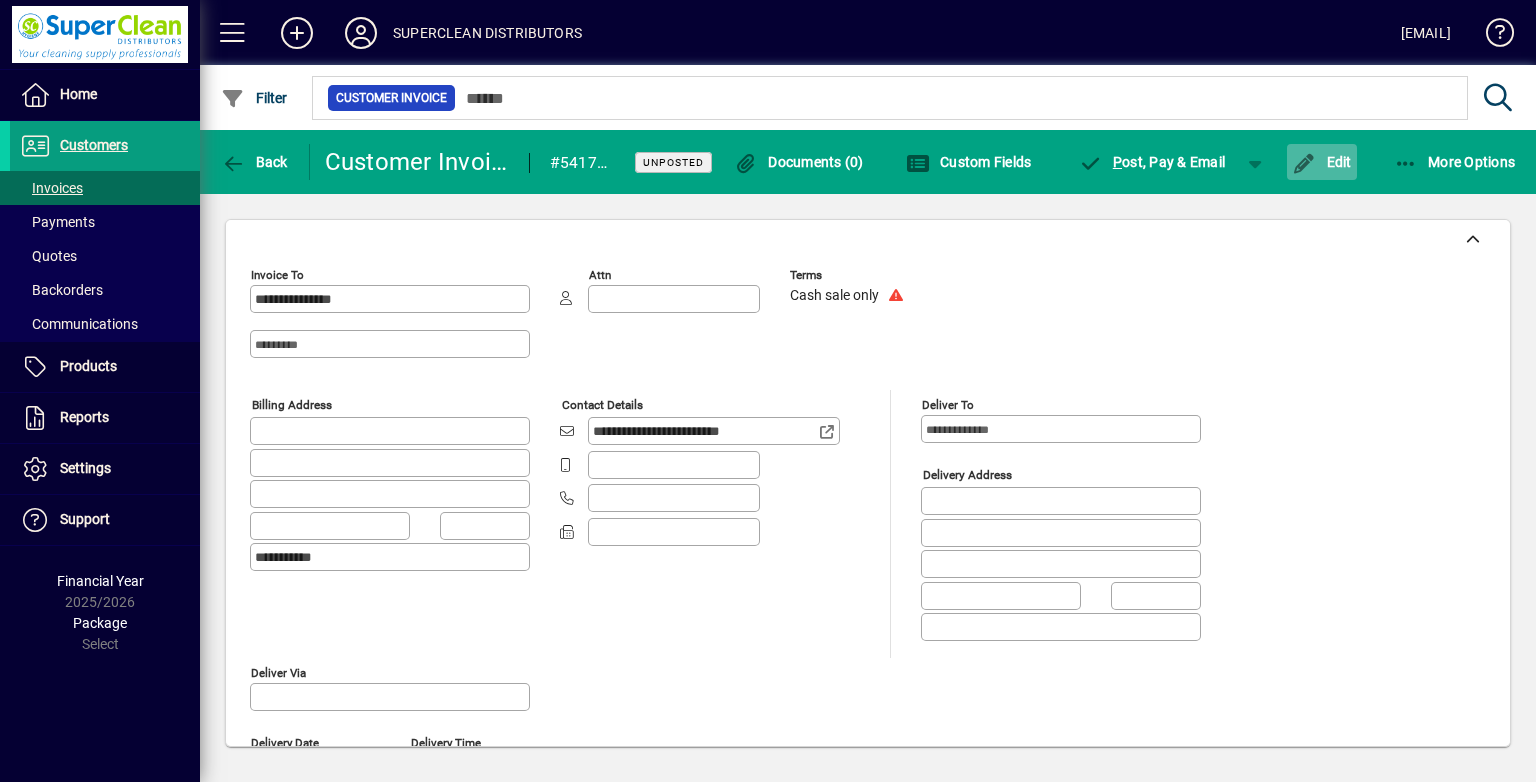 click on "Edit" 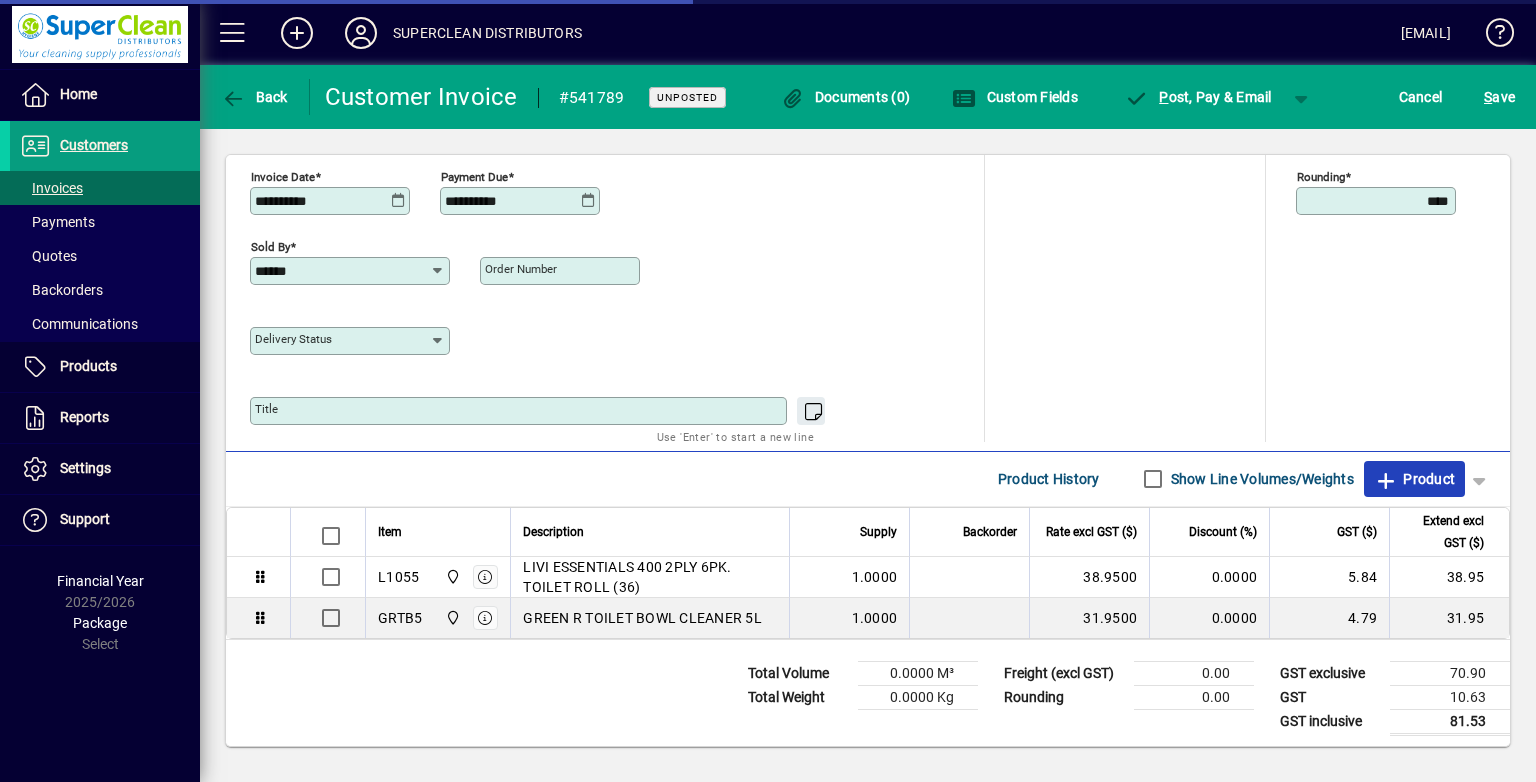 click on "Product" 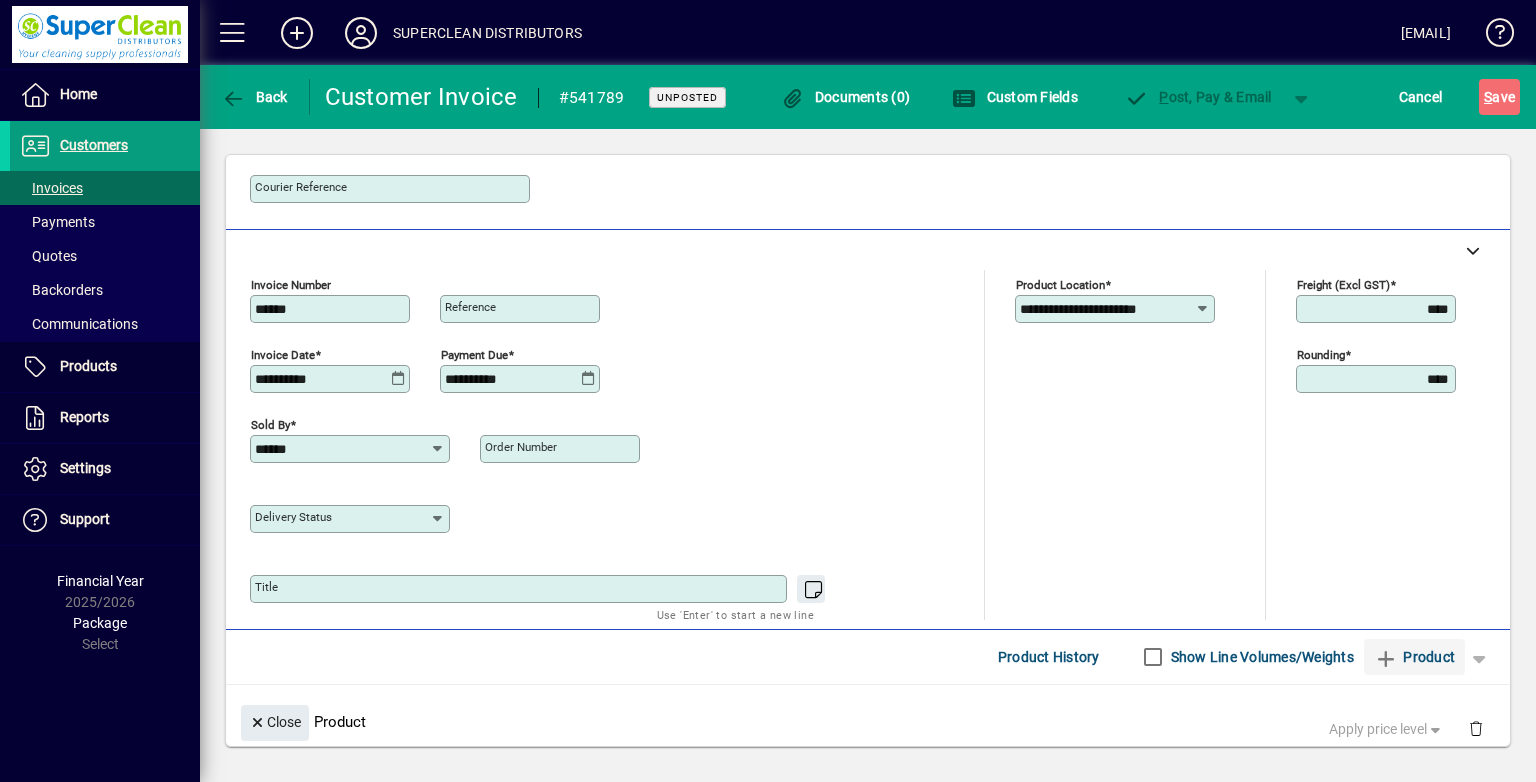 scroll, scrollTop: 125, scrollLeft: 0, axis: vertical 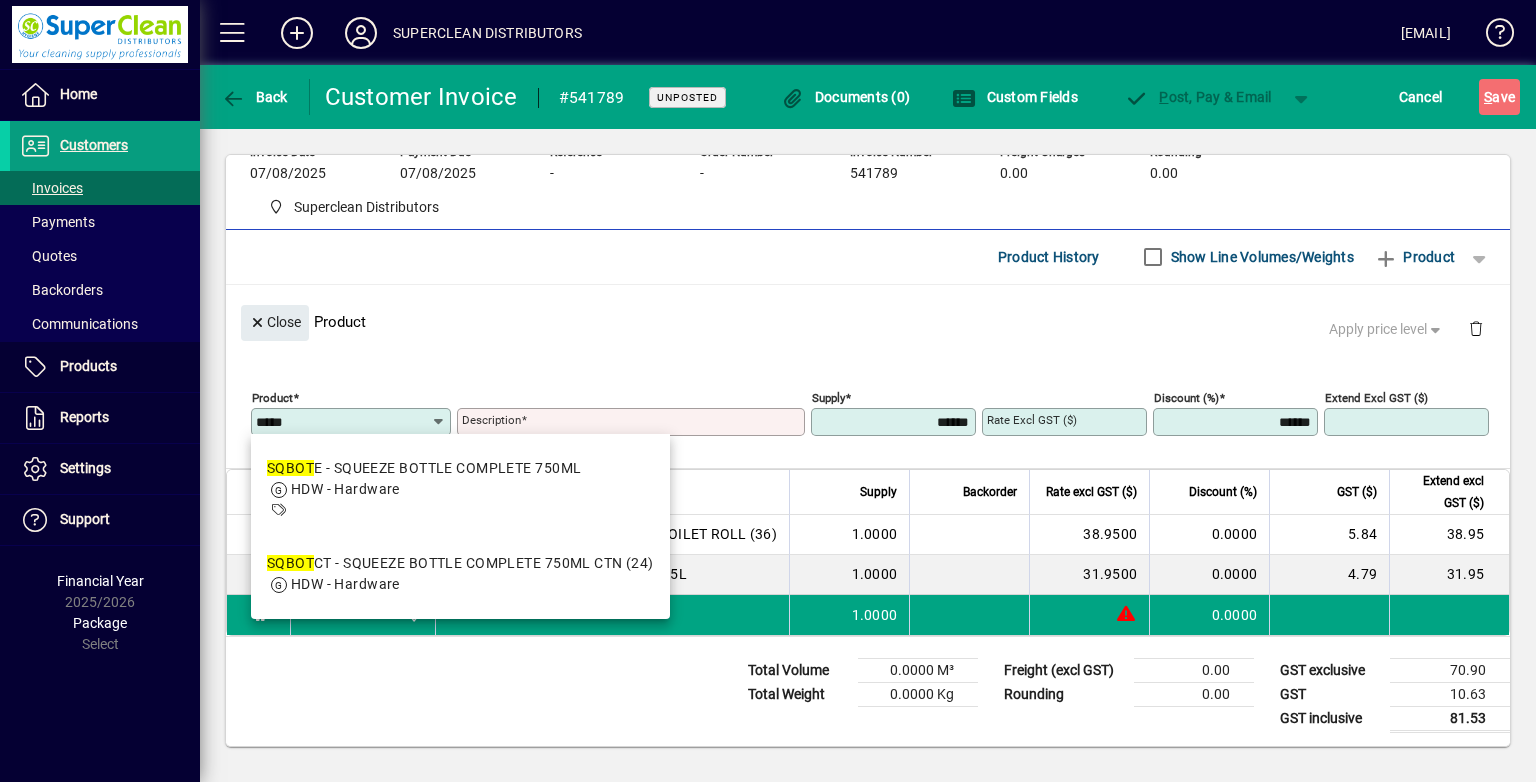 drag, startPoint x: 640, startPoint y: 476, endPoint x: 656, endPoint y: 466, distance: 18.867962 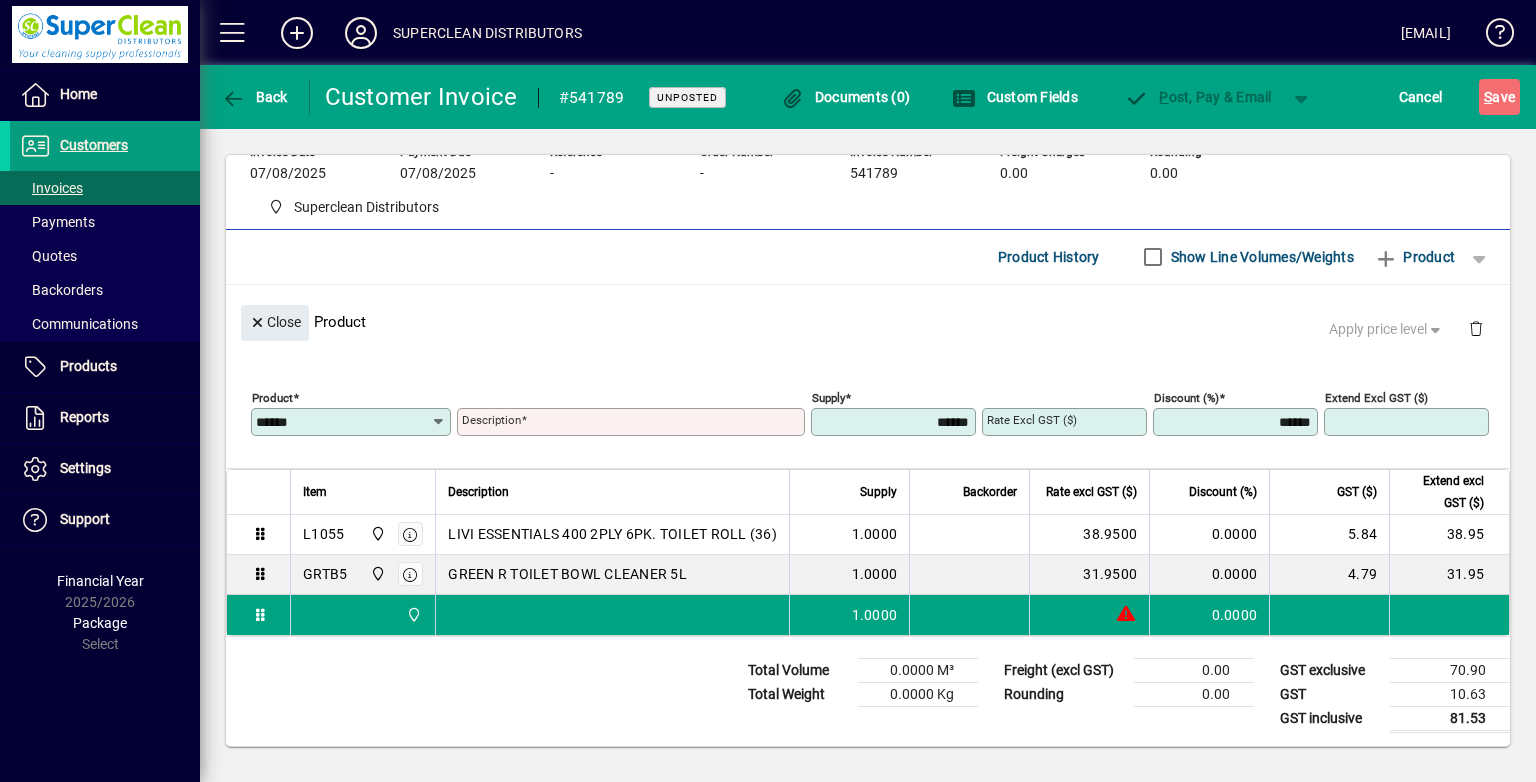 type on "**********" 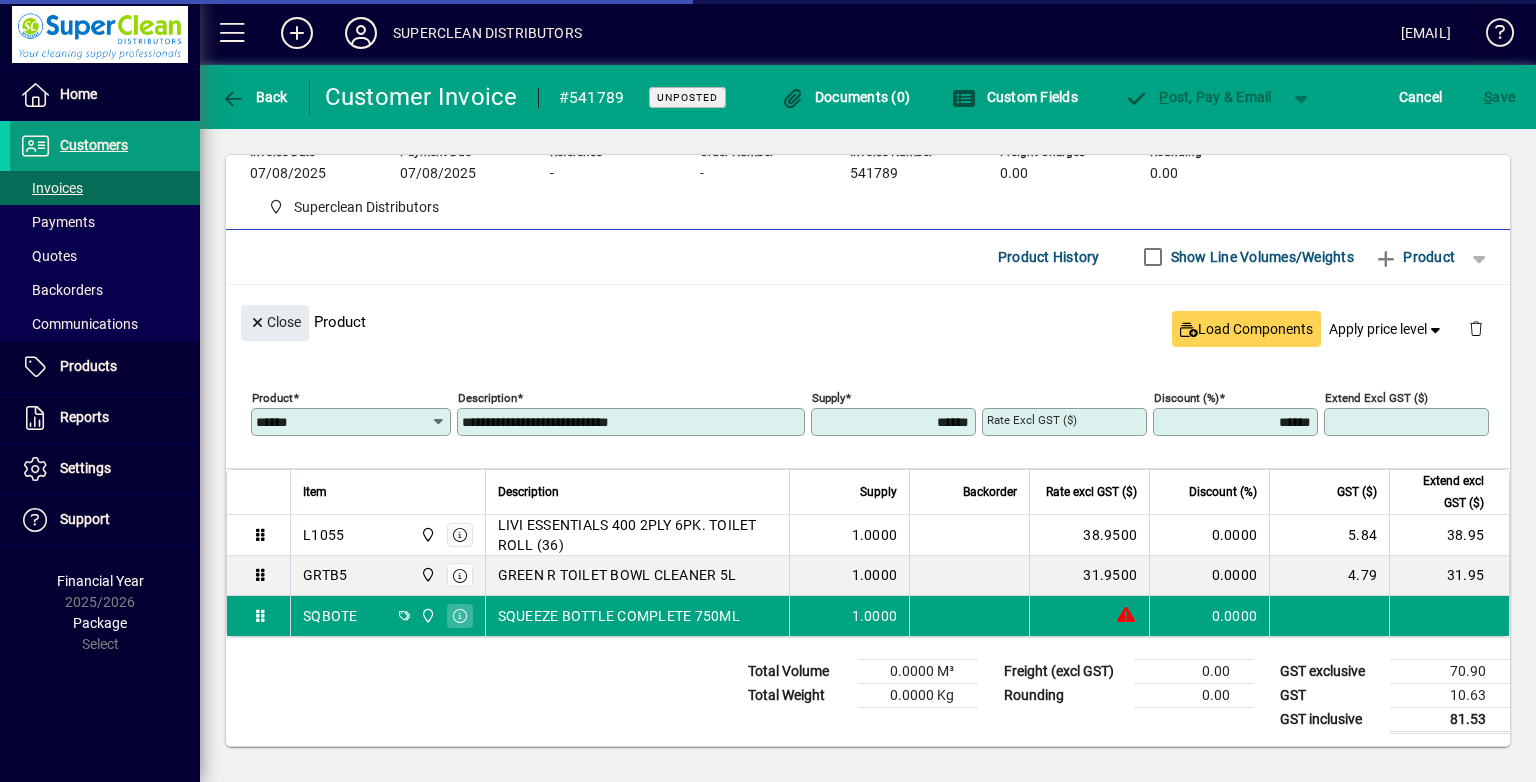 type on "******" 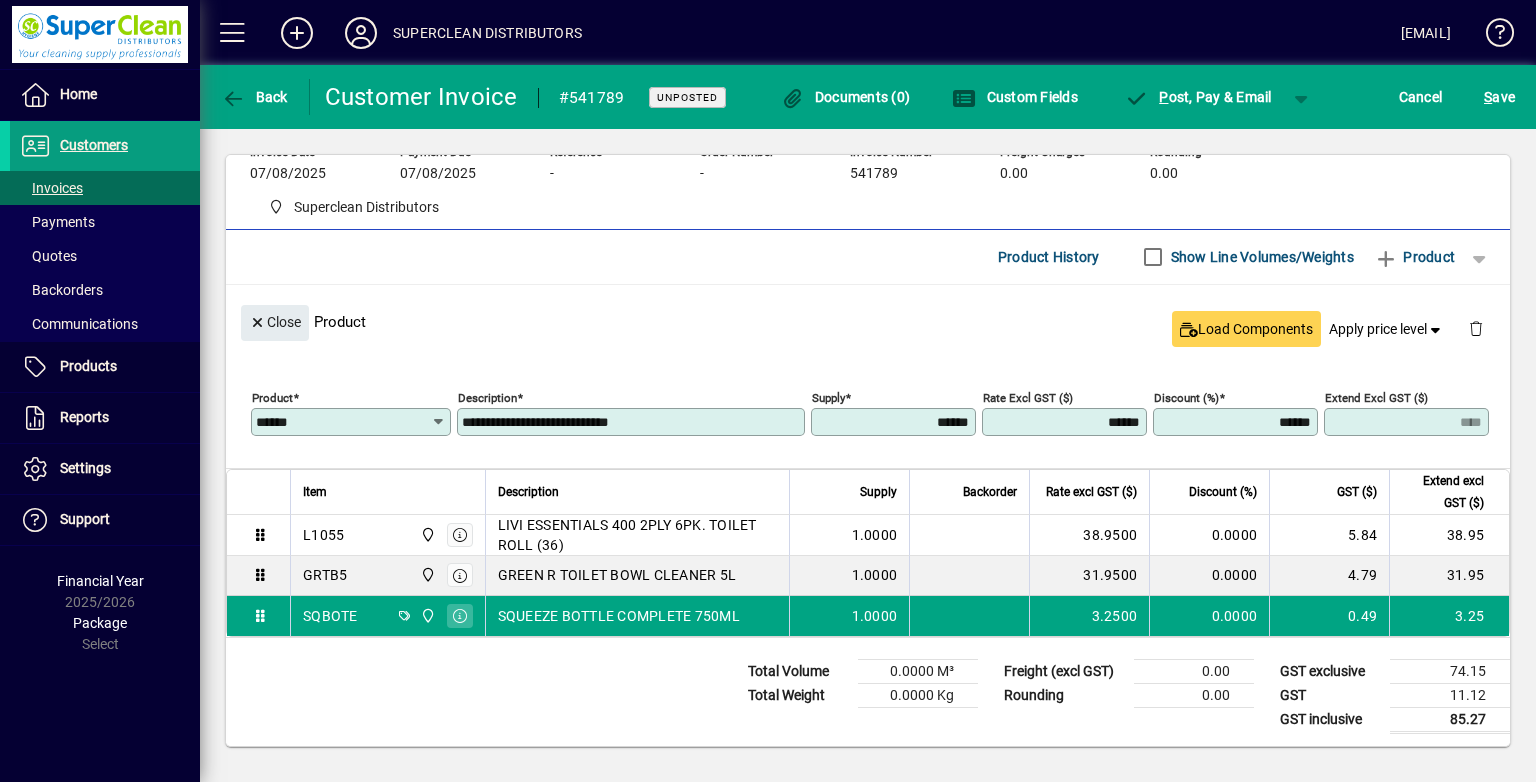 drag, startPoint x: 1500, startPoint y: 93, endPoint x: 1347, endPoint y: 102, distance: 153.26448 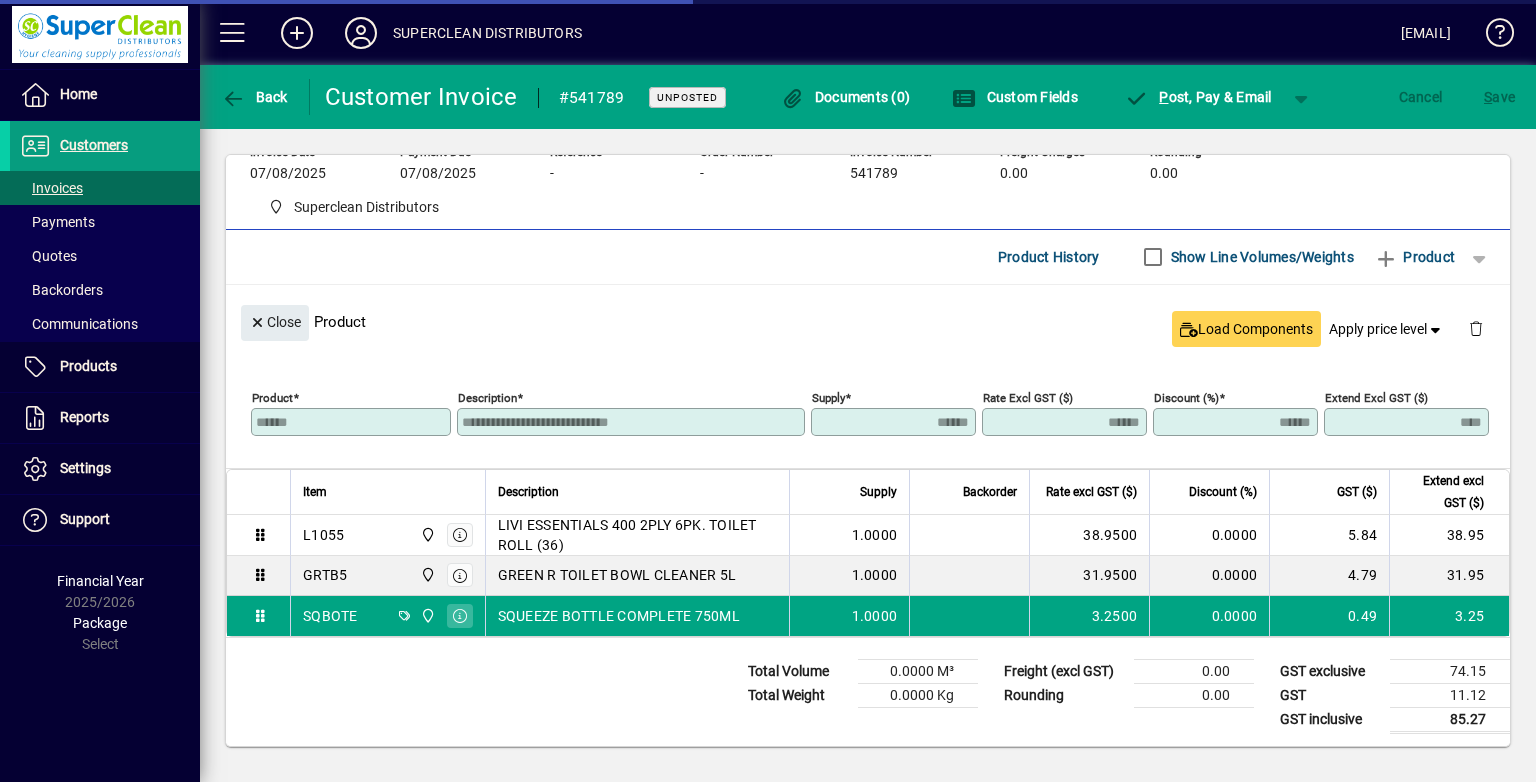click on "Close" 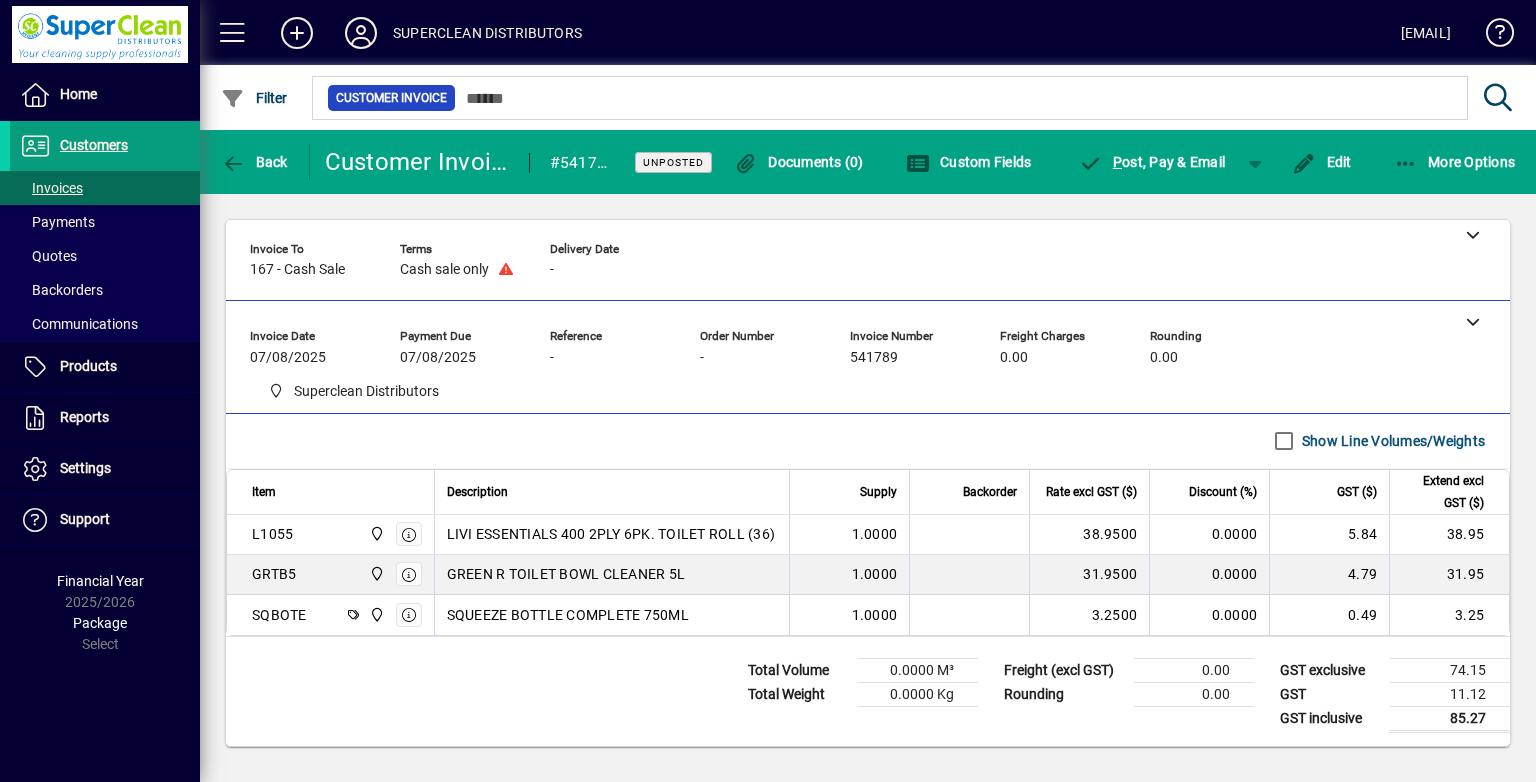 scroll, scrollTop: 0, scrollLeft: 0, axis: both 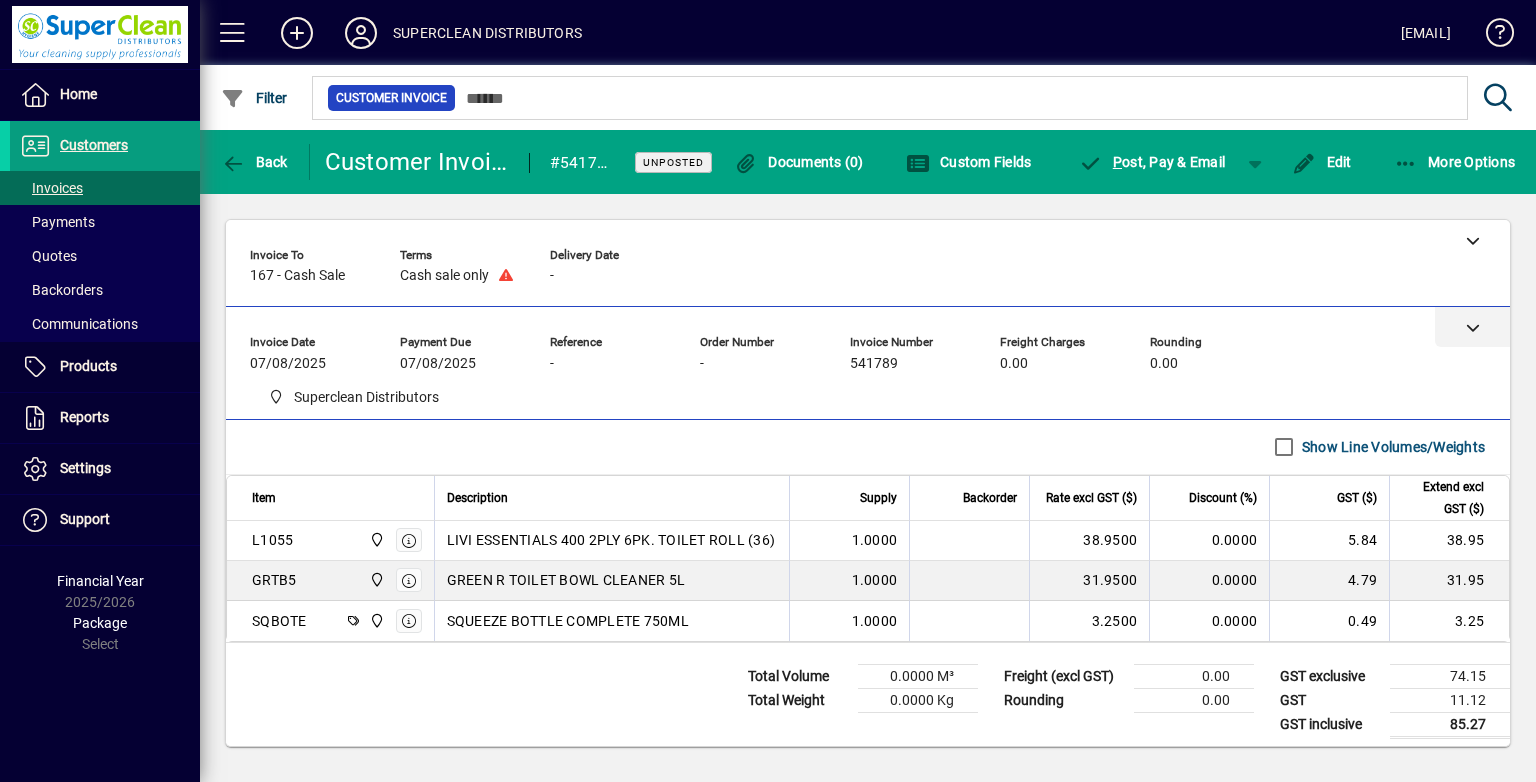 click 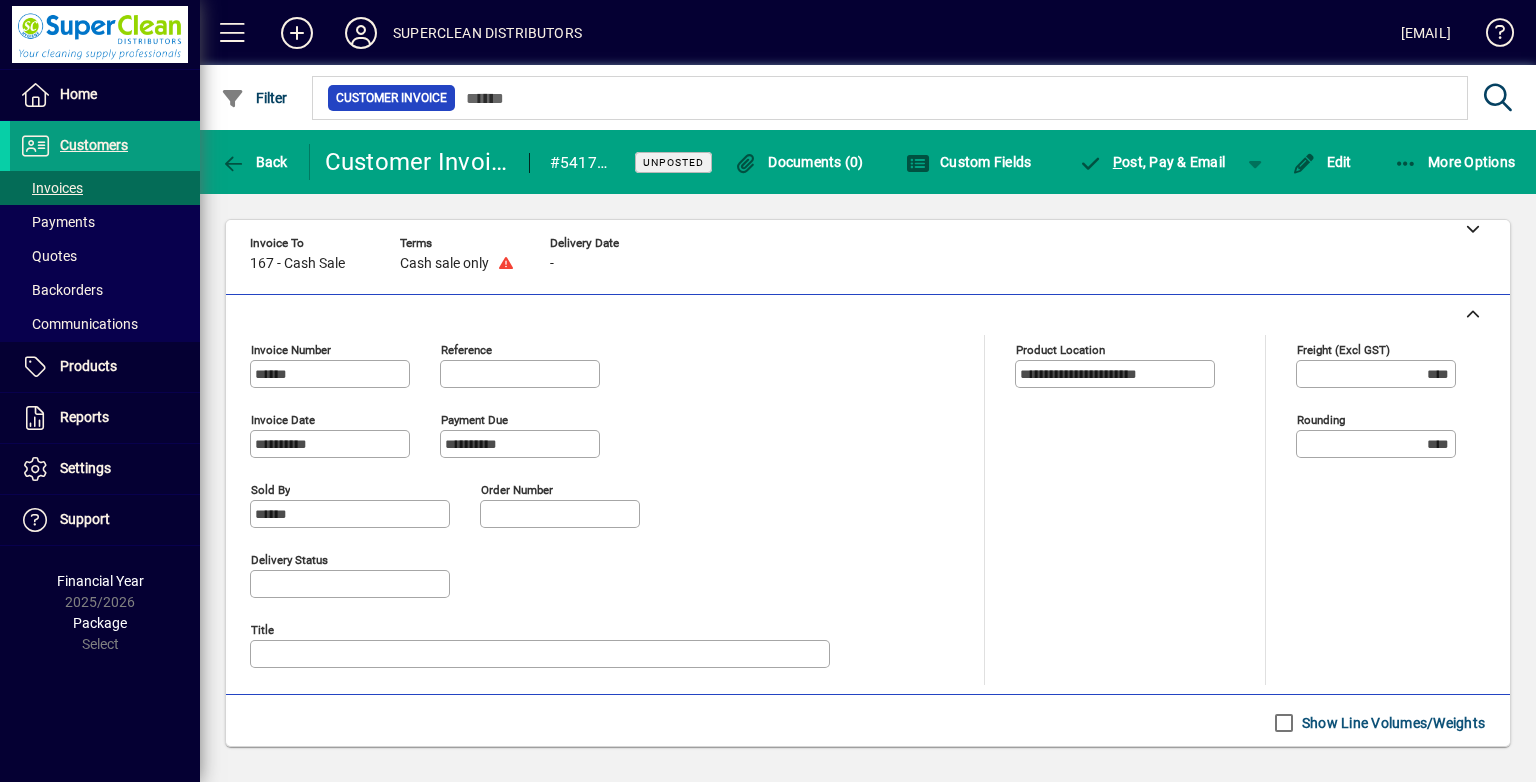 scroll, scrollTop: 0, scrollLeft: 0, axis: both 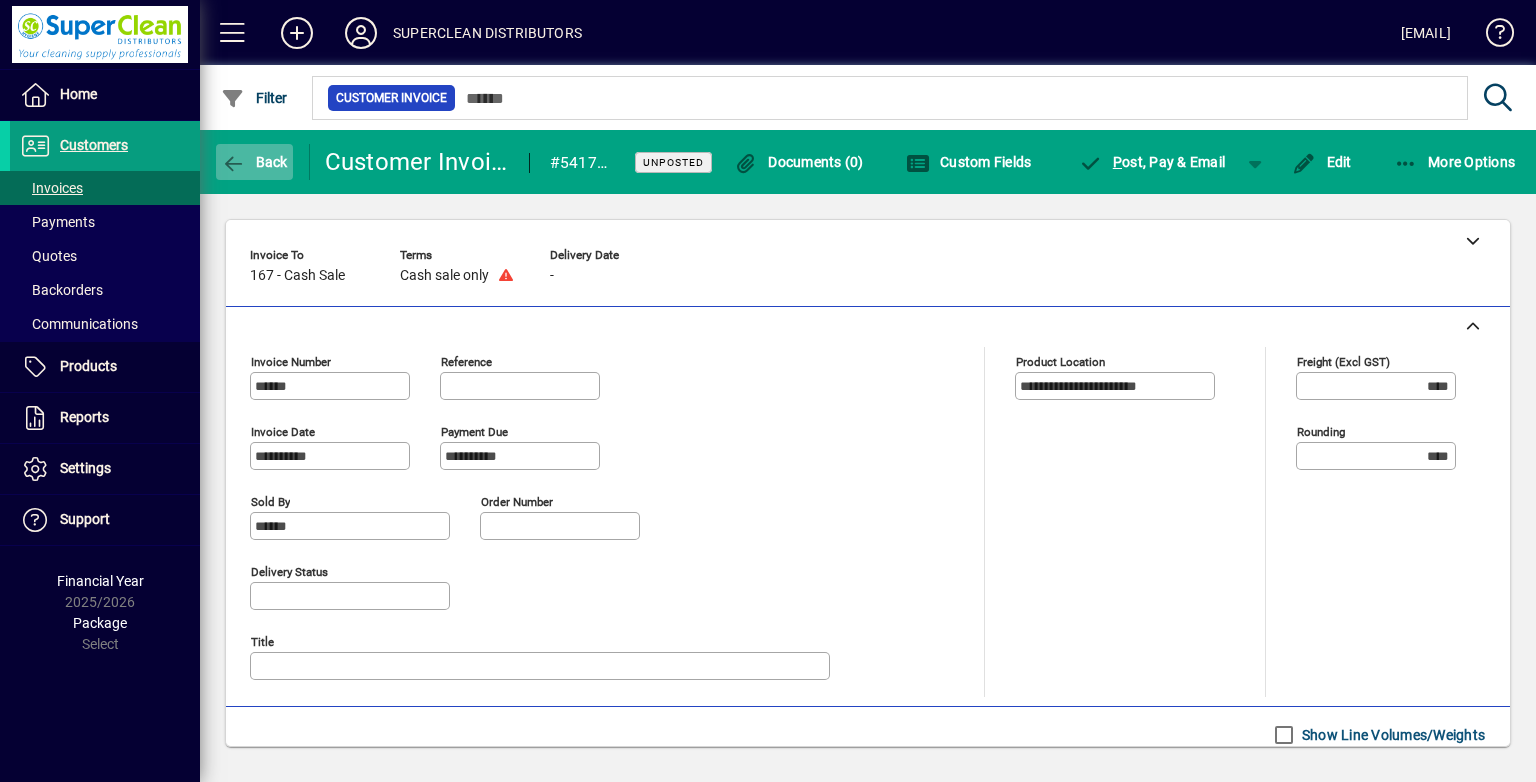 click on "Back" 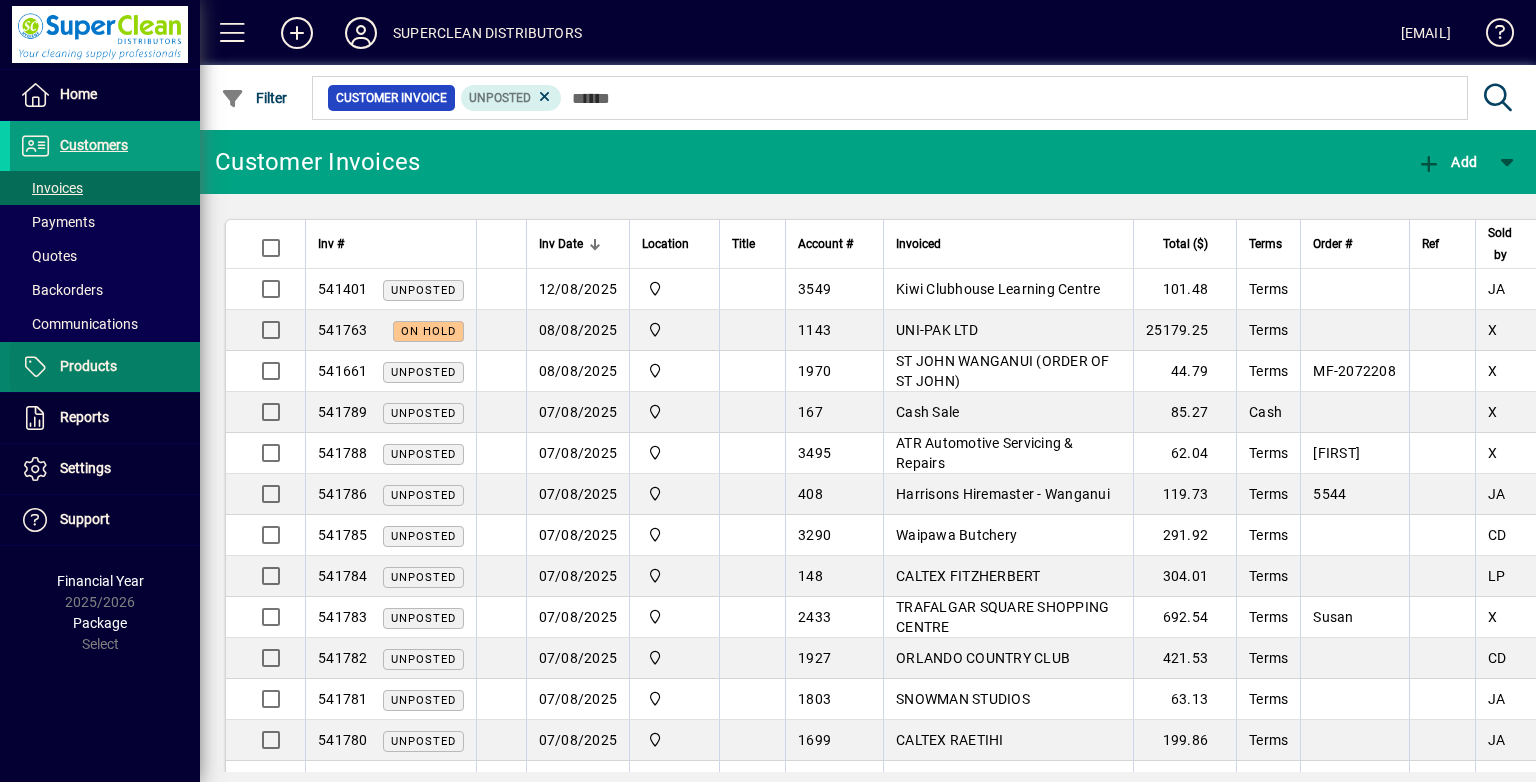 click on "Products" at bounding box center (88, 366) 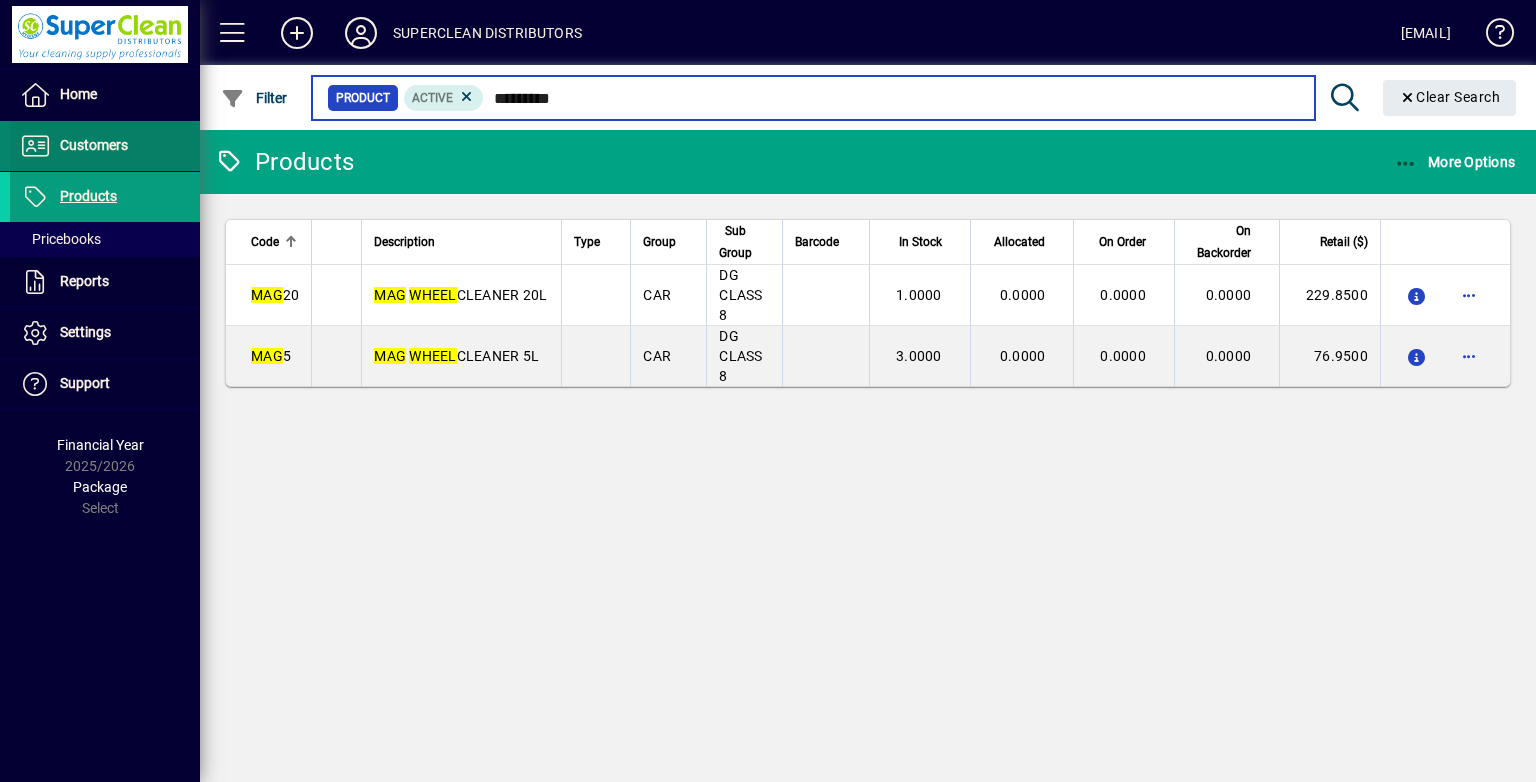 type on "*********" 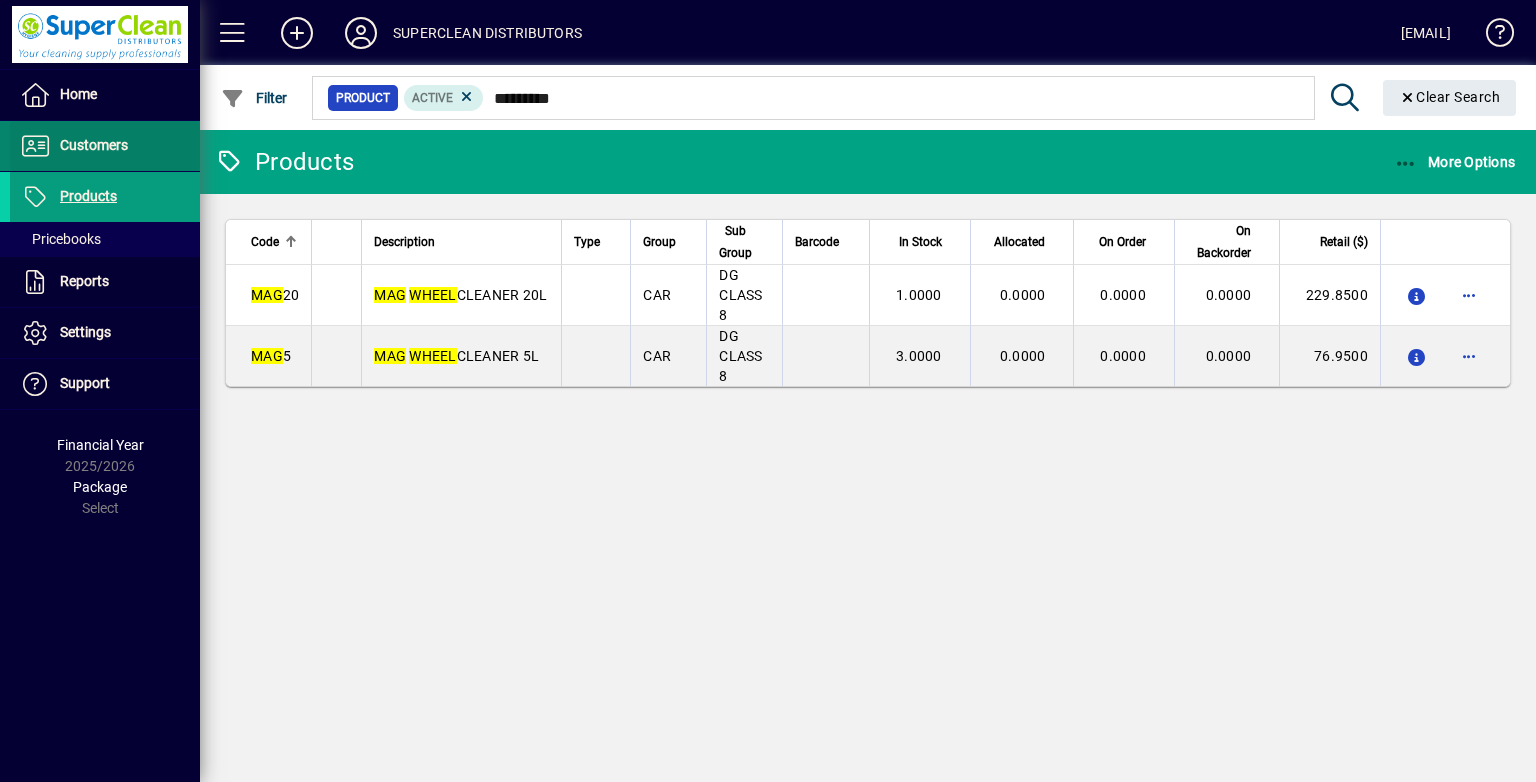 click on "Customers" at bounding box center [94, 145] 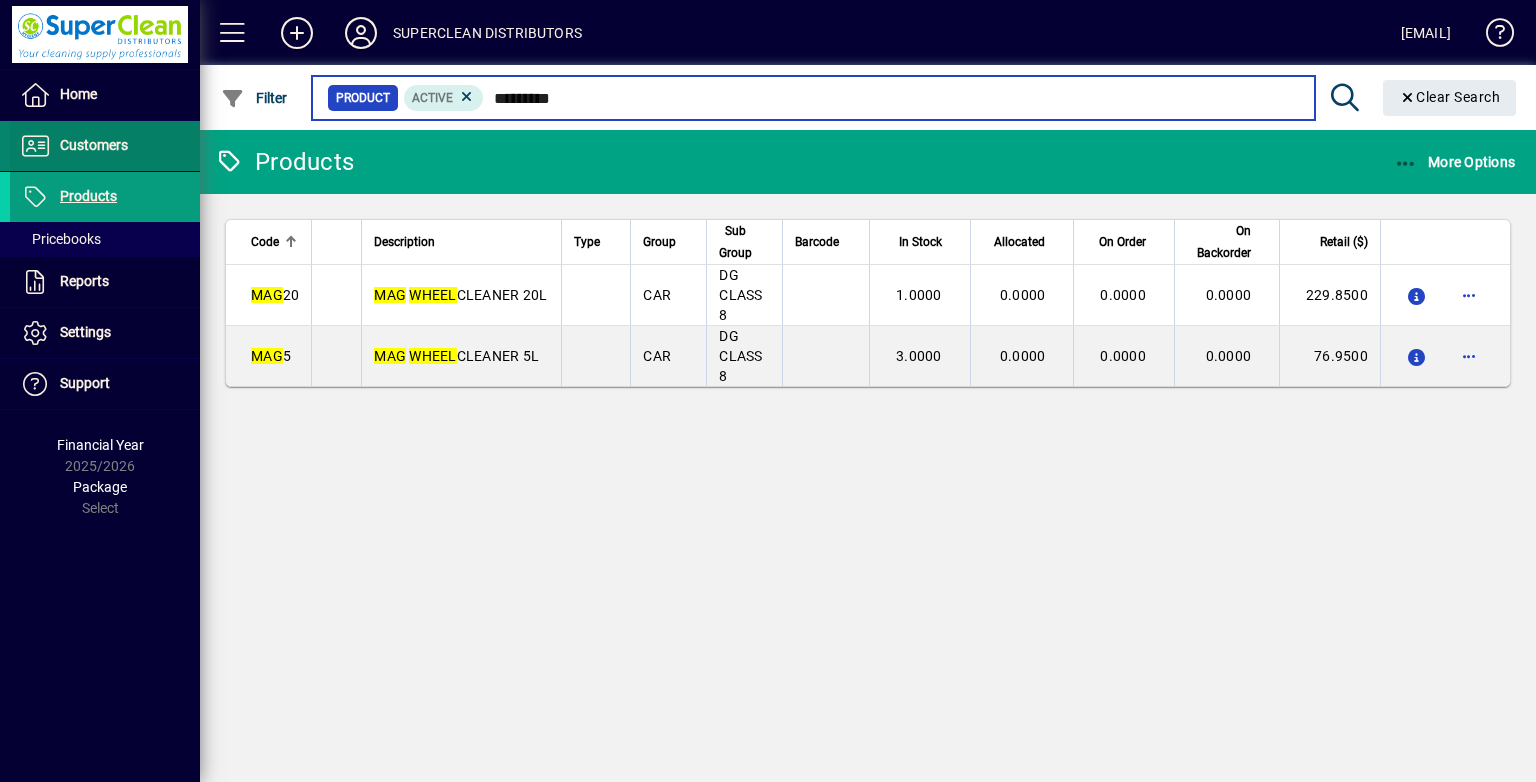 type 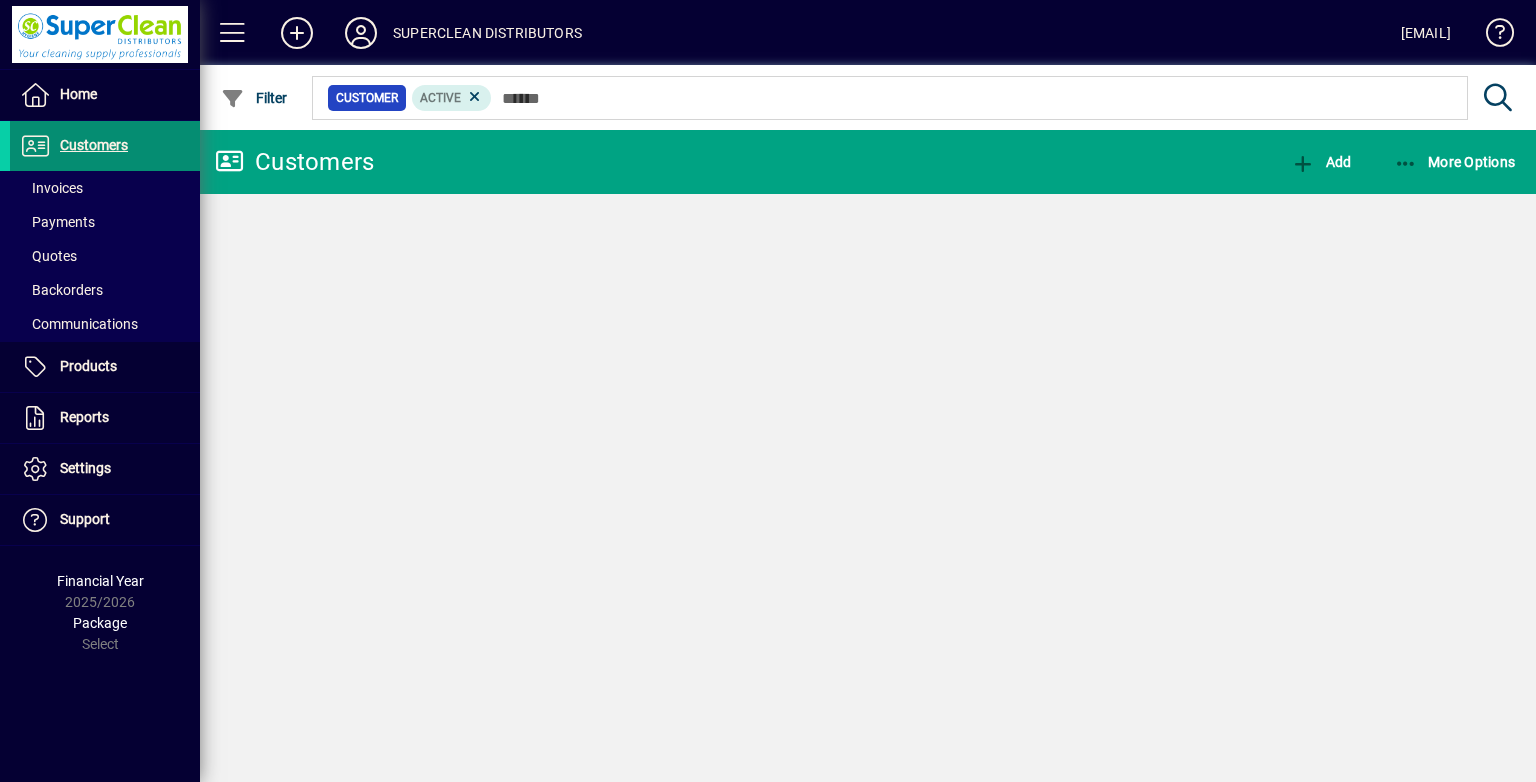 click on "Invoices" at bounding box center (51, 188) 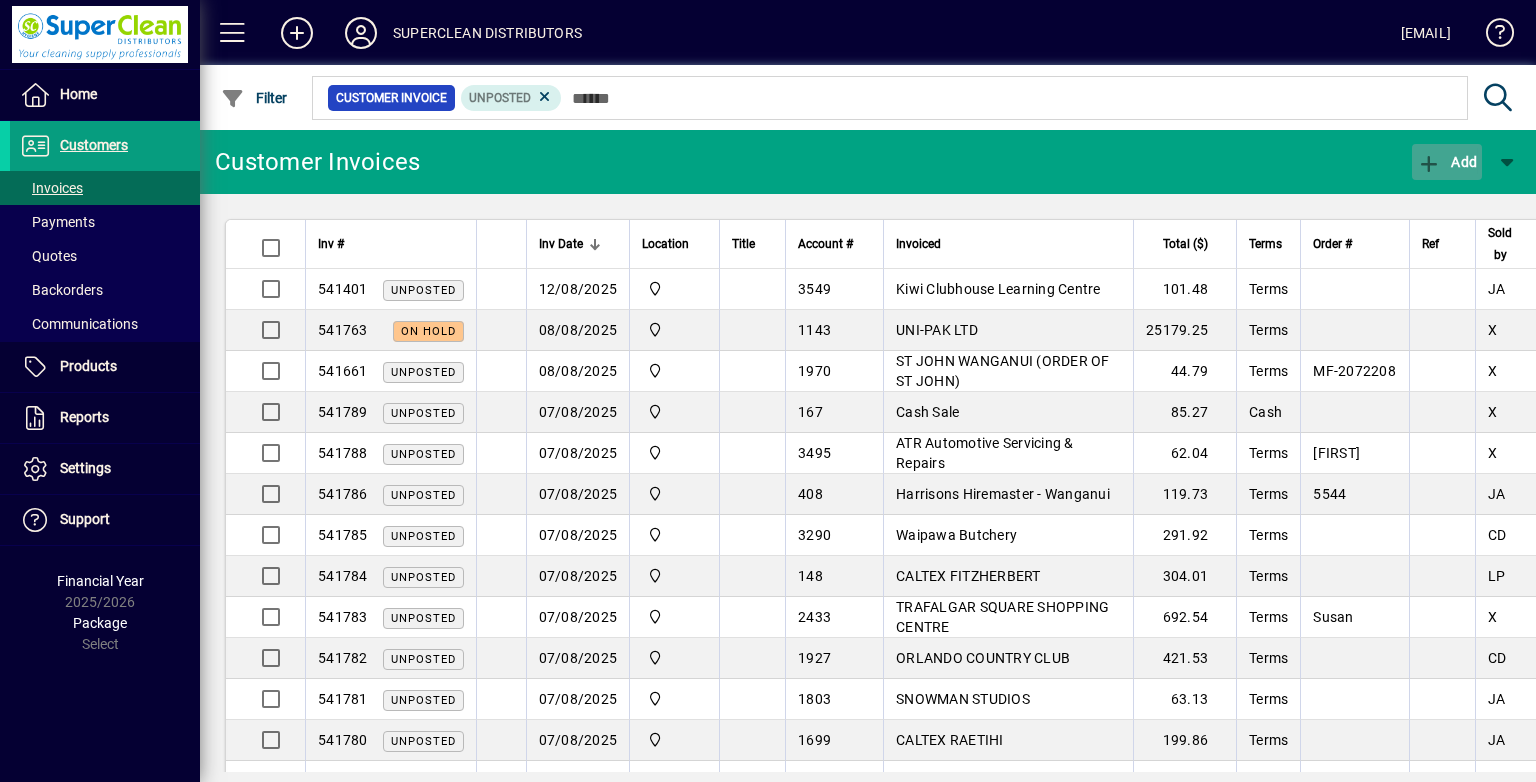 click on "Add" 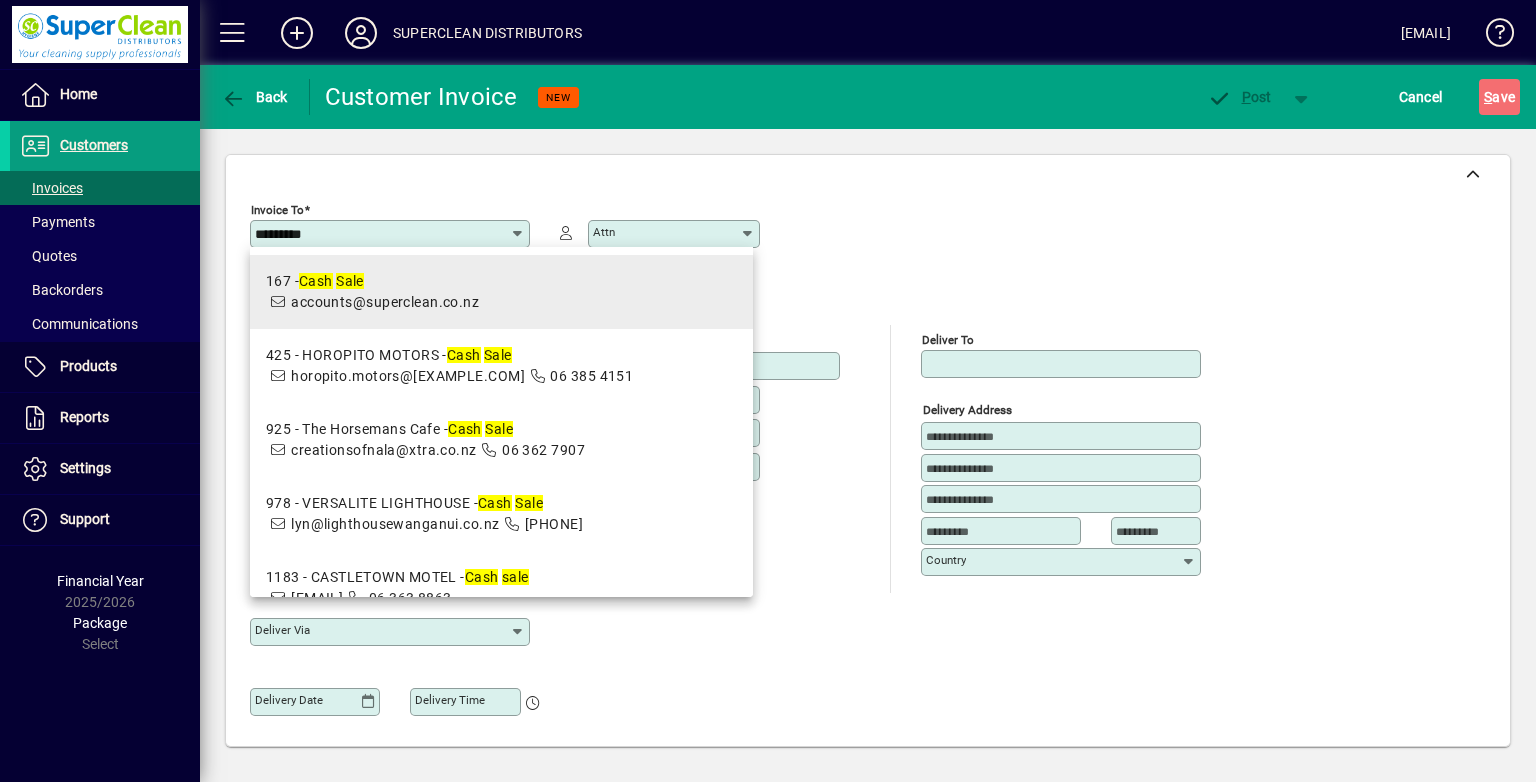 click on "[FIRST] [LAST] accounts@[EXAMPLE.COM]" at bounding box center [501, 292] 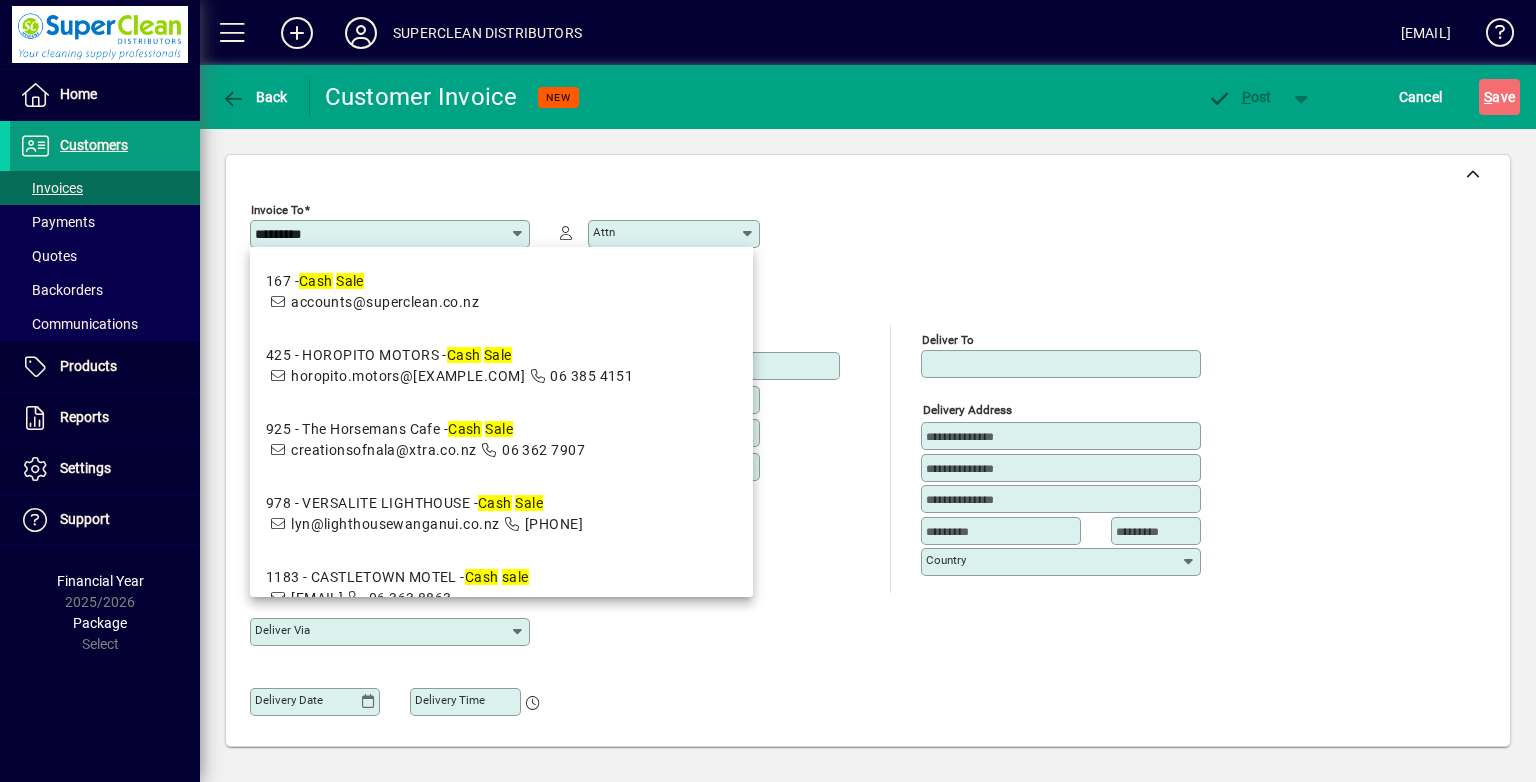 type on "**********" 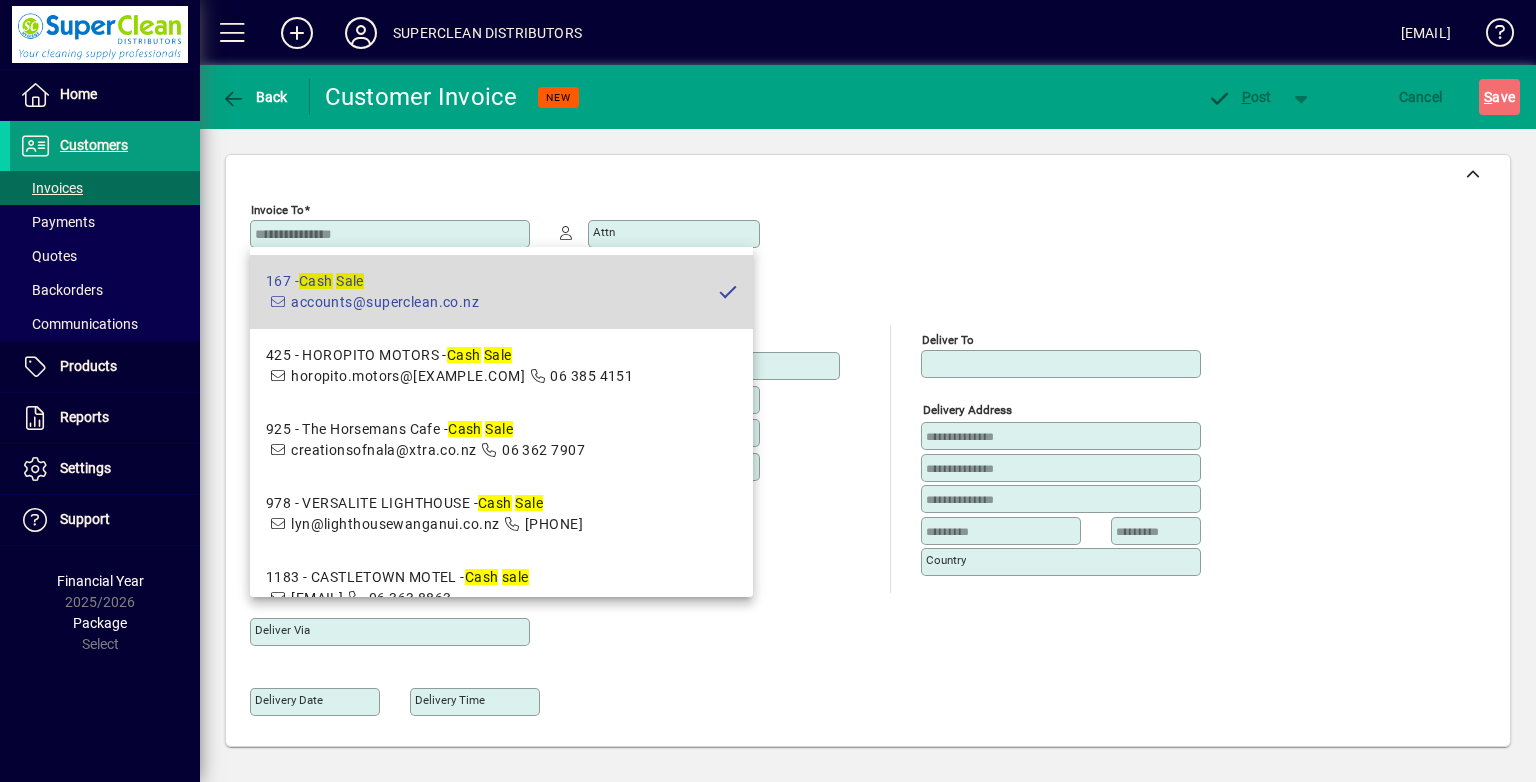 type on "**********" 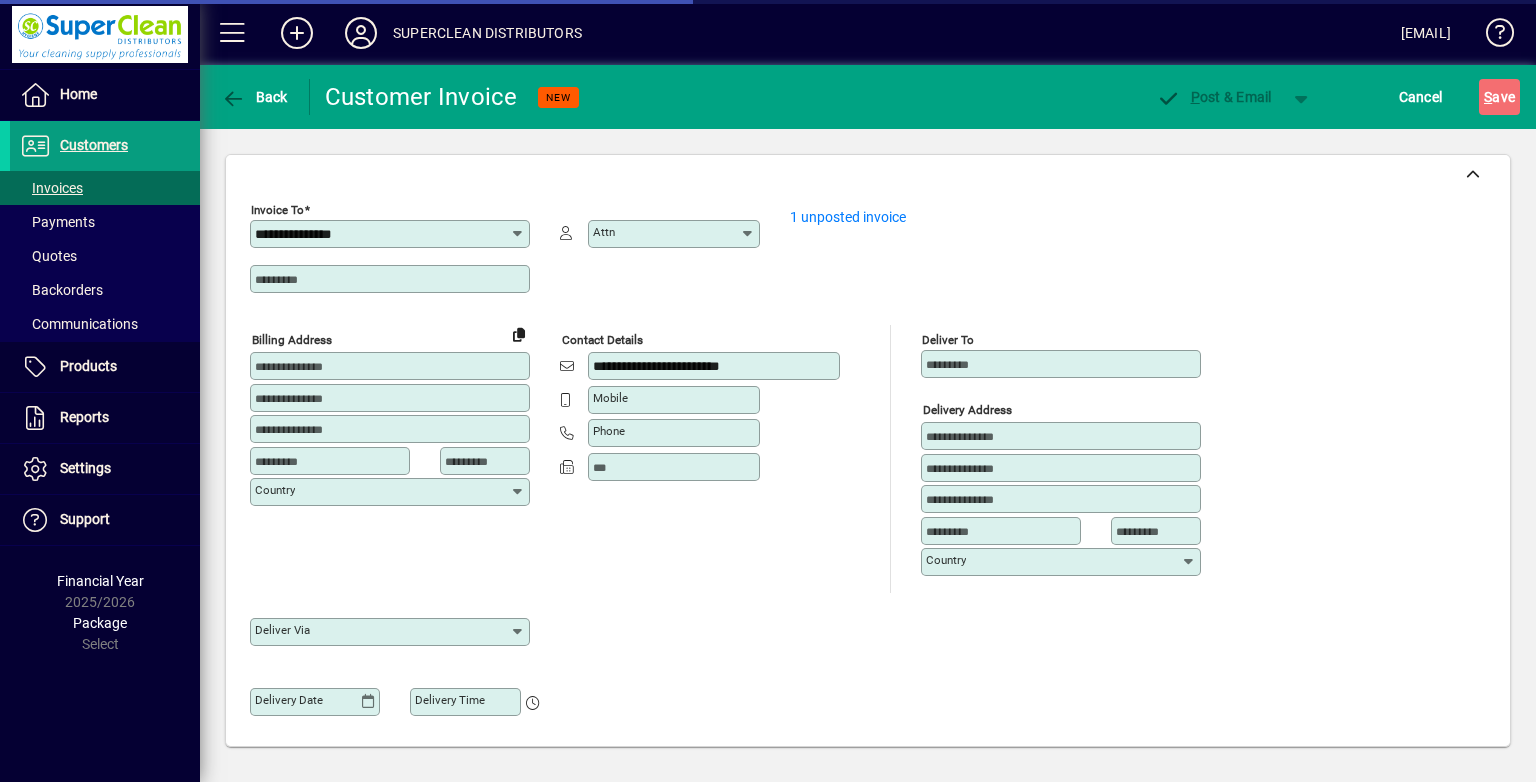 type on "**********" 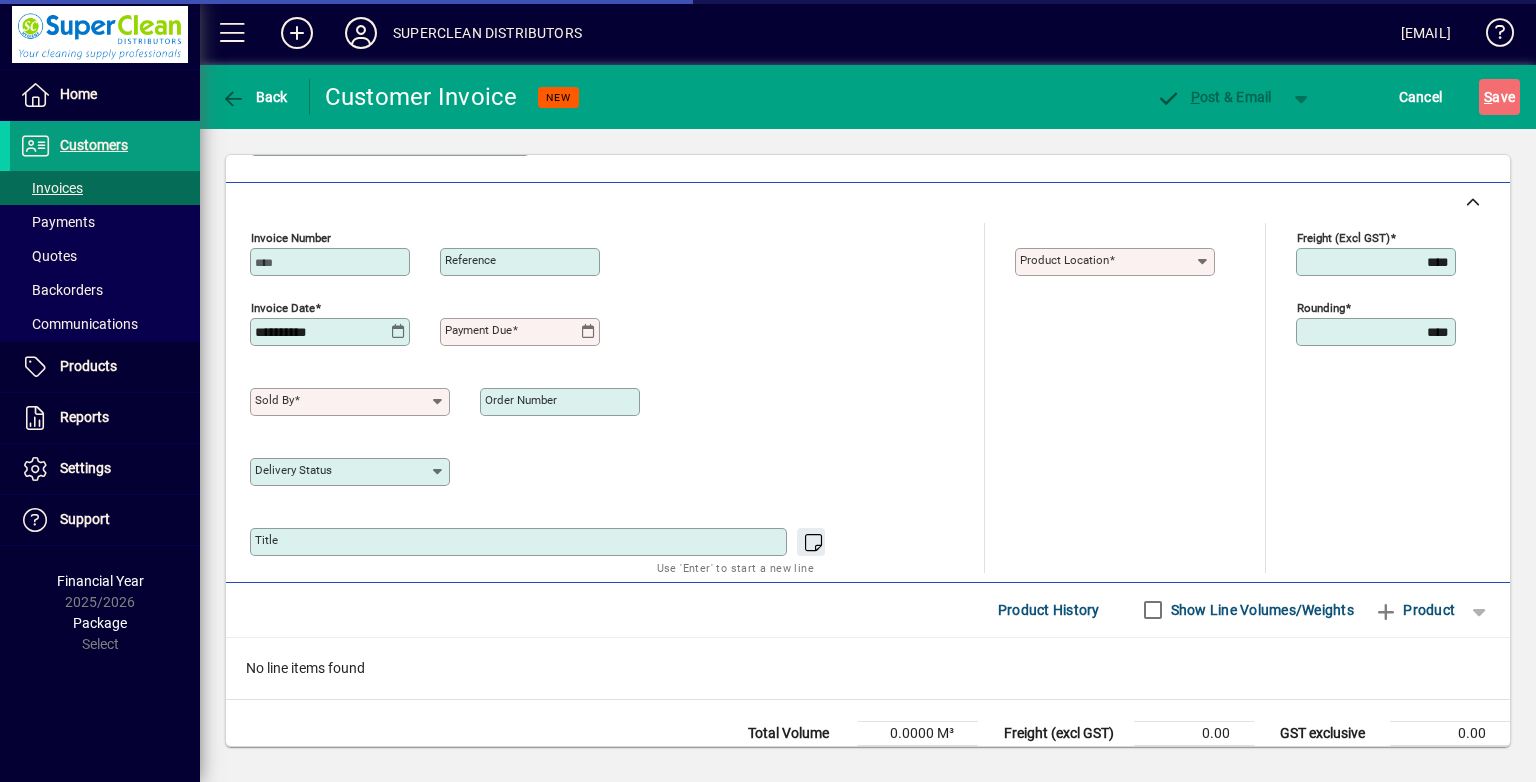 type on "**********" 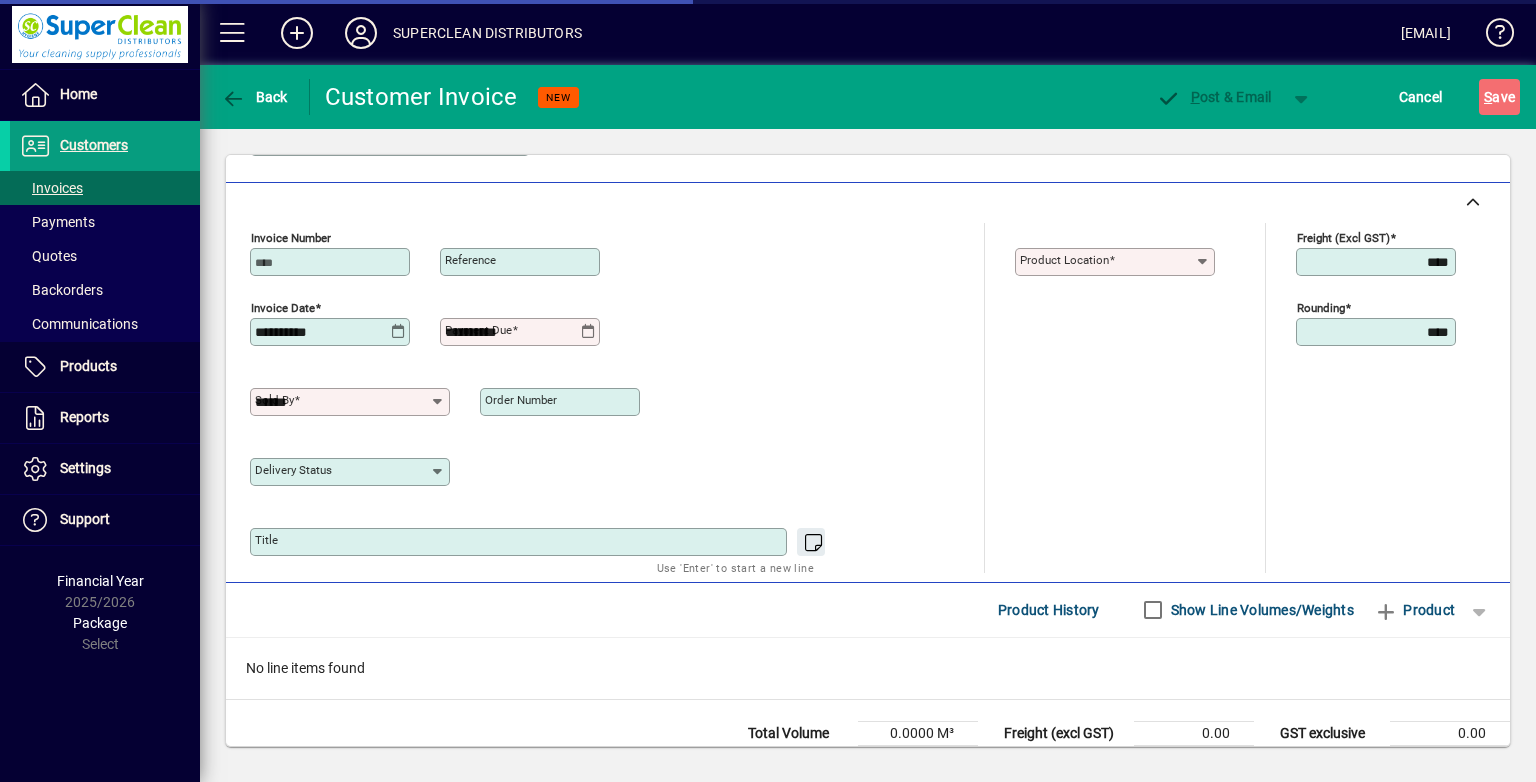 type on "**********" 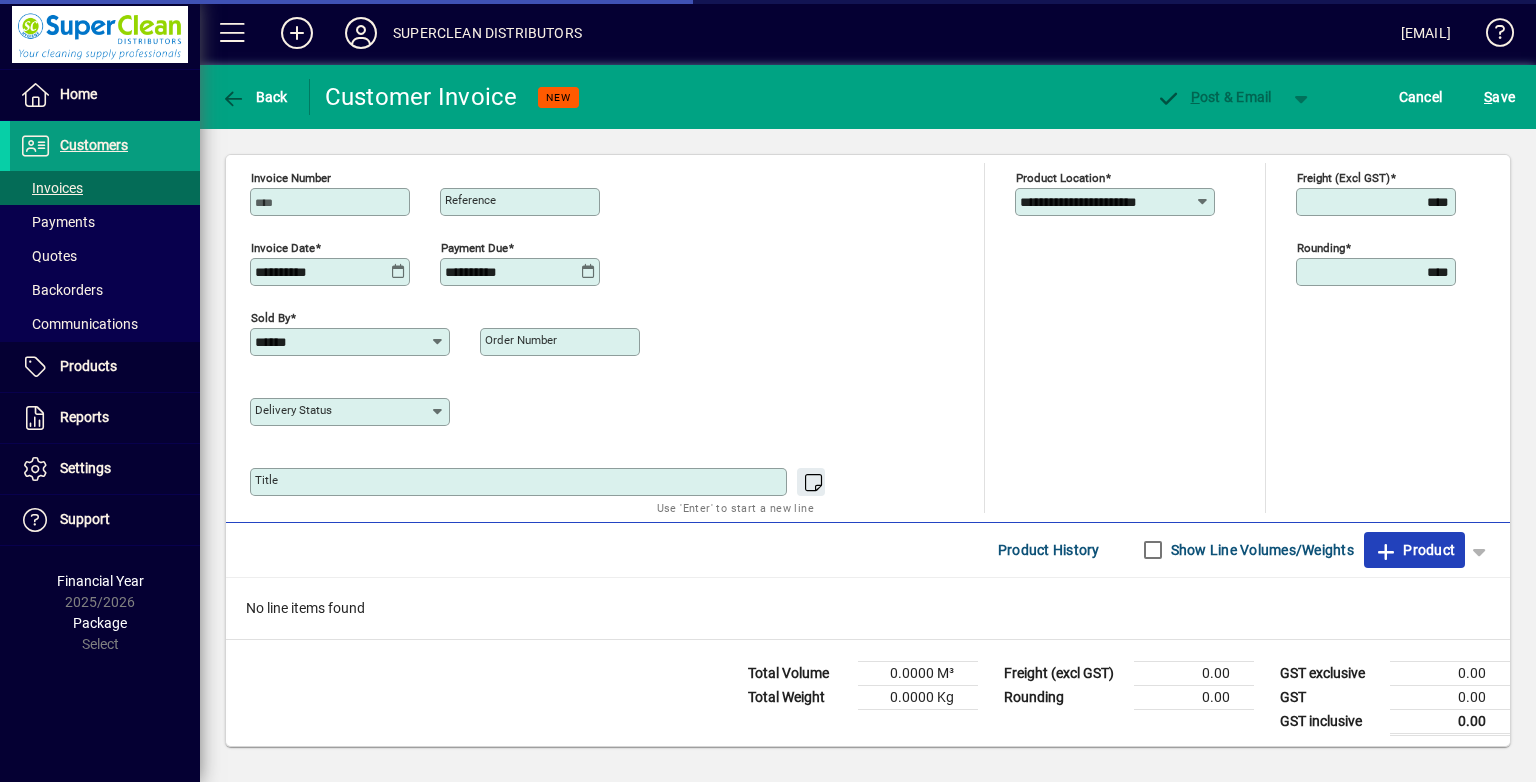 click 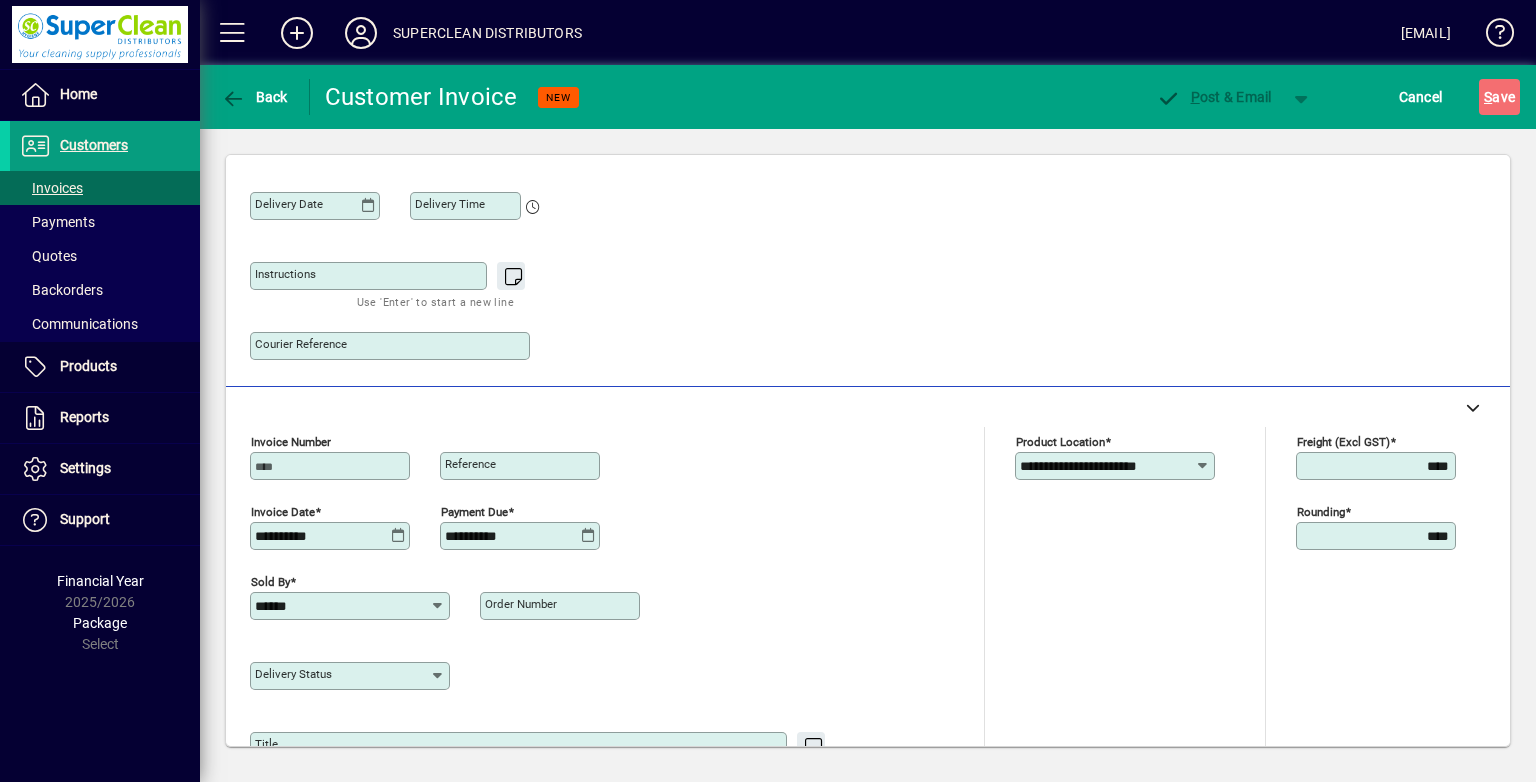 scroll, scrollTop: 44, scrollLeft: 0, axis: vertical 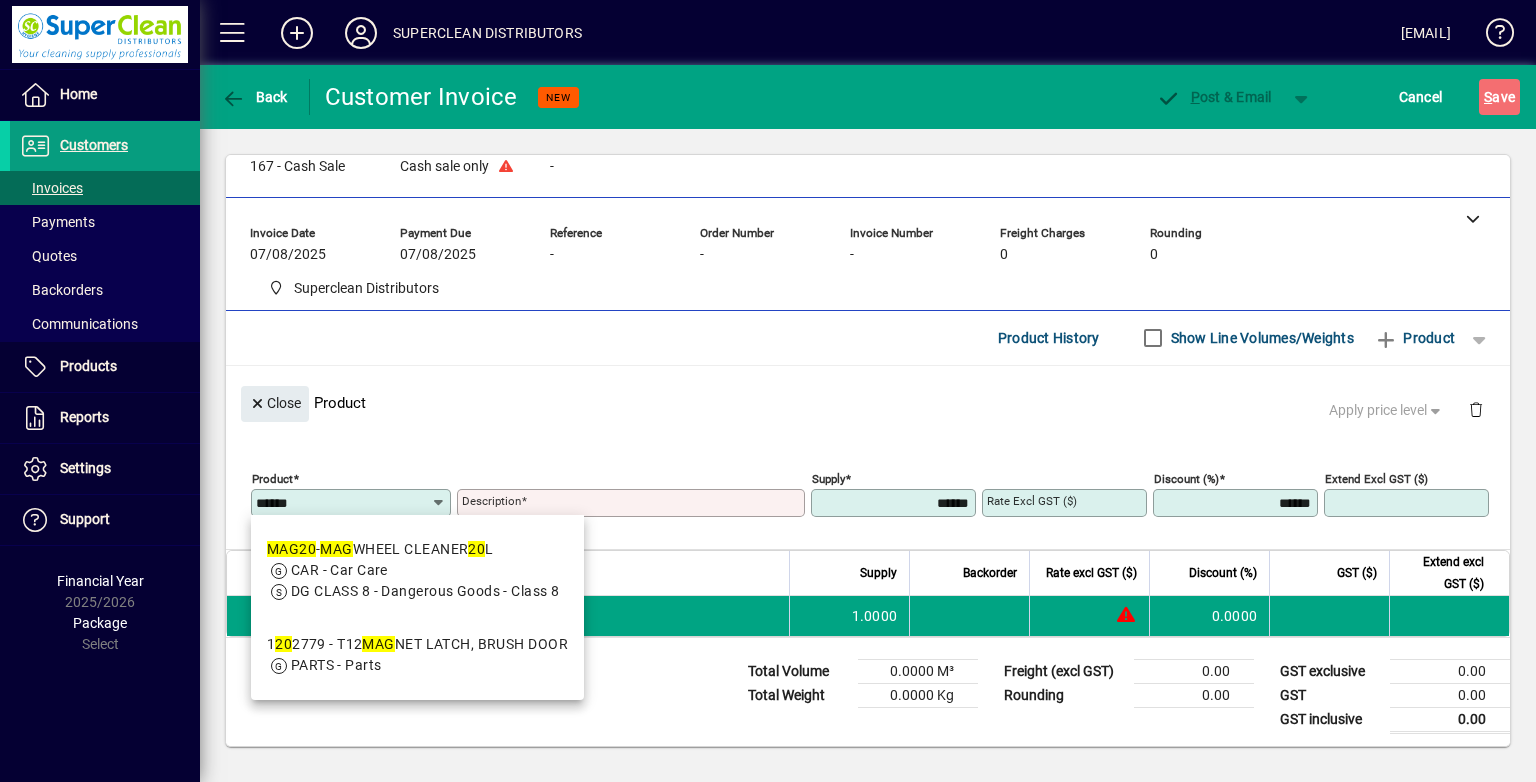 click on "CAR - Car Care" at bounding box center [413, 570] 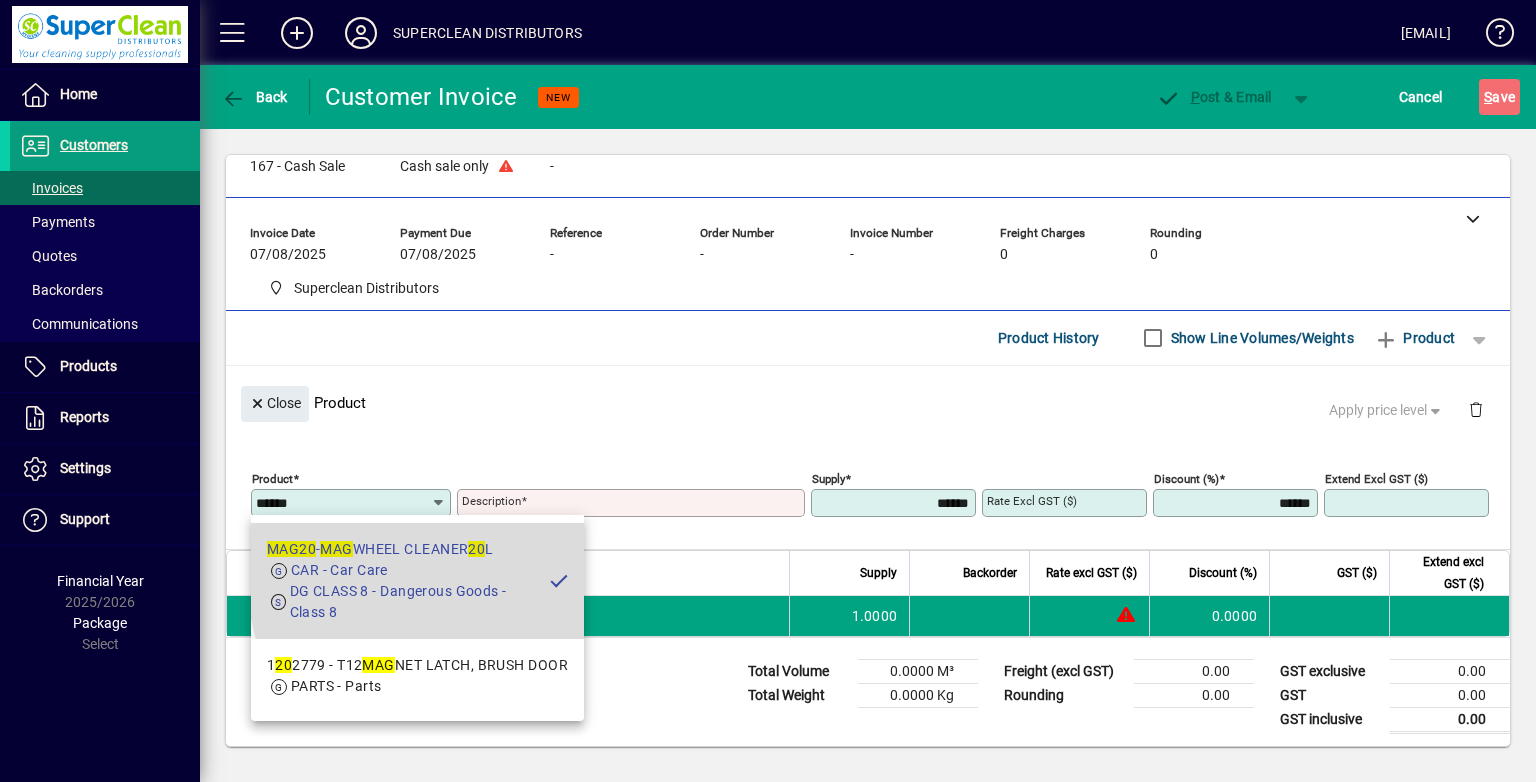 type on "*****" 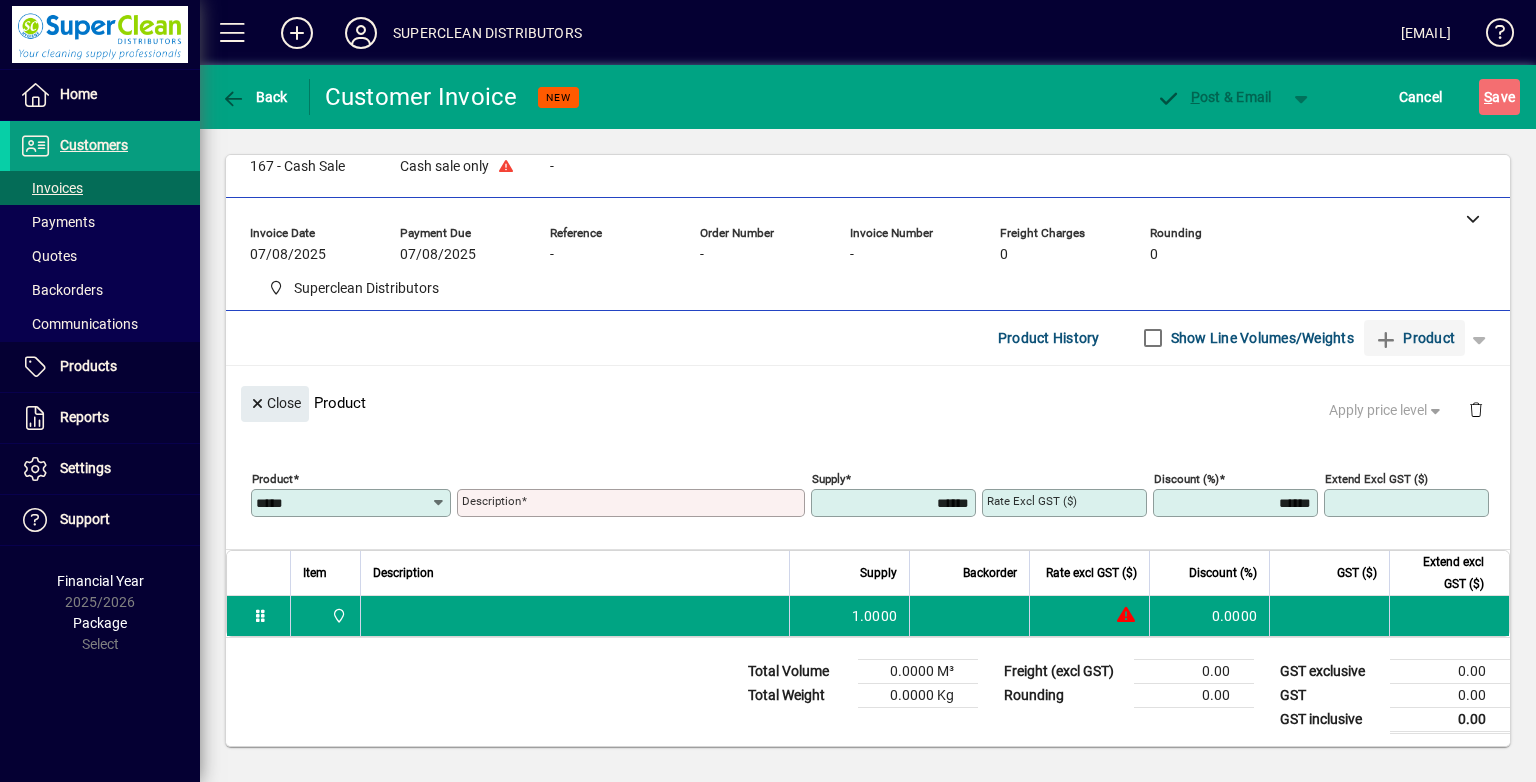 type on "**********" 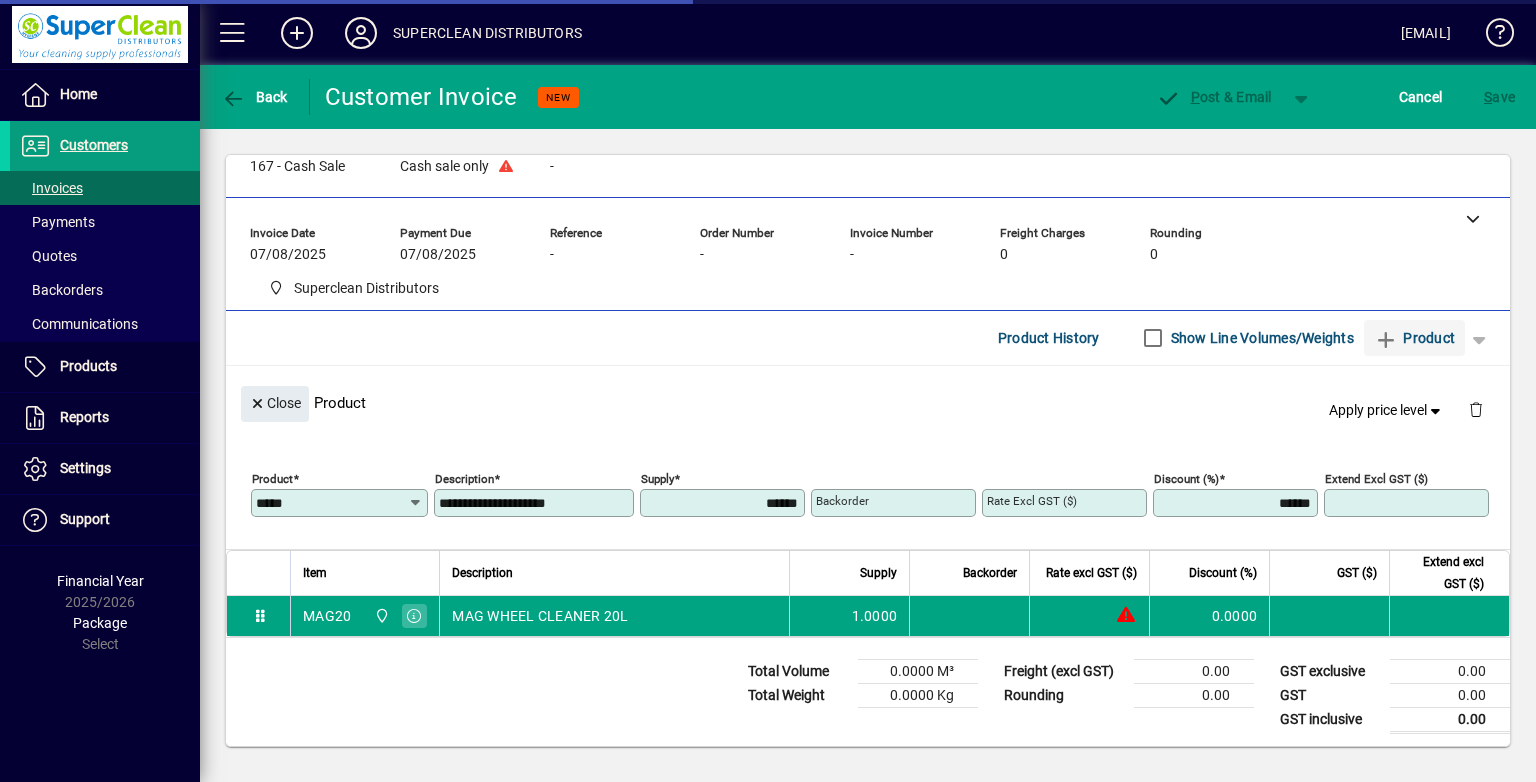type on "********" 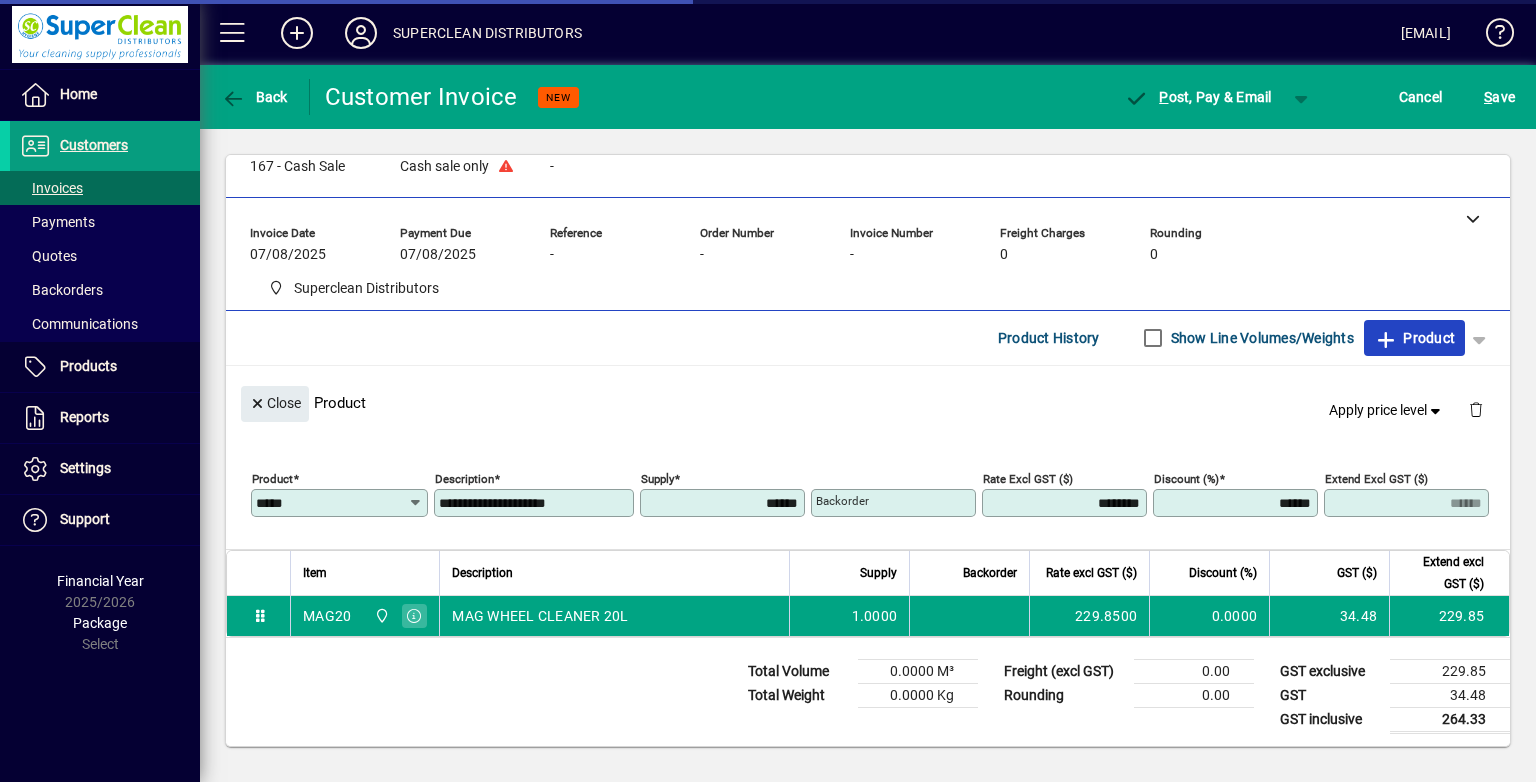 click on "Product" 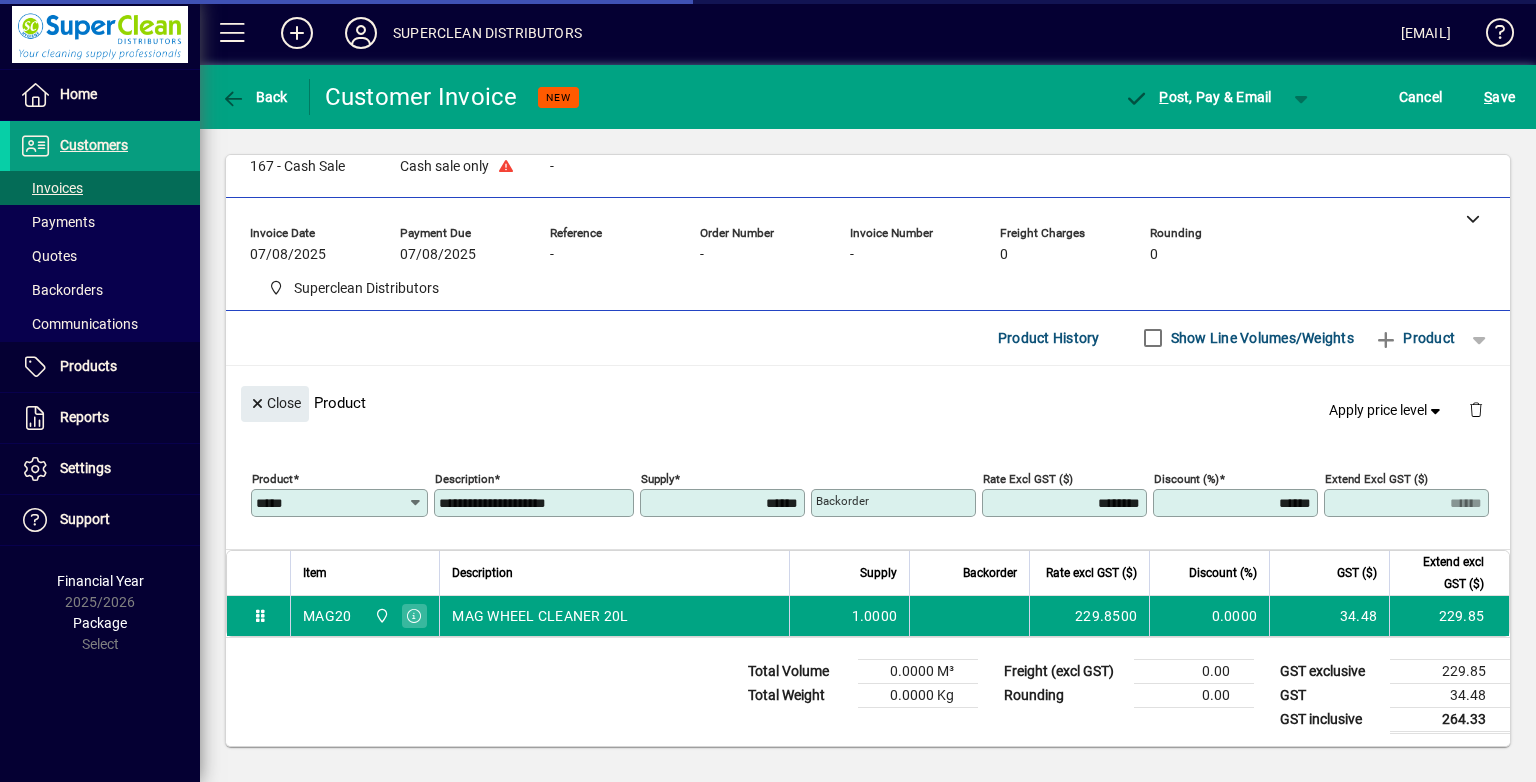 type 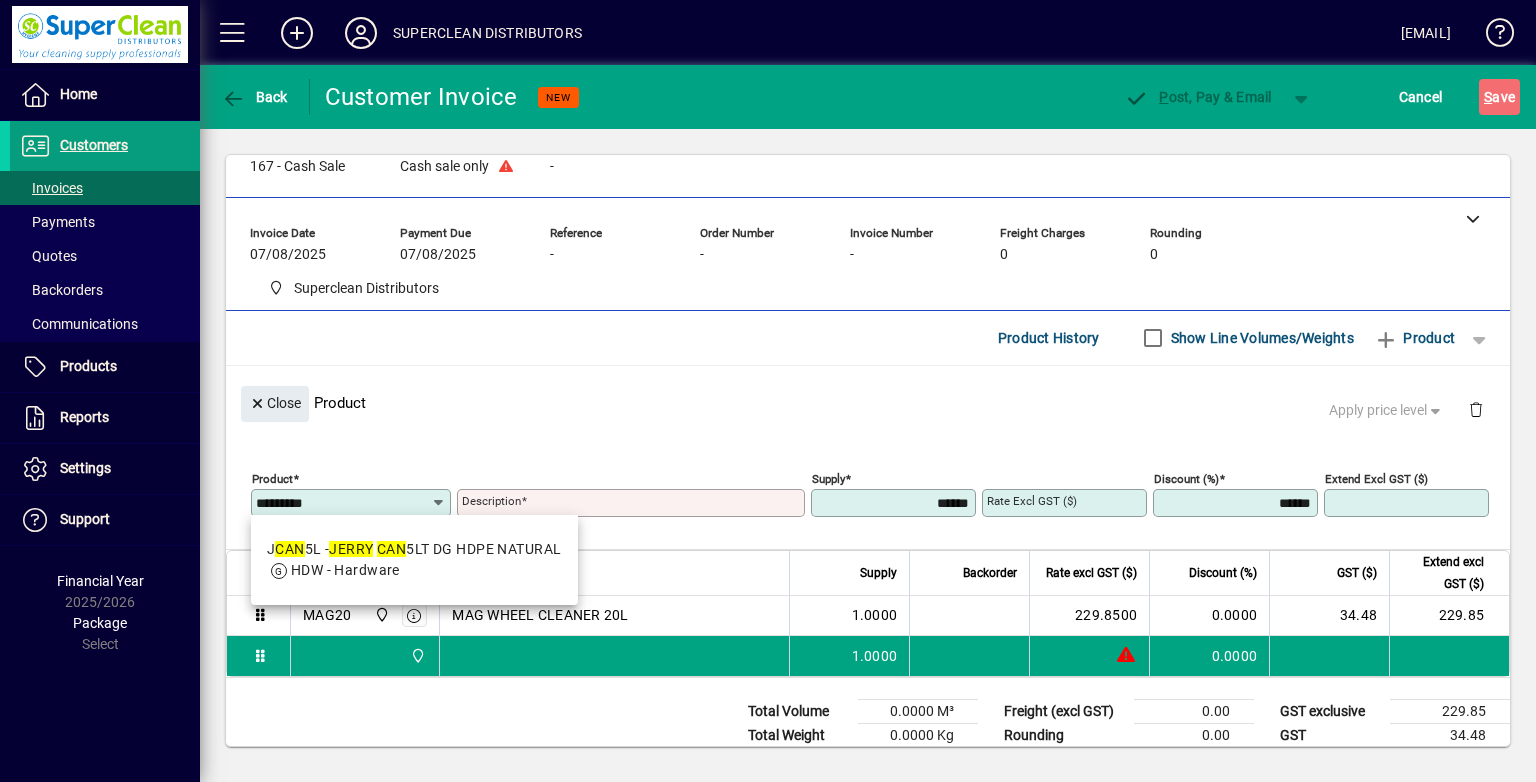 click on "J CAN 5L -  JERRY   CAN  5LT DG HDPE NATURAL" at bounding box center [414, 549] 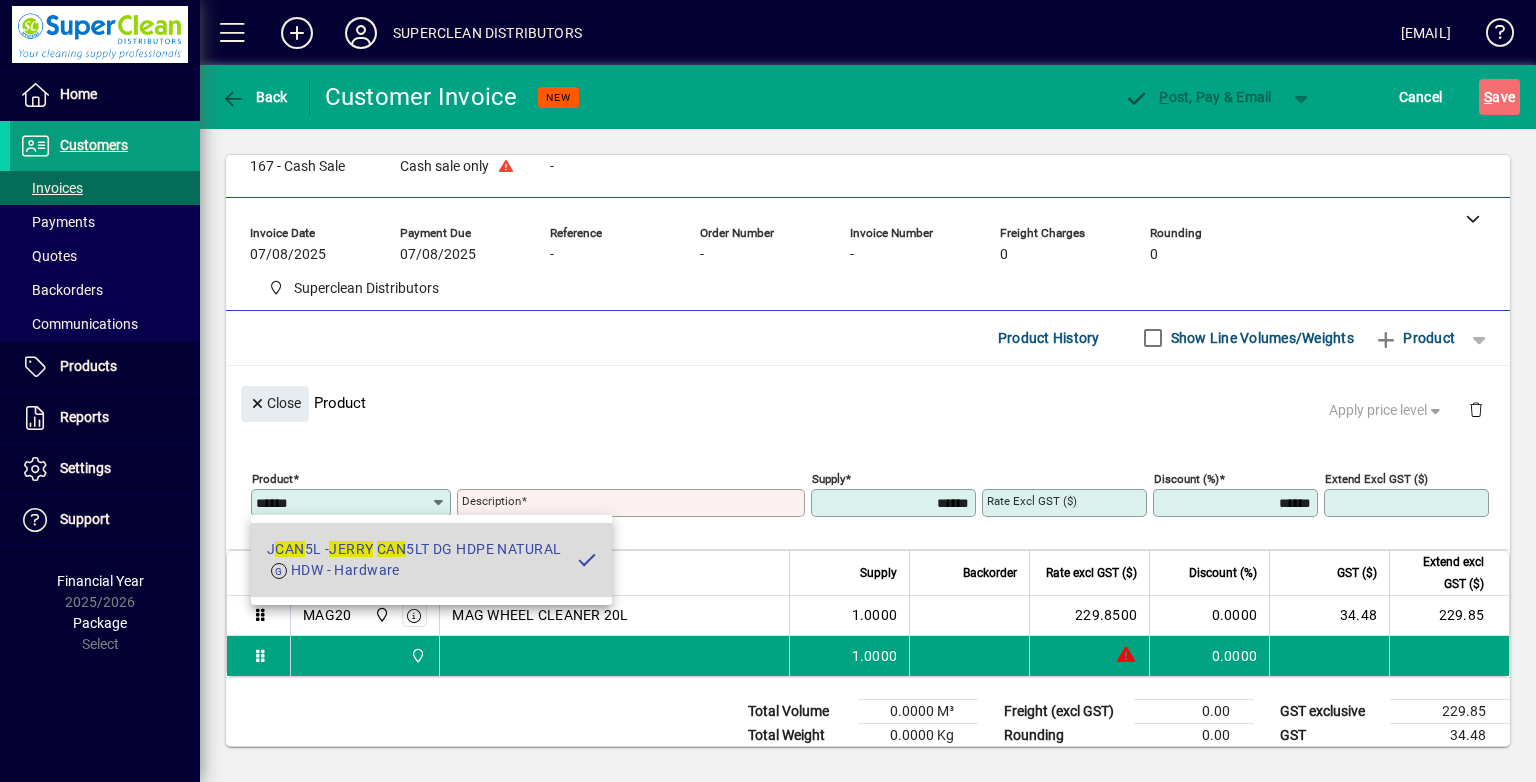 type on "**********" 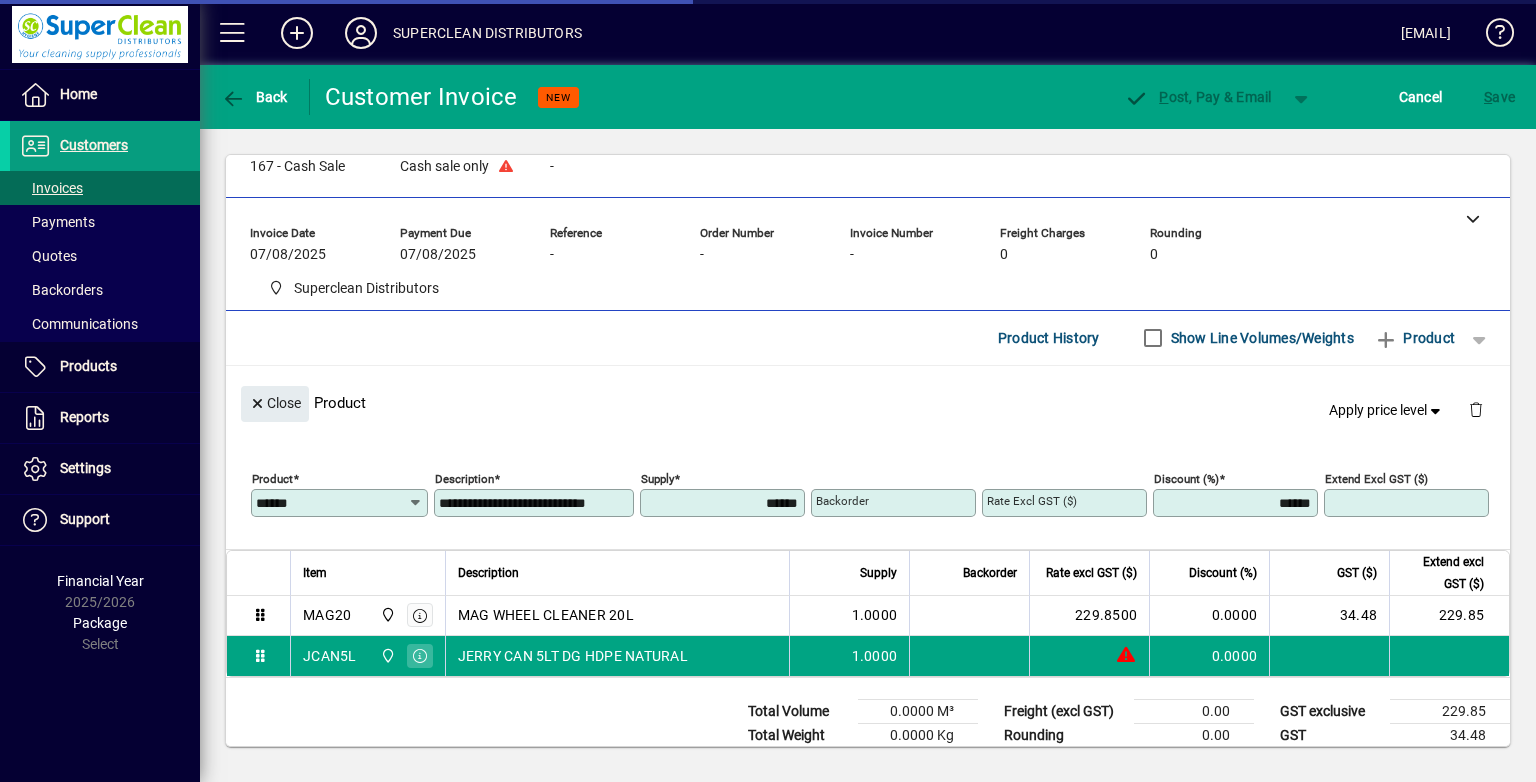 type on "******" 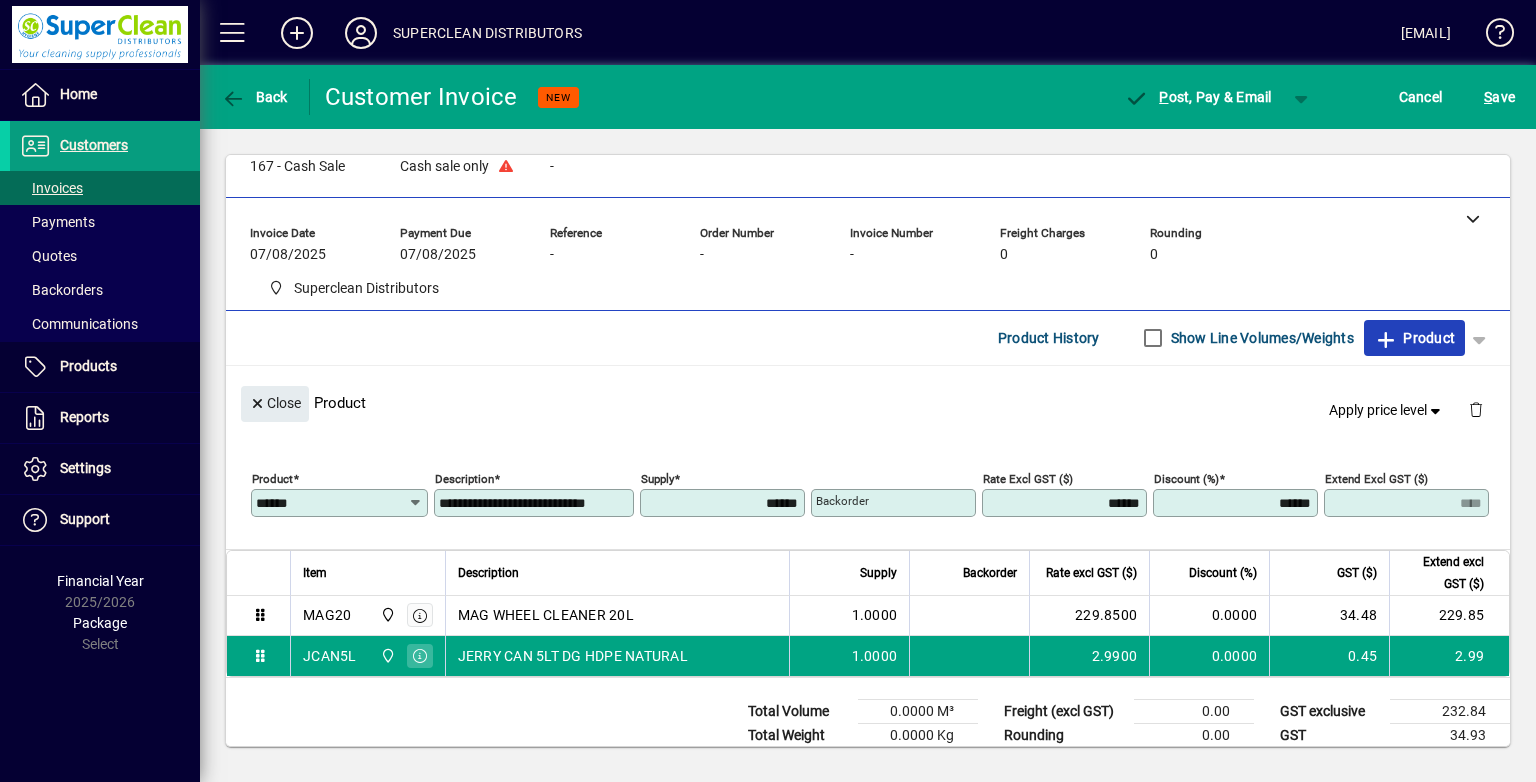 click on "Product" 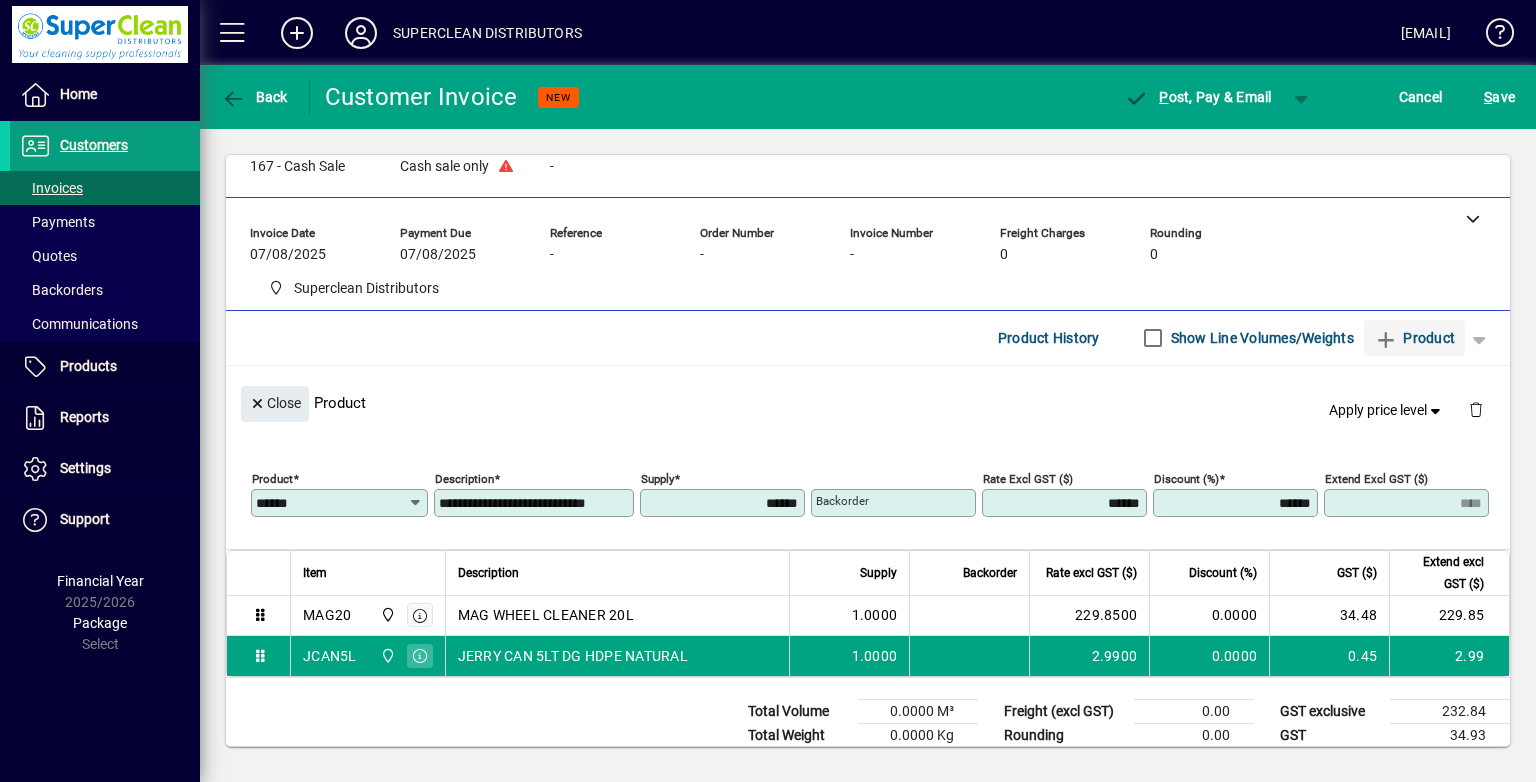 type 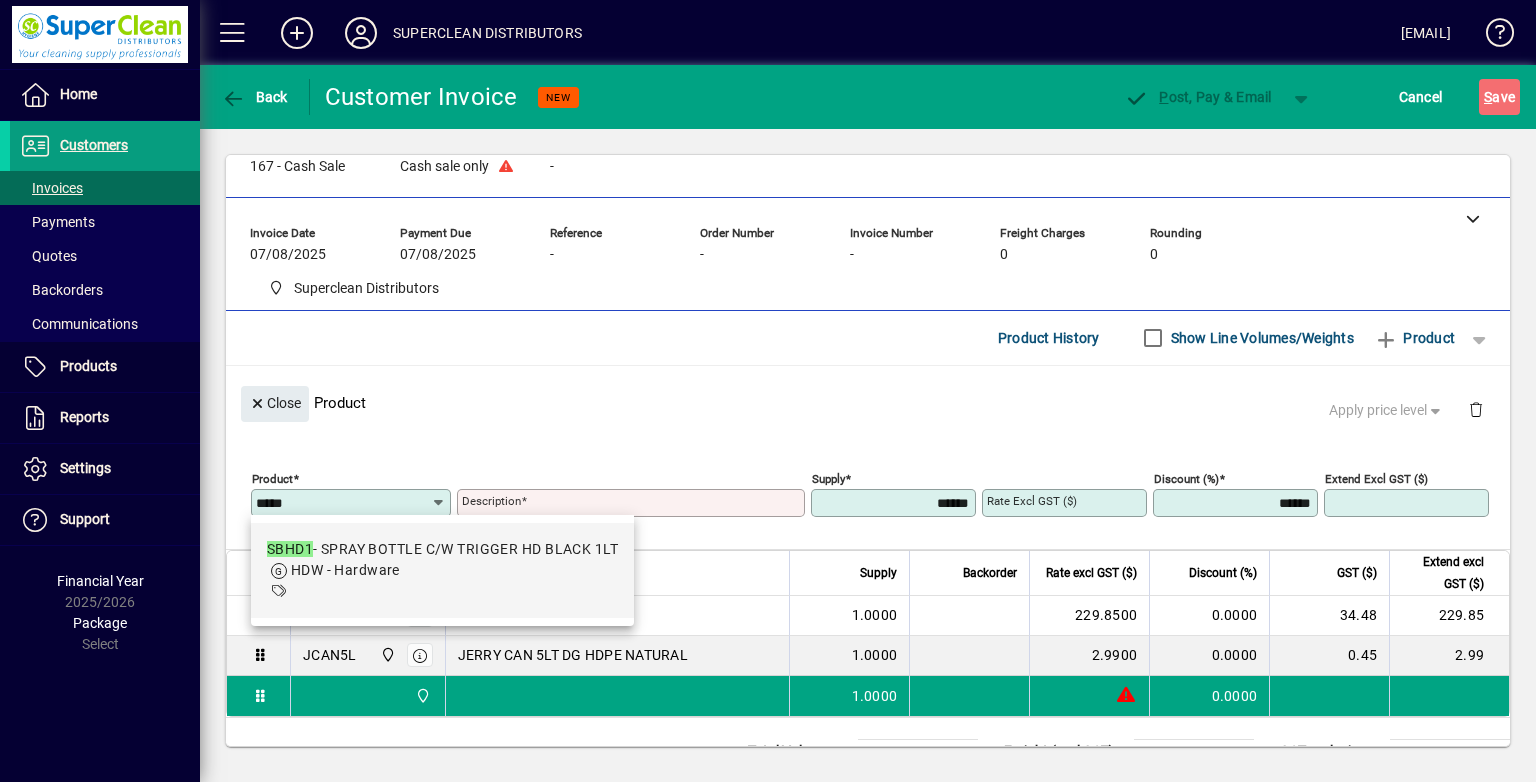 drag, startPoint x: 586, startPoint y: 560, endPoint x: 627, endPoint y: 438, distance: 128.7051 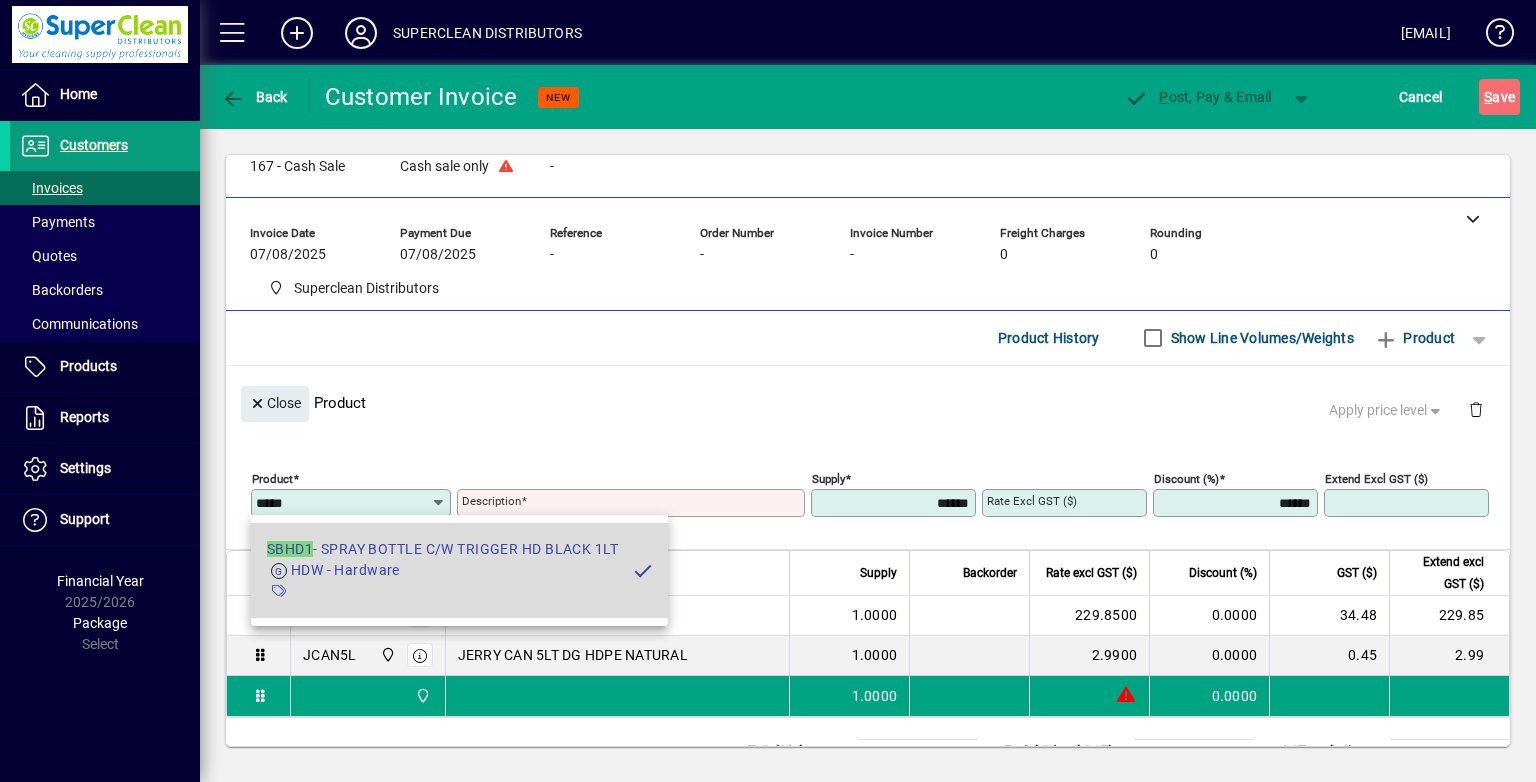 type on "*****" 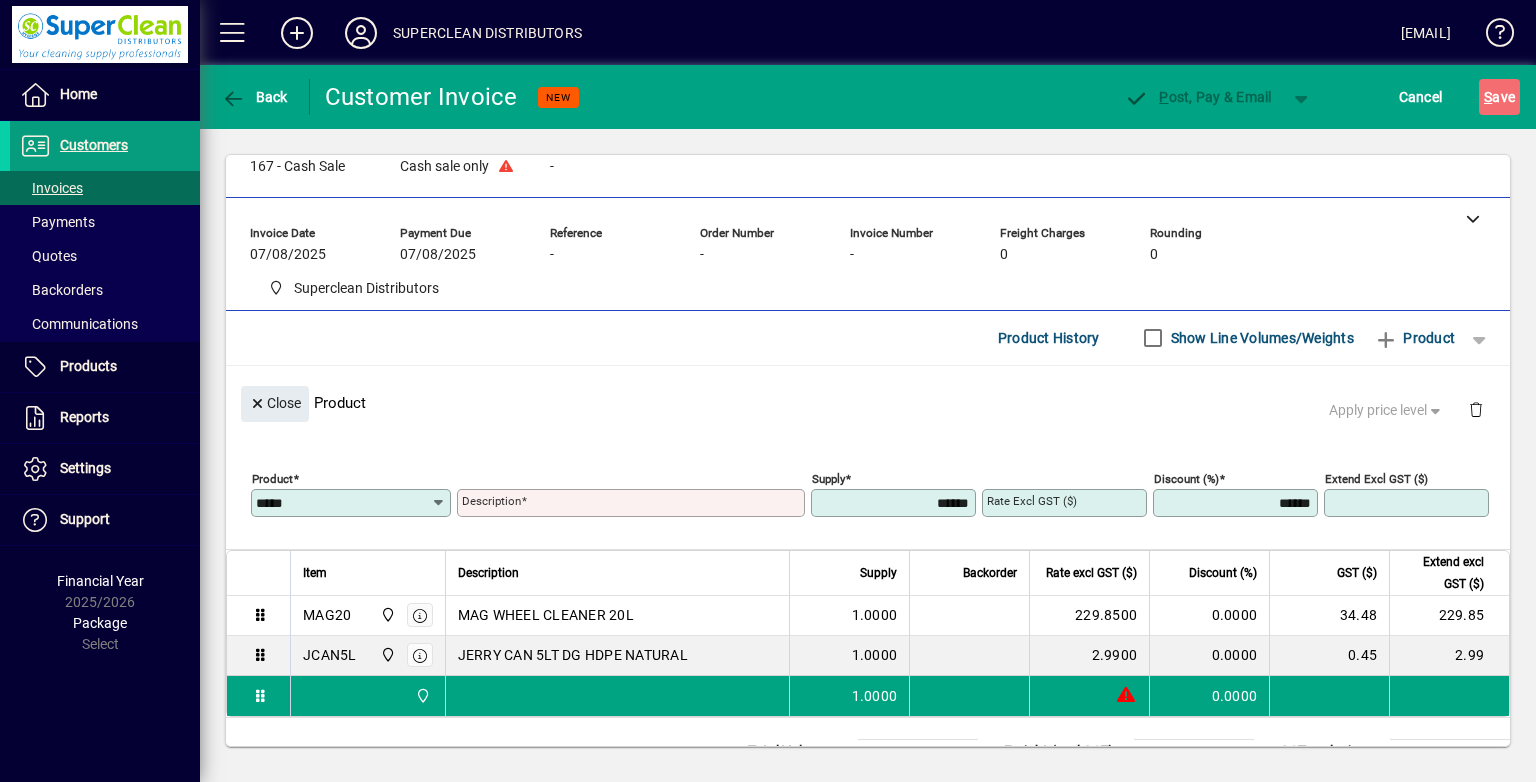 type on "**********" 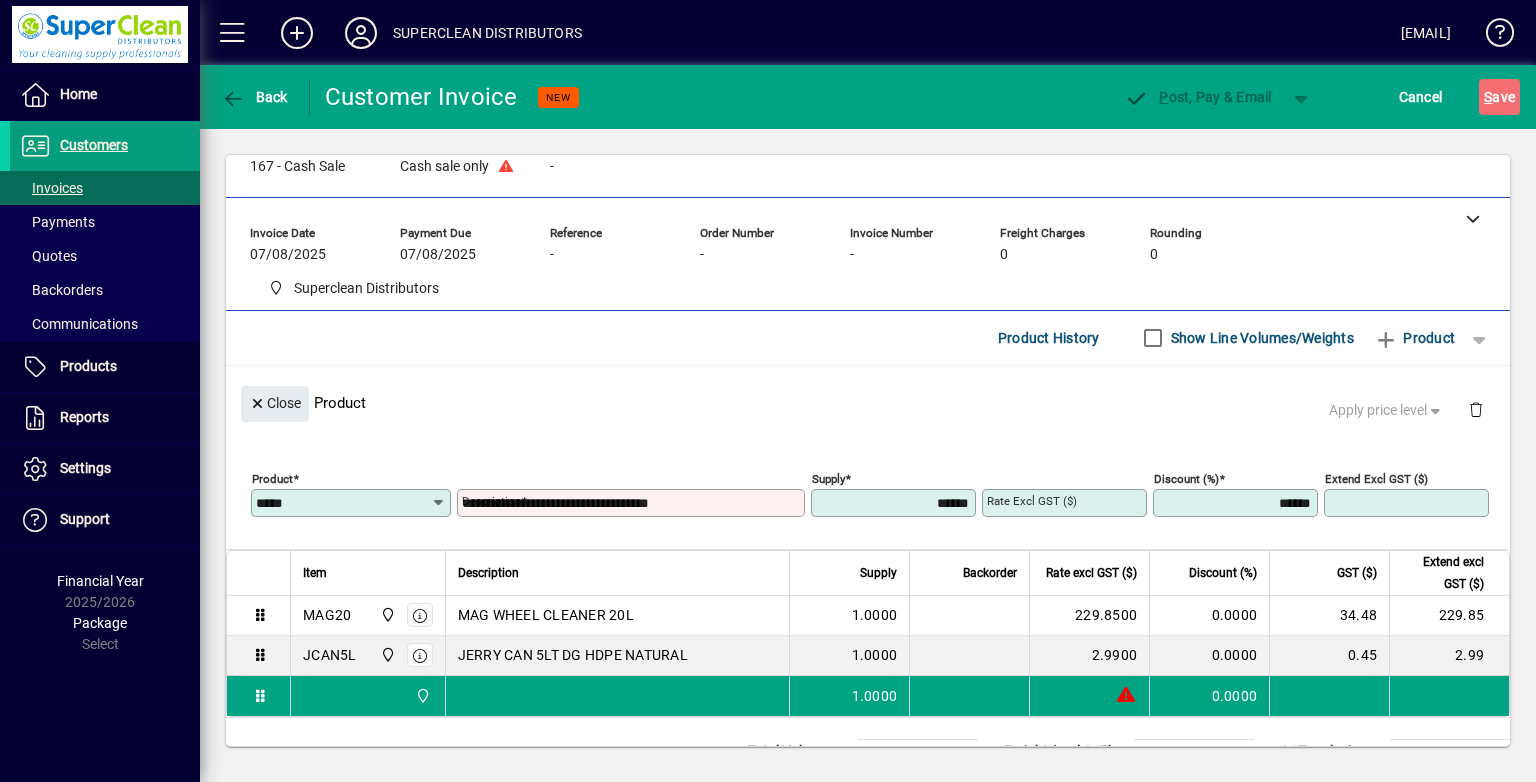 type on "******" 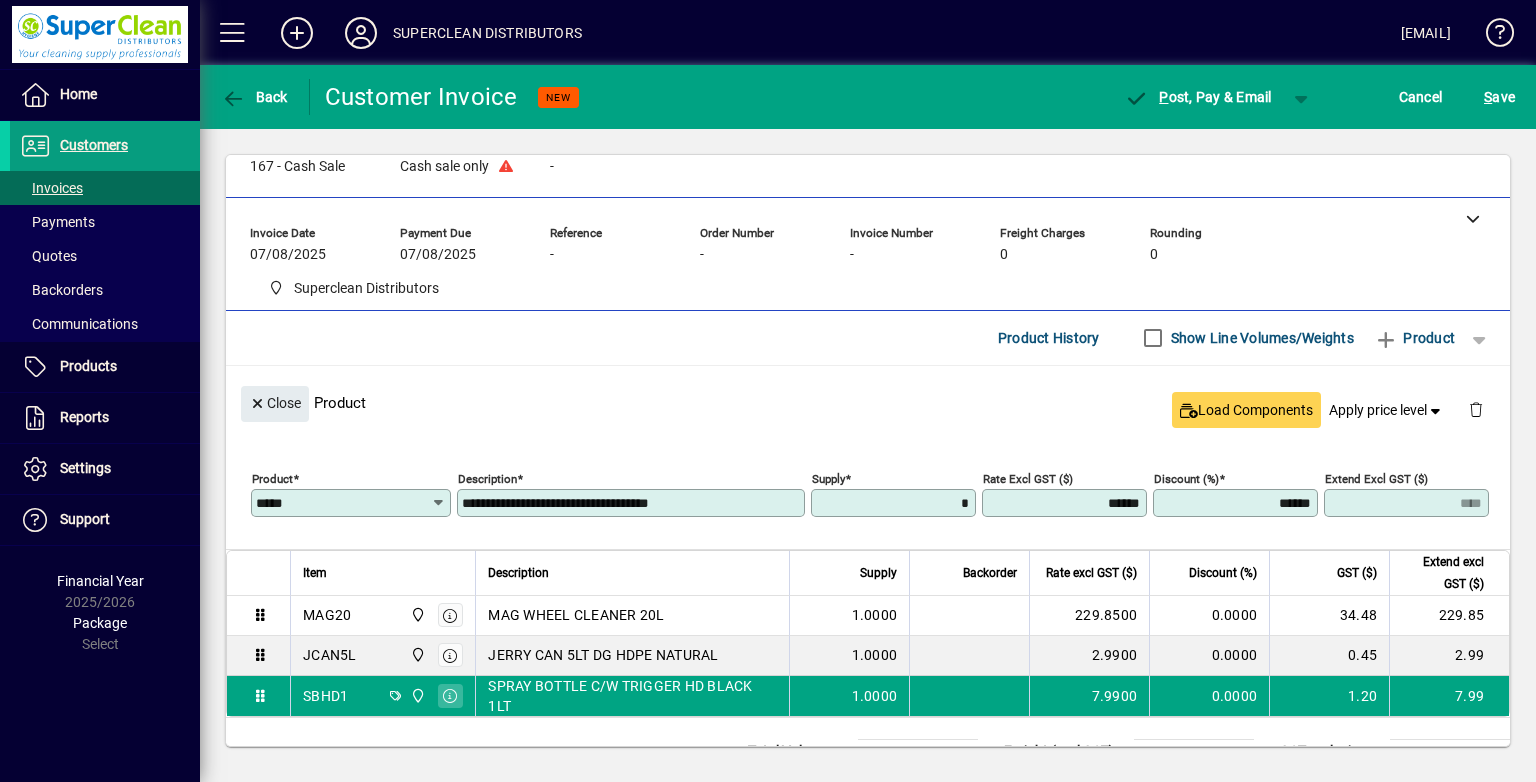 type on "******" 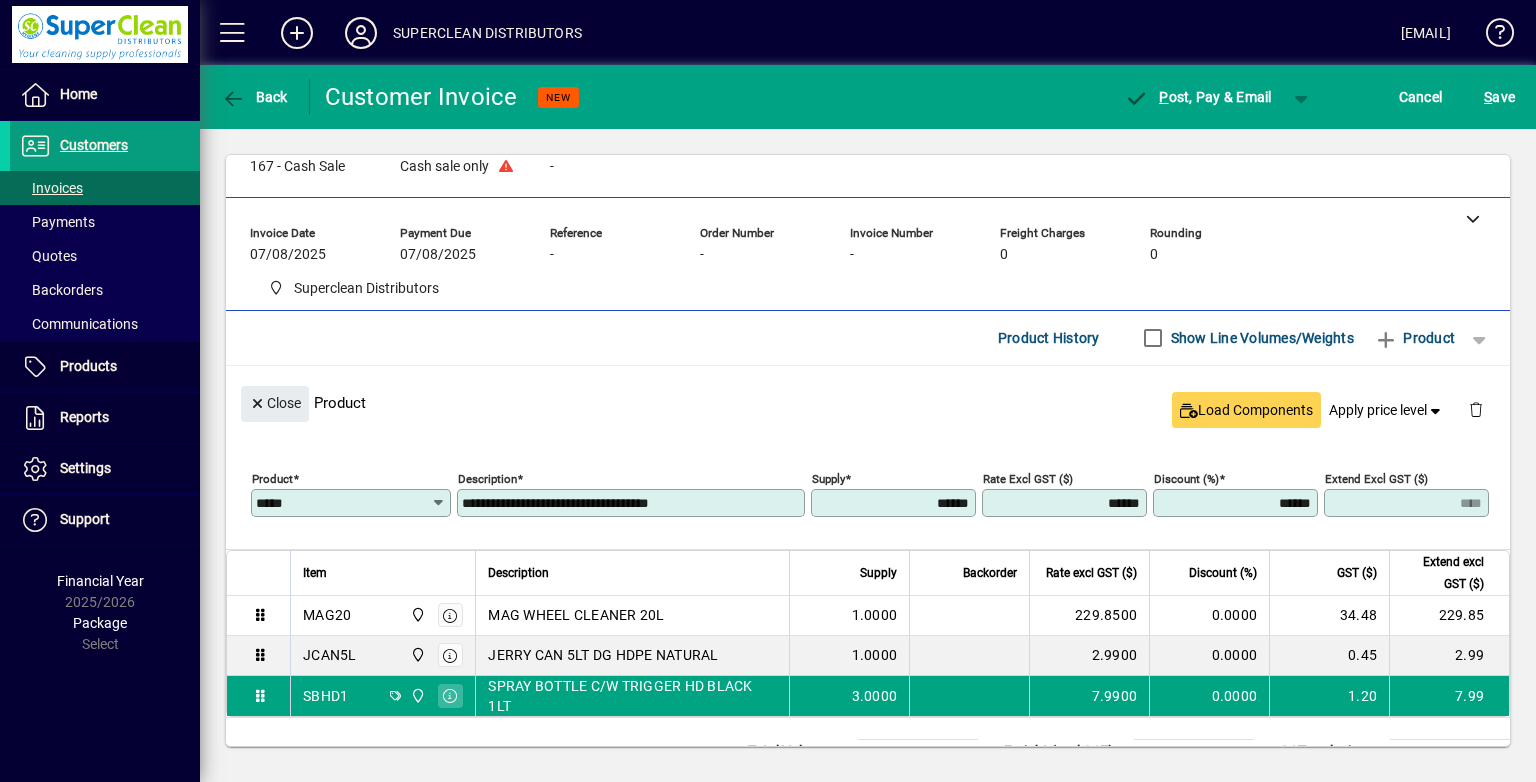 type on "*****" 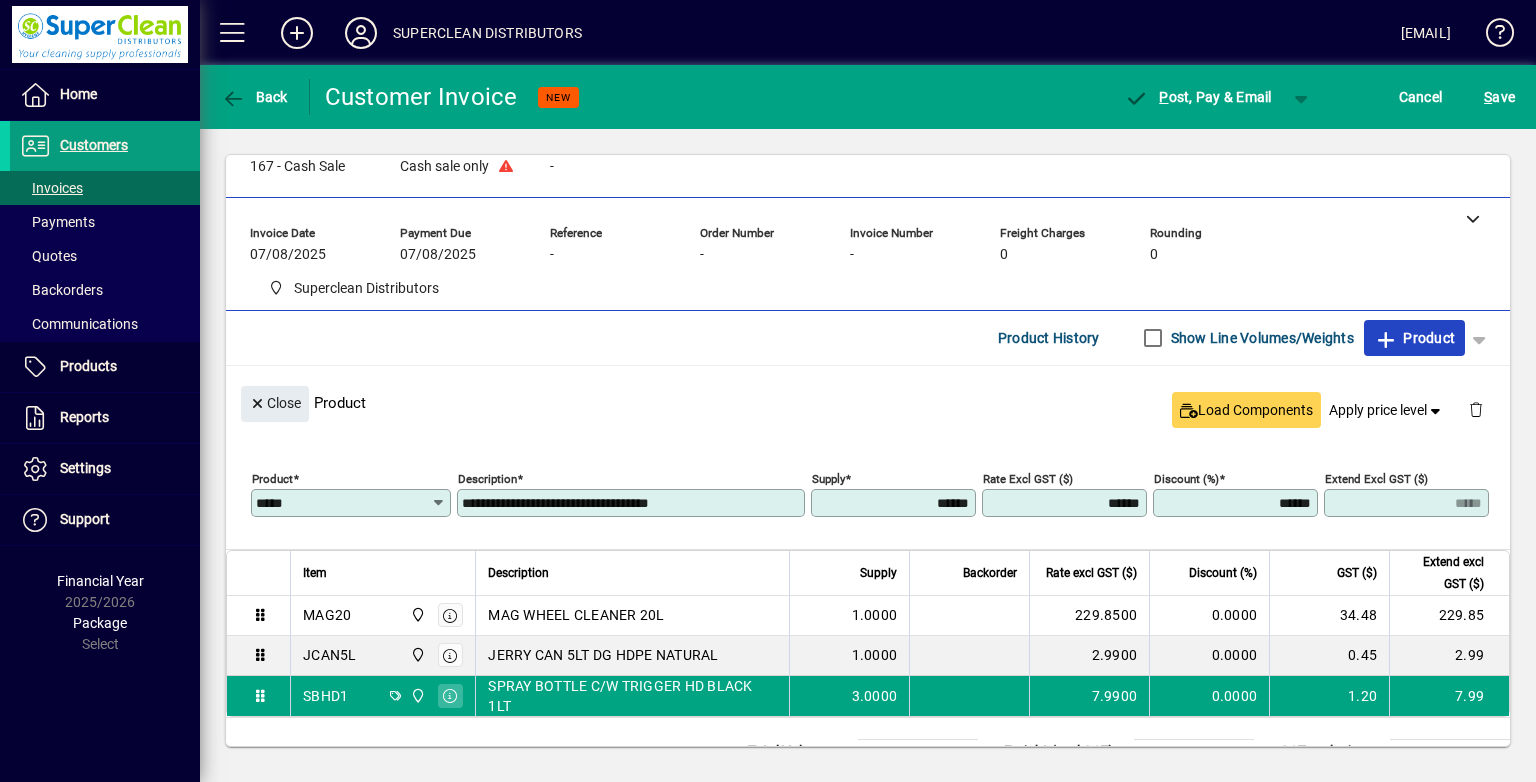 type 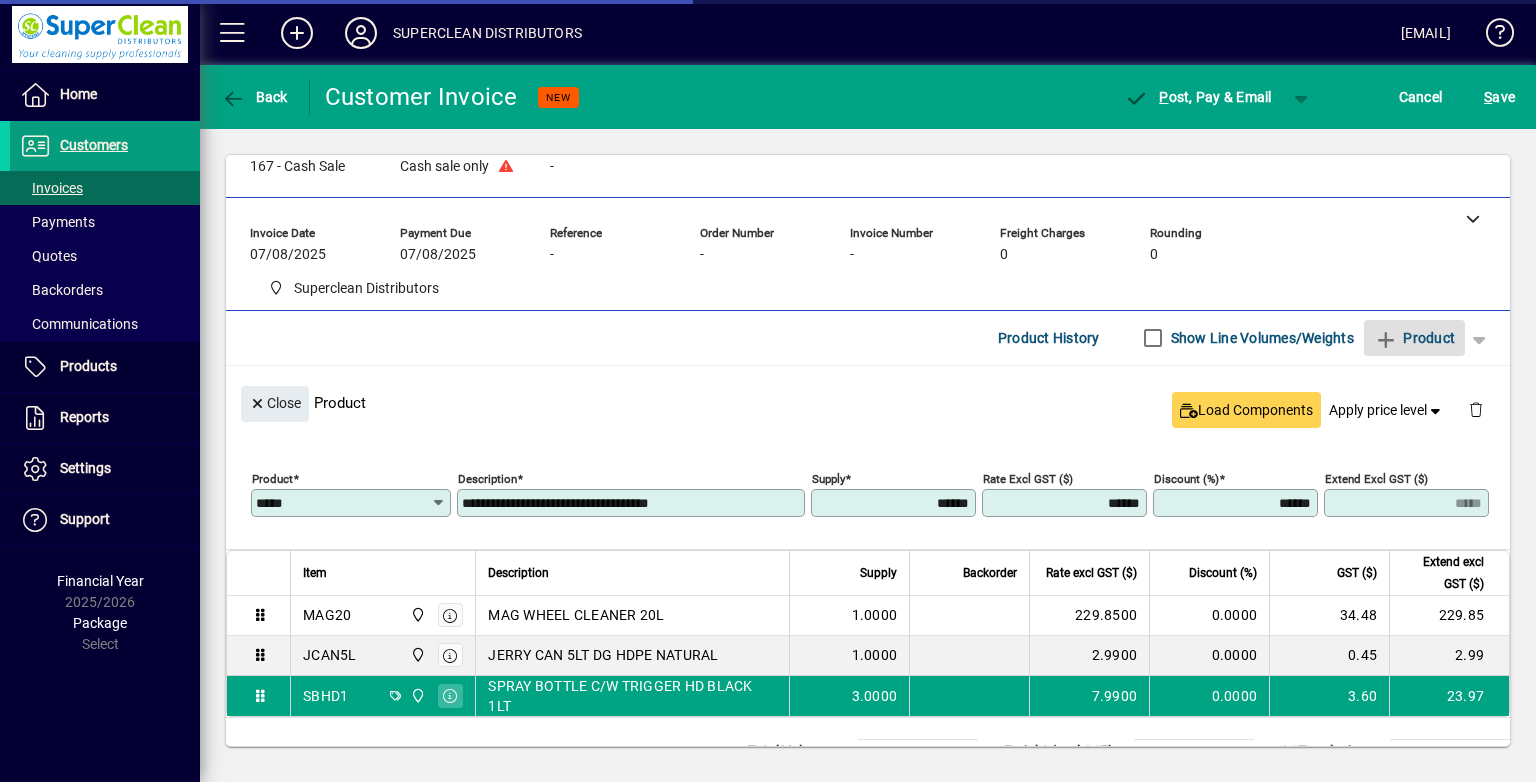 type 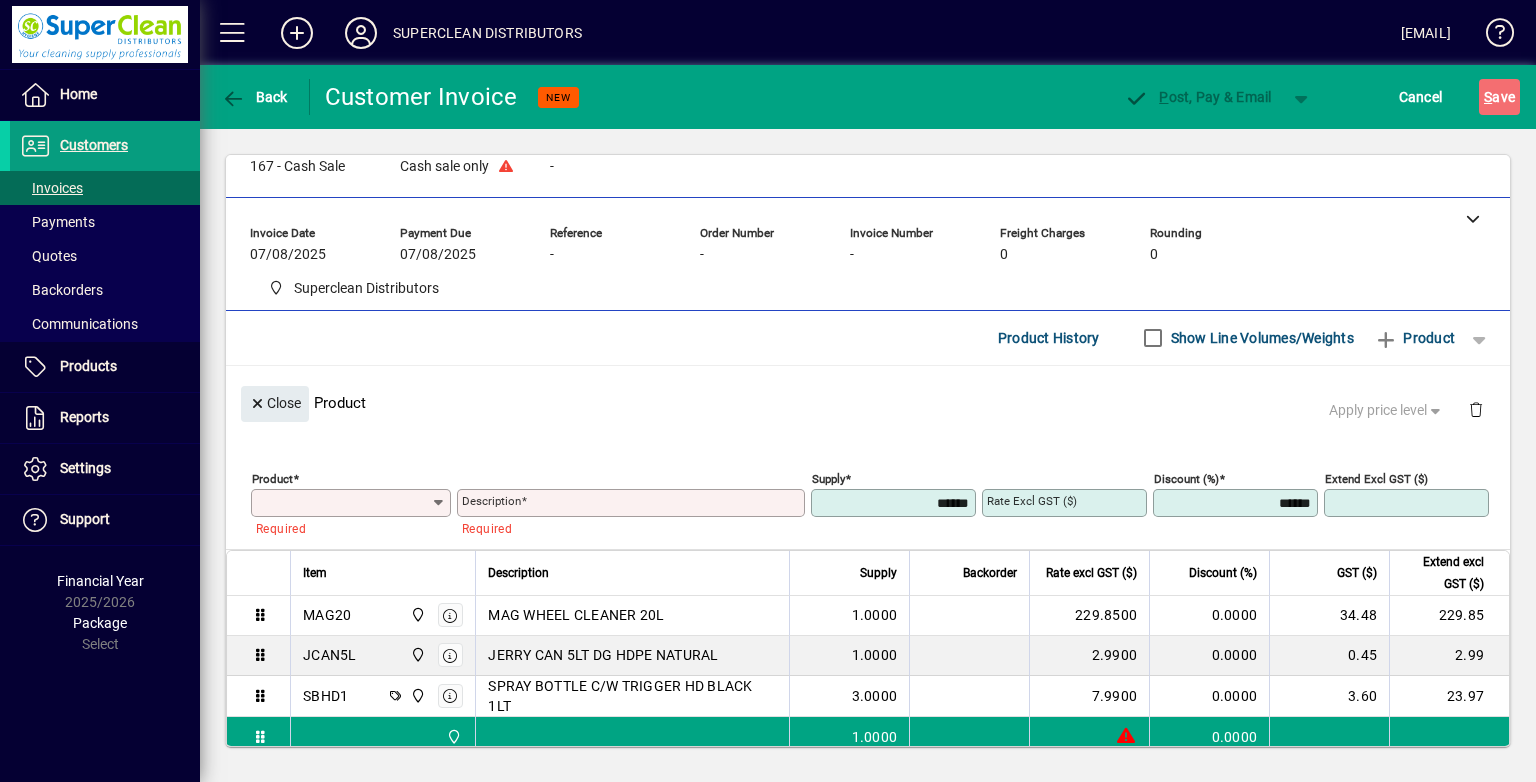 type on "*" 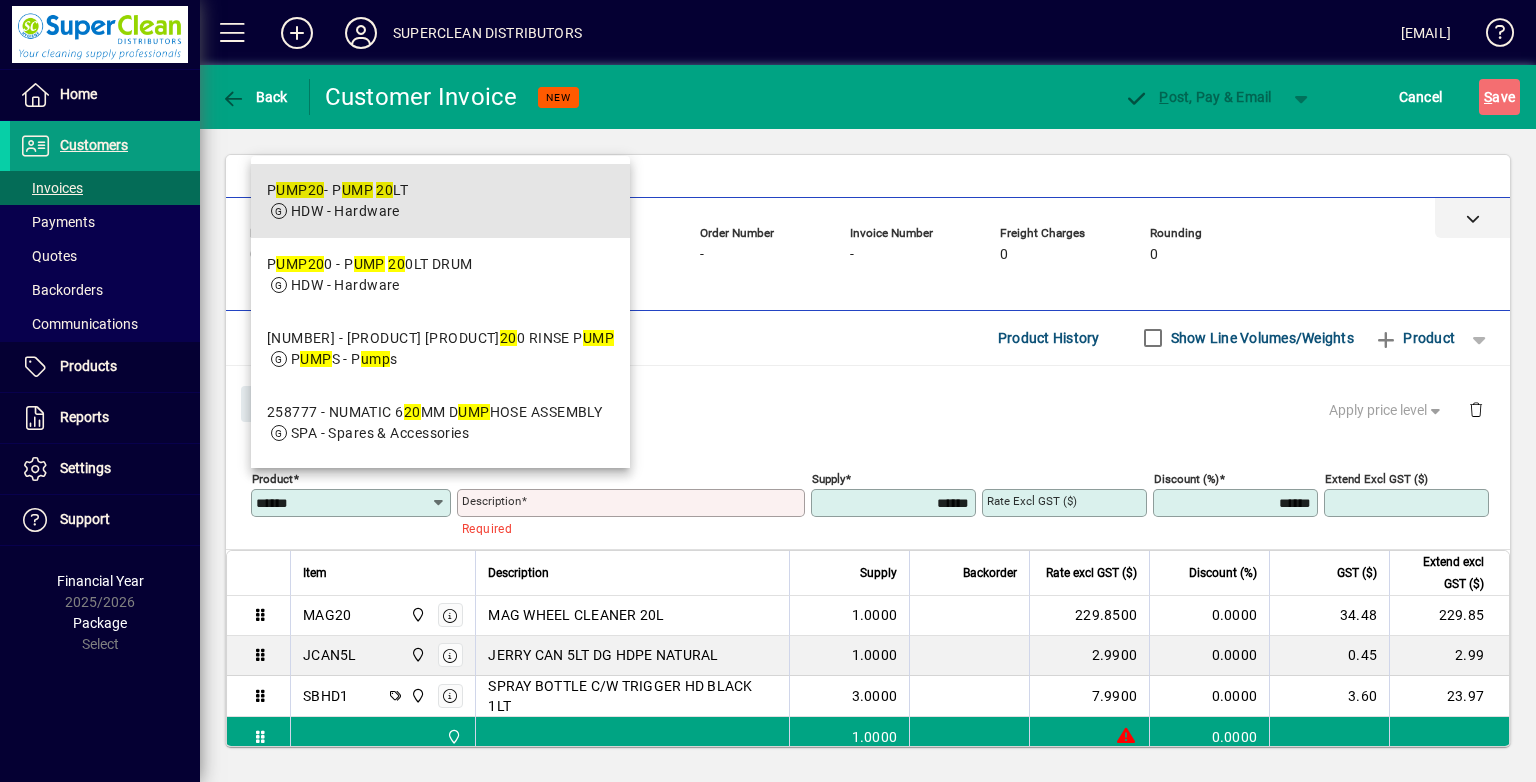 click on "P UMP 20  - P UMP   20 LT HDW - Hardware" at bounding box center [440, 201] 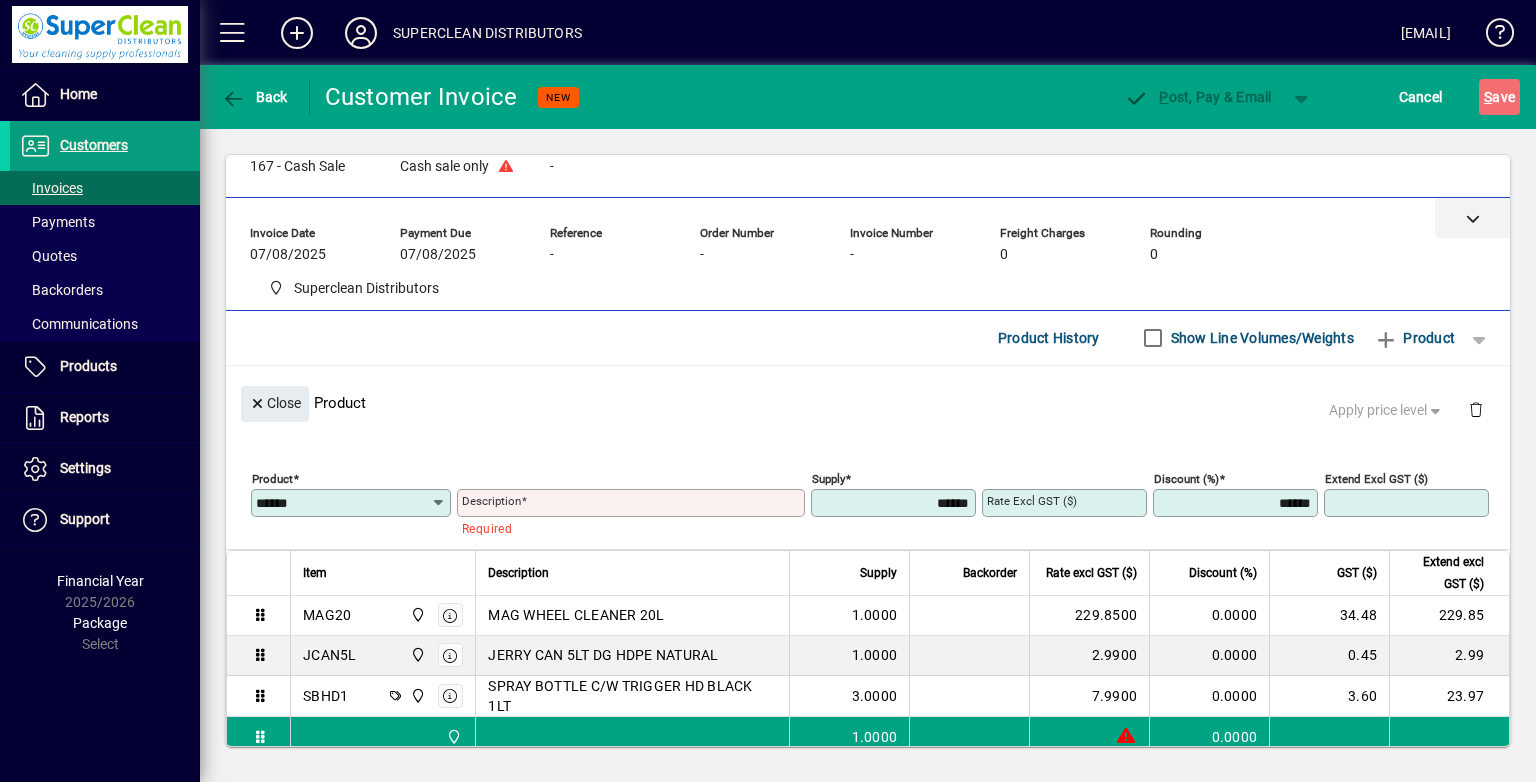type on "*********" 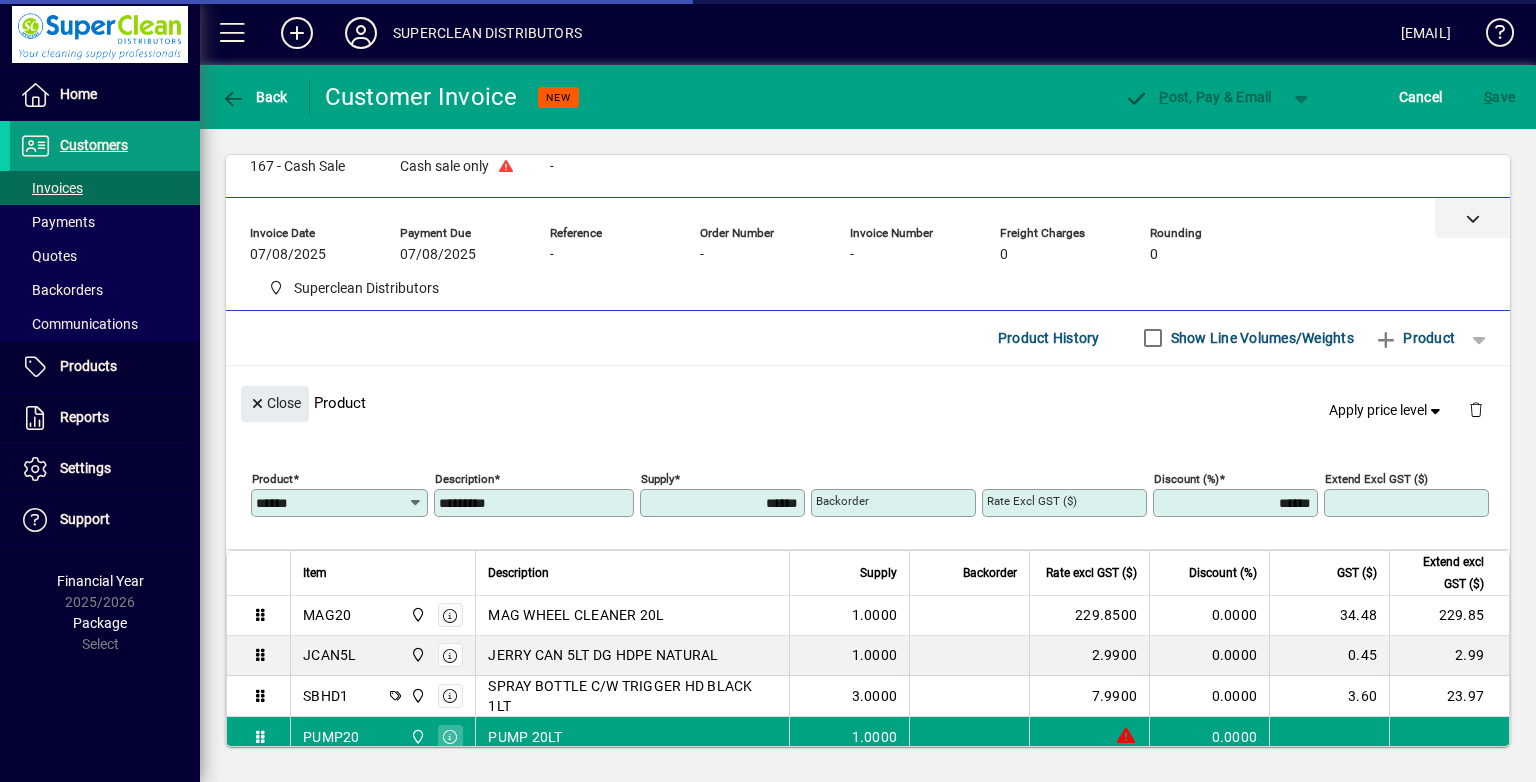 type on "*******" 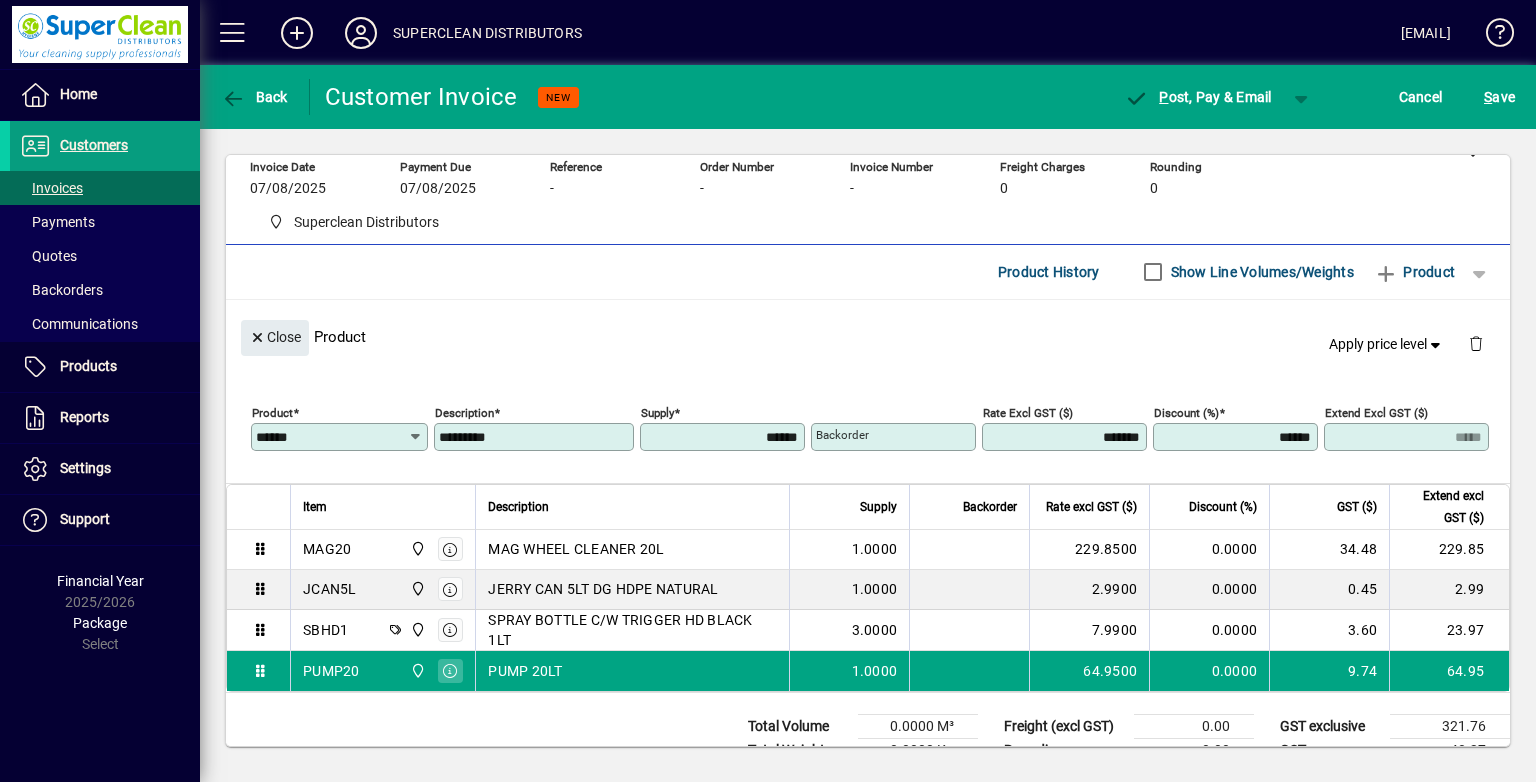 scroll, scrollTop: 144, scrollLeft: 0, axis: vertical 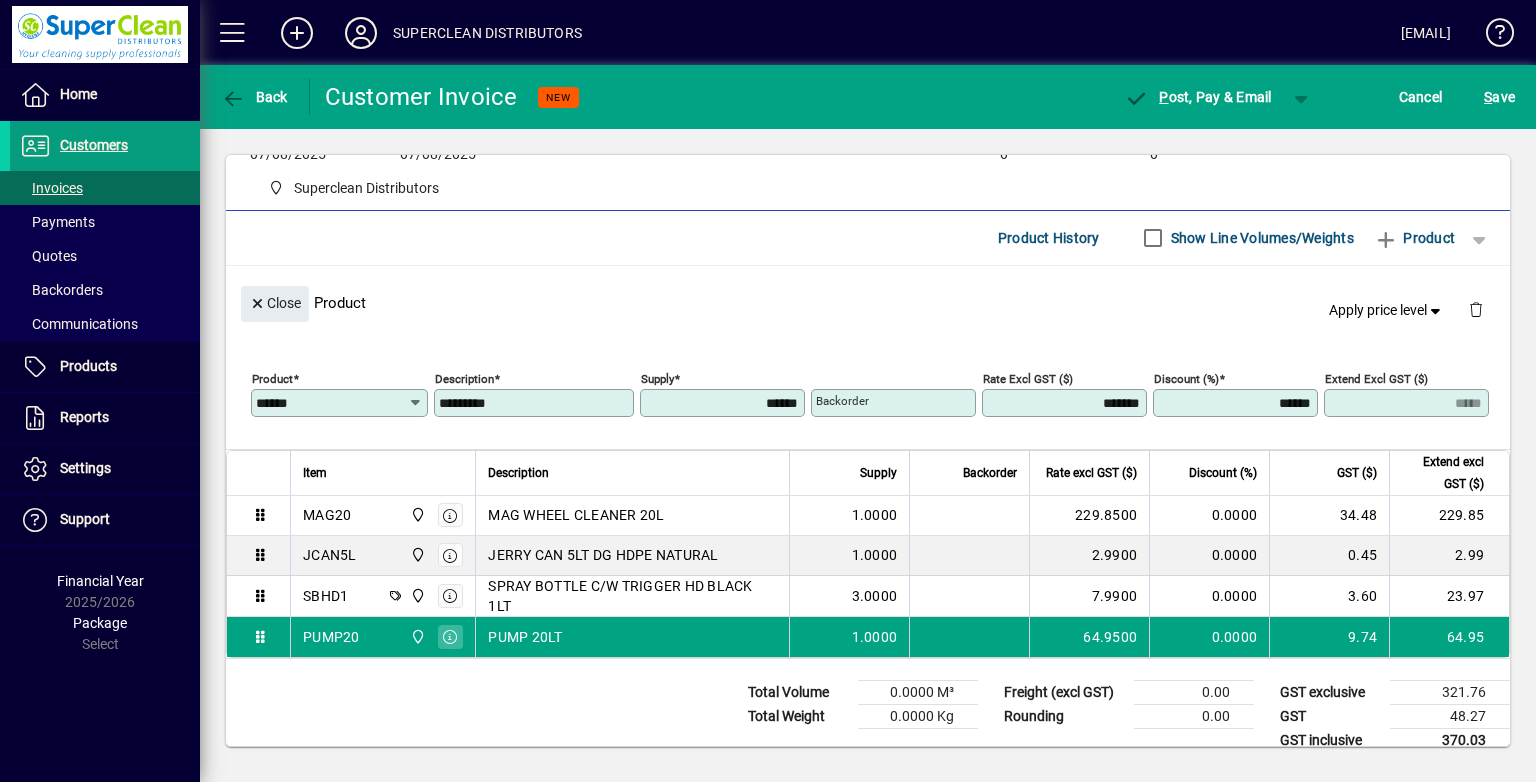 click on "Close" 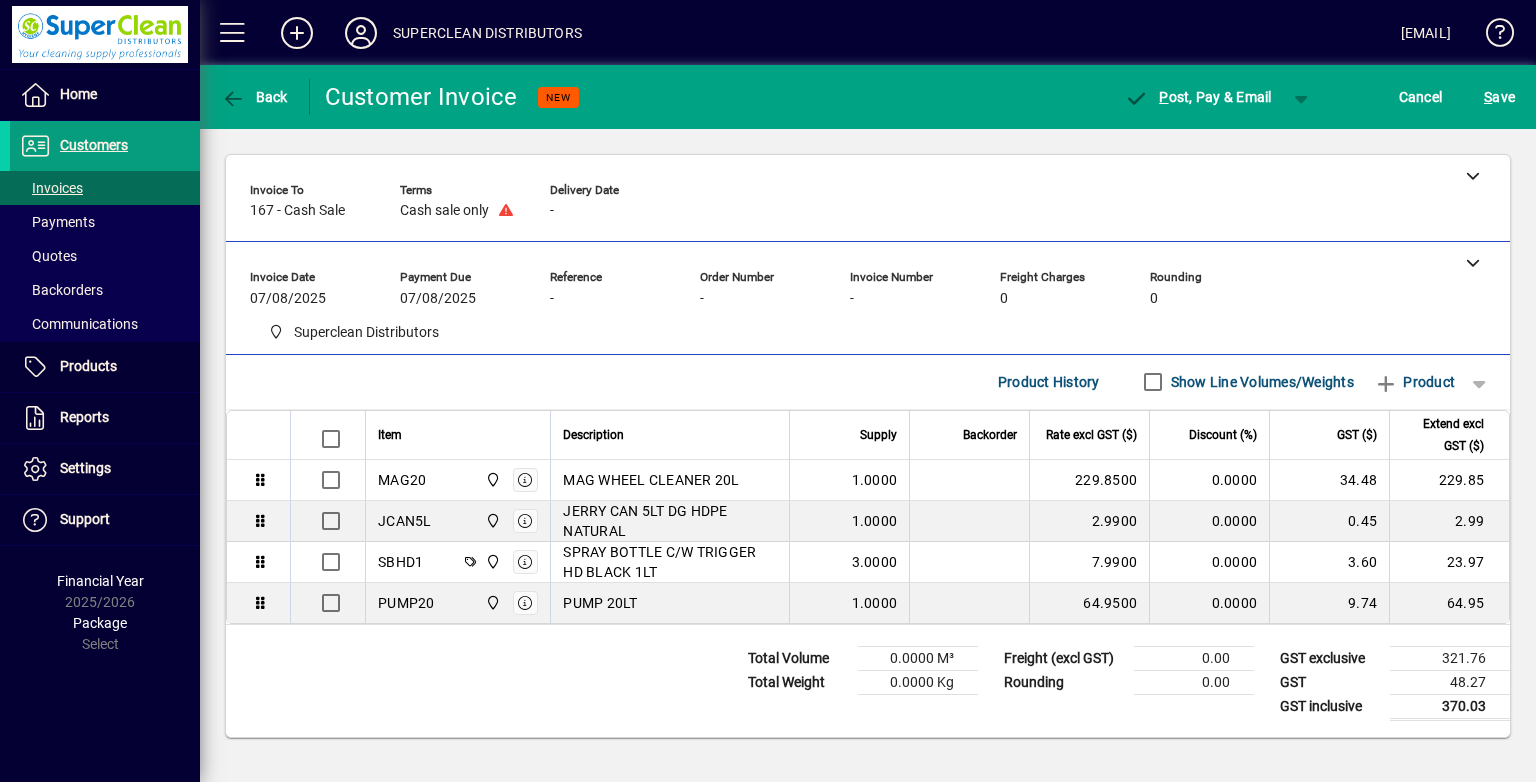scroll, scrollTop: 0, scrollLeft: 0, axis: both 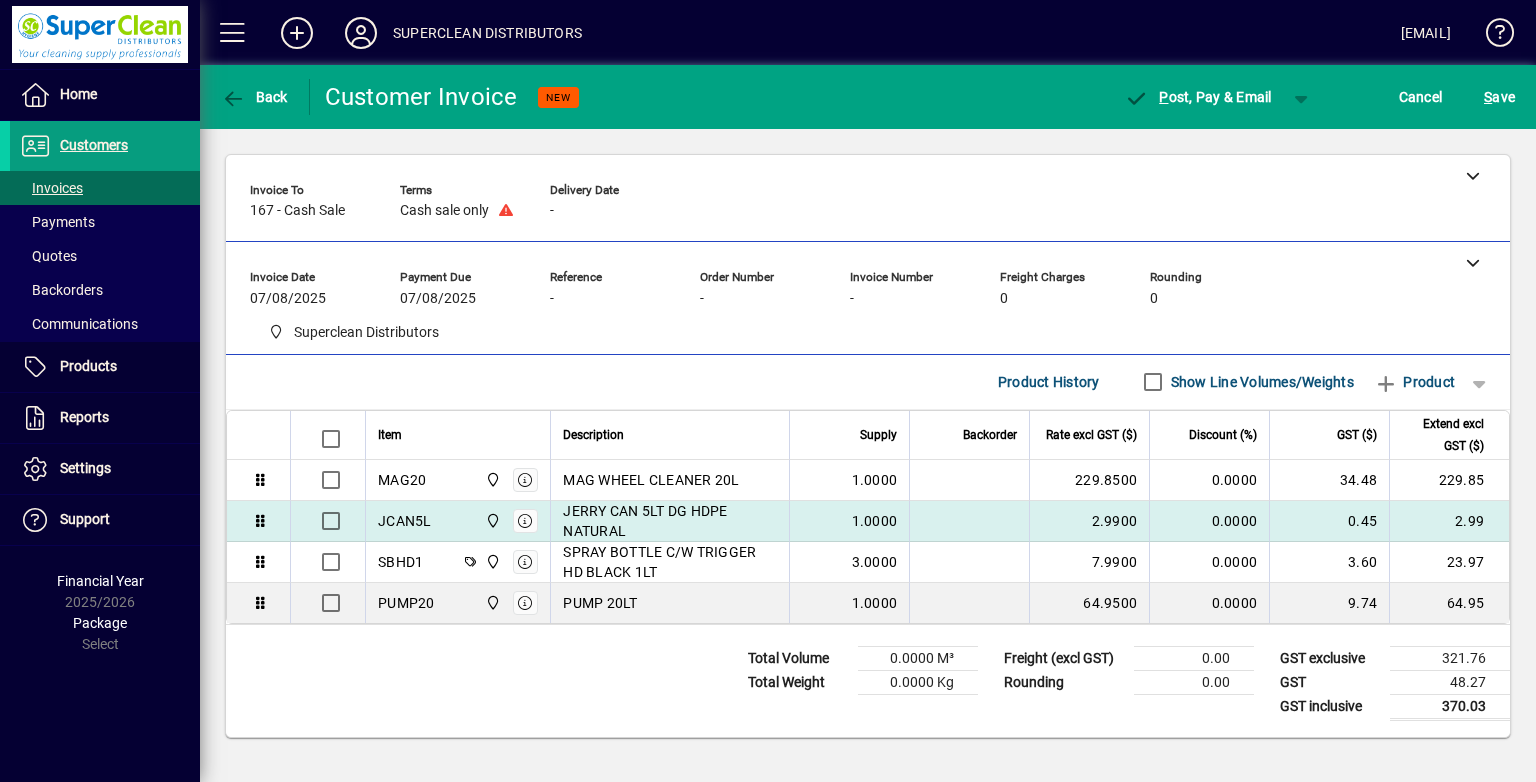click on "JERRY CAN 5LT DG HDPE NATURAL" at bounding box center [670, 521] 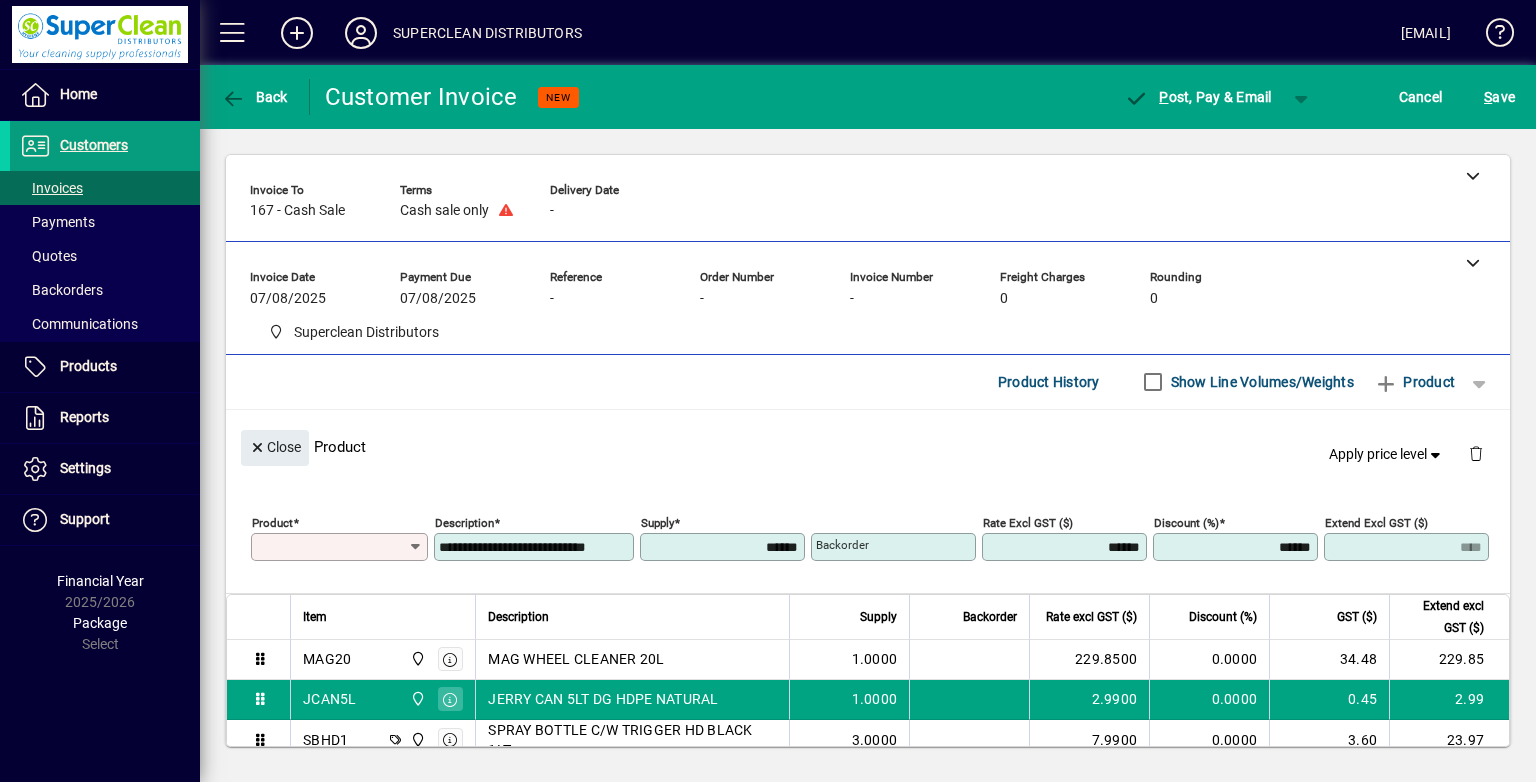 type on "******" 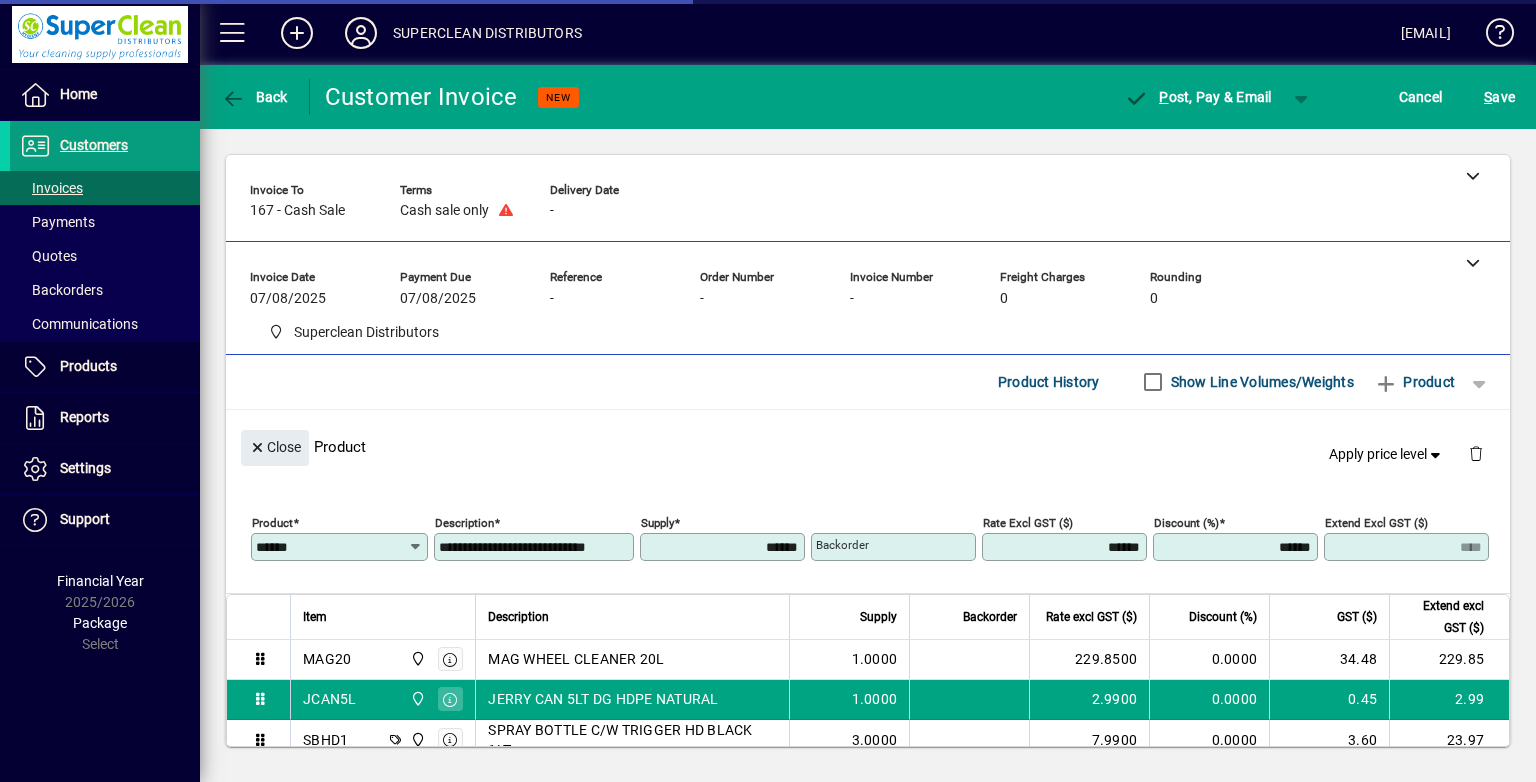 click on "**********" at bounding box center [536, 547] 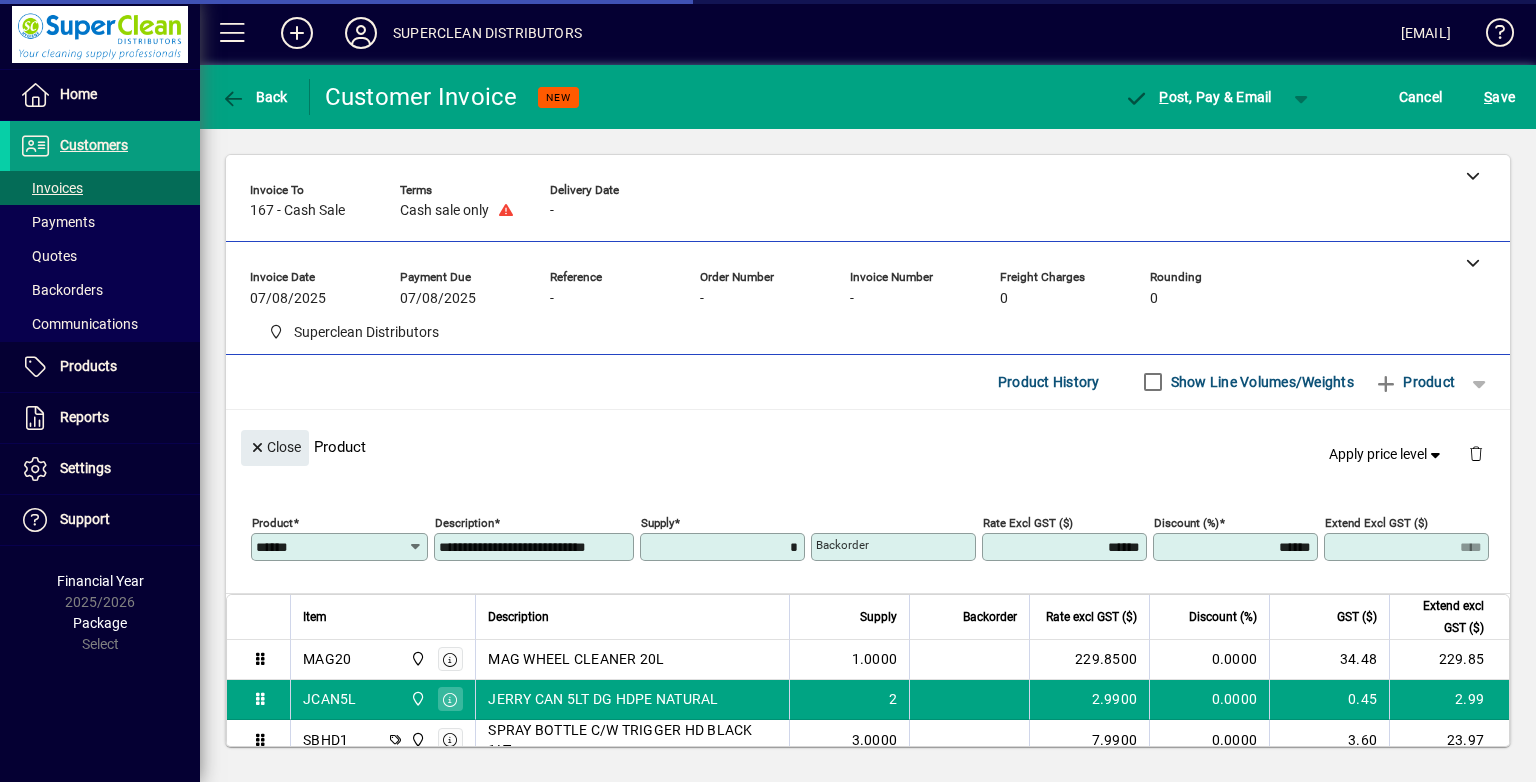 type on "******" 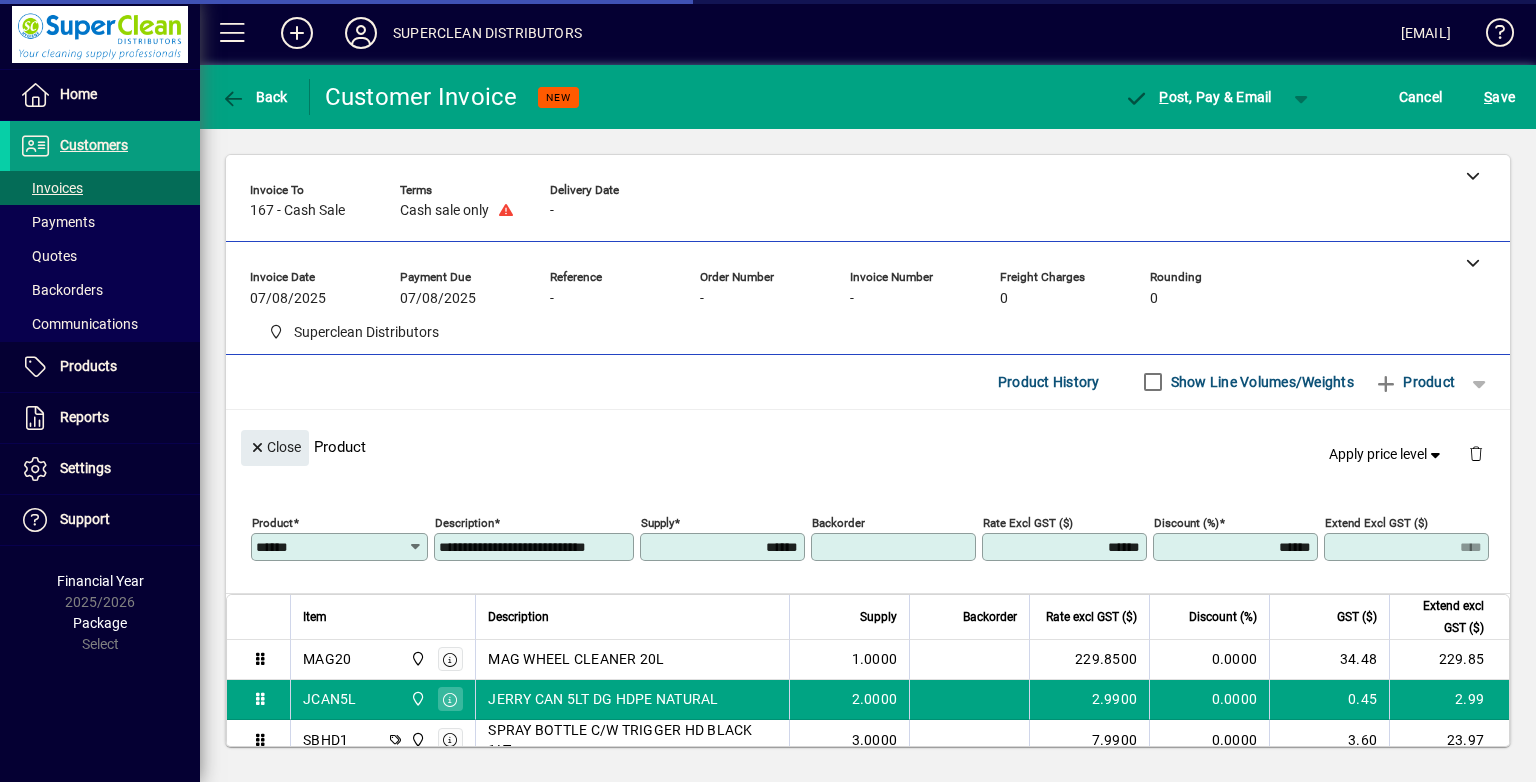 type on "****" 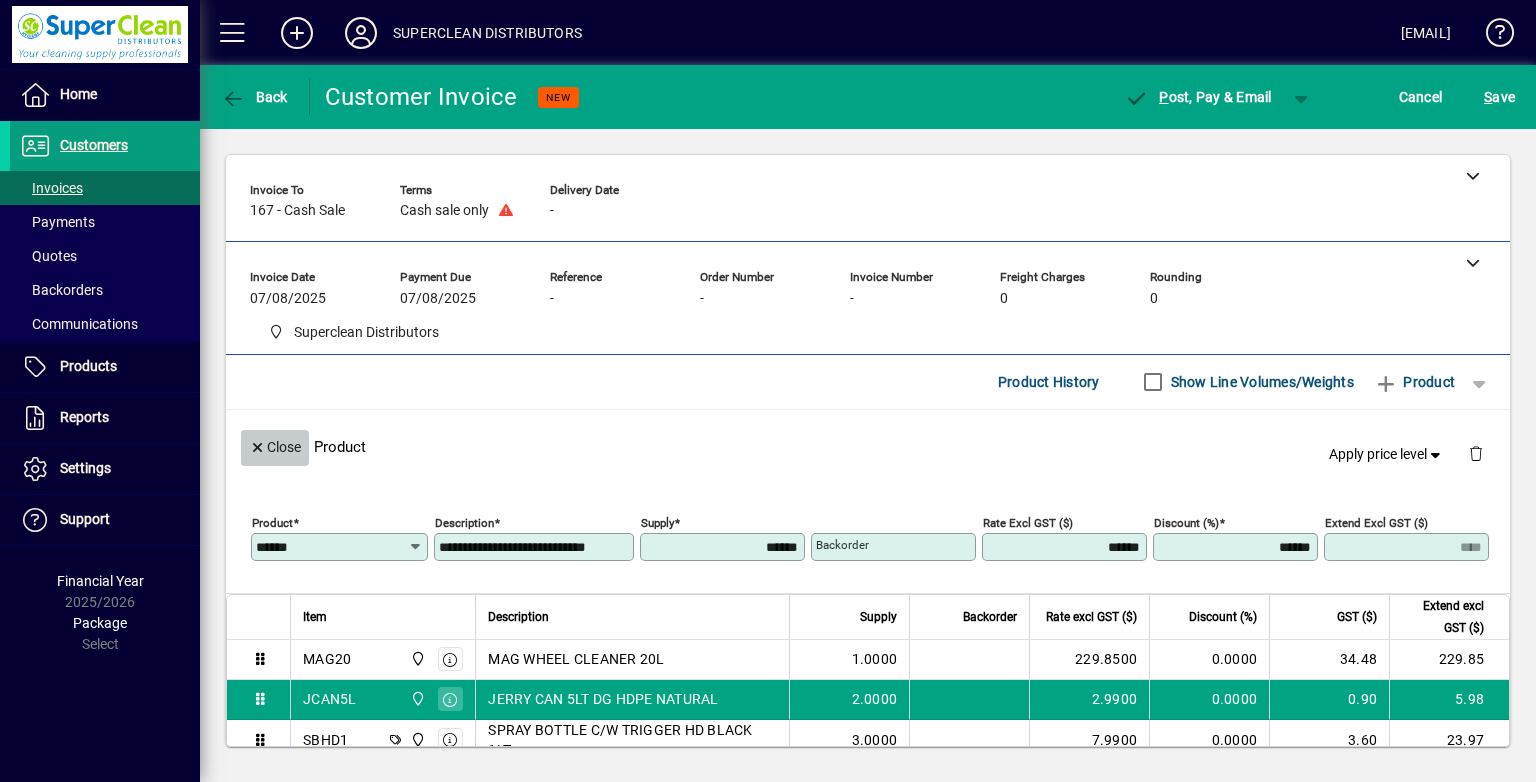 click 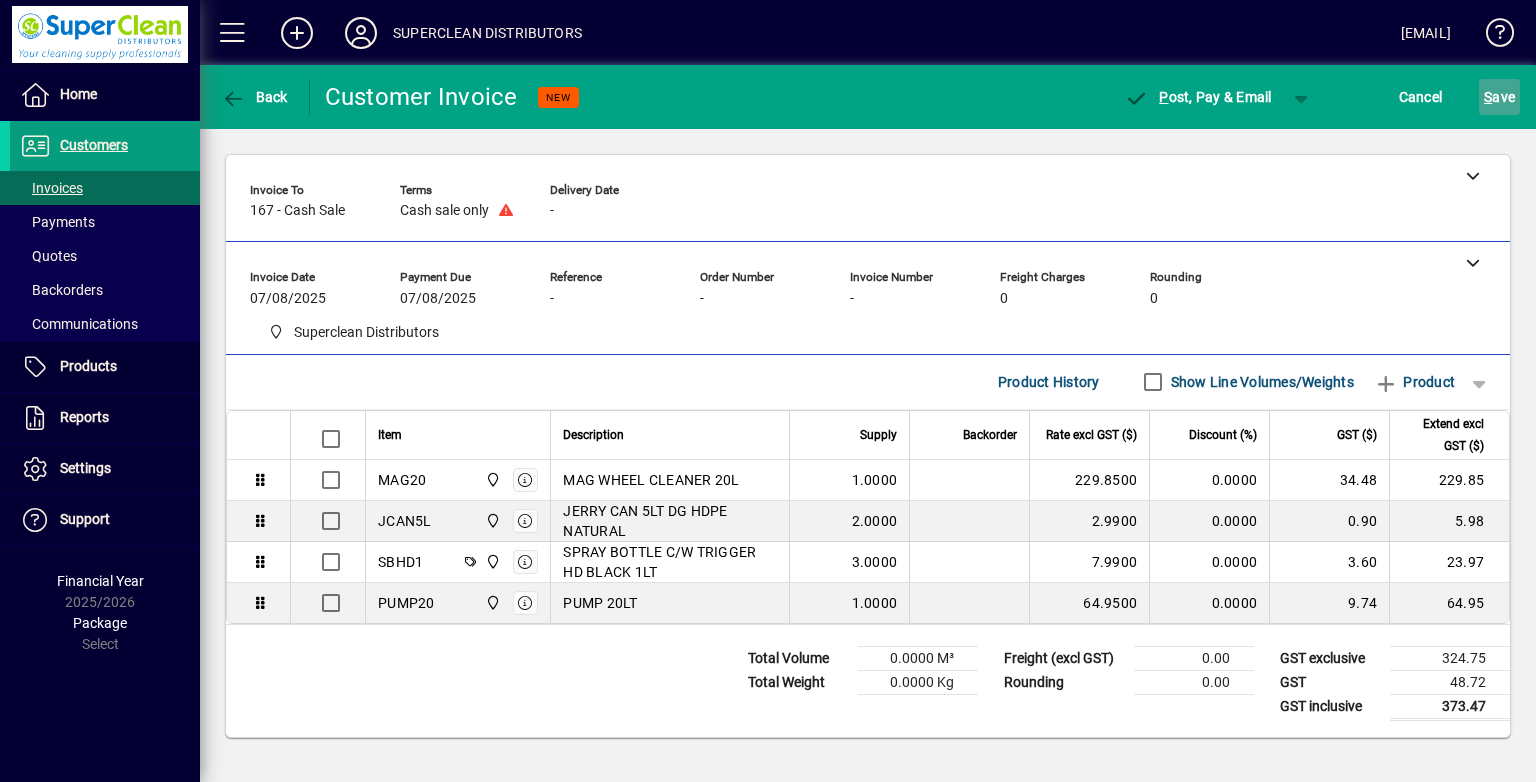 click on "S" 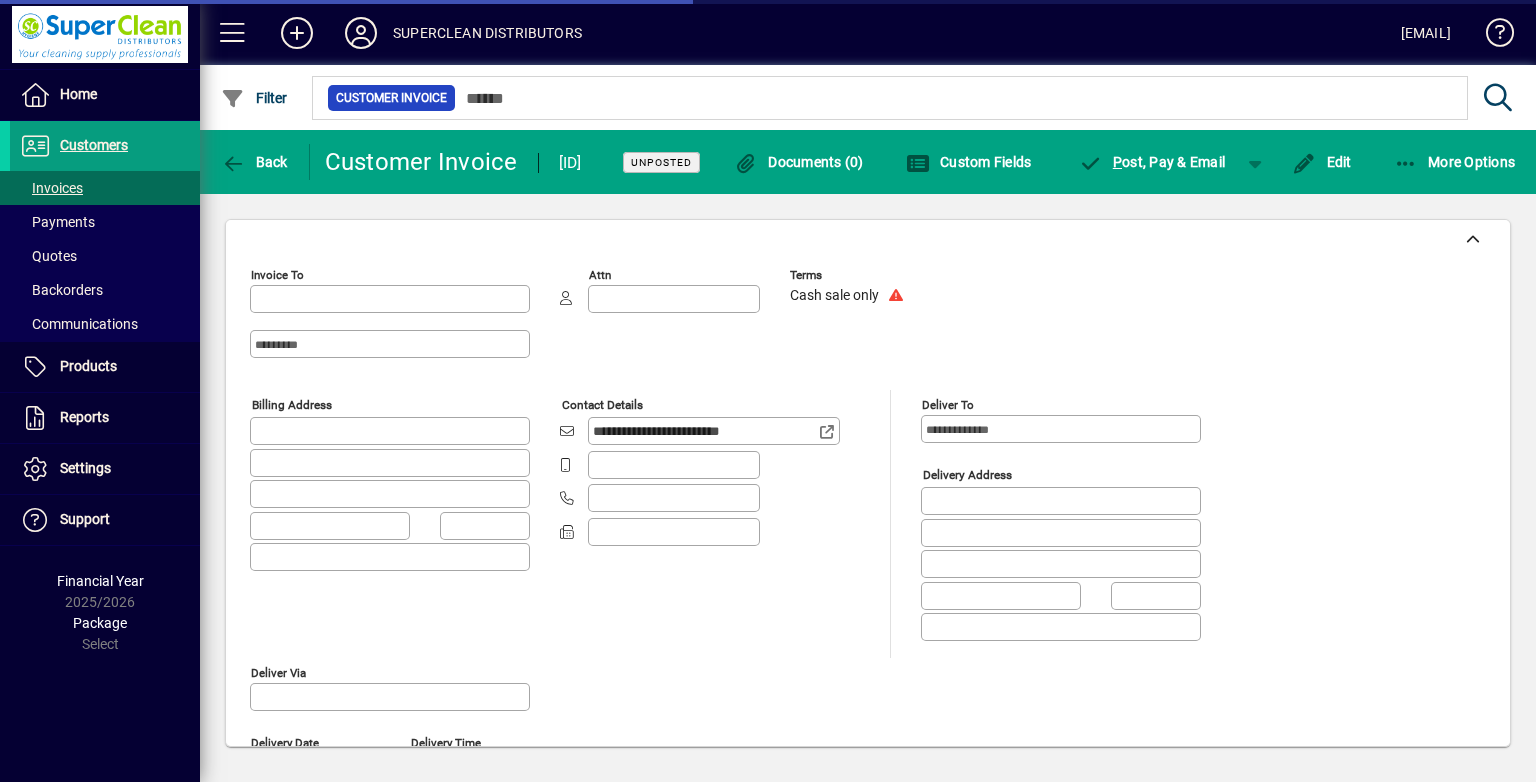 type on "**********" 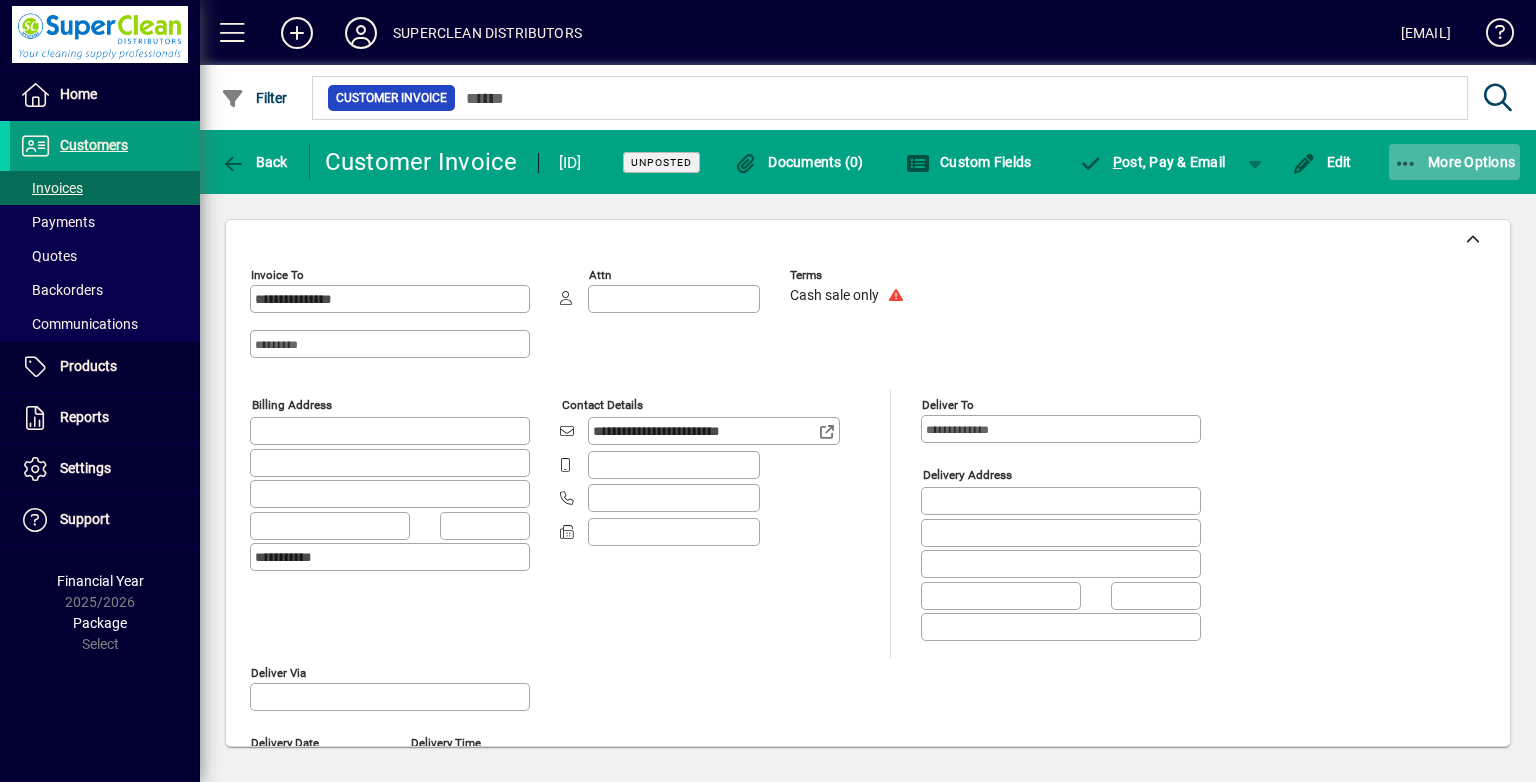 drag, startPoint x: 1464, startPoint y: 149, endPoint x: 1454, endPoint y: 162, distance: 16.40122 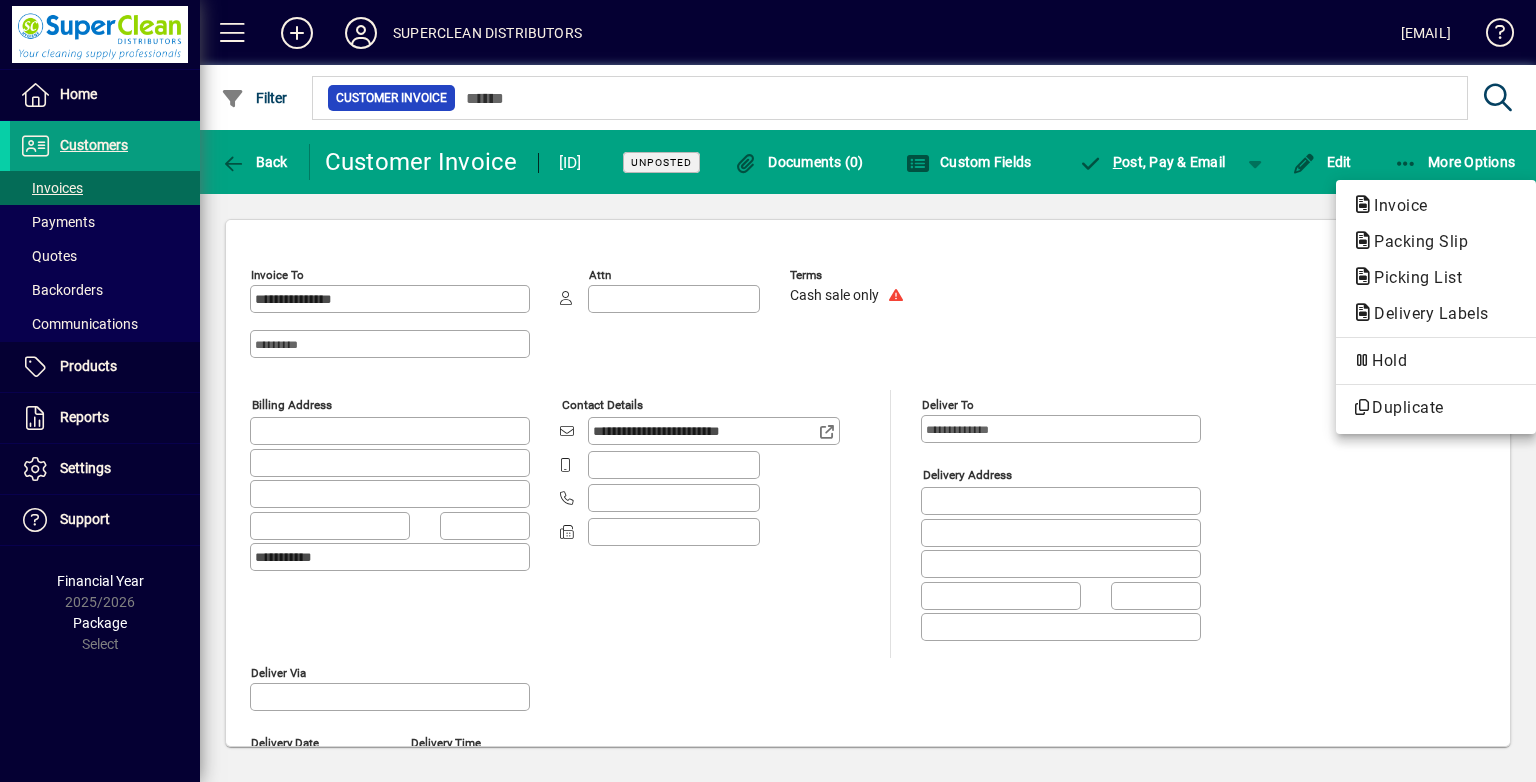 click on "Invoice" at bounding box center [1415, 241] 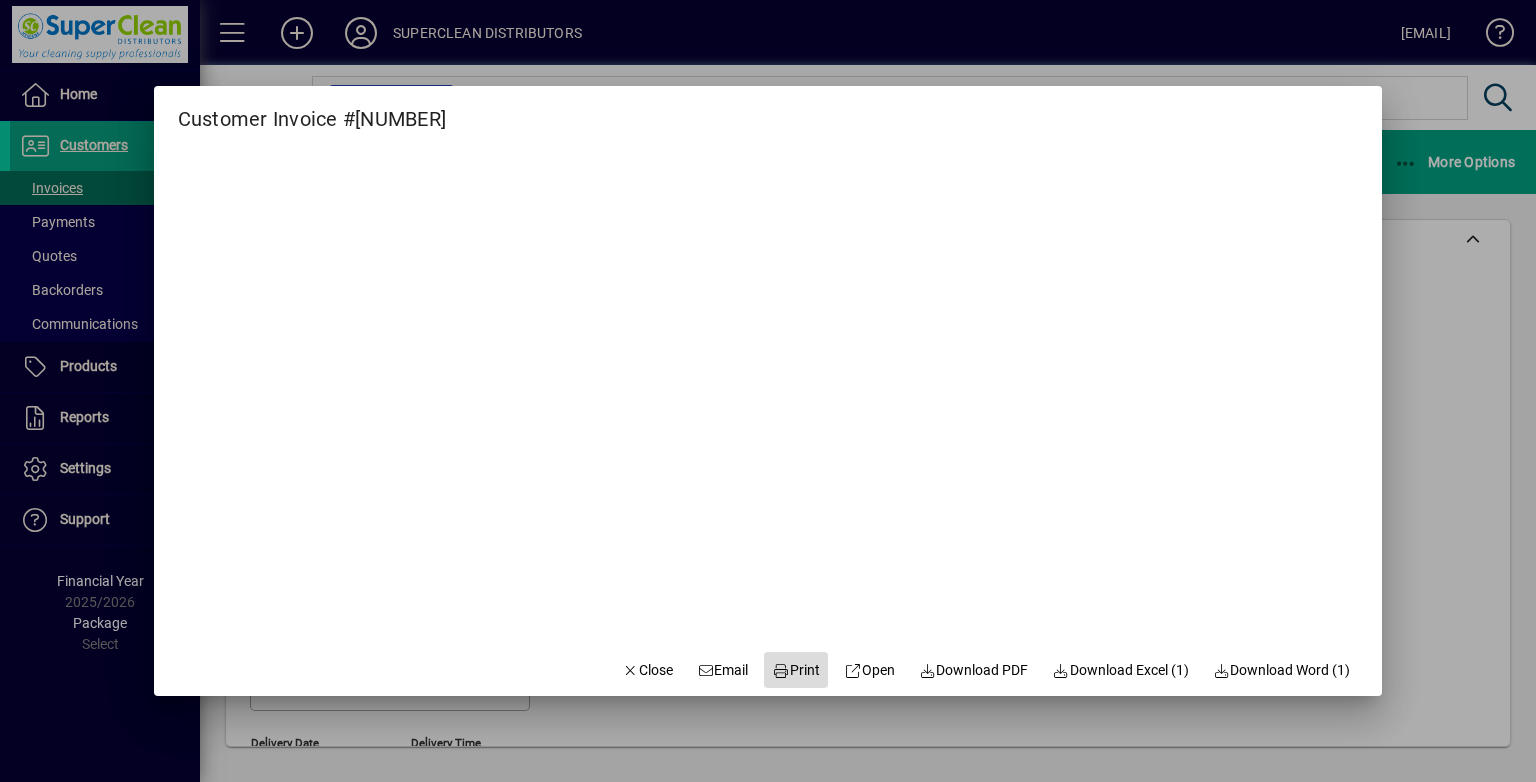click on "Print" 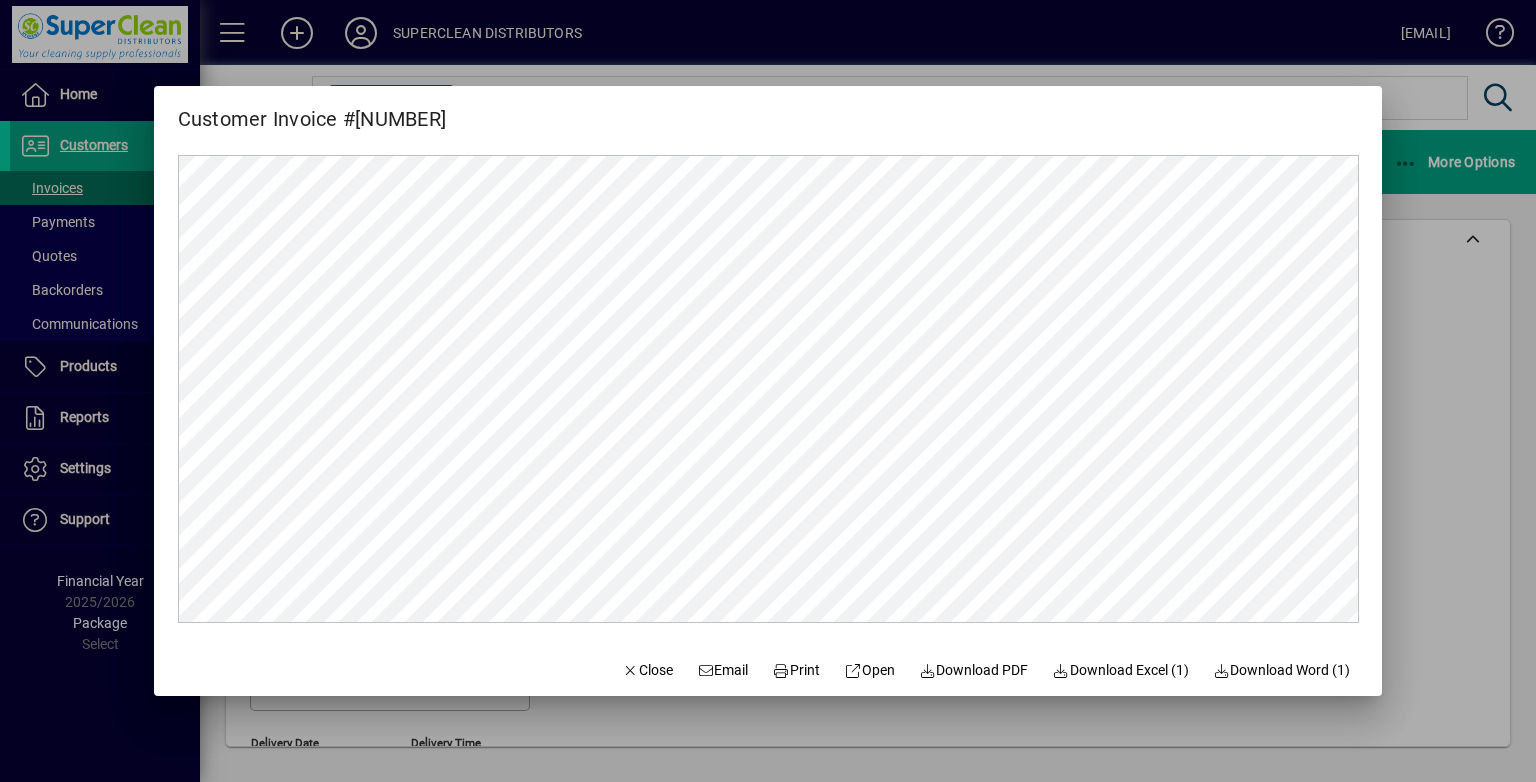 scroll, scrollTop: 0, scrollLeft: 0, axis: both 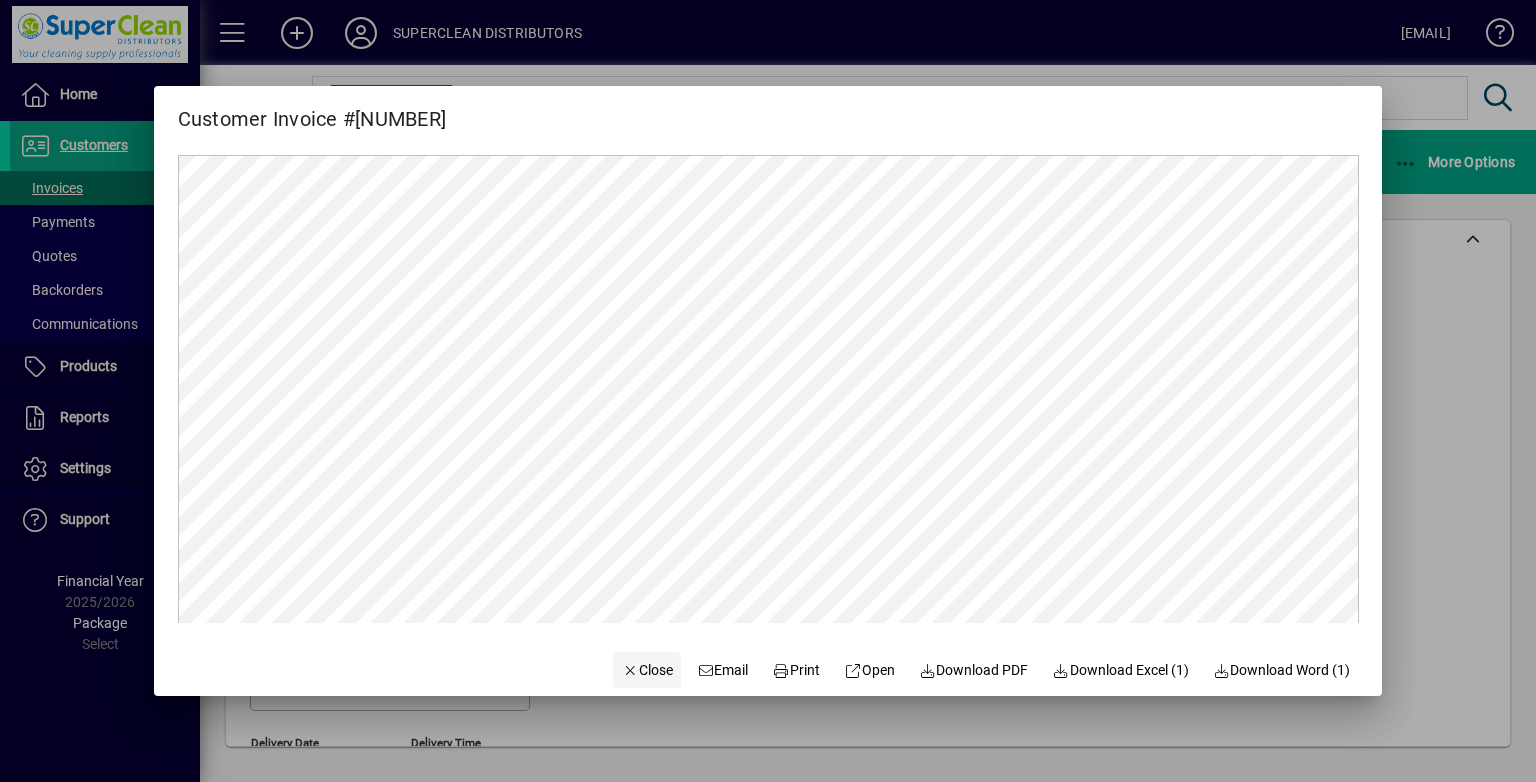 click on "Close" 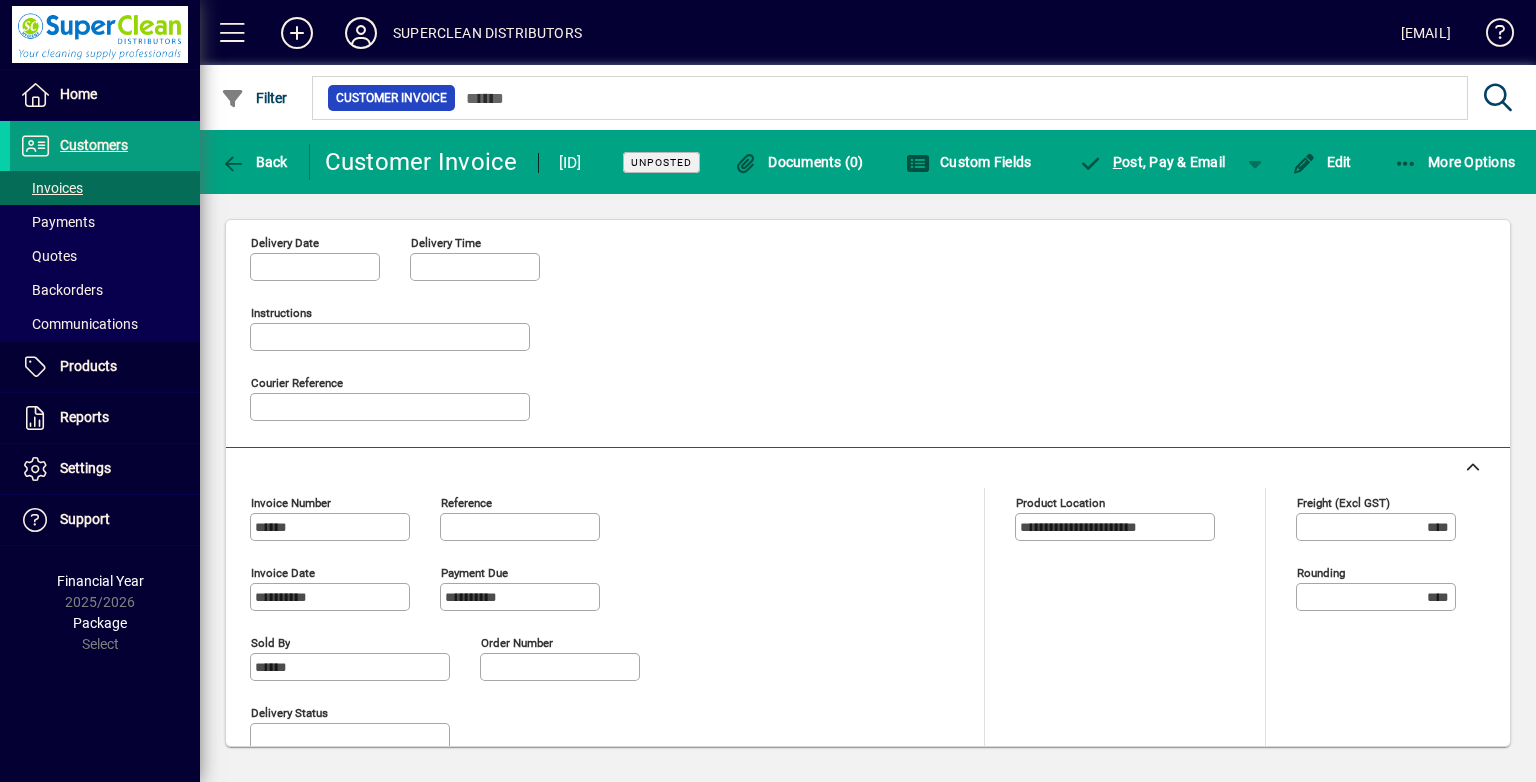 scroll, scrollTop: 971, scrollLeft: 0, axis: vertical 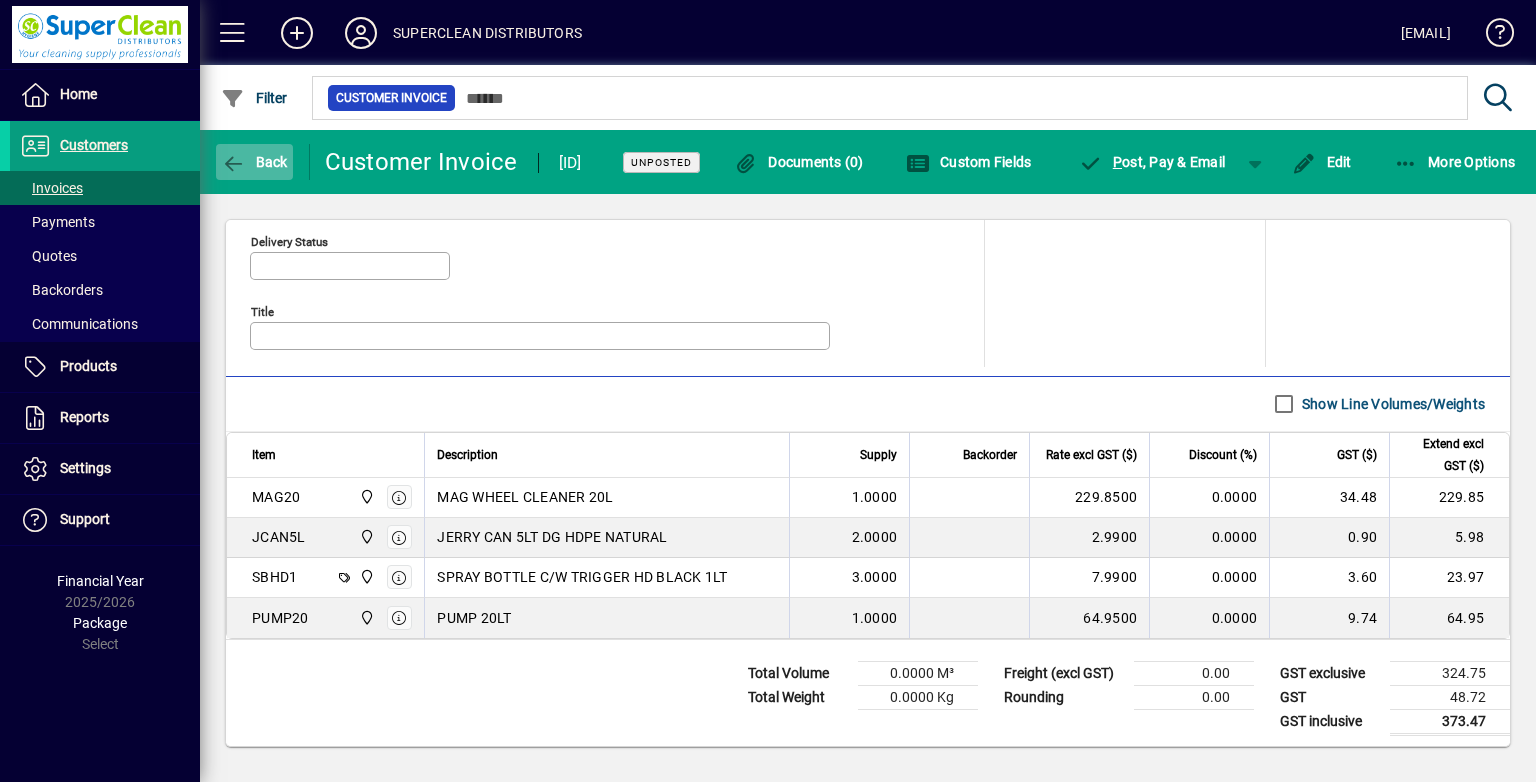 click 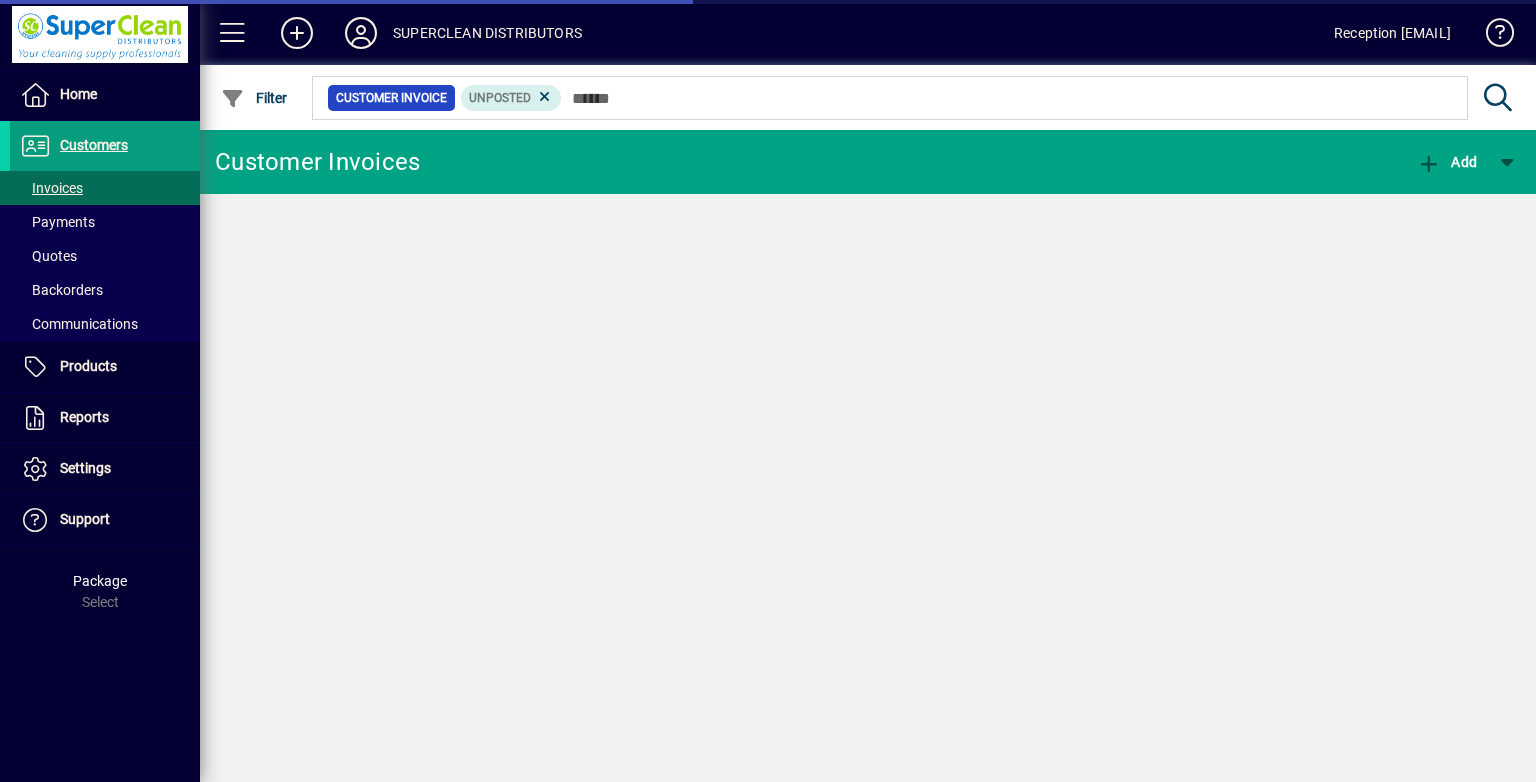 scroll, scrollTop: 0, scrollLeft: 0, axis: both 